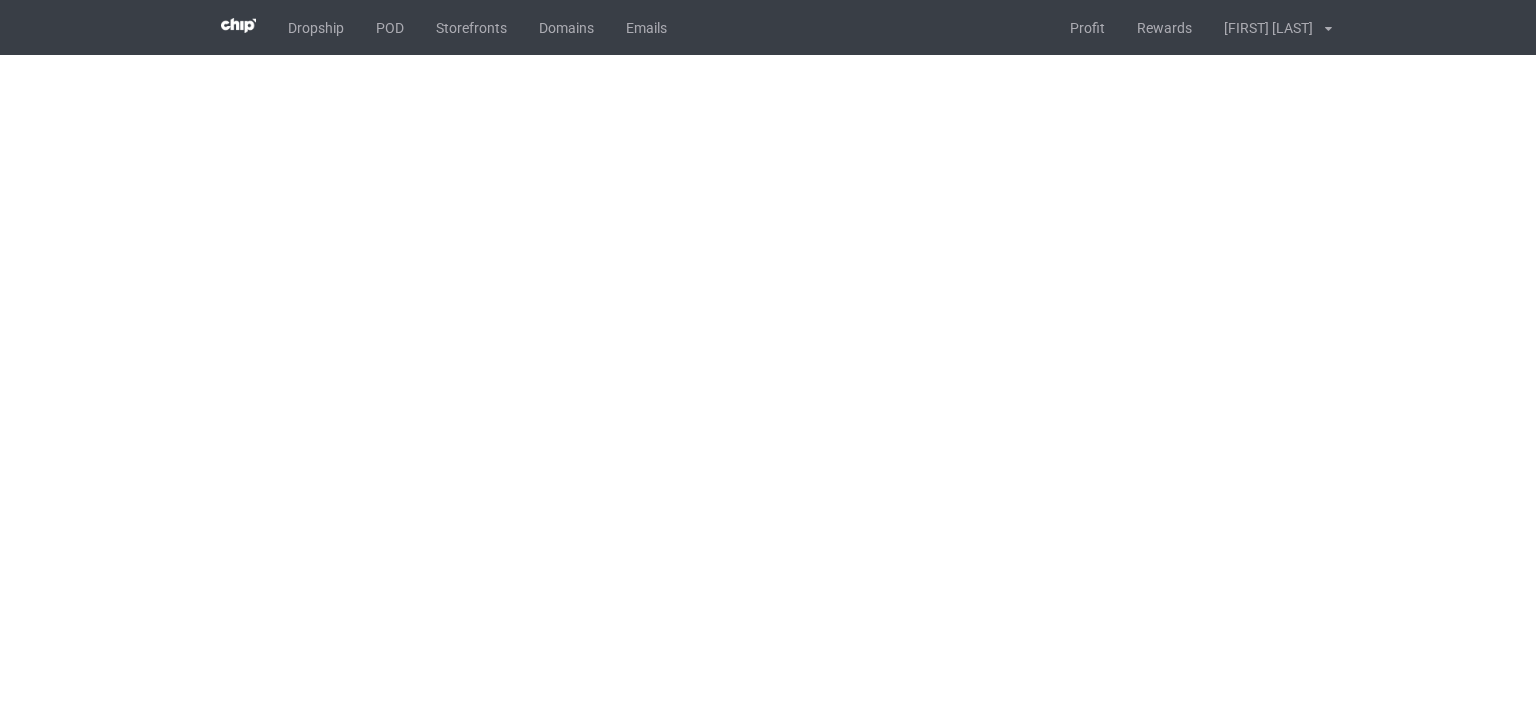 scroll, scrollTop: 0, scrollLeft: 0, axis: both 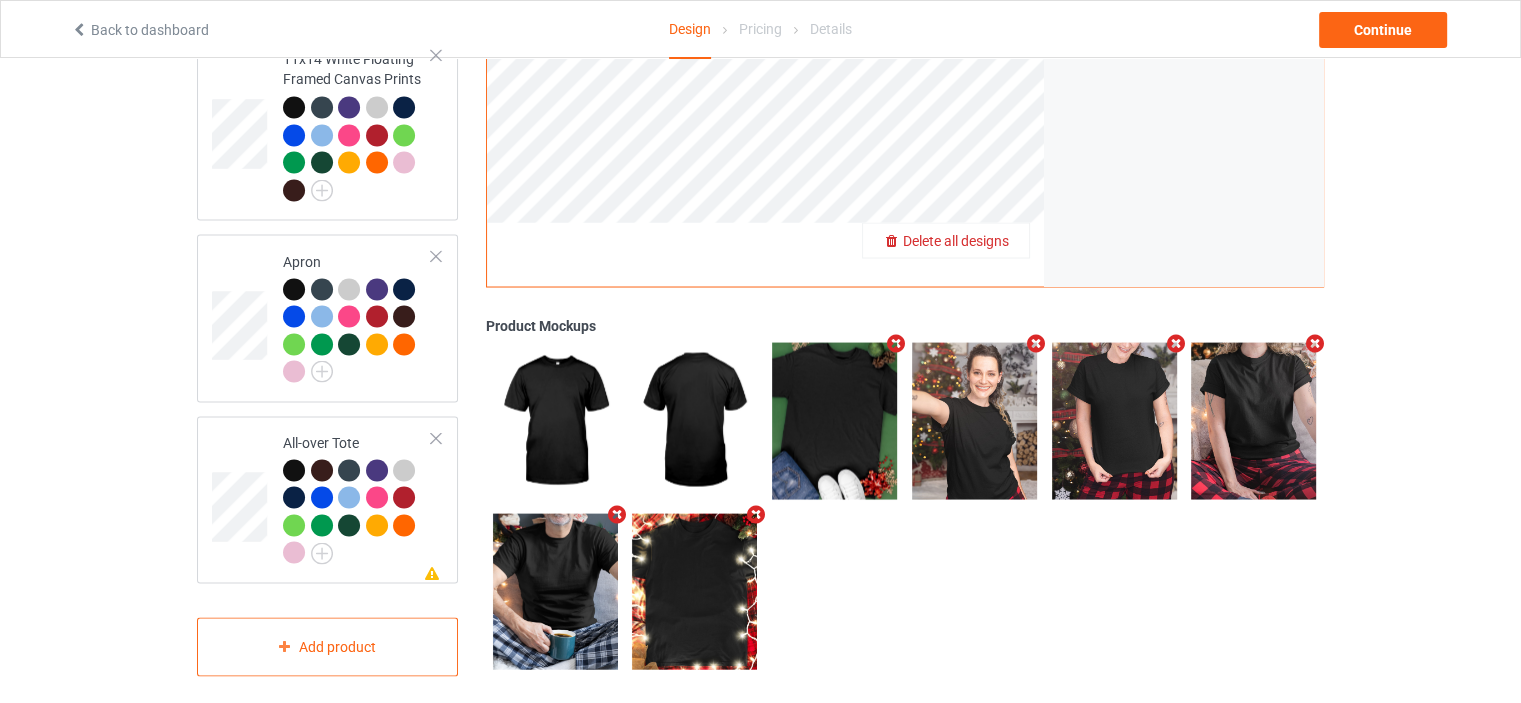 click on "Delete all designs" at bounding box center [956, 240] 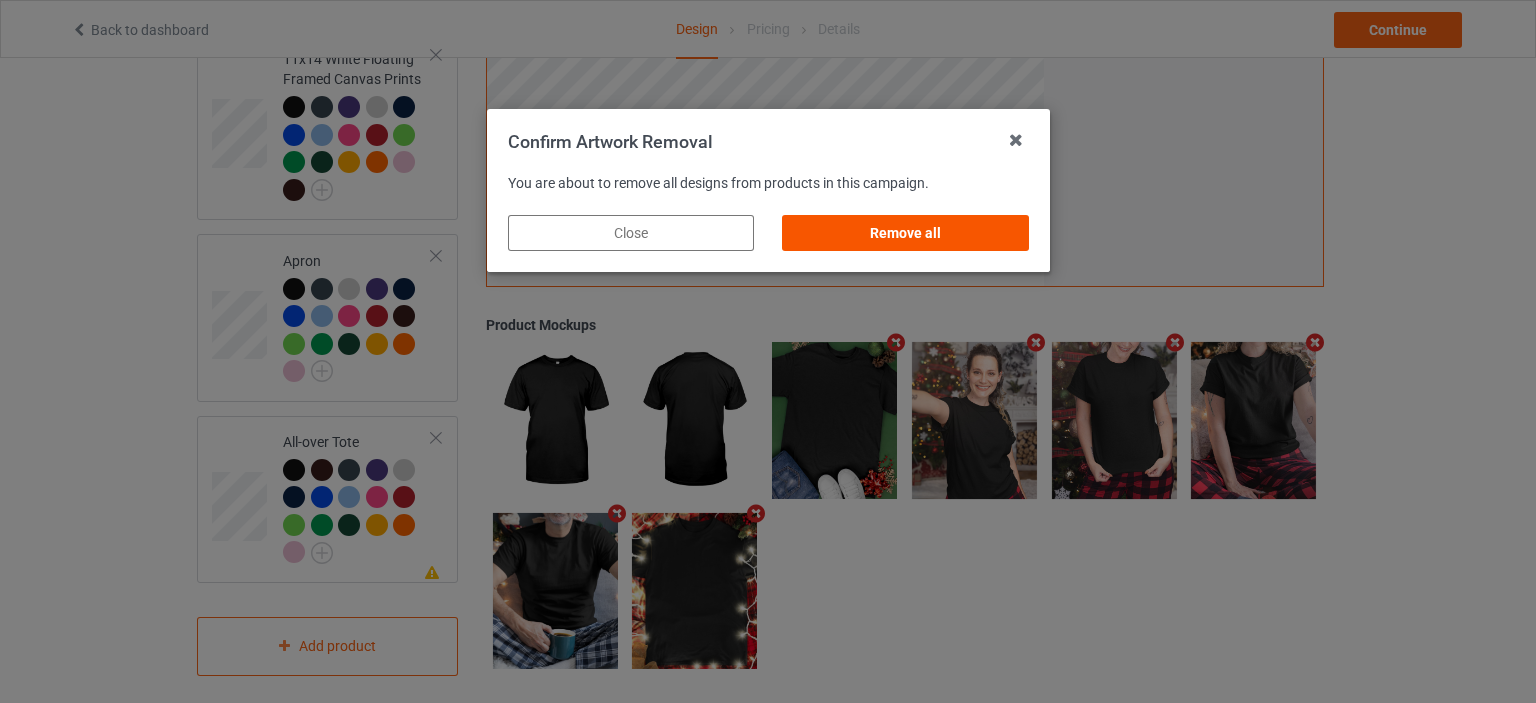 click on "Remove all" at bounding box center [905, 233] 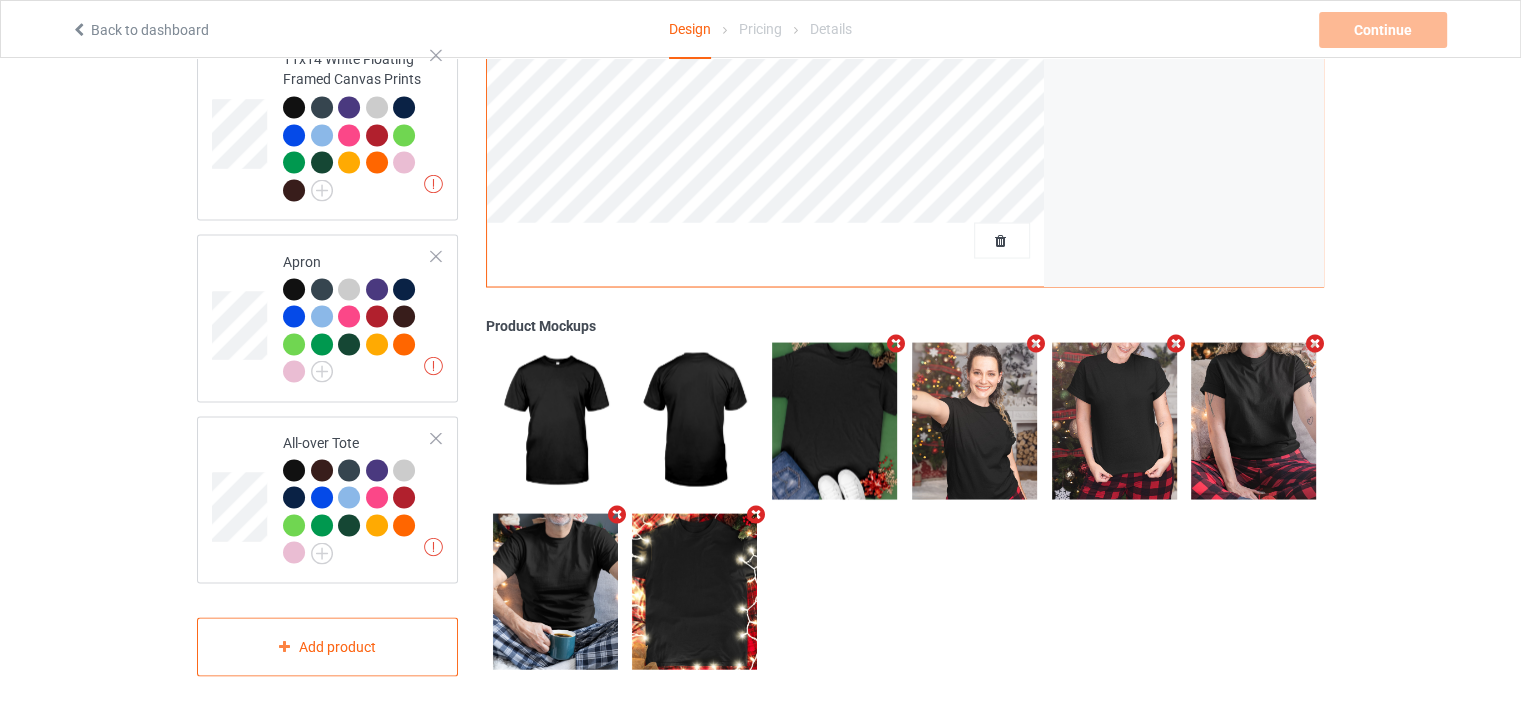 scroll, scrollTop: 0, scrollLeft: 0, axis: both 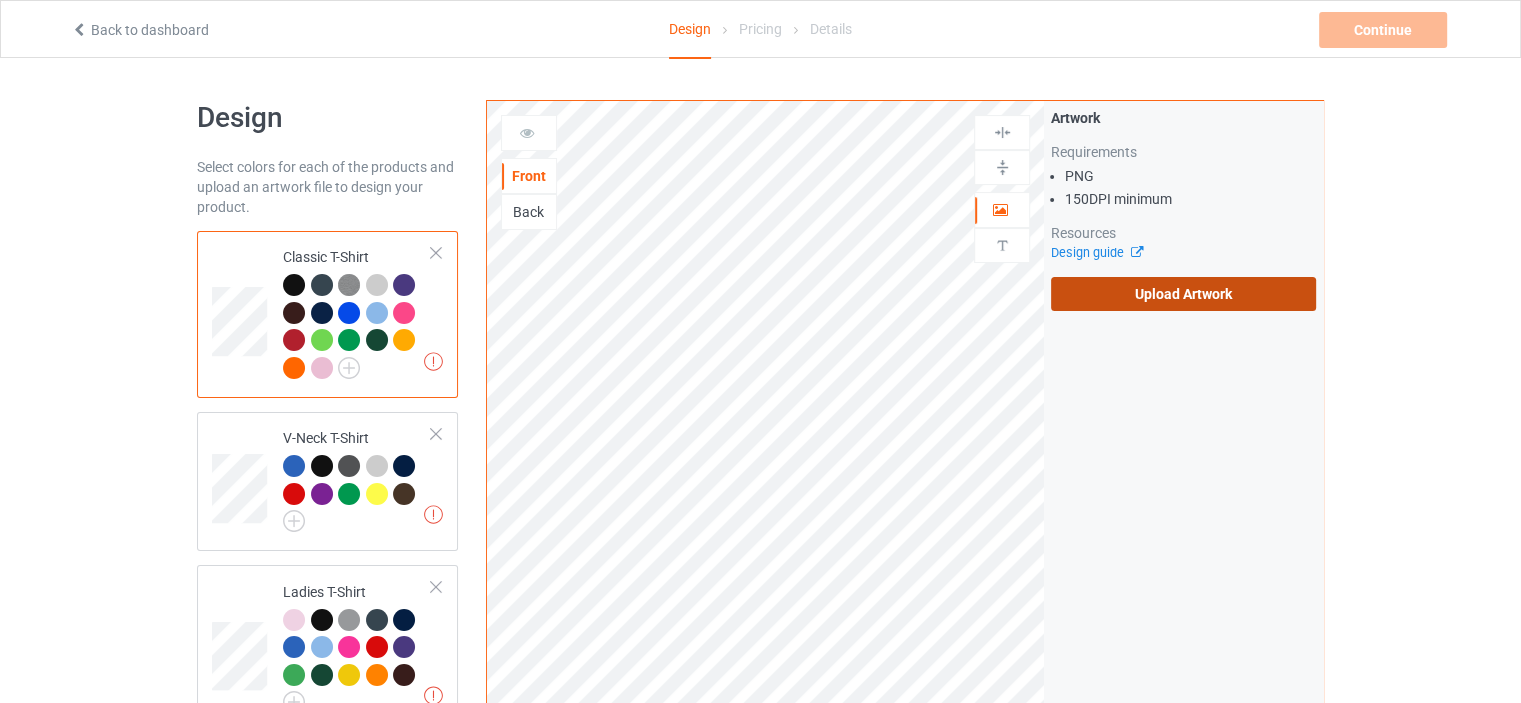 click on "Upload Artwork" at bounding box center [1183, 294] 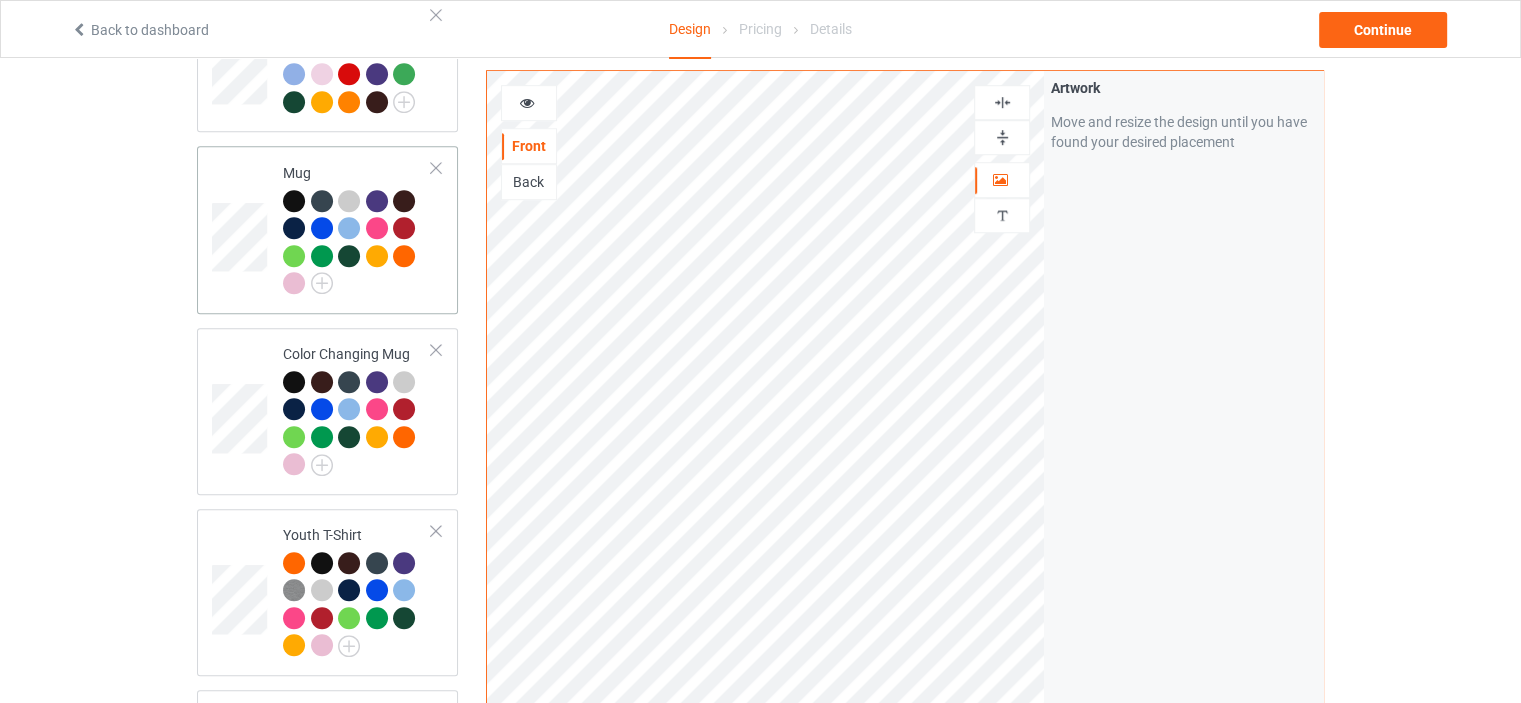 scroll, scrollTop: 1300, scrollLeft: 0, axis: vertical 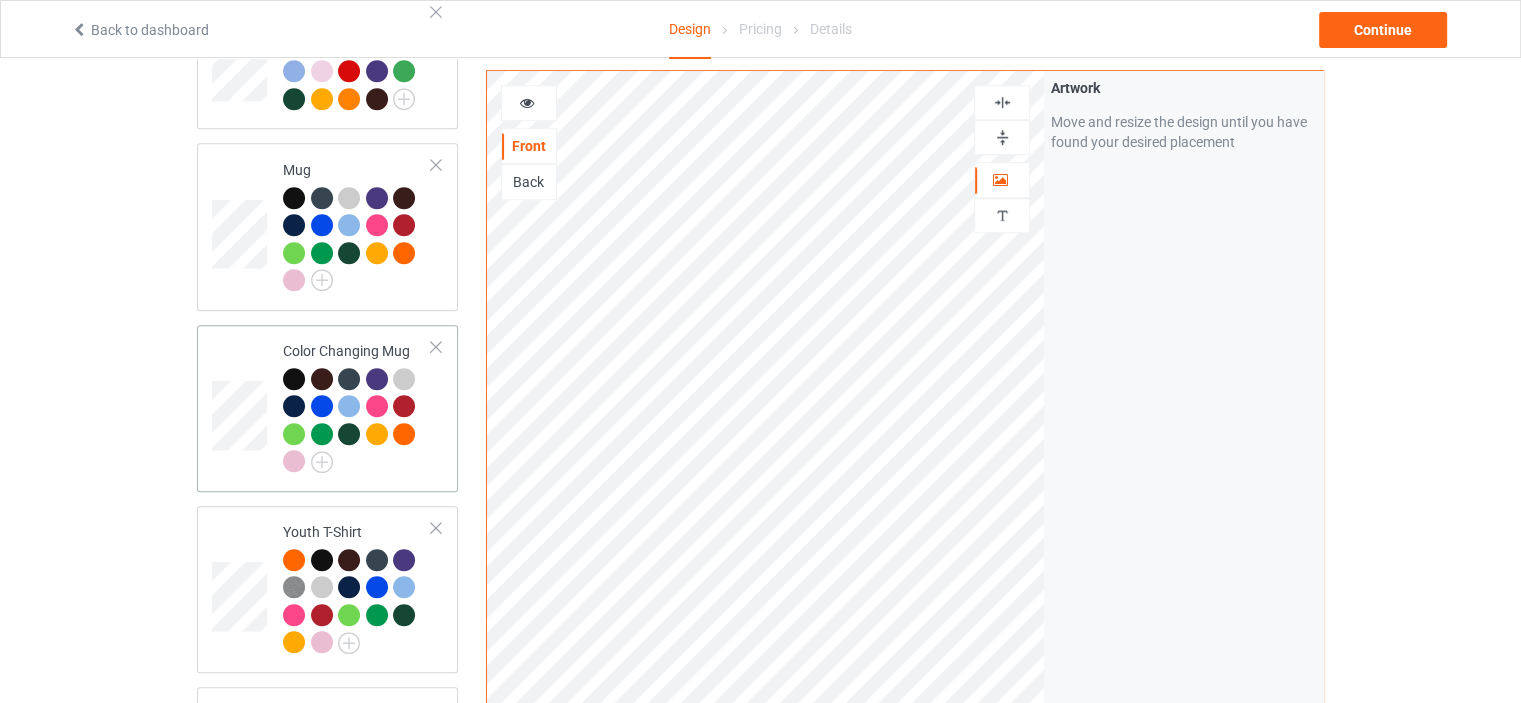 click on "Color Changing Mug" at bounding box center (357, 406) 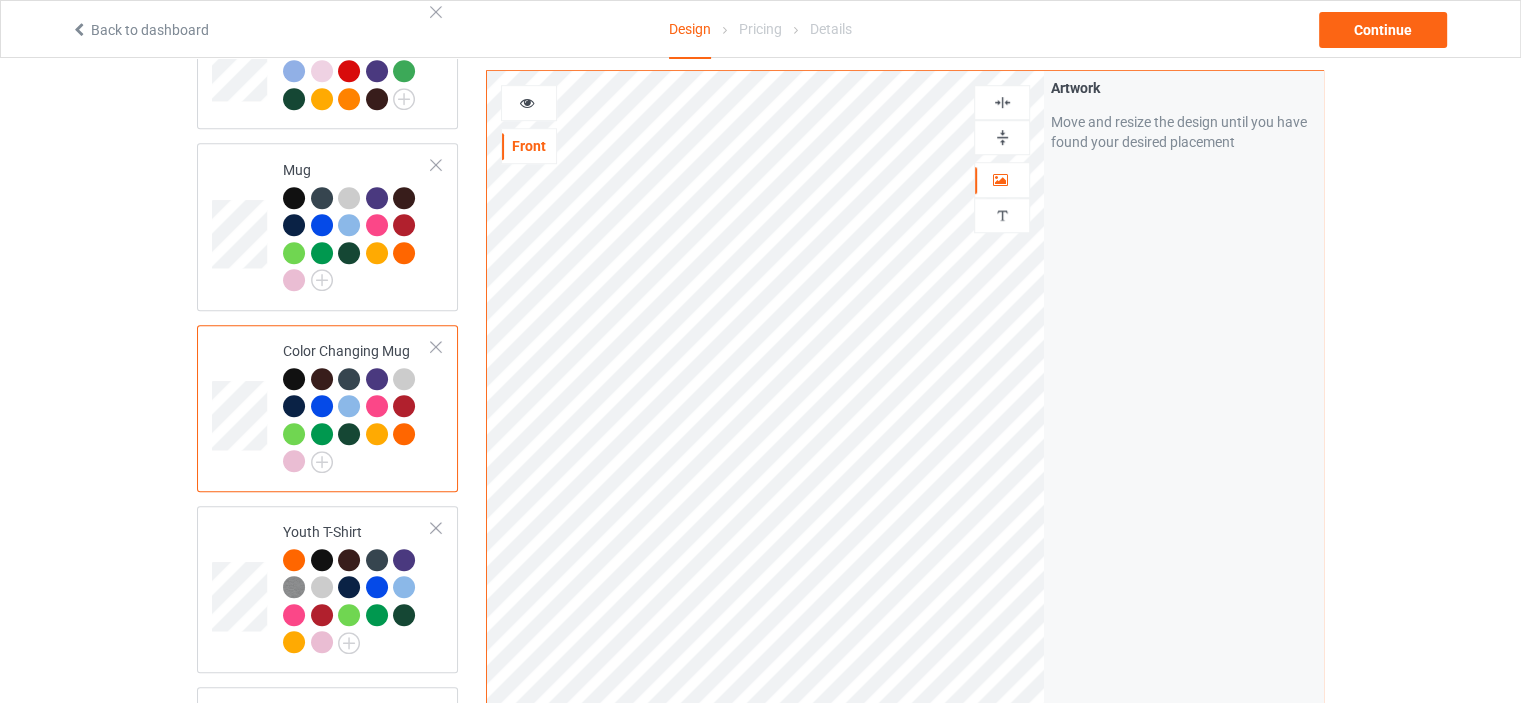 click at bounding box center [1002, 137] 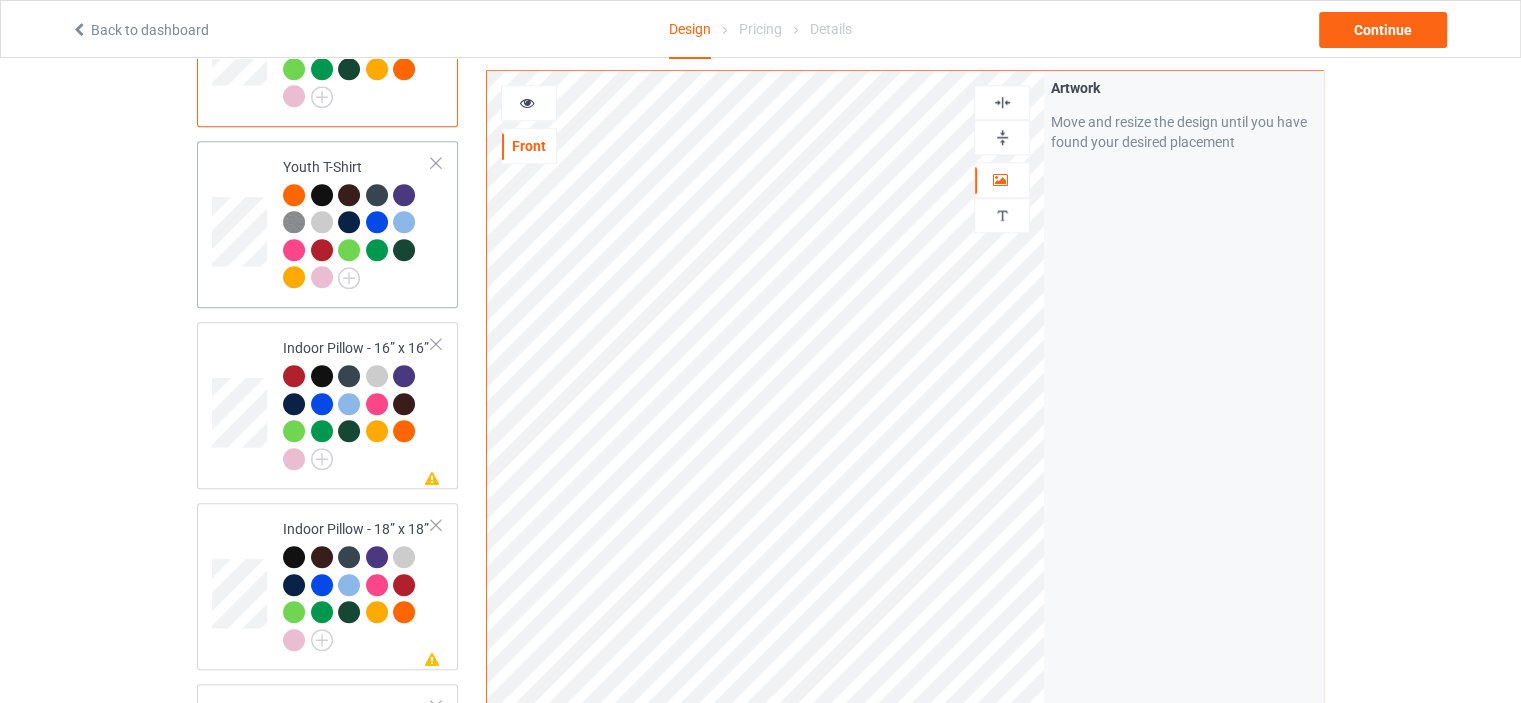 scroll, scrollTop: 1700, scrollLeft: 0, axis: vertical 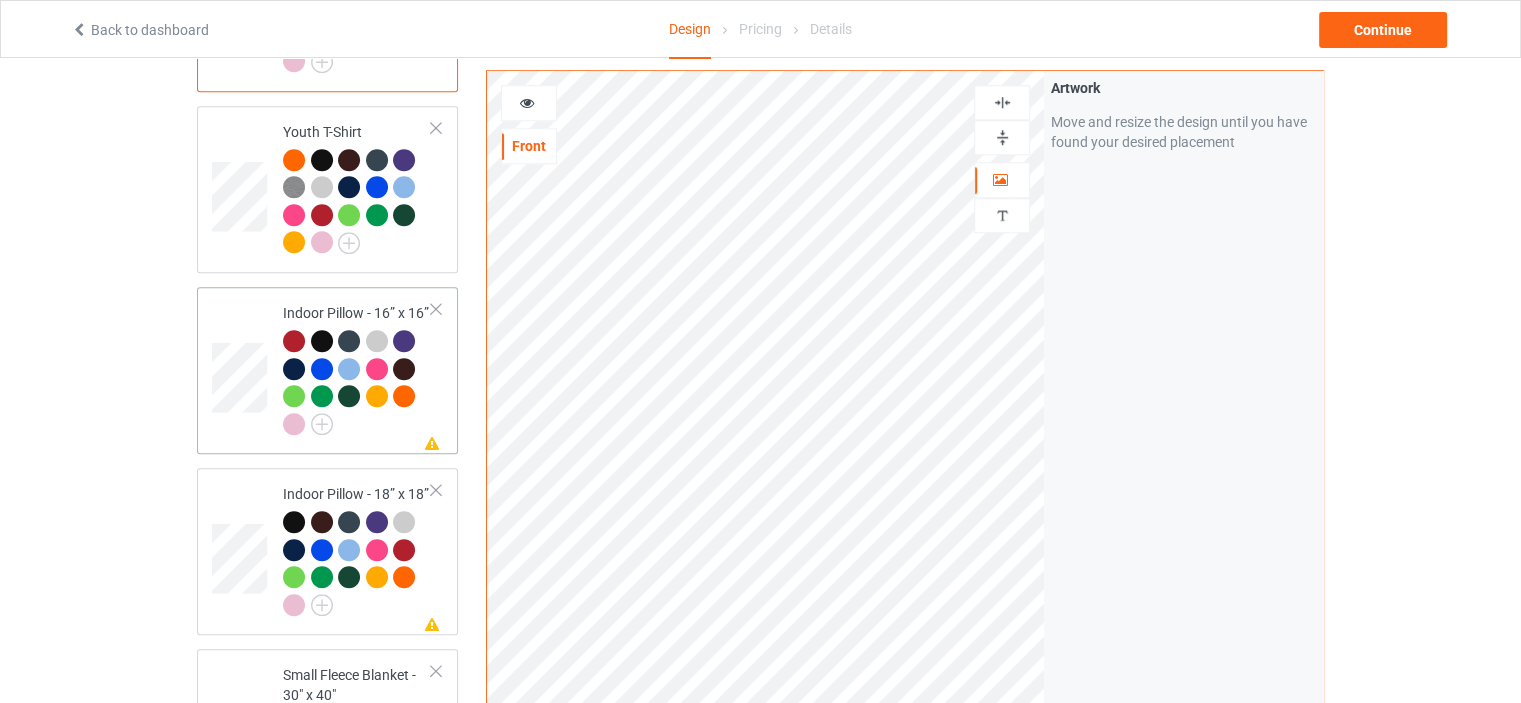 click on "Indoor Pillow - 16” x 16”" at bounding box center [357, 368] 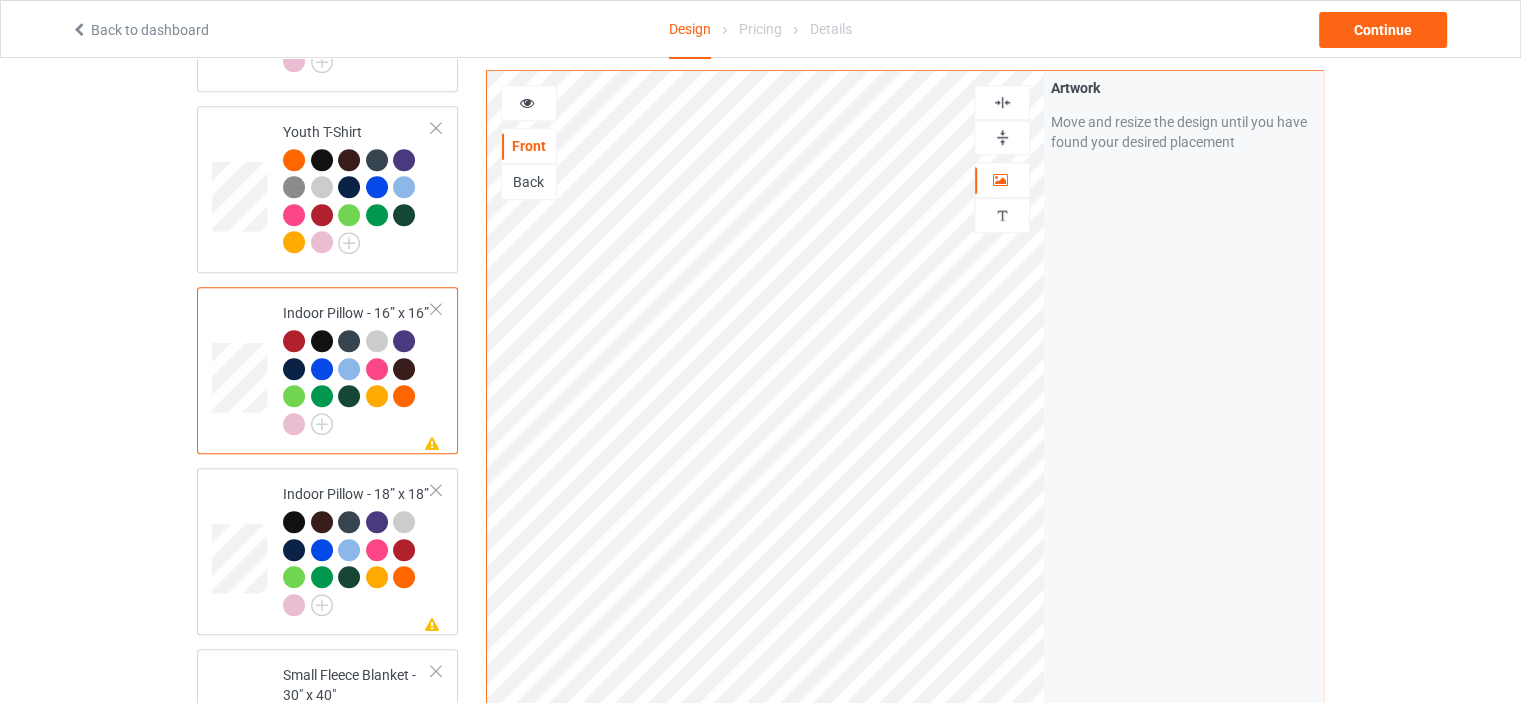 click at bounding box center (1002, 137) 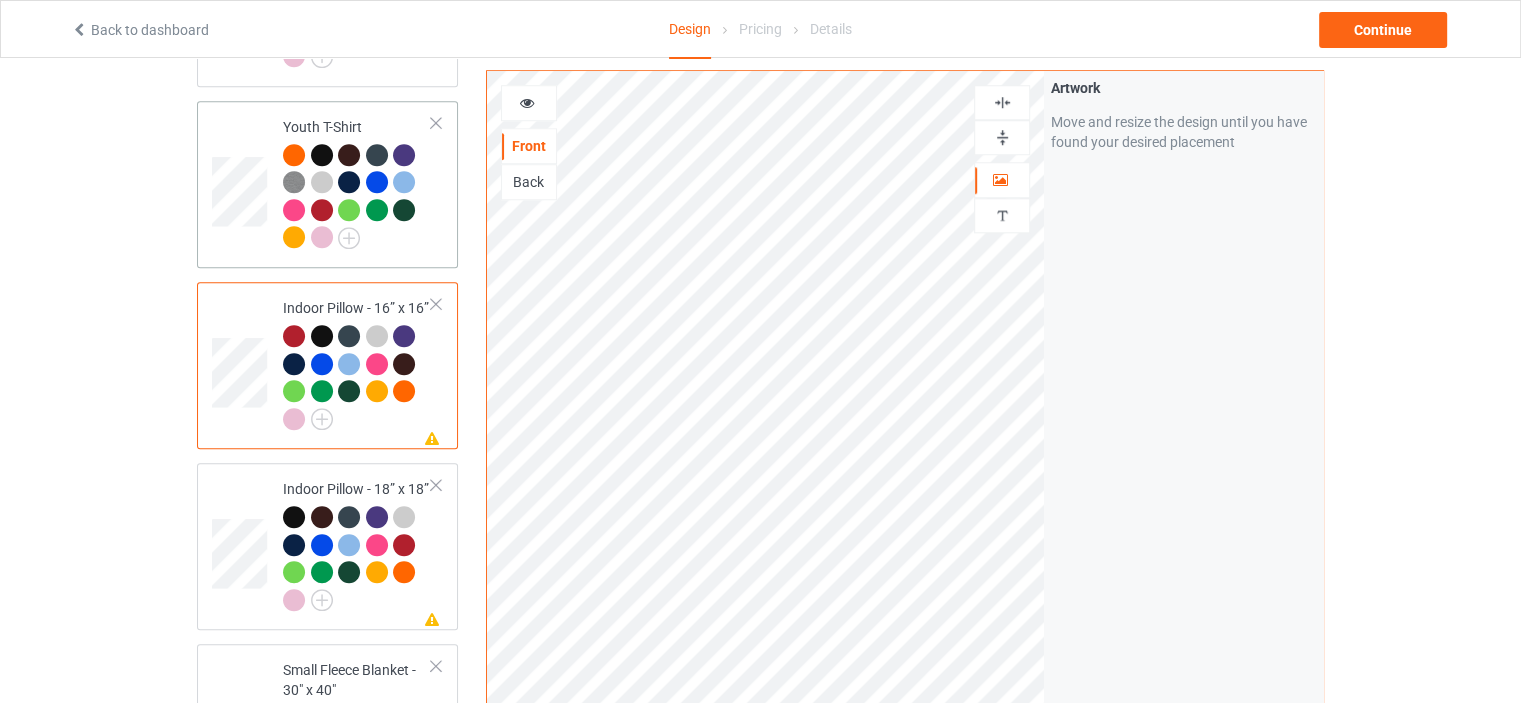 scroll, scrollTop: 1900, scrollLeft: 0, axis: vertical 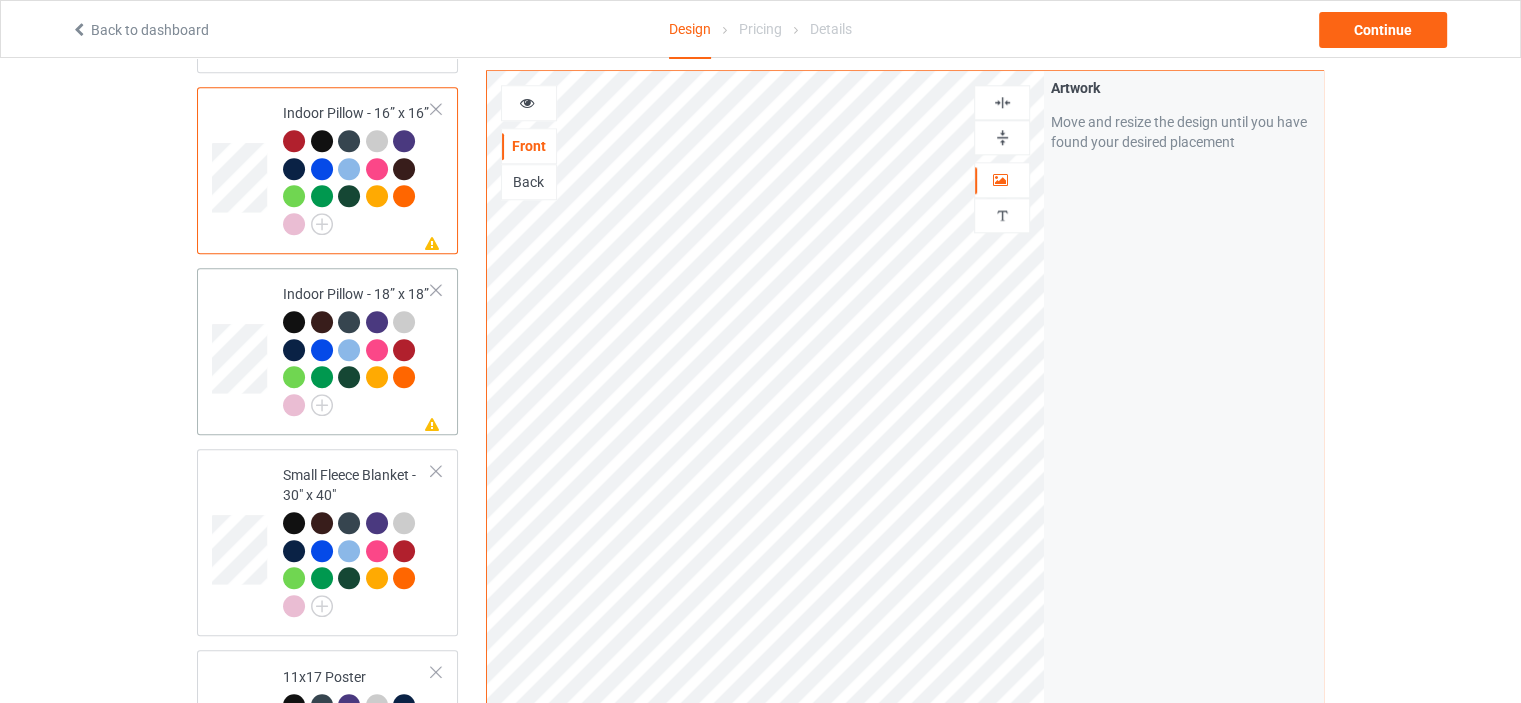 click on "Missing artwork on 1 side(s) Indoor Pillow - 18” x 18”" at bounding box center [357, 351] 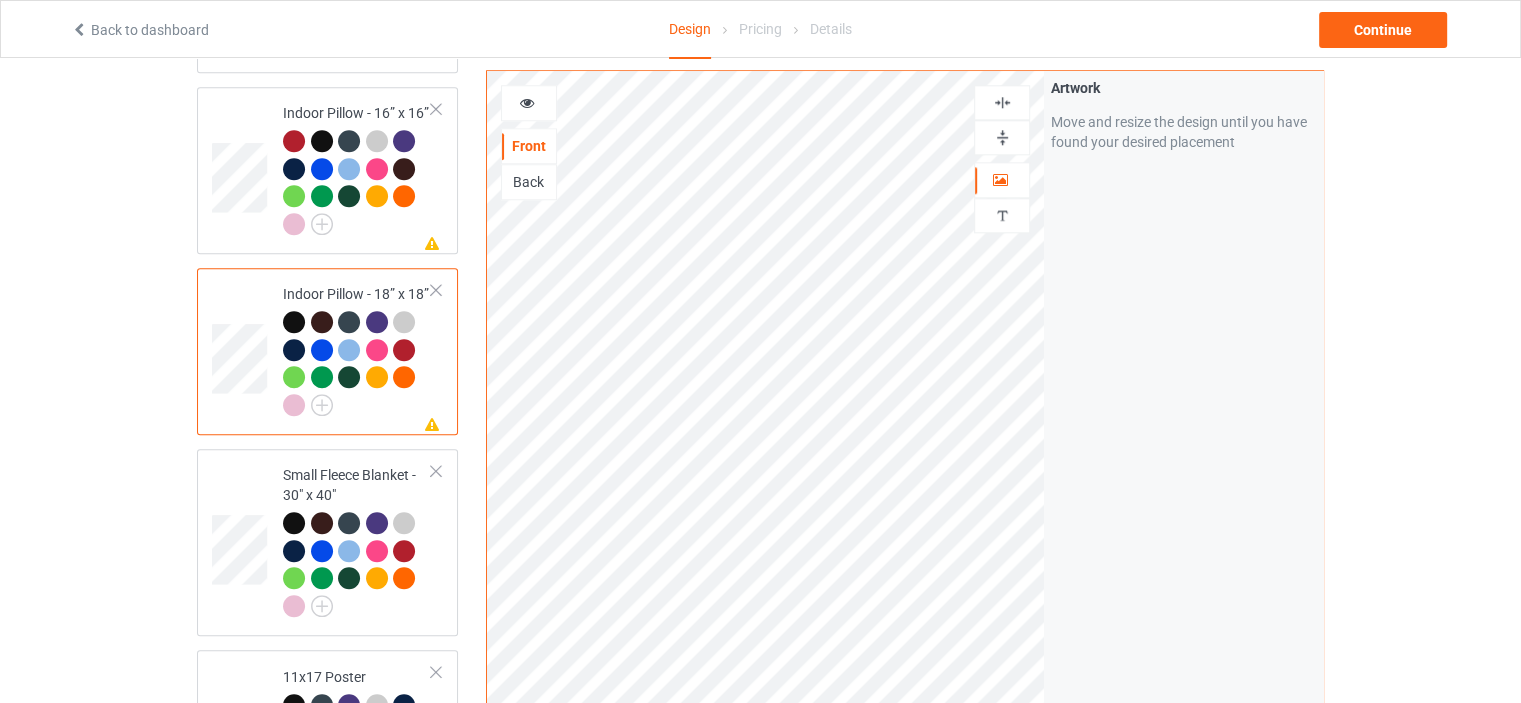 click at bounding box center [1002, 137] 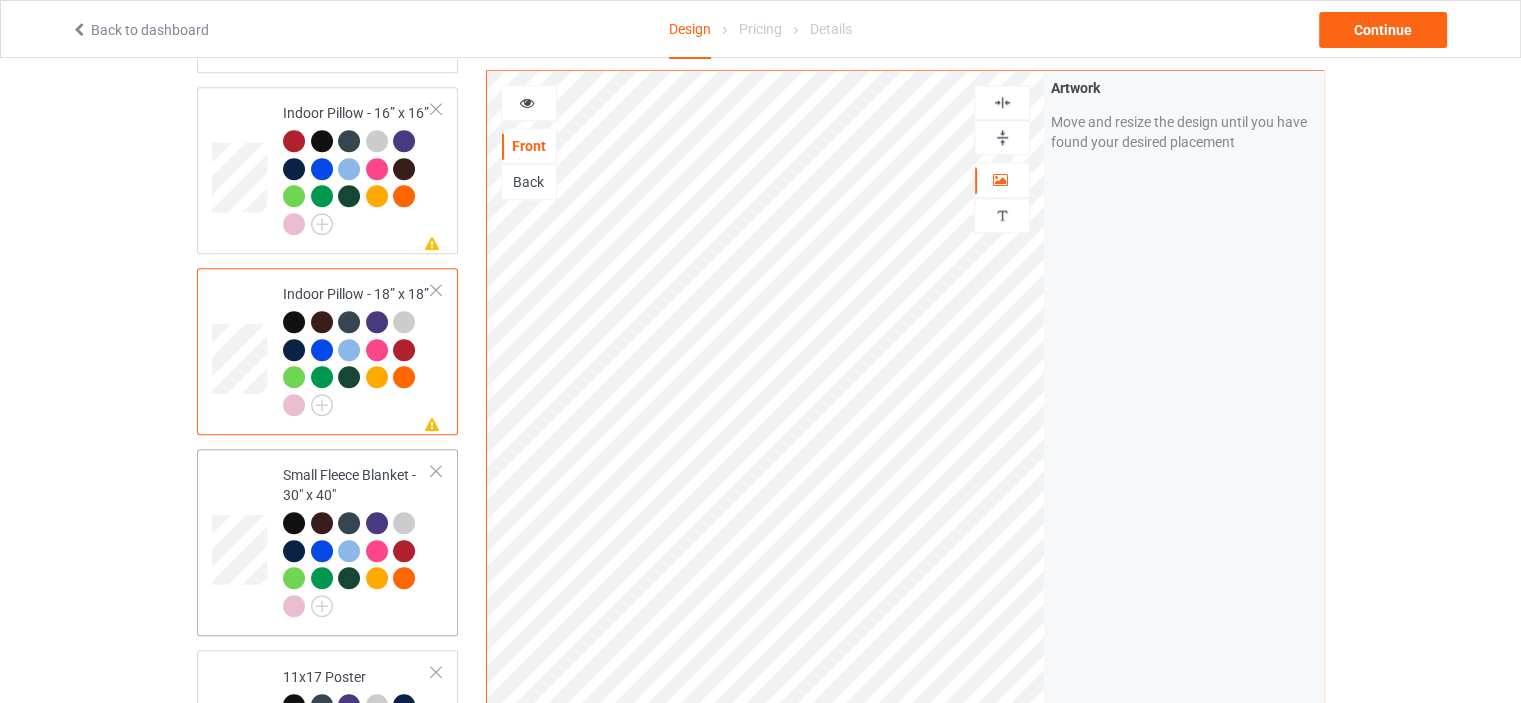 click on "Small Fleece Blanket - 30" x 40"" at bounding box center (357, 540) 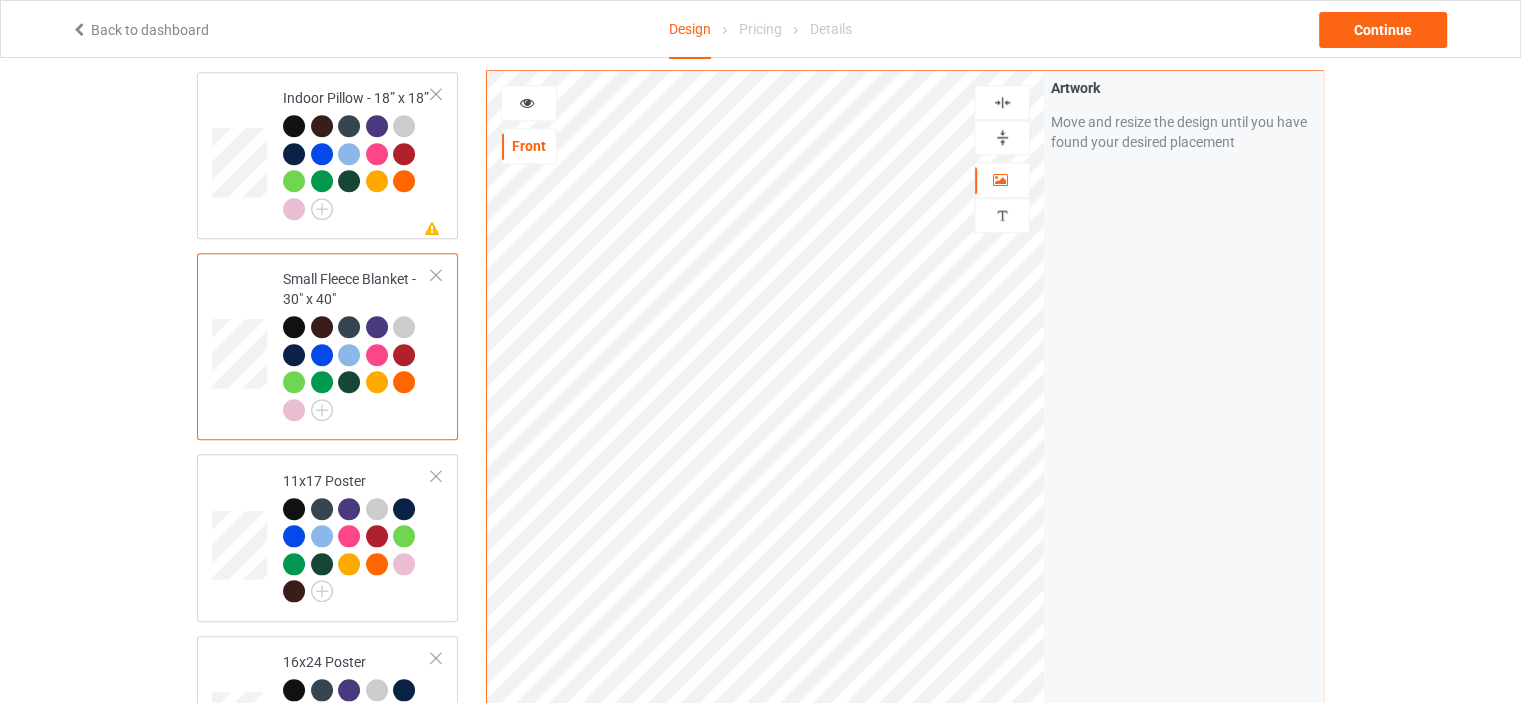 scroll, scrollTop: 2100, scrollLeft: 0, axis: vertical 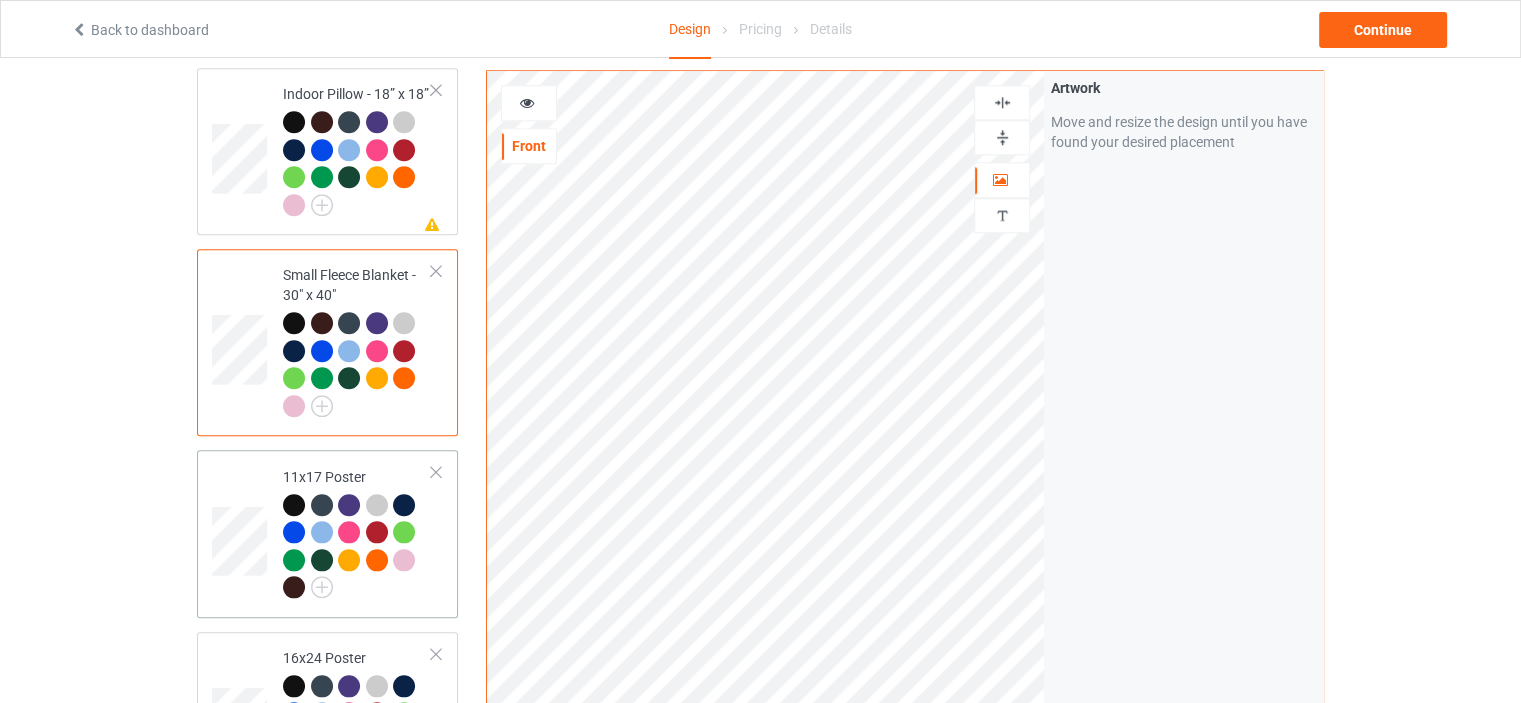 click on "11x17 Poster" at bounding box center [357, 533] 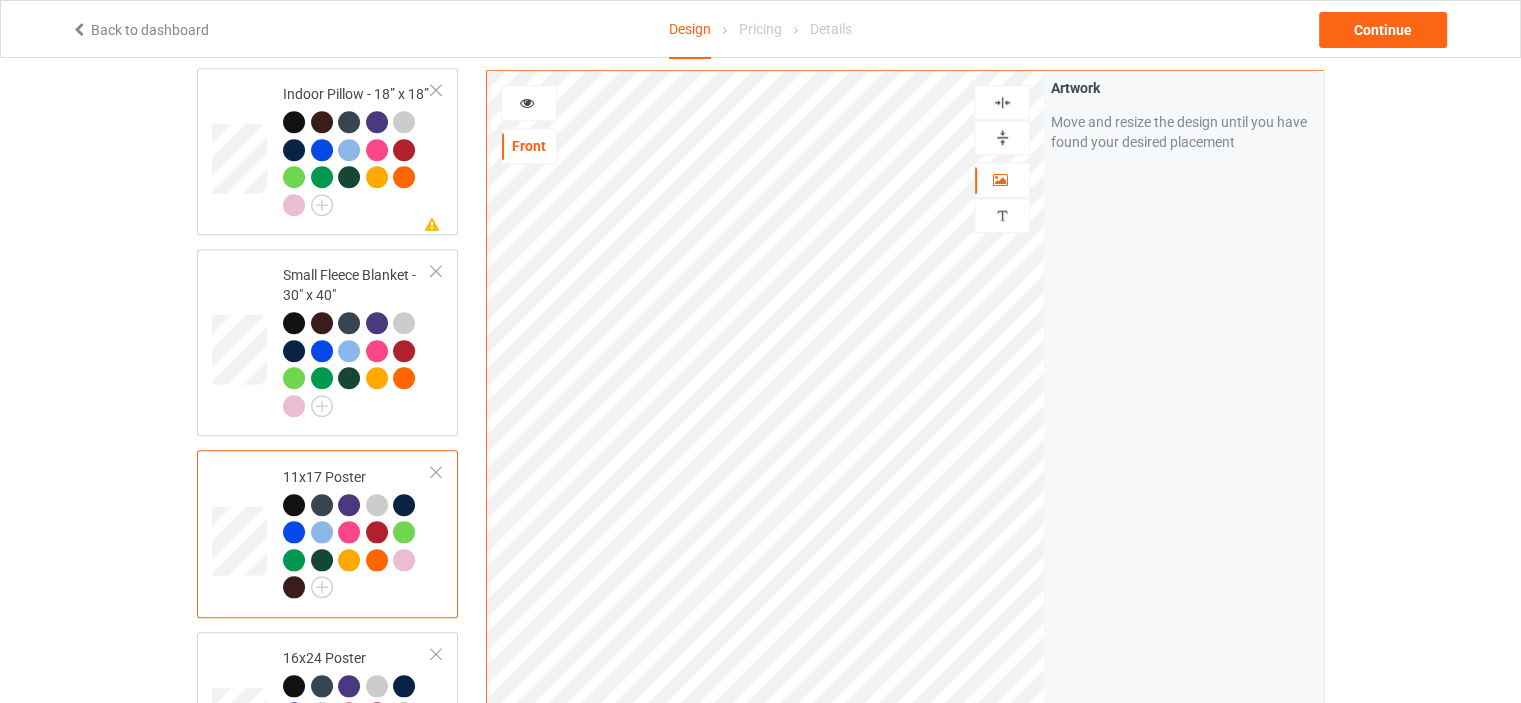 drag, startPoint x: 1000, startPoint y: 135, endPoint x: 1005, endPoint y: 115, distance: 20.615528 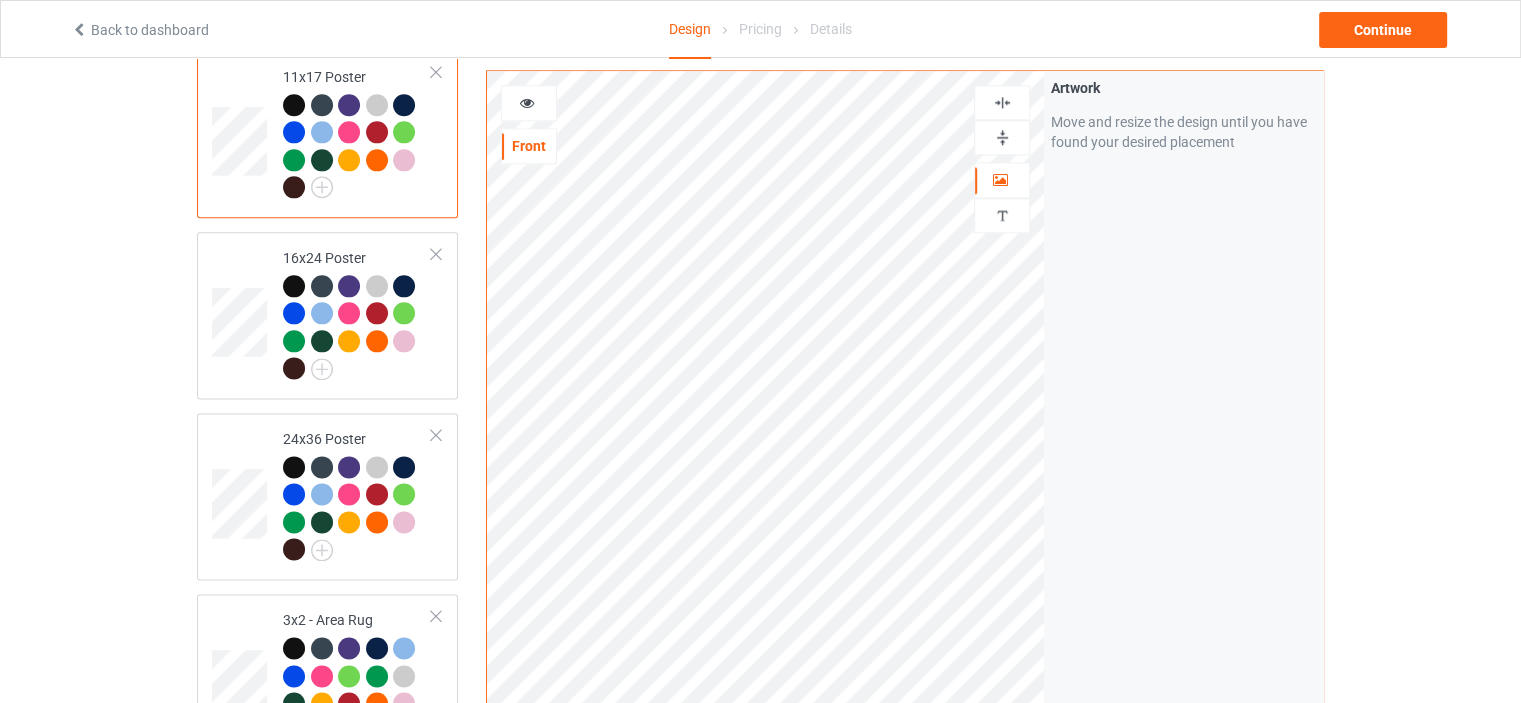 scroll, scrollTop: 2600, scrollLeft: 0, axis: vertical 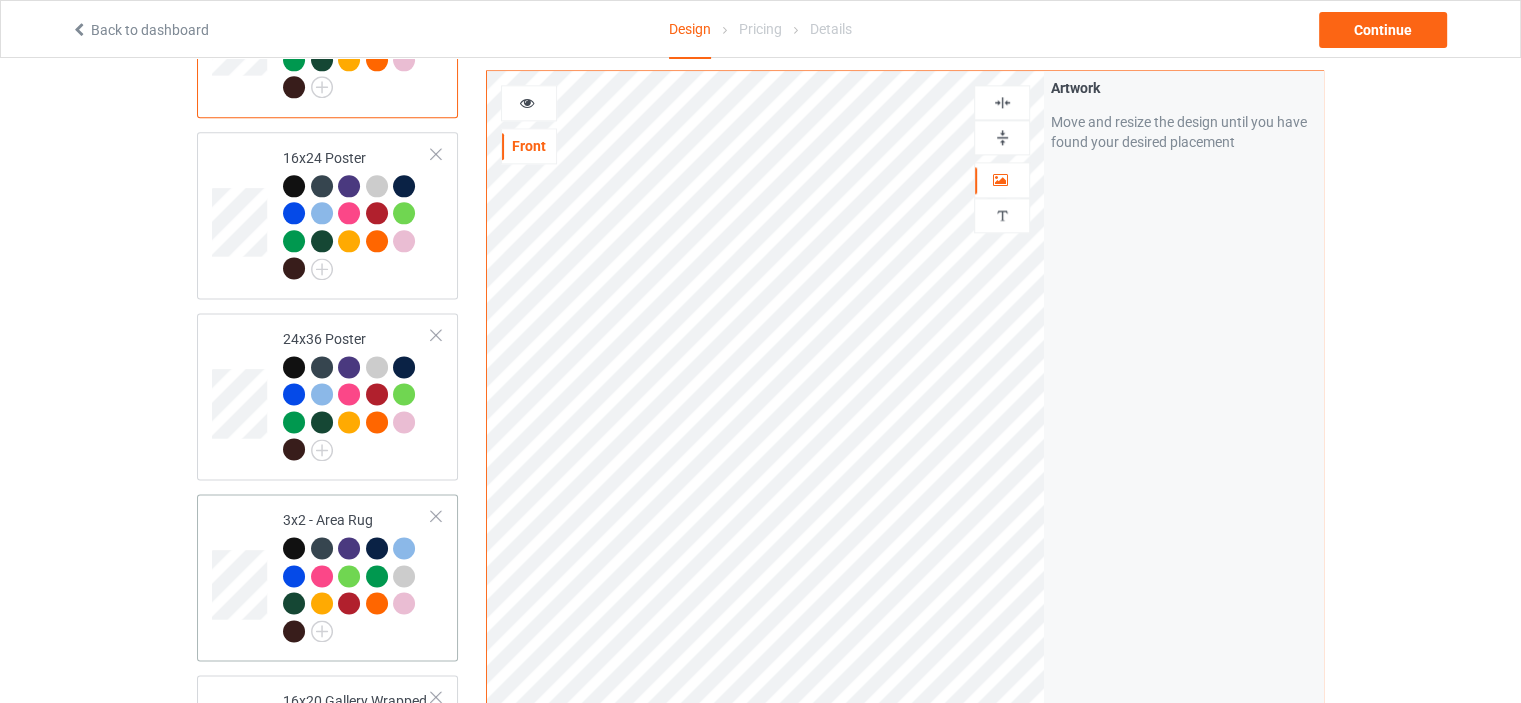 click on "3x2 - Area Rug" at bounding box center [357, 575] 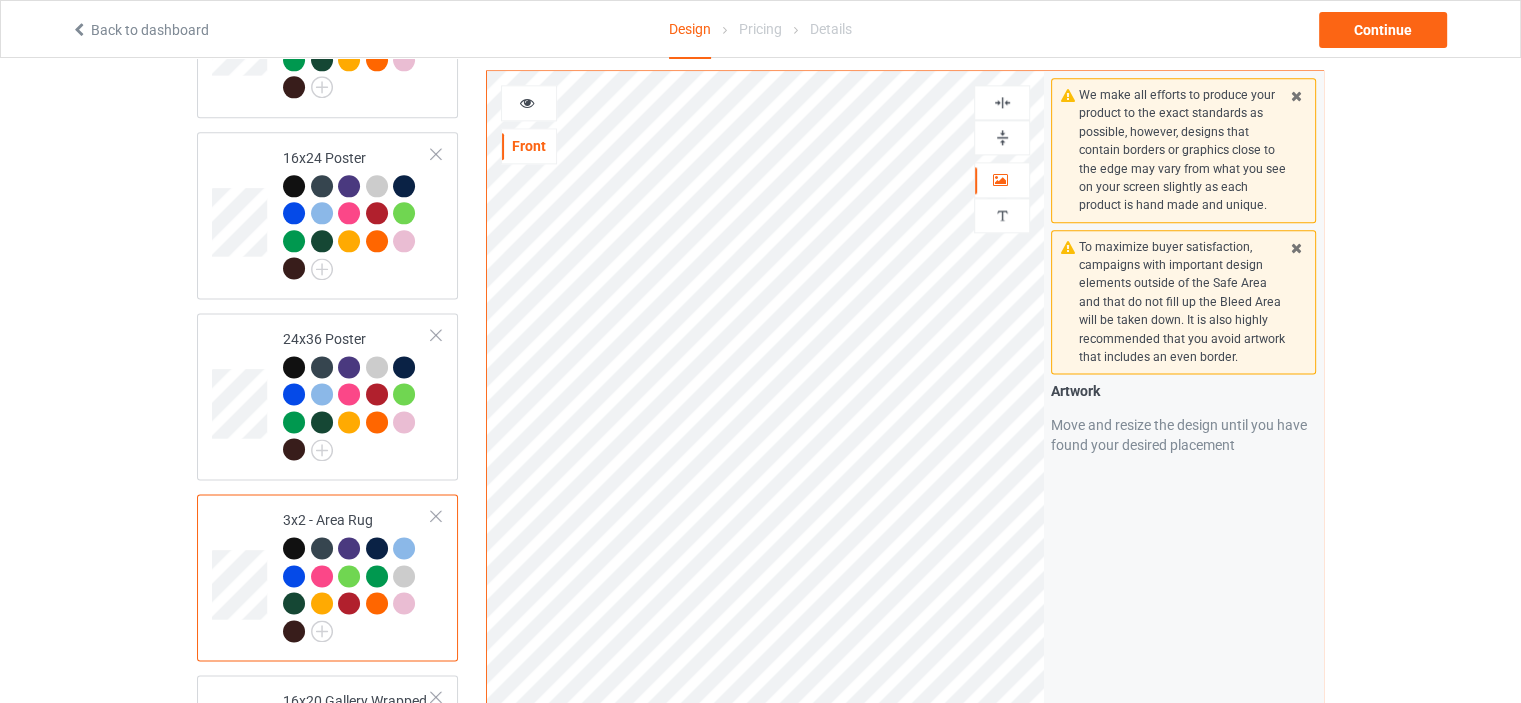 drag, startPoint x: 1009, startPoint y: 136, endPoint x: 1018, endPoint y: 111, distance: 26.57066 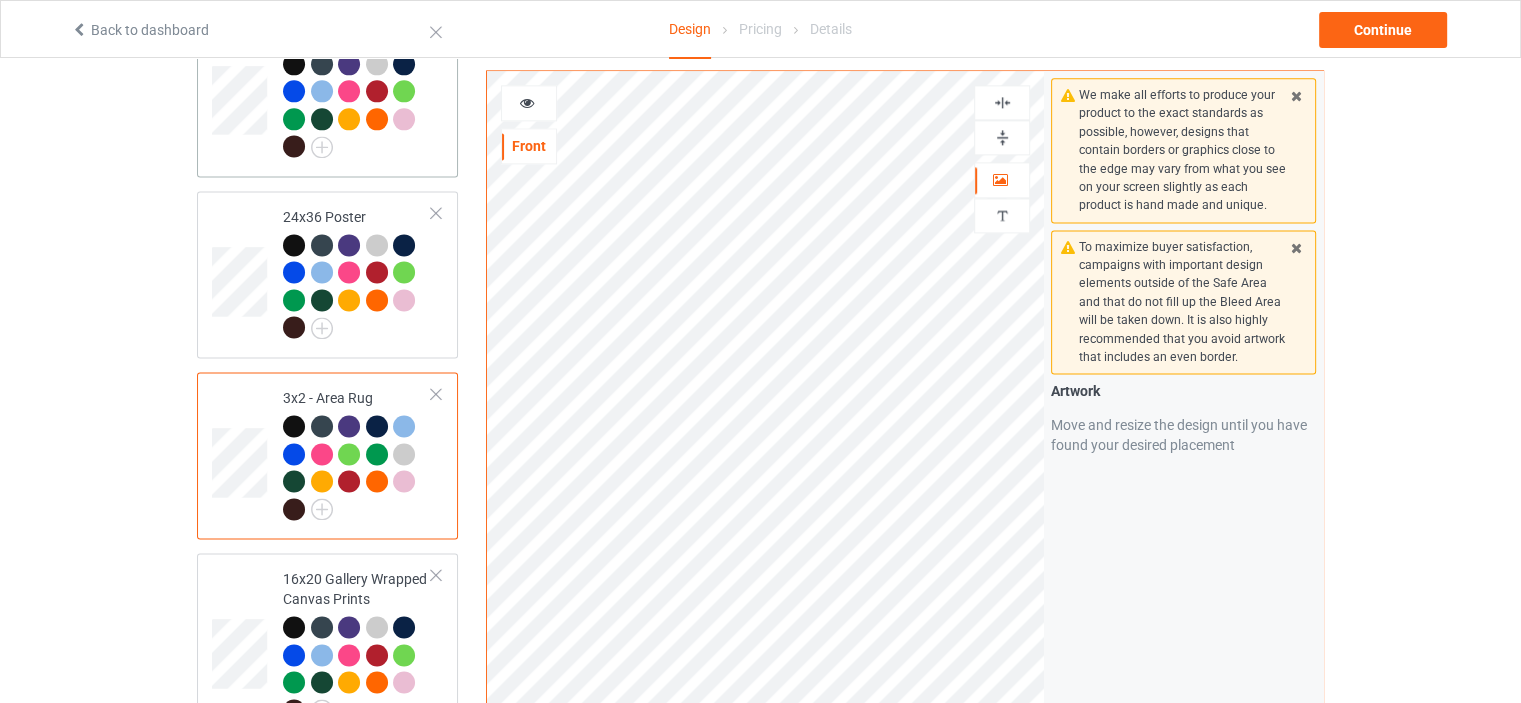 scroll, scrollTop: 2900, scrollLeft: 0, axis: vertical 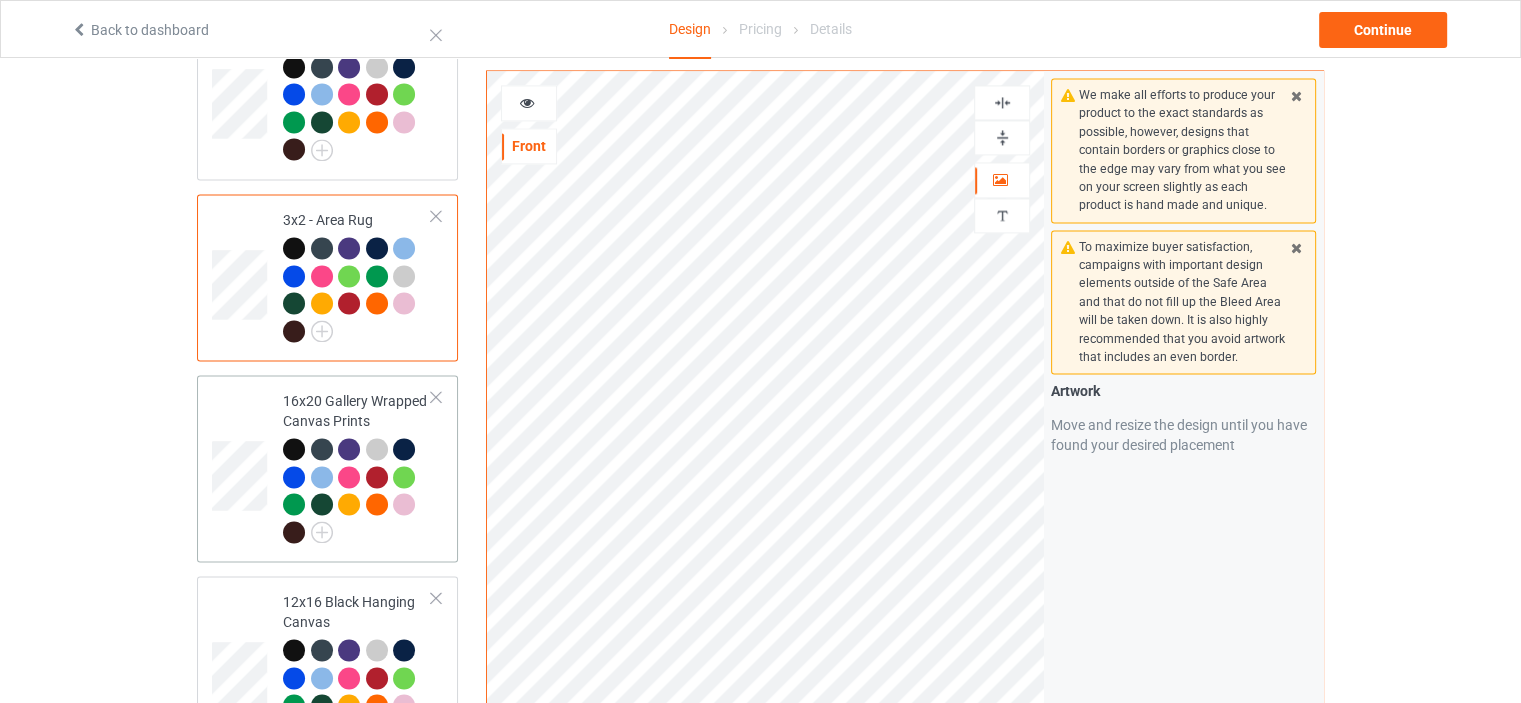 click on "16x20 Gallery Wrapped Canvas Prints" at bounding box center [327, 468] 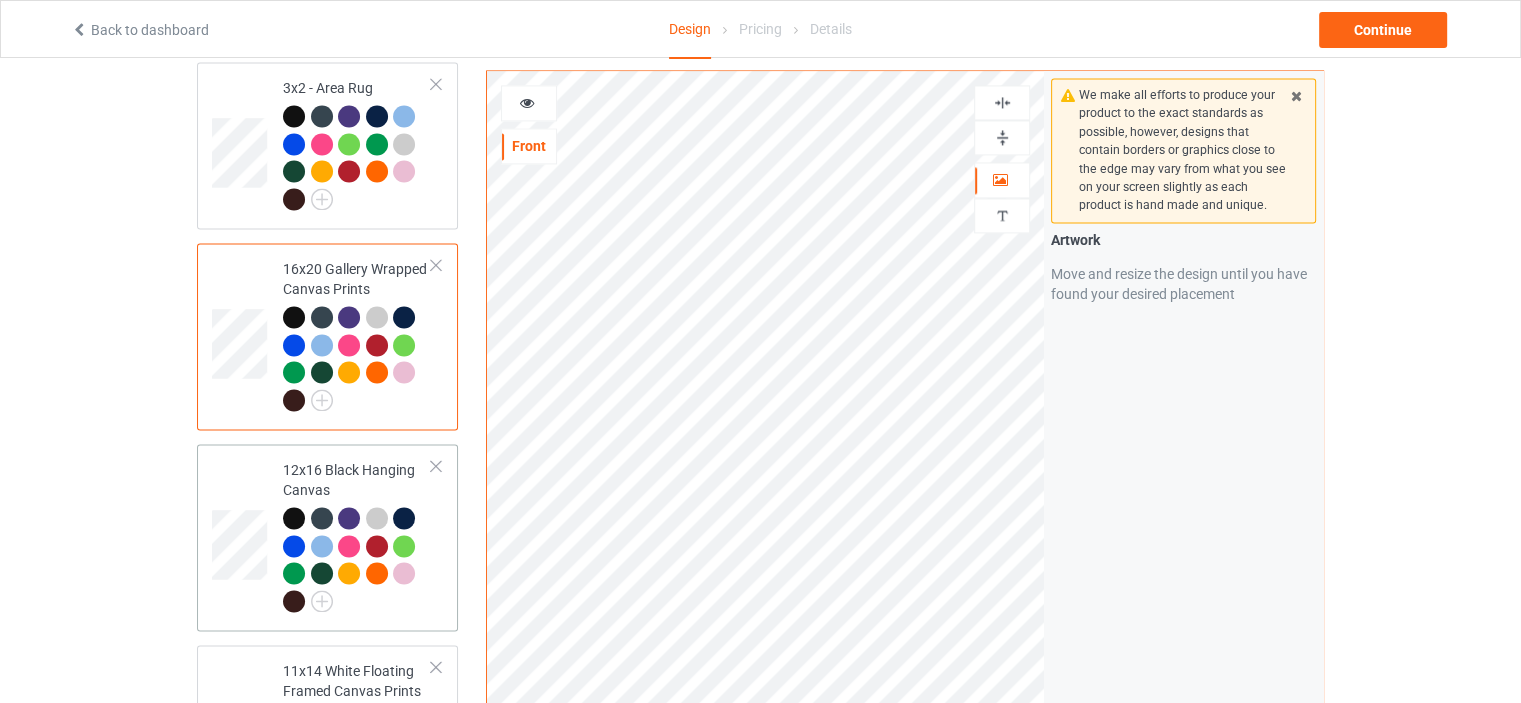 scroll, scrollTop: 3100, scrollLeft: 0, axis: vertical 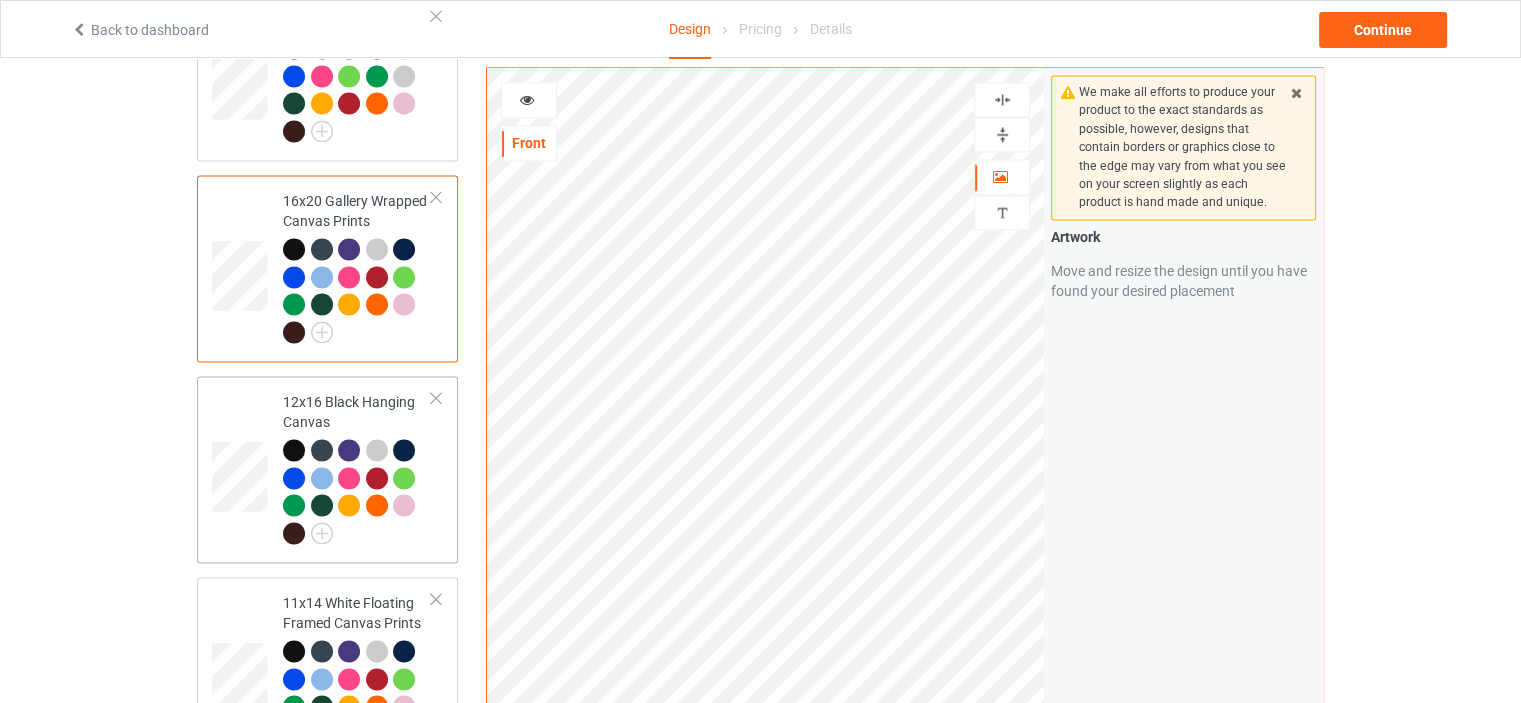 click on "12x16 Black Hanging Canvas" at bounding box center (357, 467) 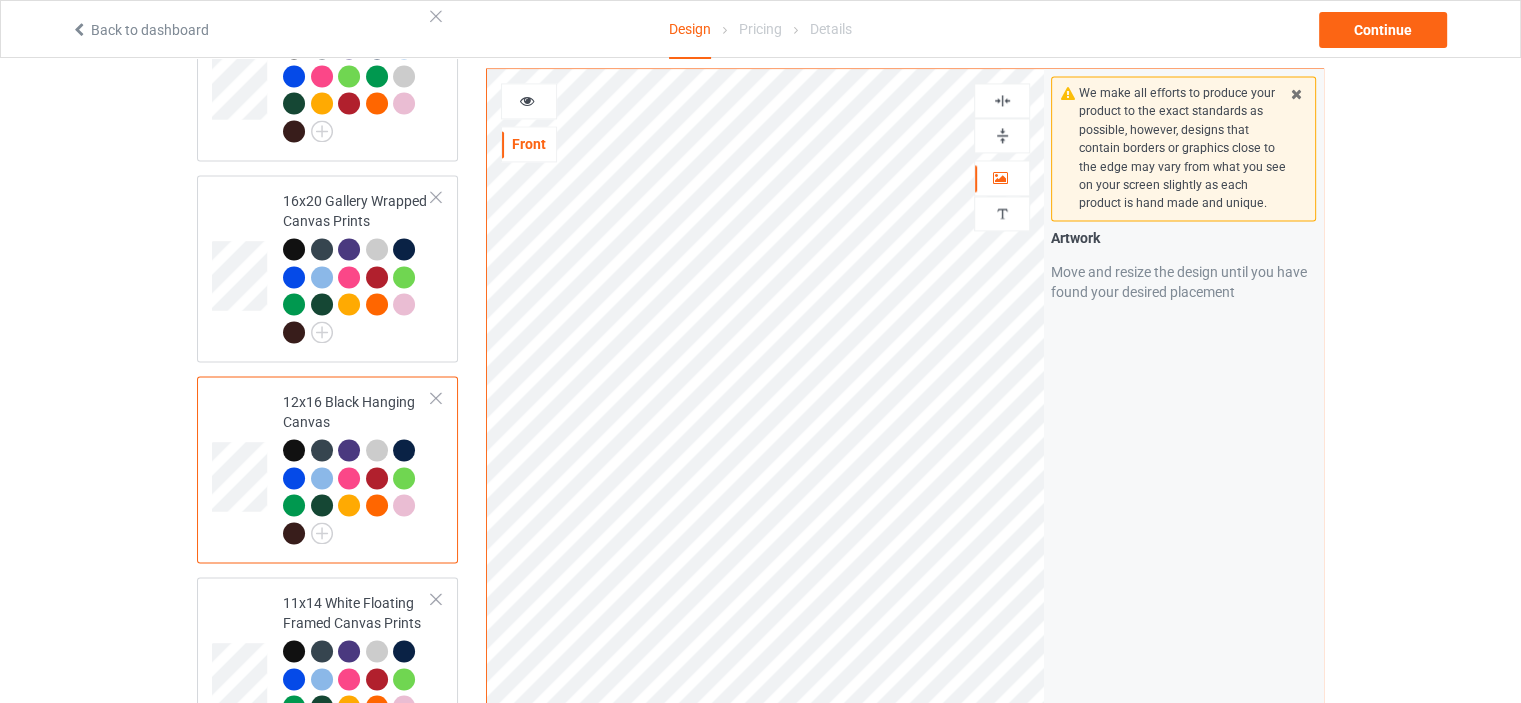 drag, startPoint x: 1004, startPoint y: 120, endPoint x: 1003, endPoint y: 91, distance: 29.017237 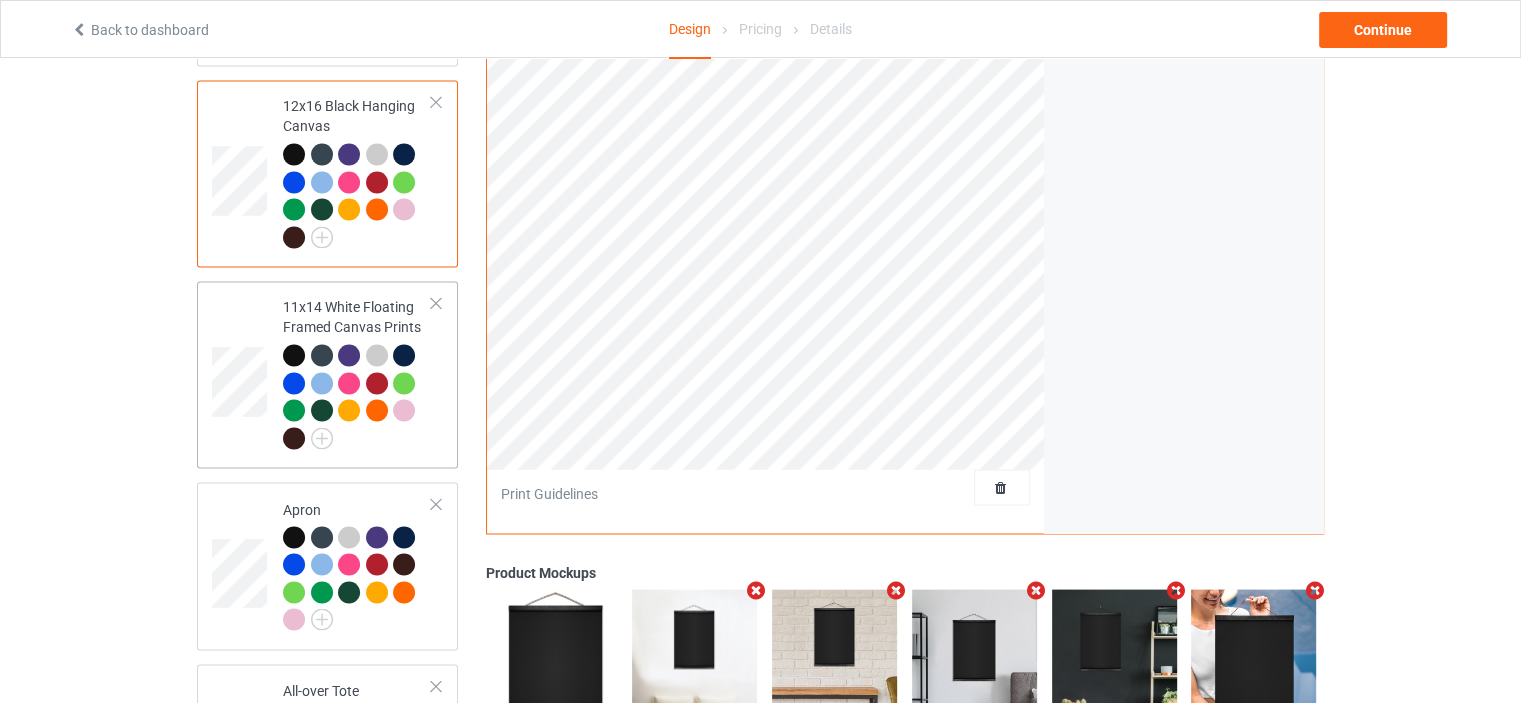 scroll, scrollTop: 3400, scrollLeft: 0, axis: vertical 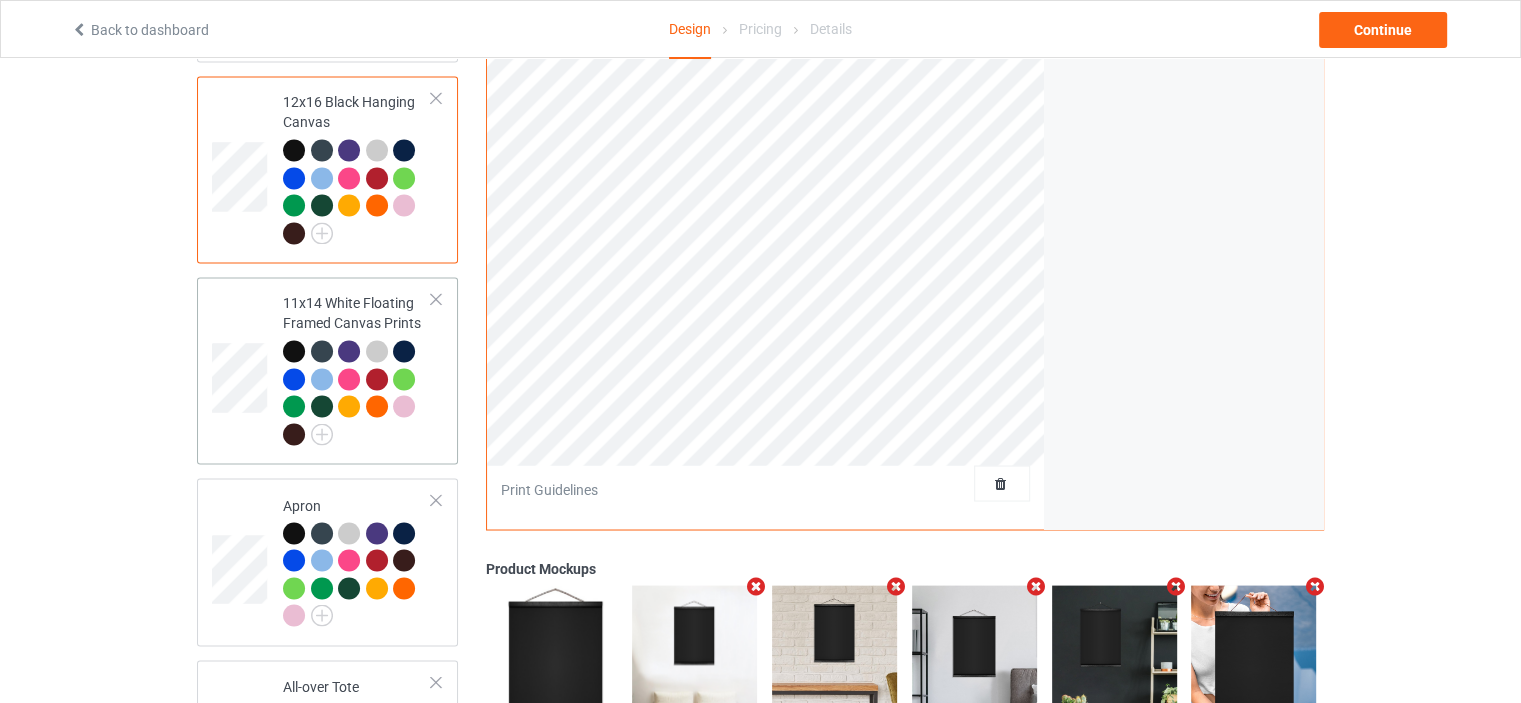 click on "11x14 White Floating Framed Canvas Prints" at bounding box center (357, 368) 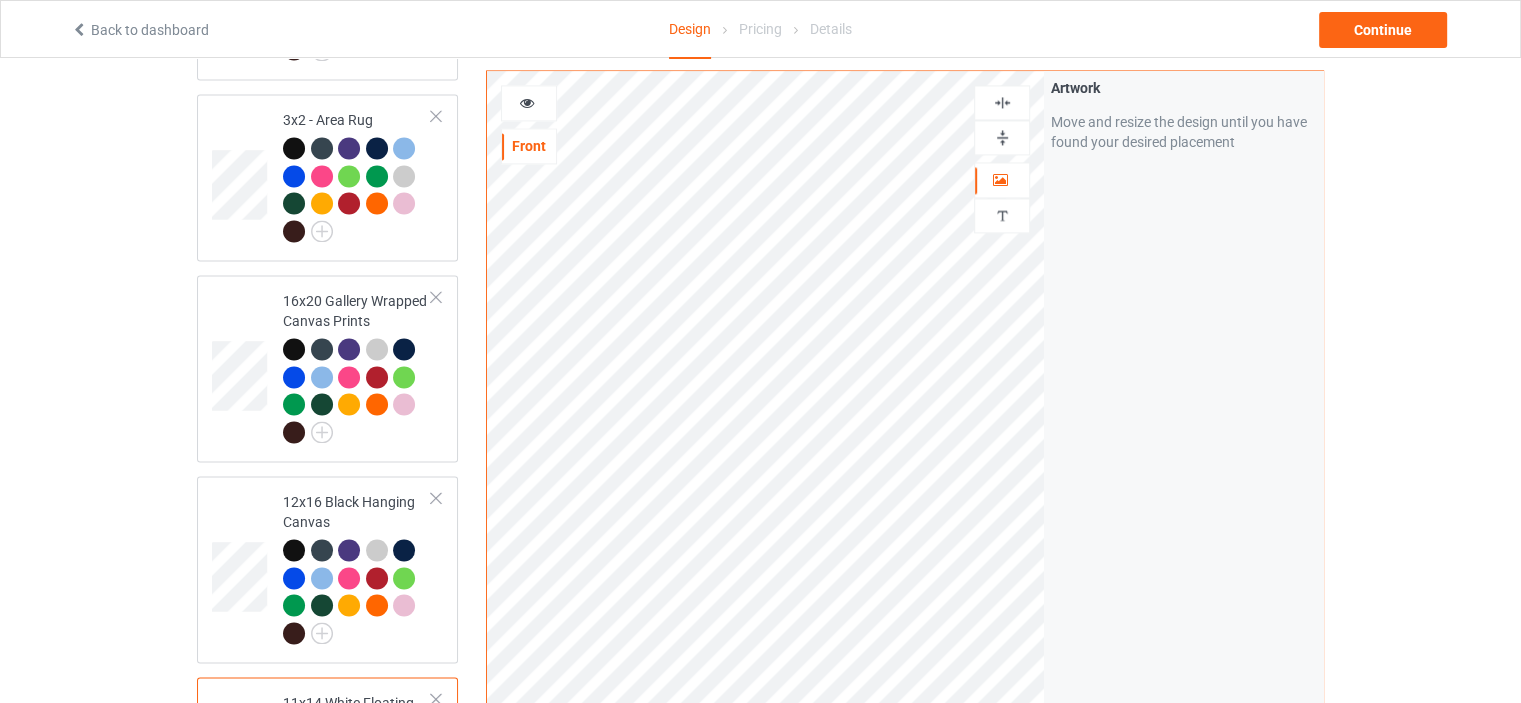 scroll, scrollTop: 3000, scrollLeft: 0, axis: vertical 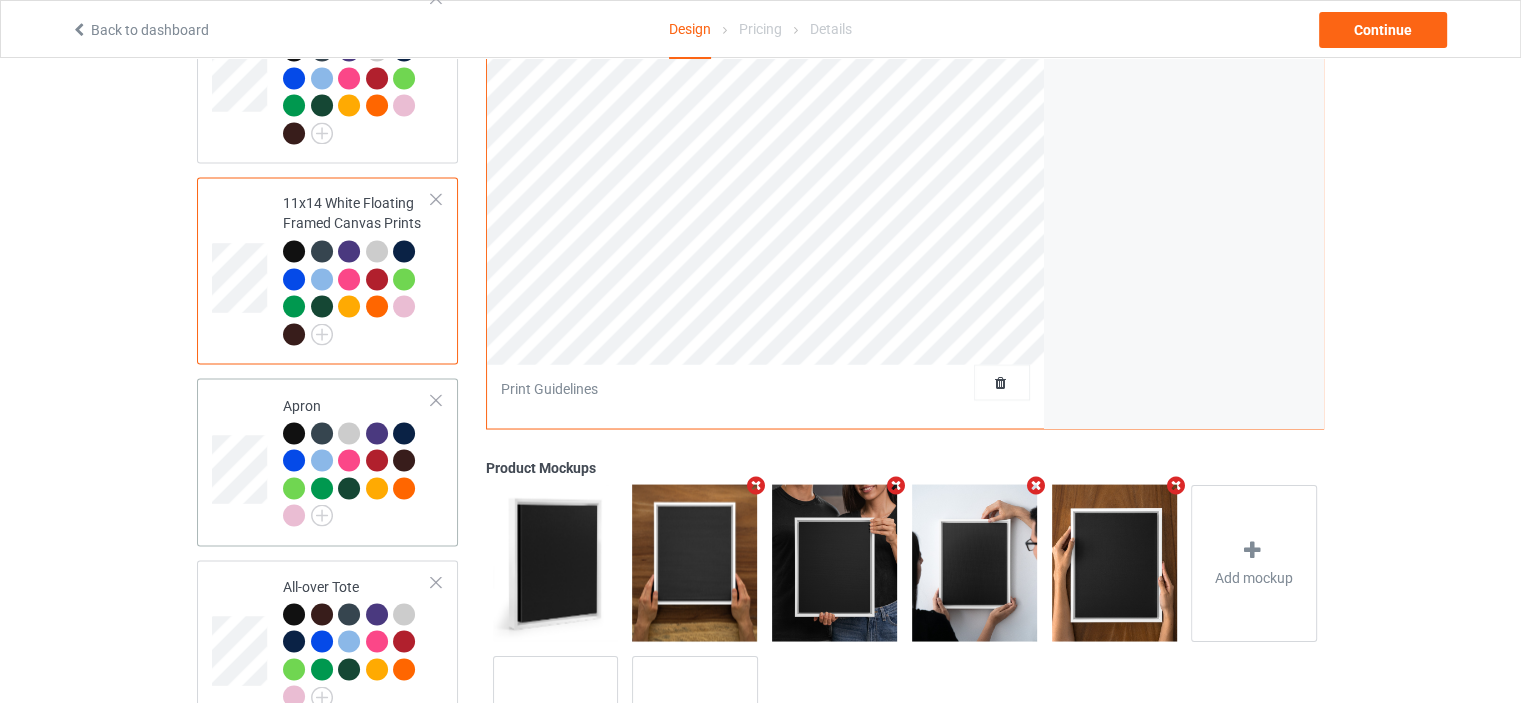 click on "Apron" at bounding box center [357, 461] 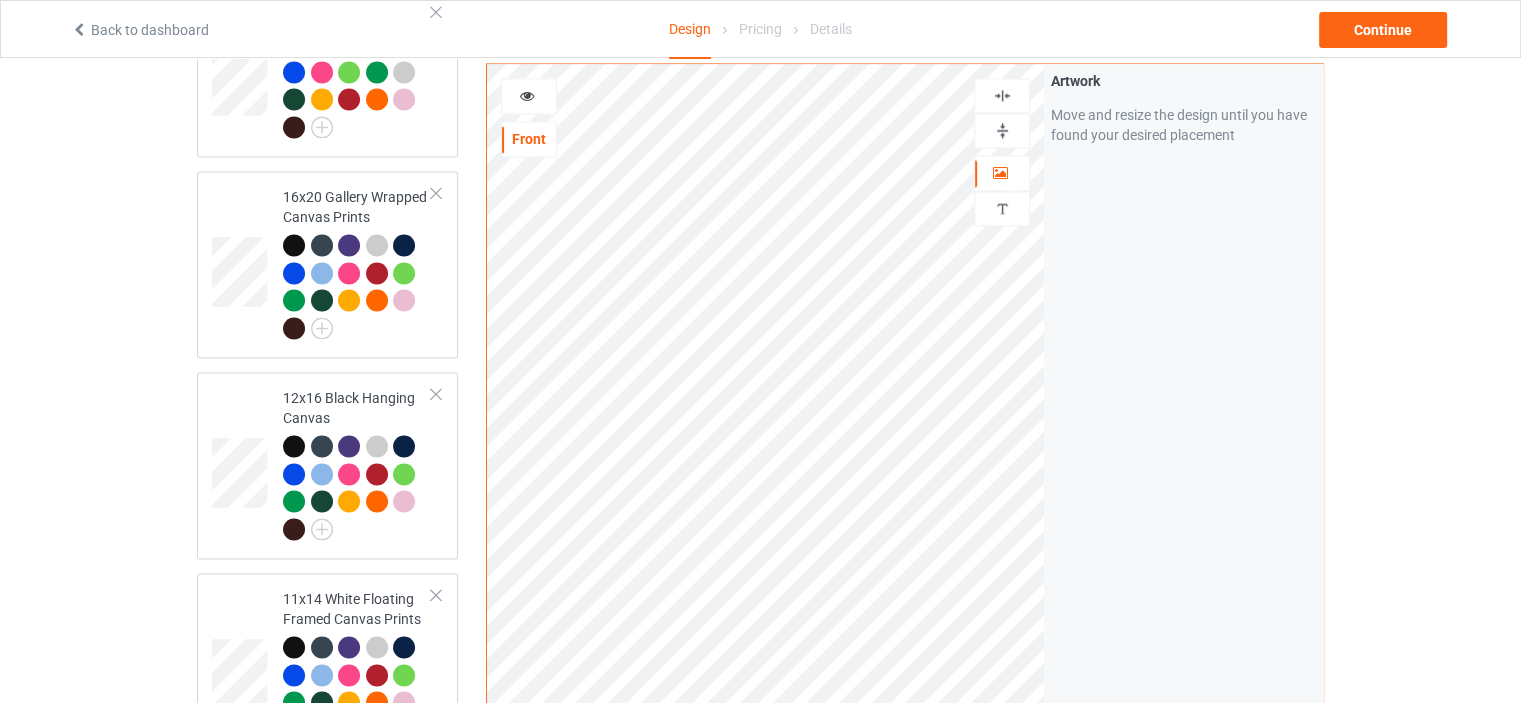 scroll, scrollTop: 3100, scrollLeft: 0, axis: vertical 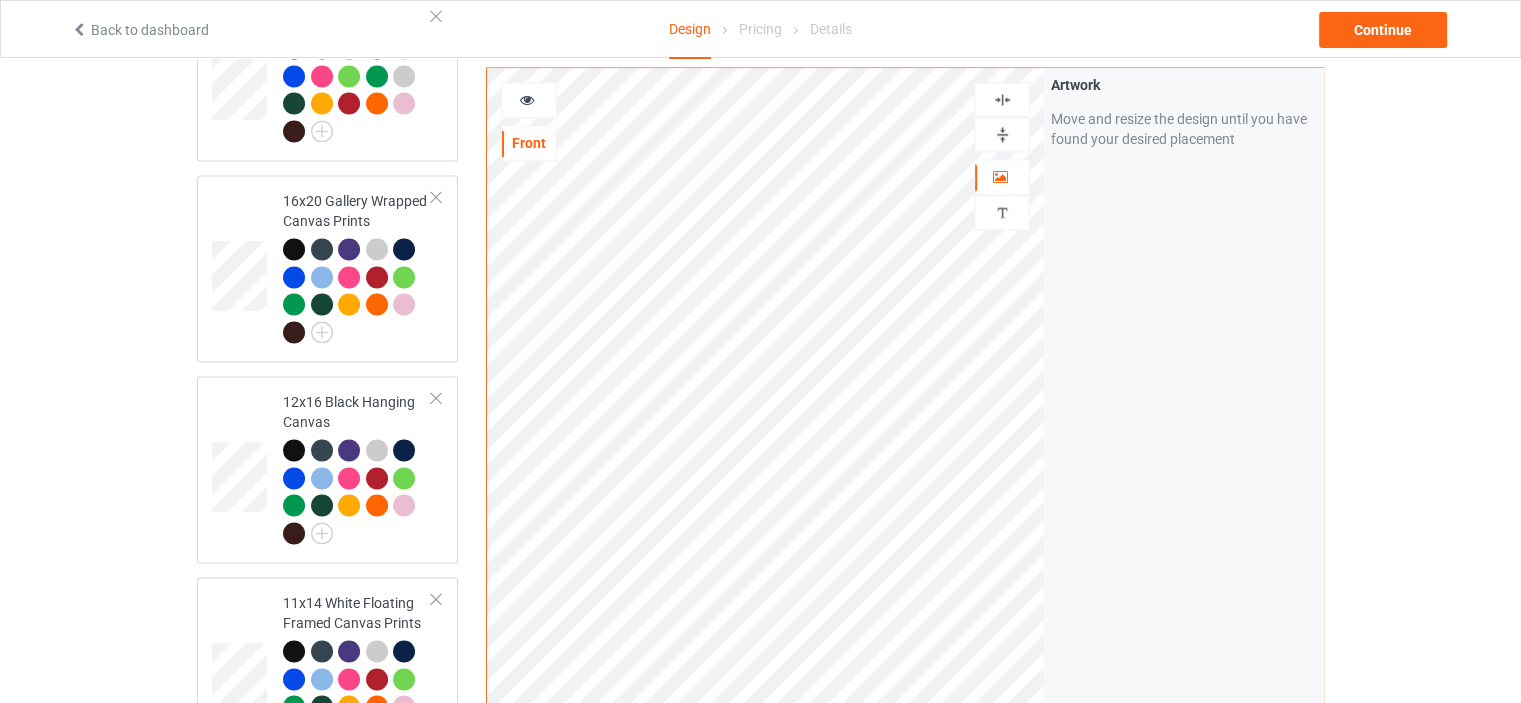 click at bounding box center (1002, 99) 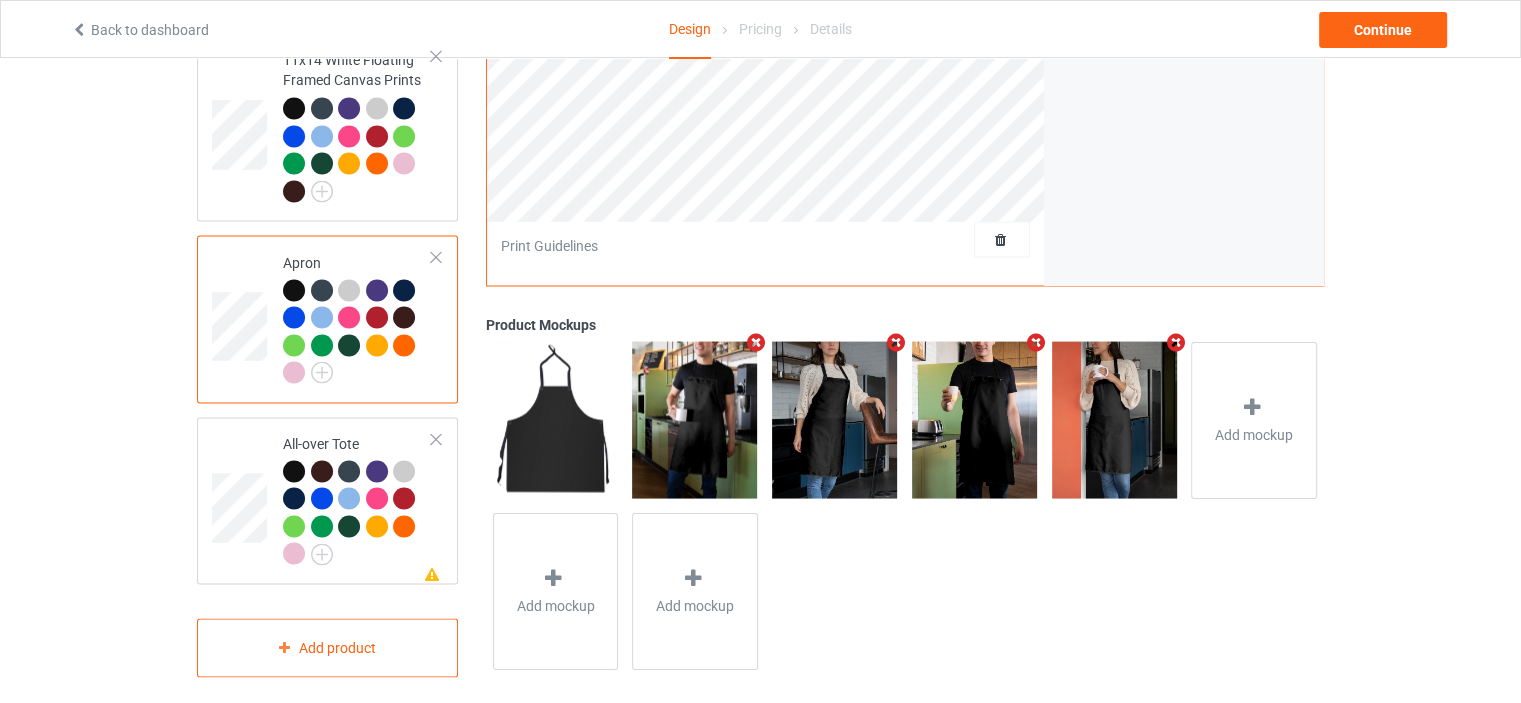scroll, scrollTop: 3644, scrollLeft: 0, axis: vertical 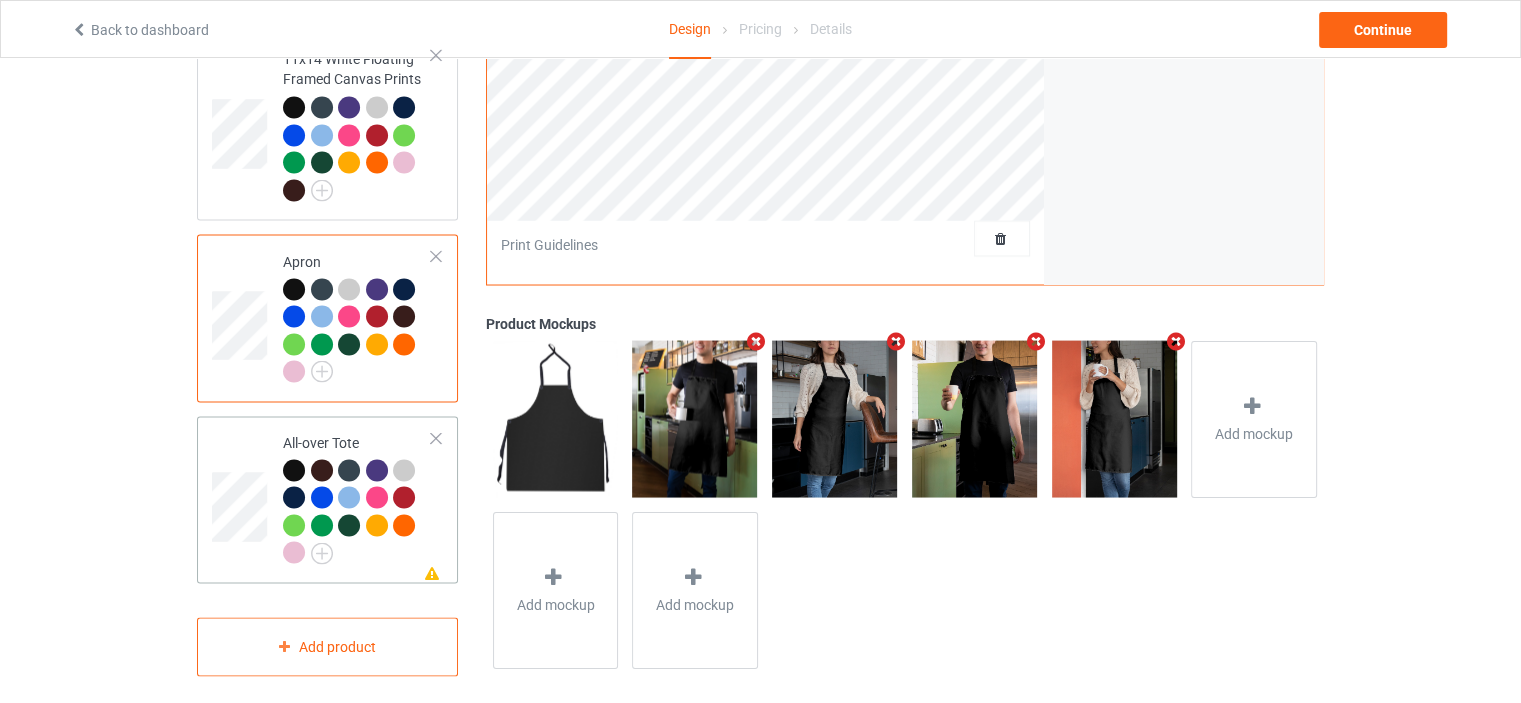 click on "Missing artwork on 1 side(s) All-over Tote" at bounding box center (357, 499) 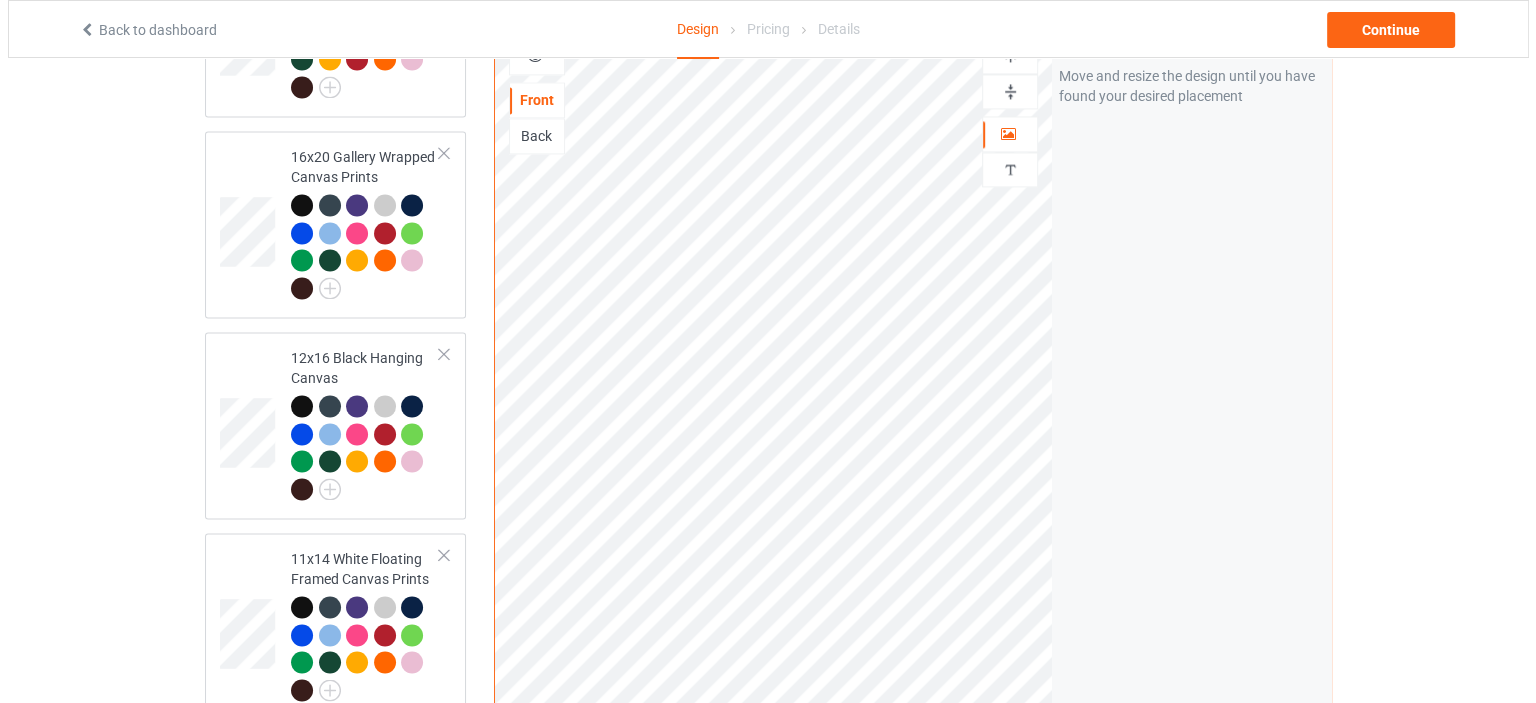 scroll, scrollTop: 3644, scrollLeft: 0, axis: vertical 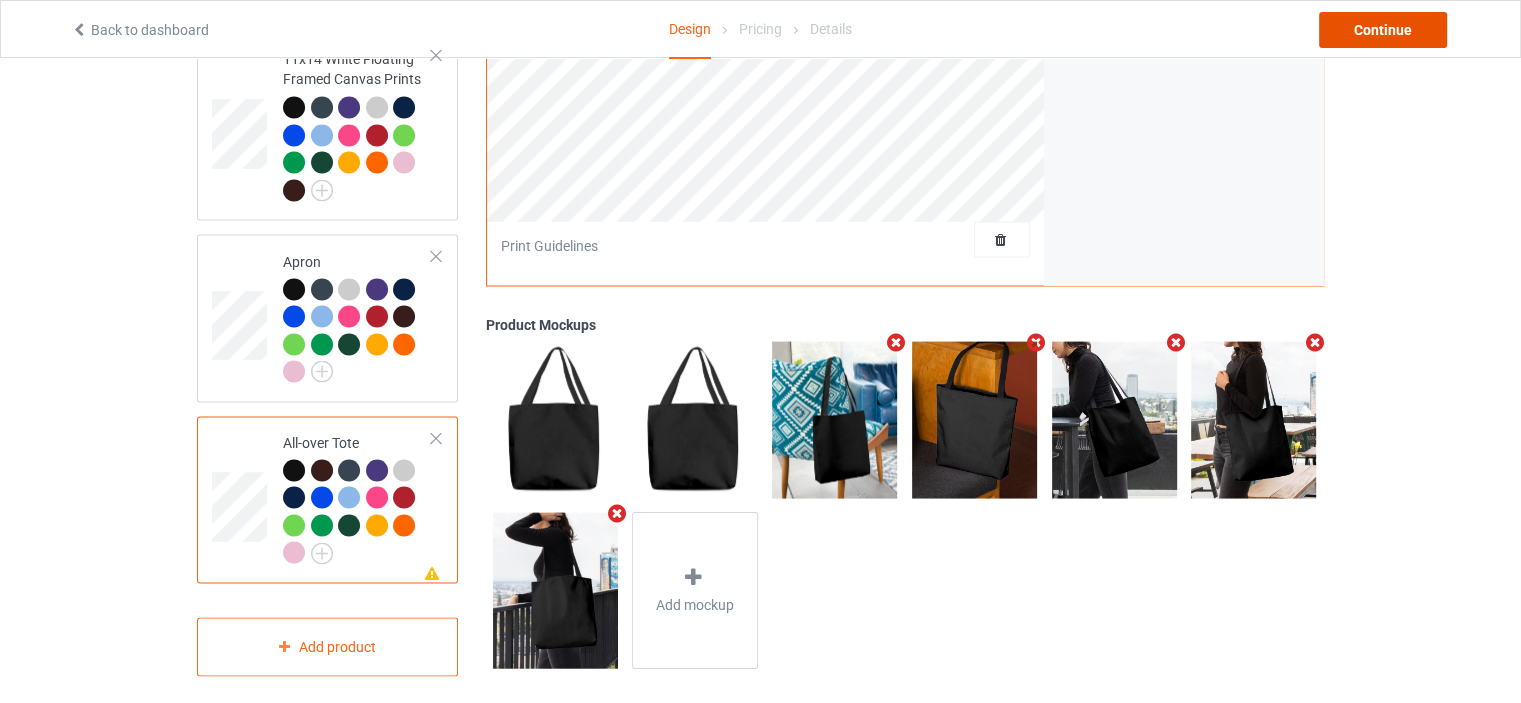 click on "Continue" at bounding box center (1383, 30) 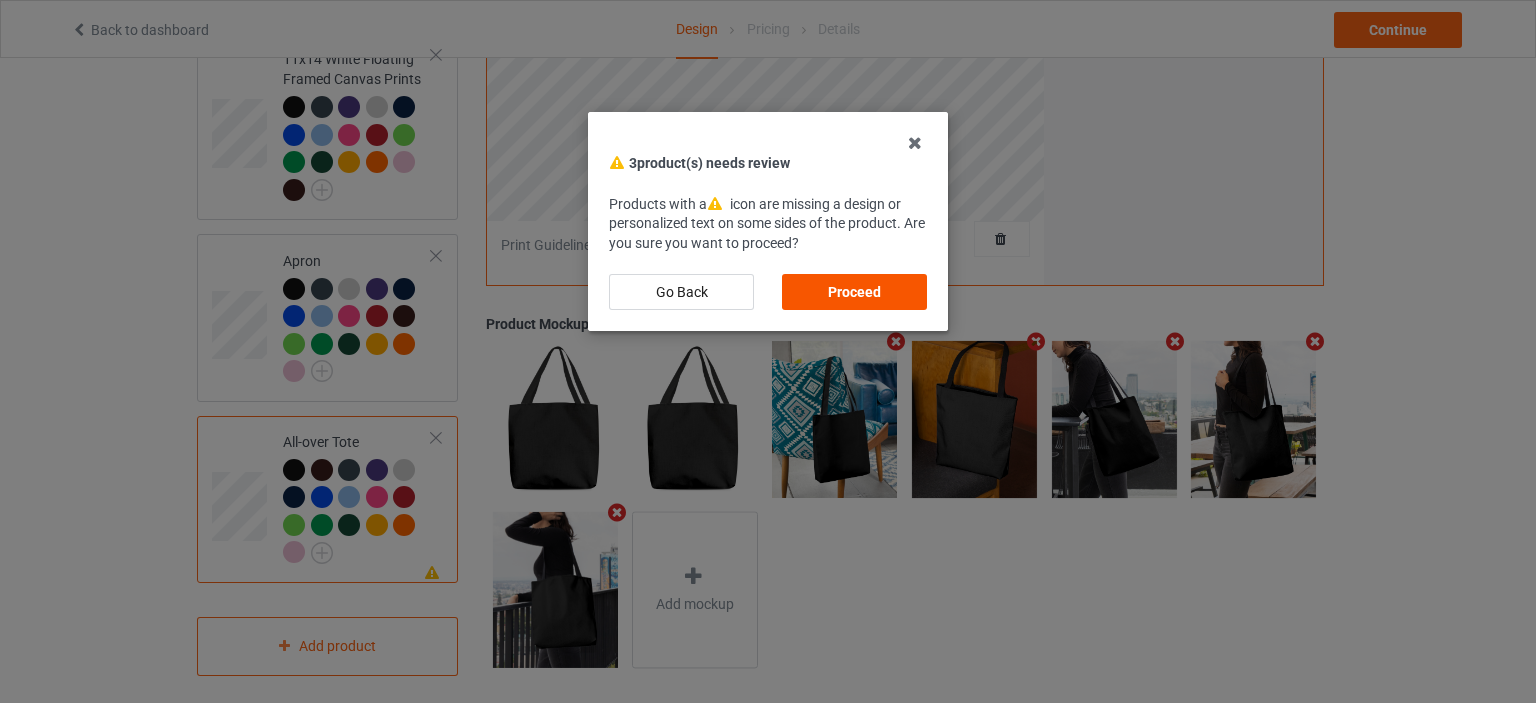 click on "Proceed" at bounding box center (854, 292) 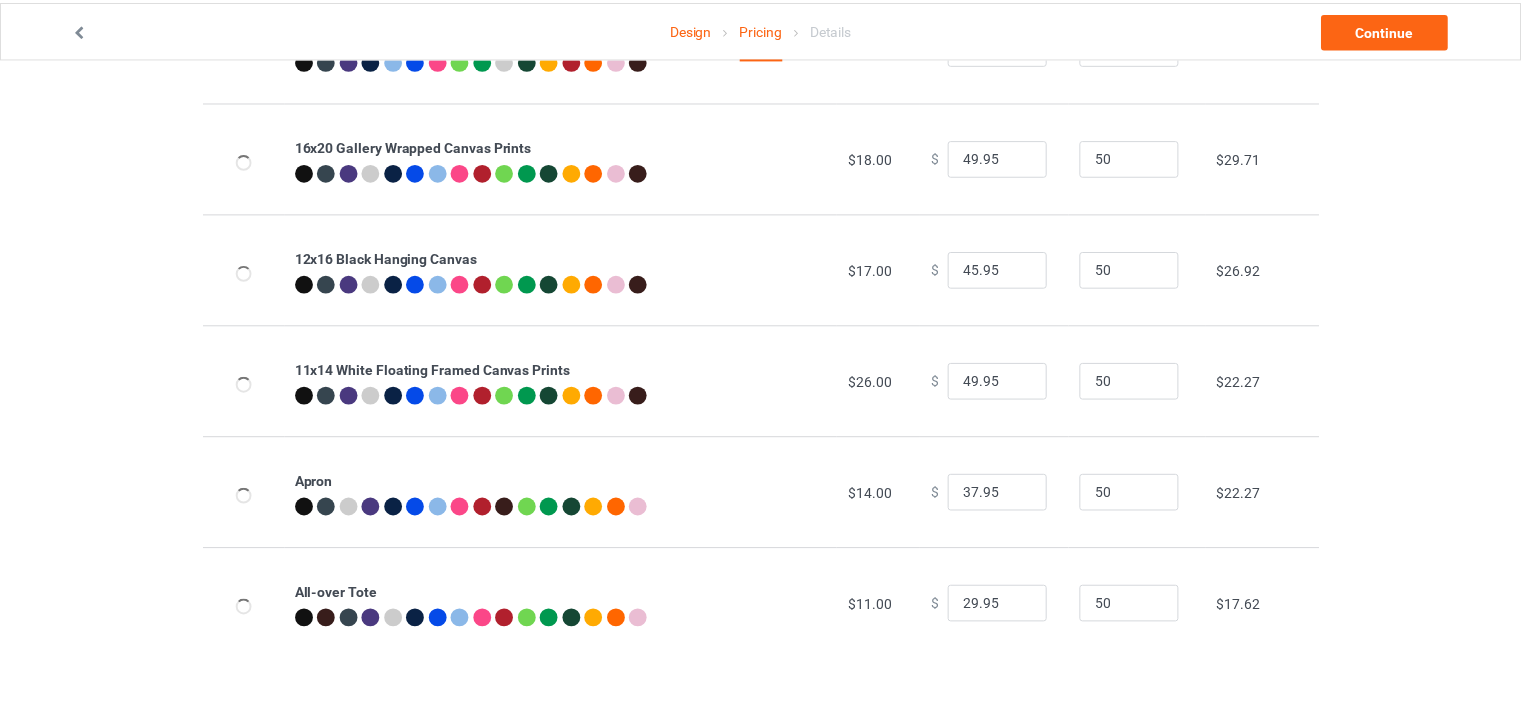 scroll, scrollTop: 0, scrollLeft: 0, axis: both 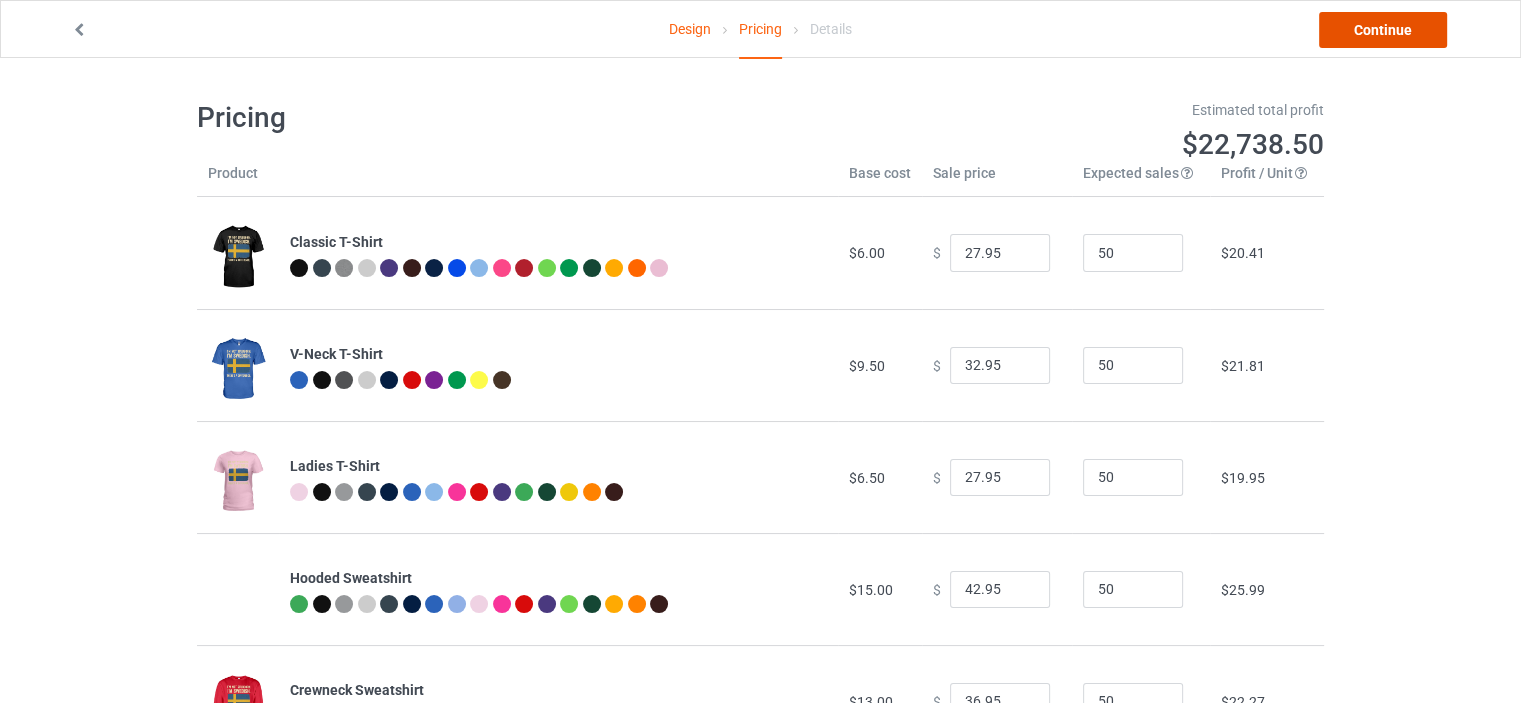click on "Continue" at bounding box center (1383, 30) 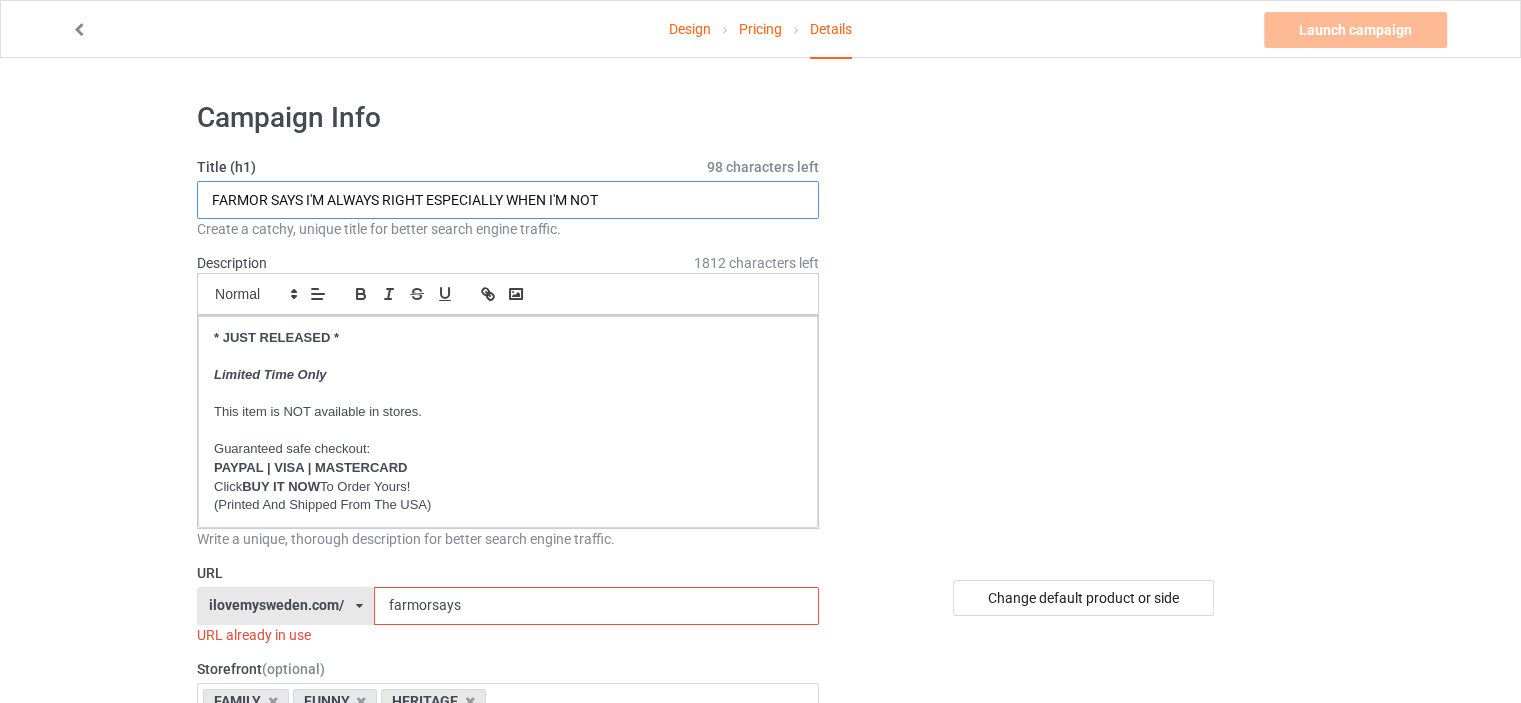 drag, startPoint x: 648, startPoint y: 197, endPoint x: 135, endPoint y: 191, distance: 513.0351 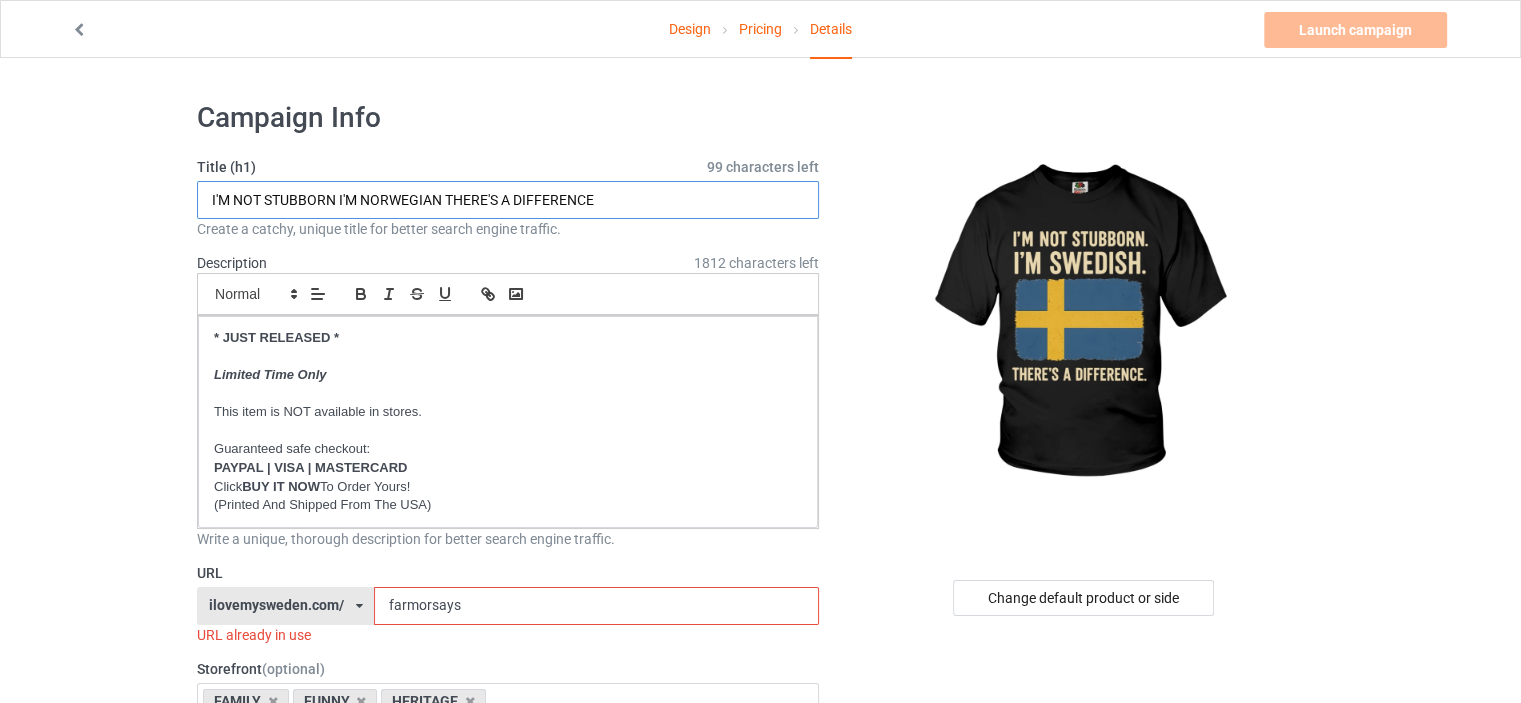 drag, startPoint x: 443, startPoint y: 199, endPoint x: 365, endPoint y: 194, distance: 78.160095 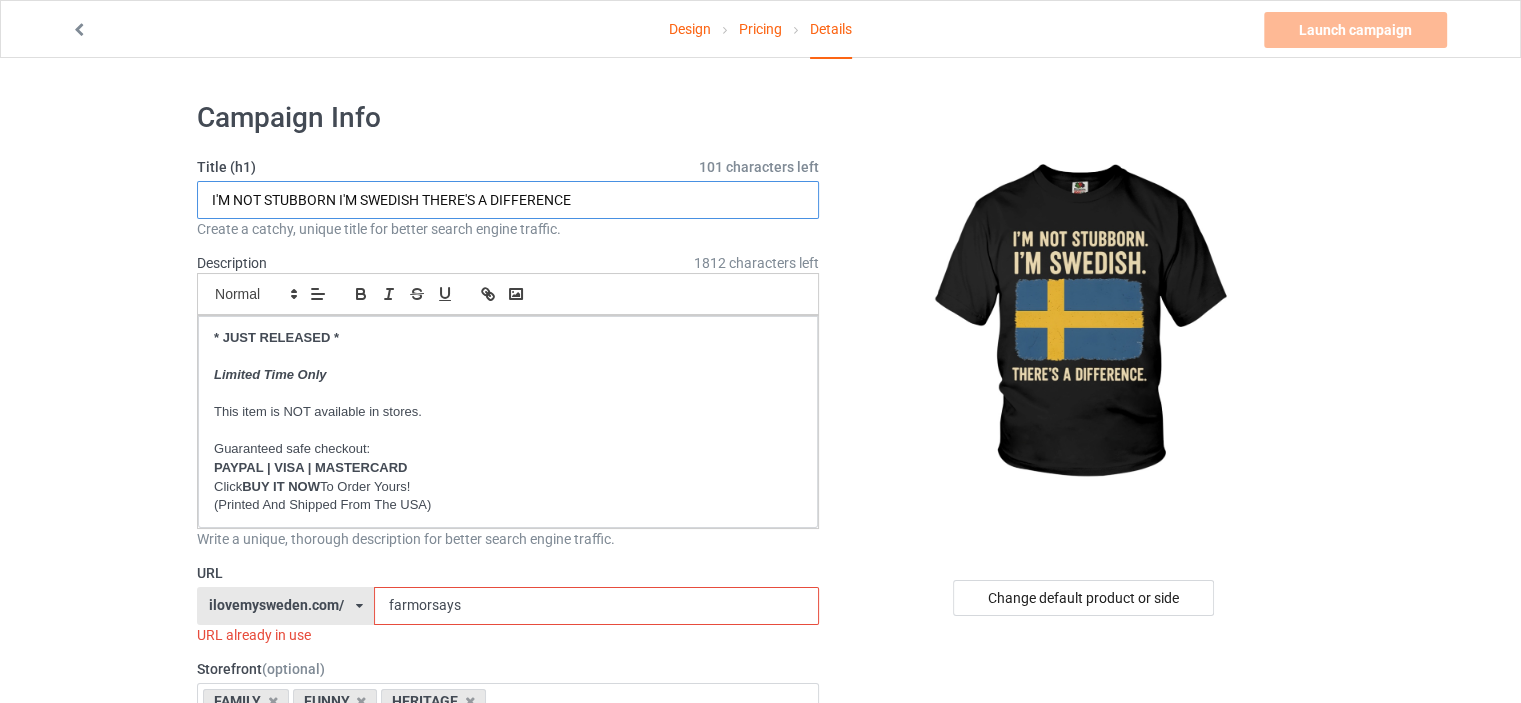 type on "I'M NOT STUBBORN I'M SWEDISH THERE'S A DIFFERENCE" 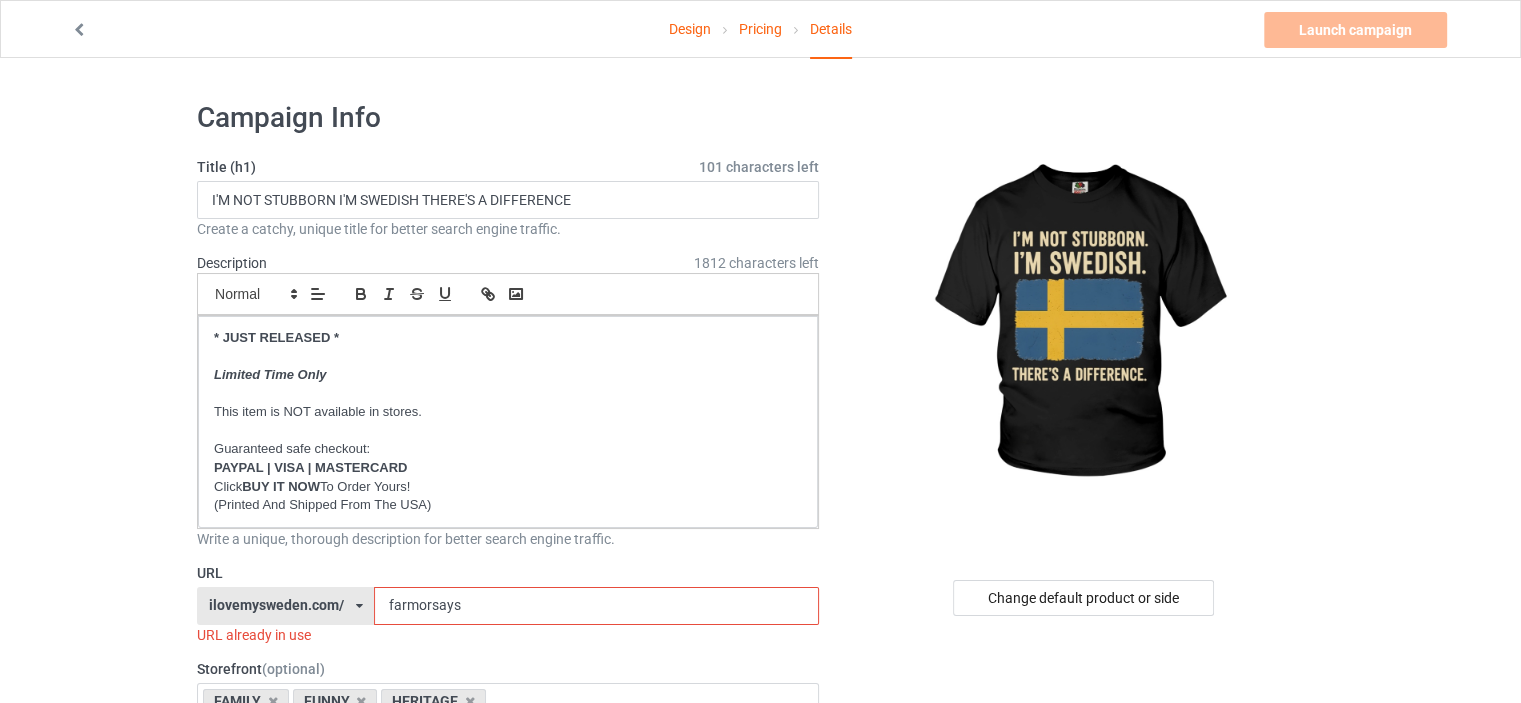 click on "Design Pricing Details Launch campaign Invalid campaign URL Campaign Info Title (h1) 101   characters left I'M NOT STUBBORN I'M SWEDISH THERE'S A DIFFERENCE Create a catchy, unique title for better search engine traffic. Description 1812   characters left       Small Normal Large Big Huge                                                                                     * JUST RELEASED * Limited Time Only This item is NOT available in stores. Guaranteed safe checkout: PAYPAL | VISA | MASTERCARD Click  BUY IT NOW  To Order Yours! (Printed And Shipped From The USA) Write a unique, thorough description for better search engine traffic. URL ilovemysweden.com/ britishlook.net/ danishlegends.com/ familyworldgifts.com/ finnishlegends.com/ funnyteeworld.com/ ilovemyaustralia.com/ ilovemycanada.net/ ilovemydenmark.com/ ilovemyfinland.com/ ilovemyfrance.com/ ilovemygermany.com/ ilovemygnomes.com/ ilovemyireland.com/ ilovemyitaly.com/ ilovemynetherlands.com/ ilovemynorway.com/ ilovemypoland.com/ ilovemyredhair.net/" at bounding box center [760, 1168] 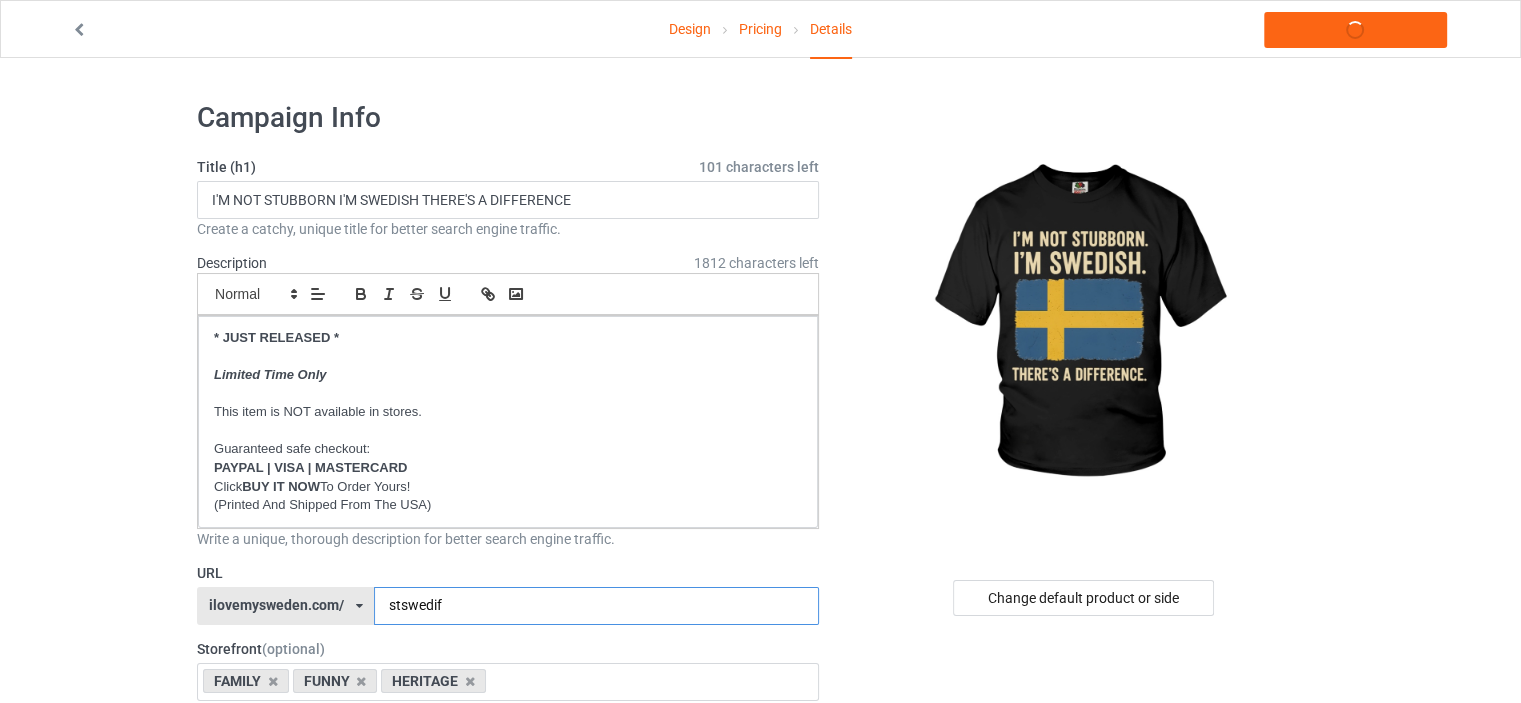 type on "stswedif" 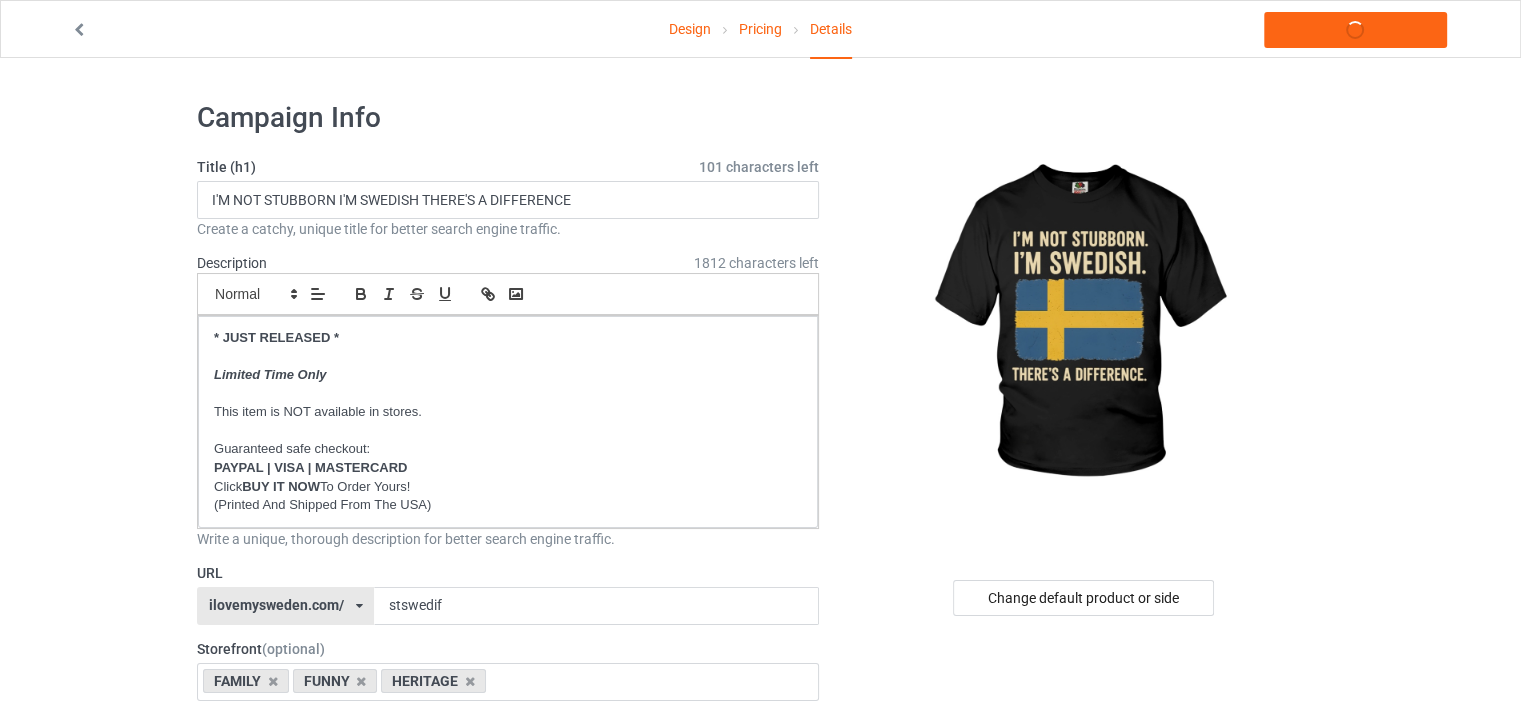 click on "Design Pricing Details Launch campaign Campaign Info Title (h1) 101   characters left I'M NOT STUBBORN I'M SWEDISH THERE'S A DIFFERENCE Create a catchy, unique title for better search engine traffic. Description 1812   characters left       Small Normal Large Big Huge                                                                                     * JUST RELEASED * Limited Time Only This item is NOT available in stores. Guaranteed safe checkout: PAYPAL | VISA | MASTERCARD Click  BUY IT NOW  To Order Yours! (Printed And Shipped From The USA) Write a unique, thorough description for better search engine traffic. URL ilovemysweden.com/ britishlook.net/ danishlegends.com/ familyworldgifts.com/ finnishlegends.com/ funnyteeworld.com/ ilovemyaustralia.com/ ilovemycanada.net/ ilovemydenmark.com/ ilovemyfinland.com/ ilovemyfrance.com/ ilovemygermany.com/ ilovemygnomes.com/ ilovemyireland.com/ ilovemyitaly.com/ ilovemynetherlands.com/ ilovemynorway.com/ ilovemypoland.com/ ilovemyredhair.net/ ilovemyscotland.com/" at bounding box center [760, 1158] 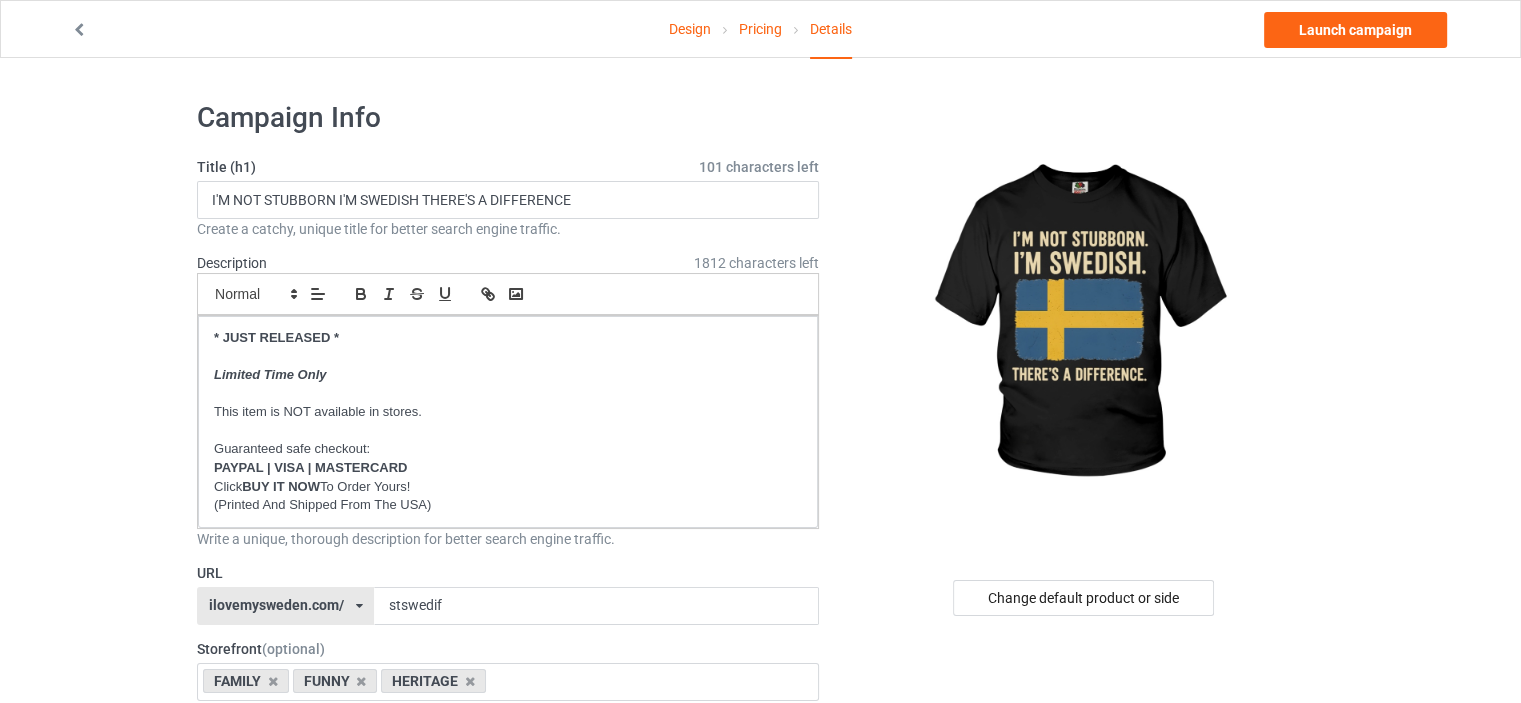 scroll, scrollTop: 200, scrollLeft: 0, axis: vertical 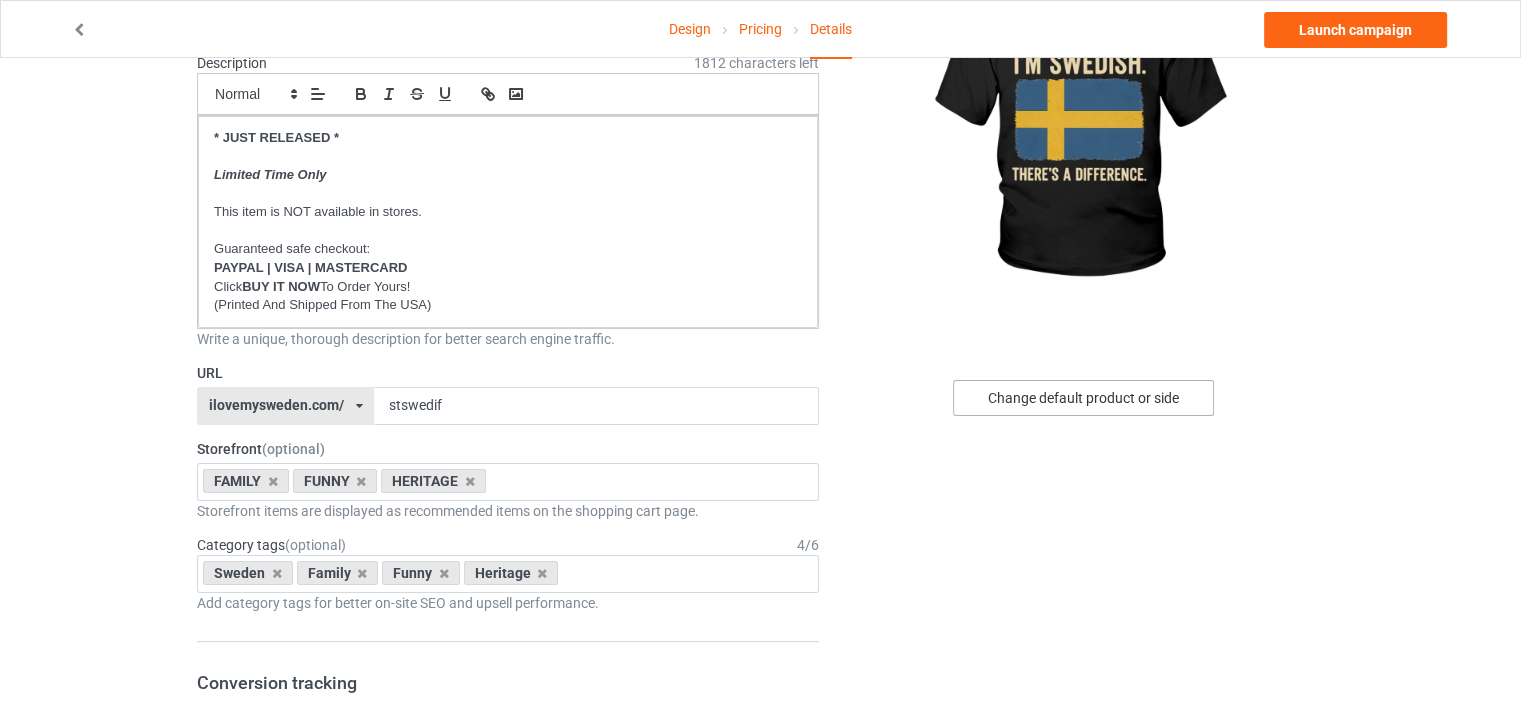 click on "Change default product or side" at bounding box center [1083, 398] 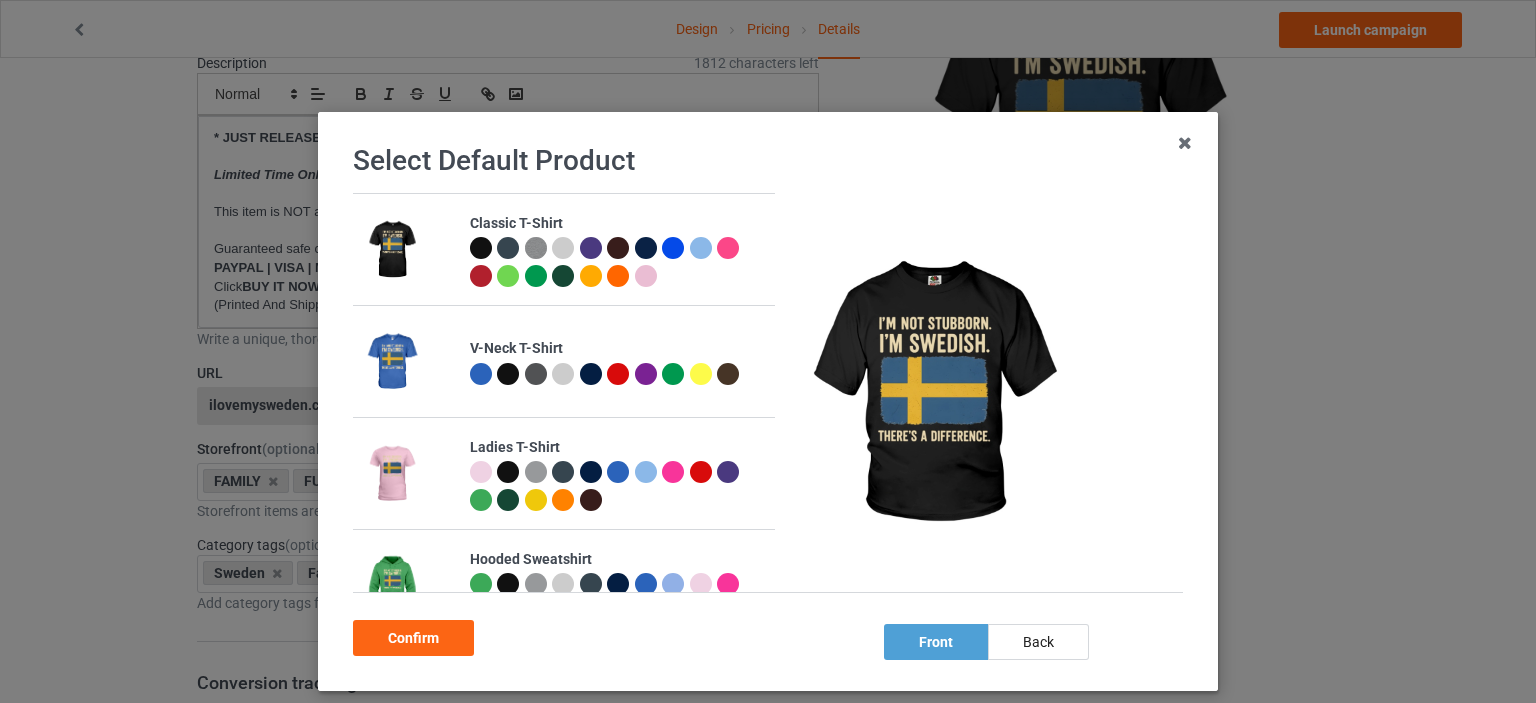 click at bounding box center (481, 248) 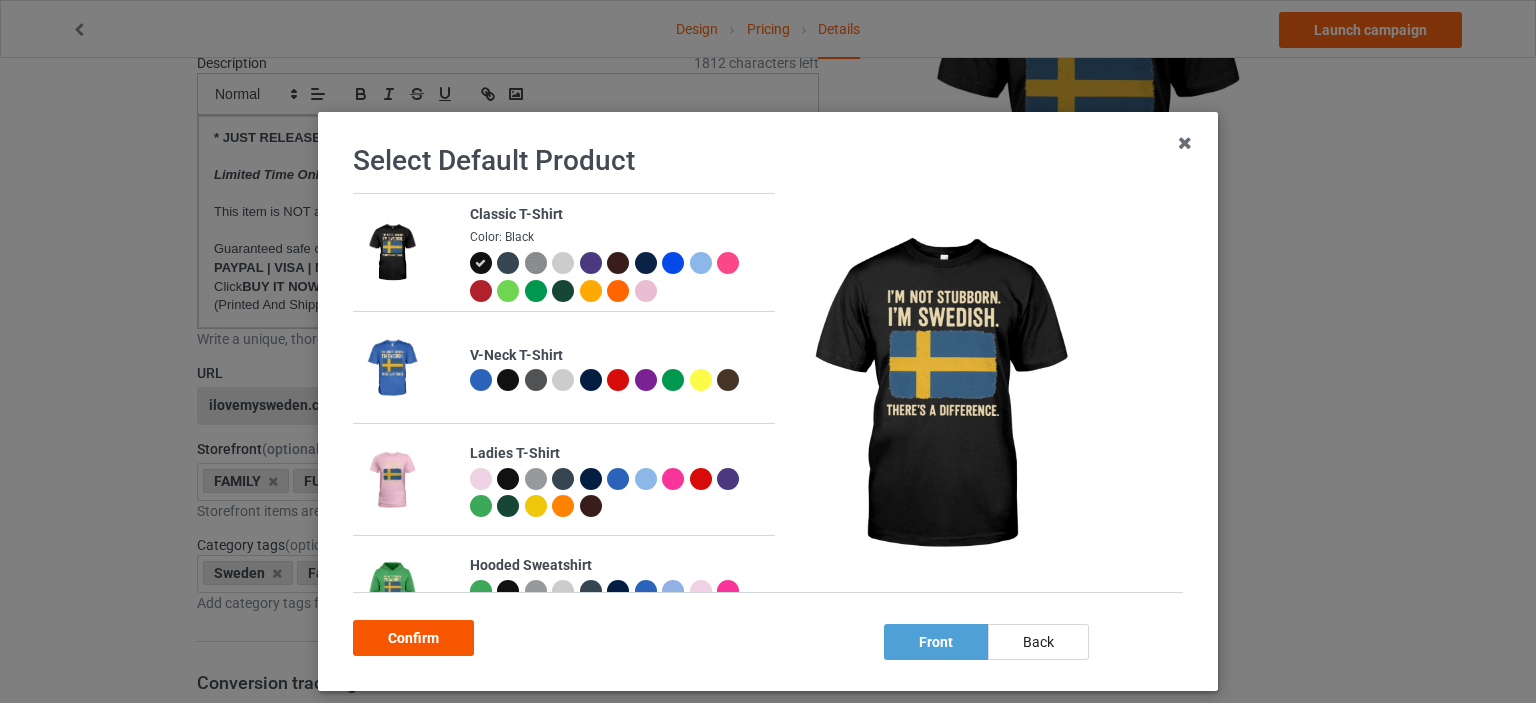 click on "Confirm" at bounding box center (413, 638) 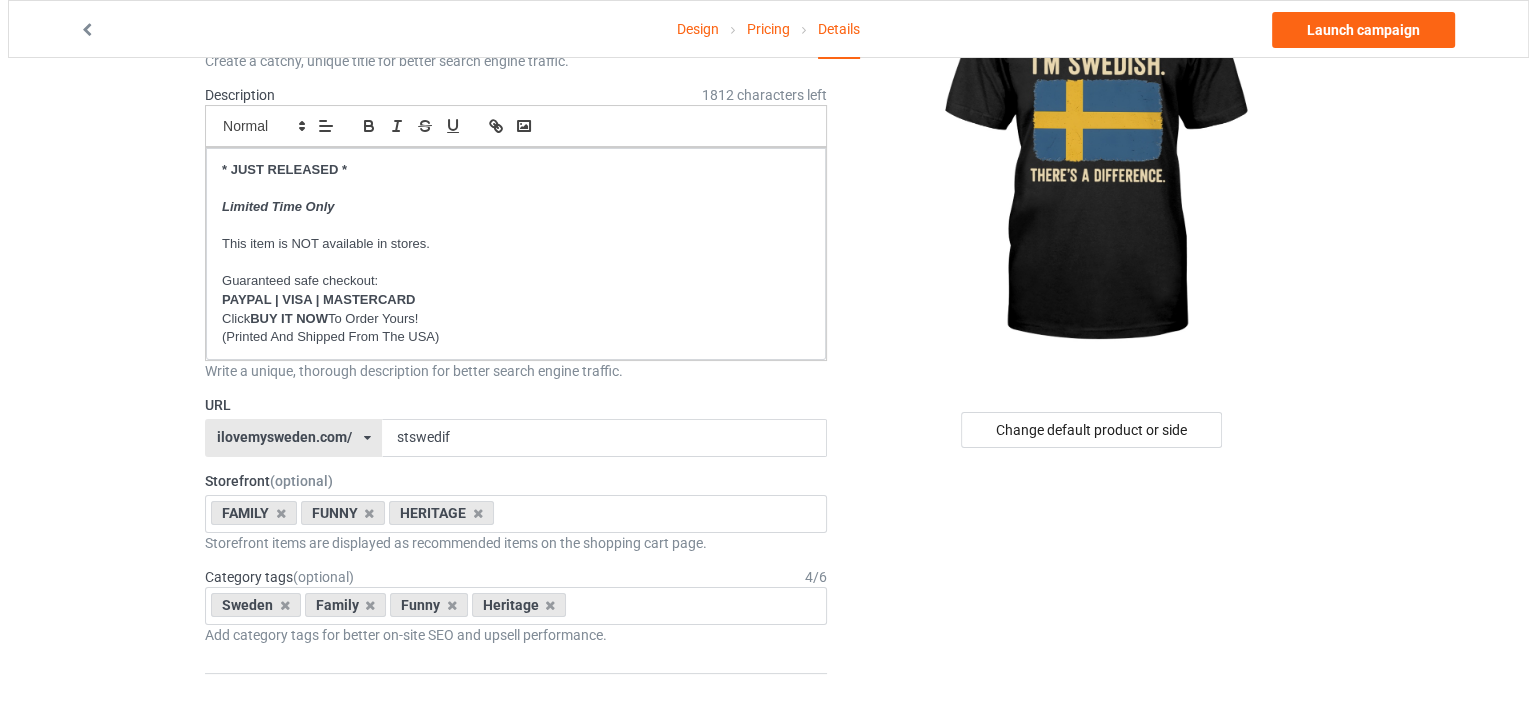 scroll, scrollTop: 0, scrollLeft: 0, axis: both 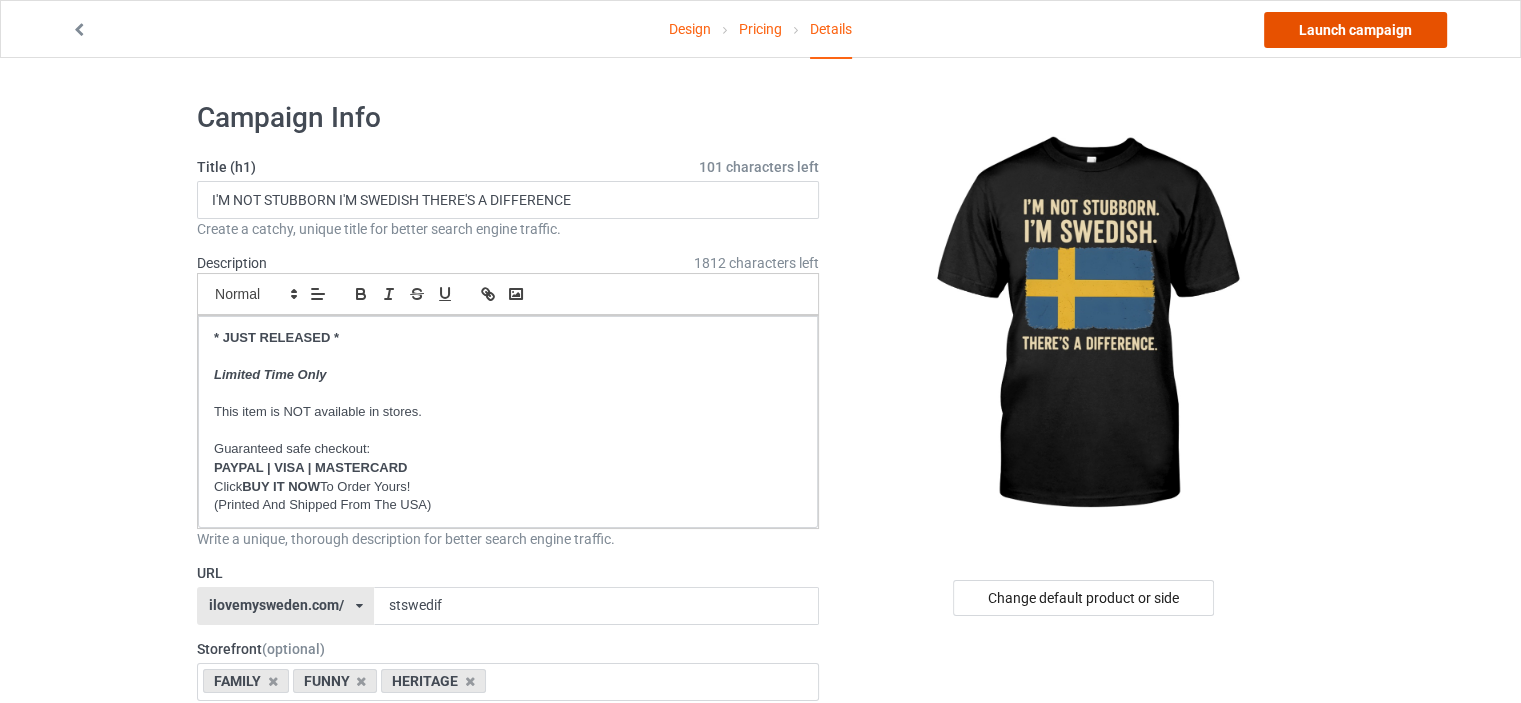 click on "Launch campaign" at bounding box center (1355, 30) 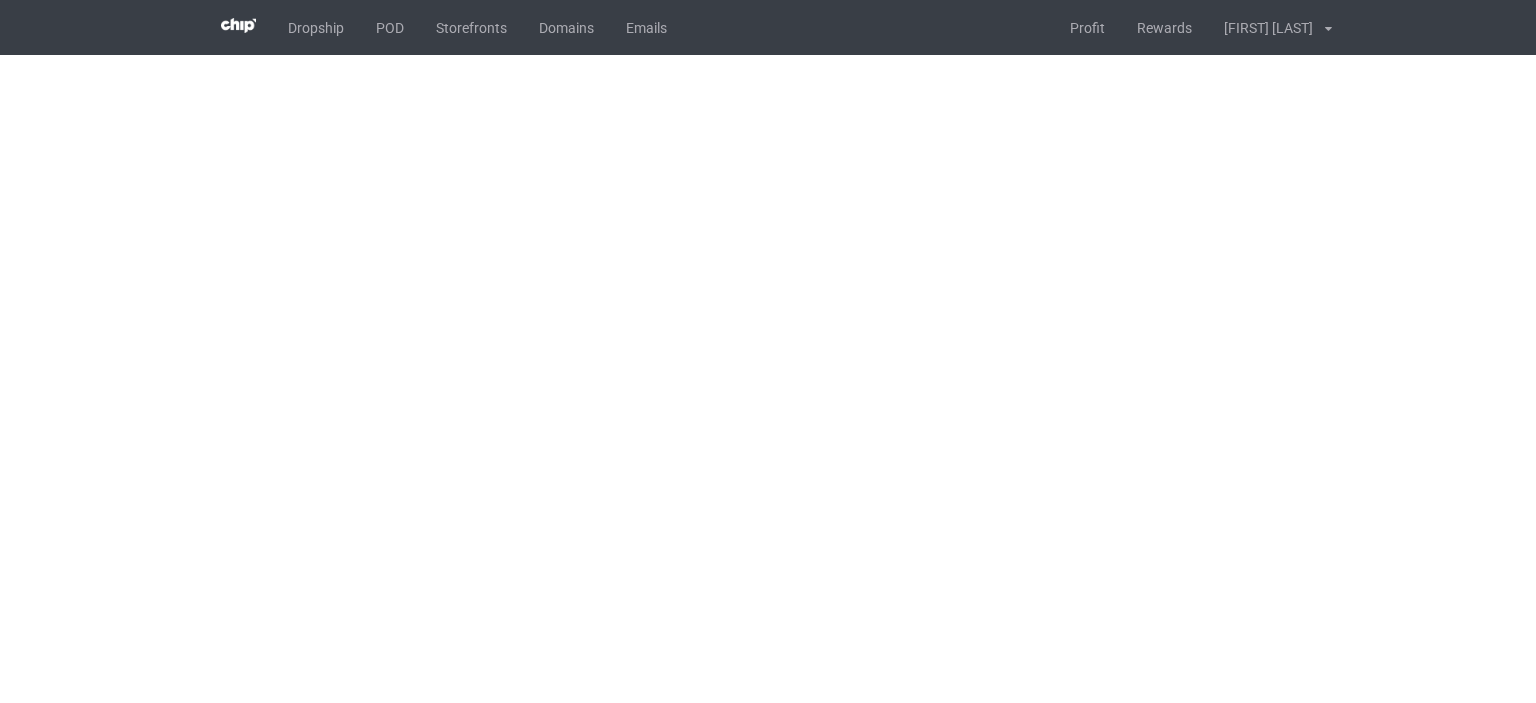 scroll, scrollTop: 0, scrollLeft: 0, axis: both 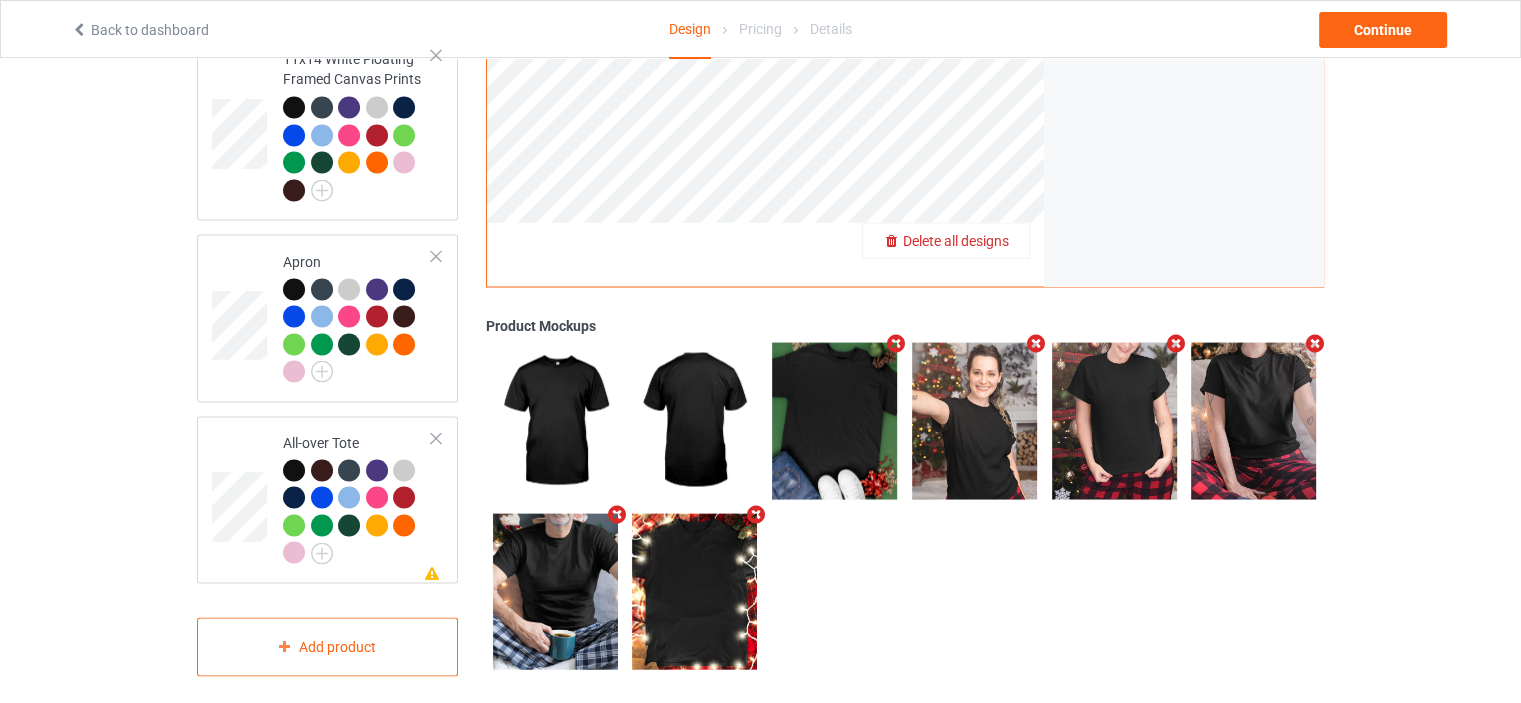 click on "Delete all designs" at bounding box center (956, 240) 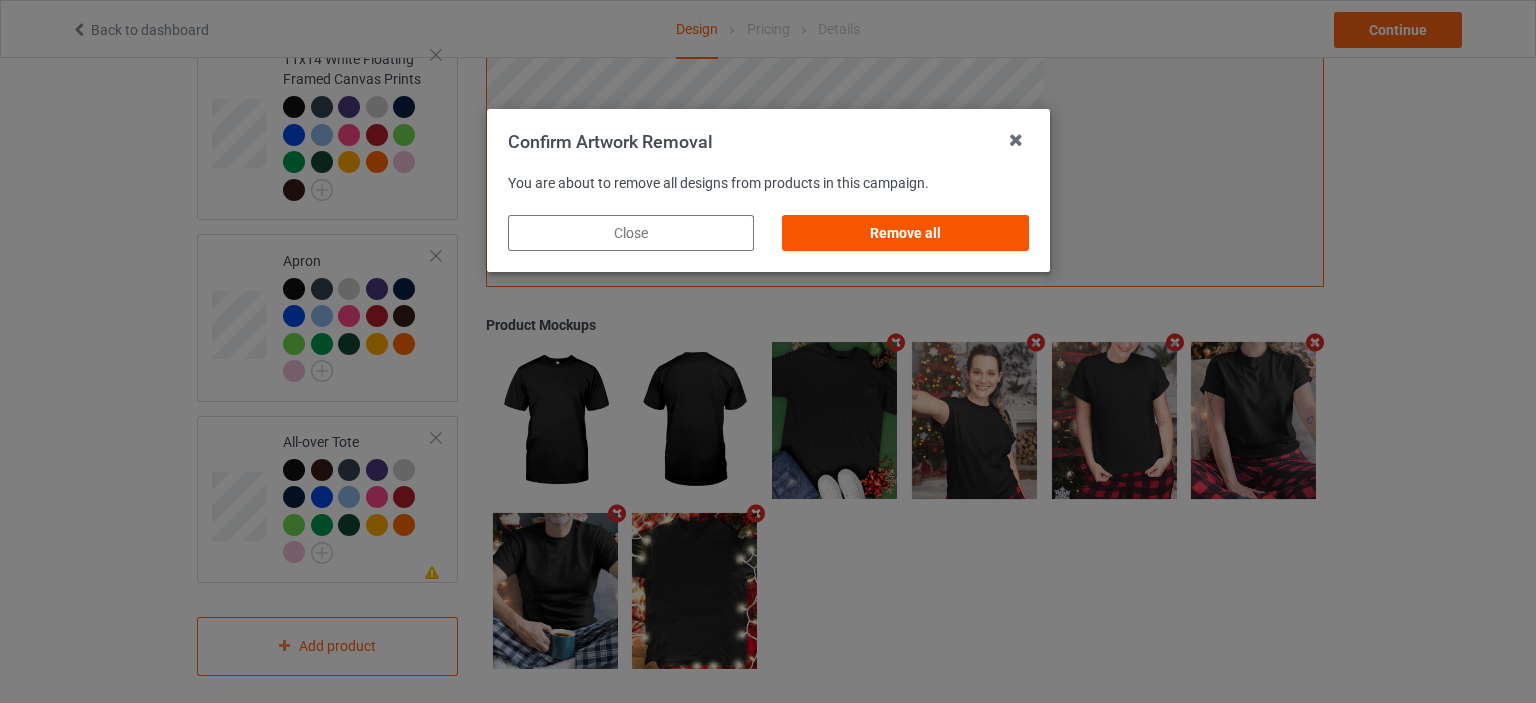 click on "Remove all" at bounding box center (905, 233) 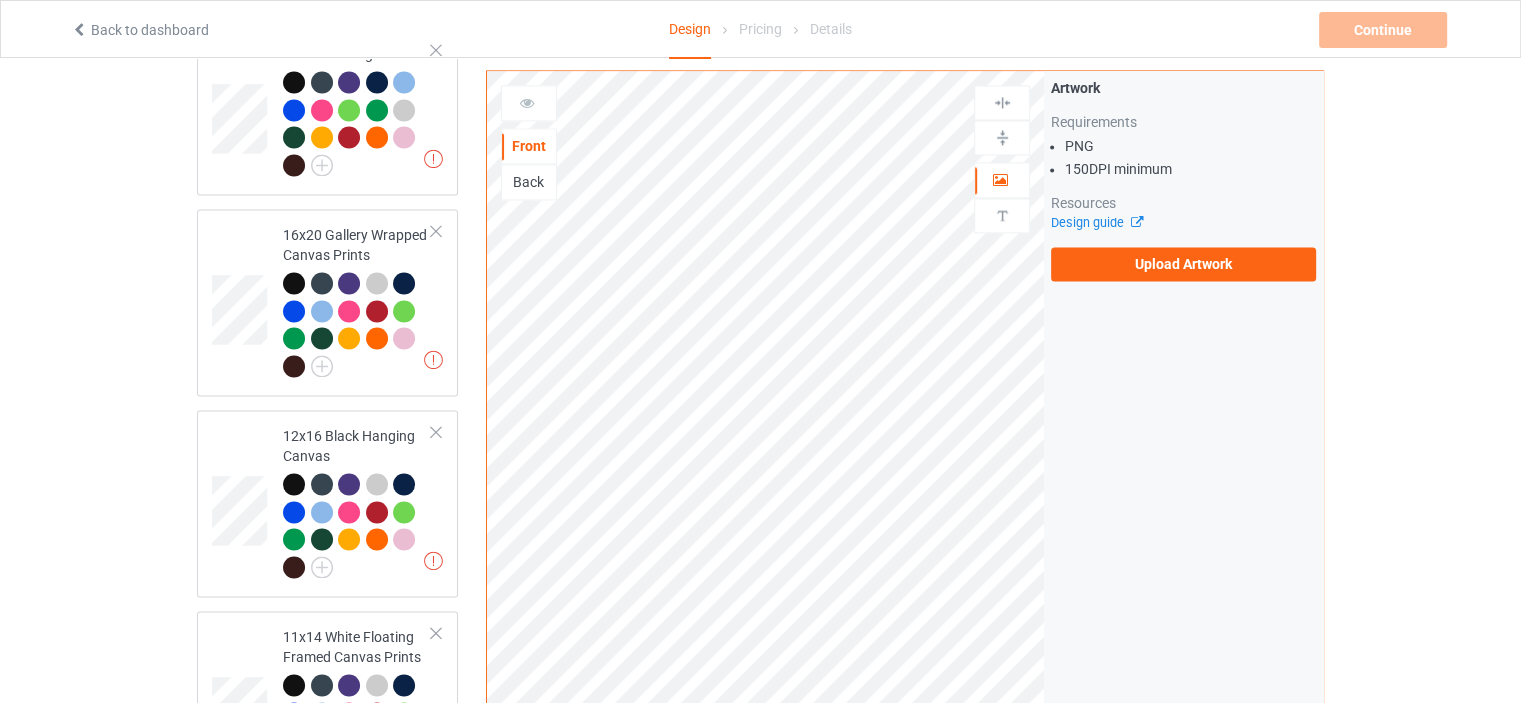 scroll, scrollTop: 0, scrollLeft: 0, axis: both 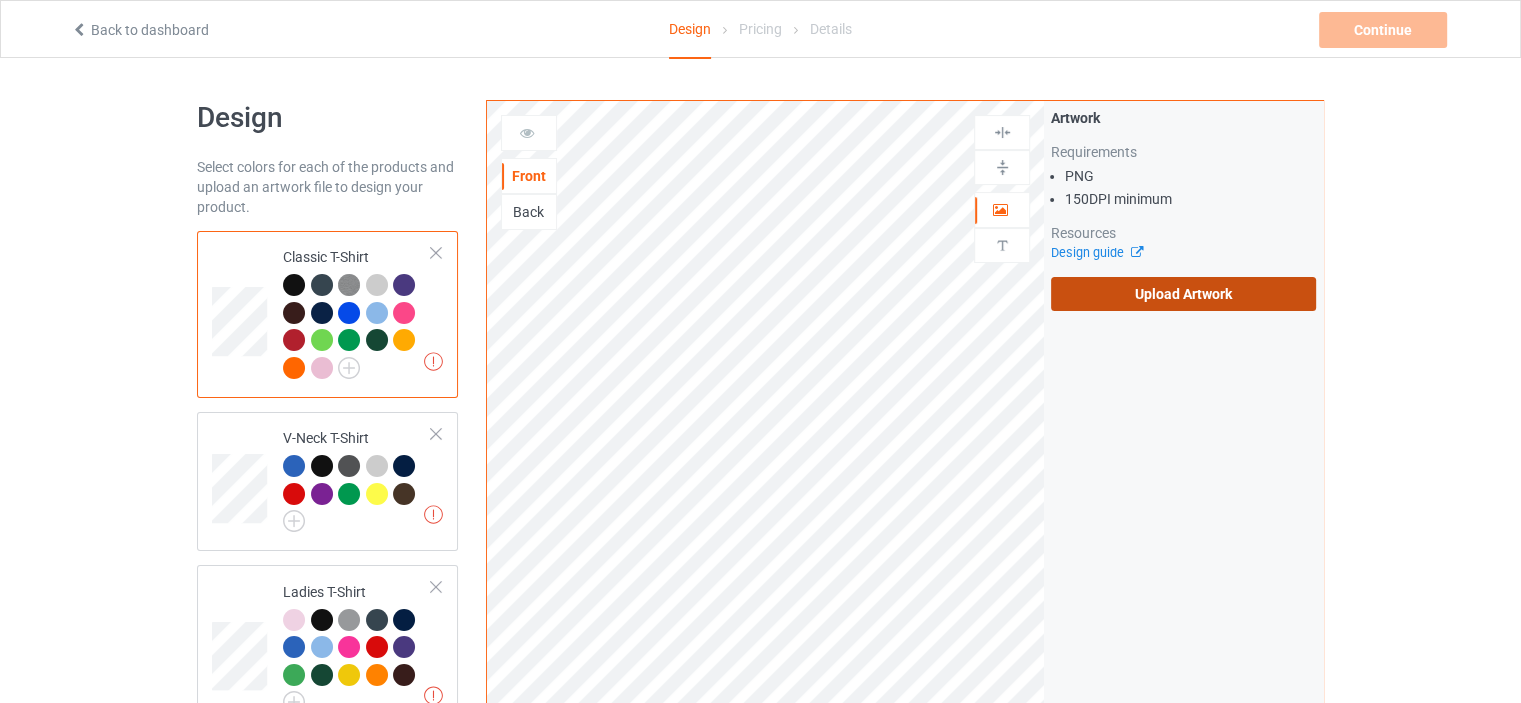 click on "Upload Artwork" at bounding box center (1183, 294) 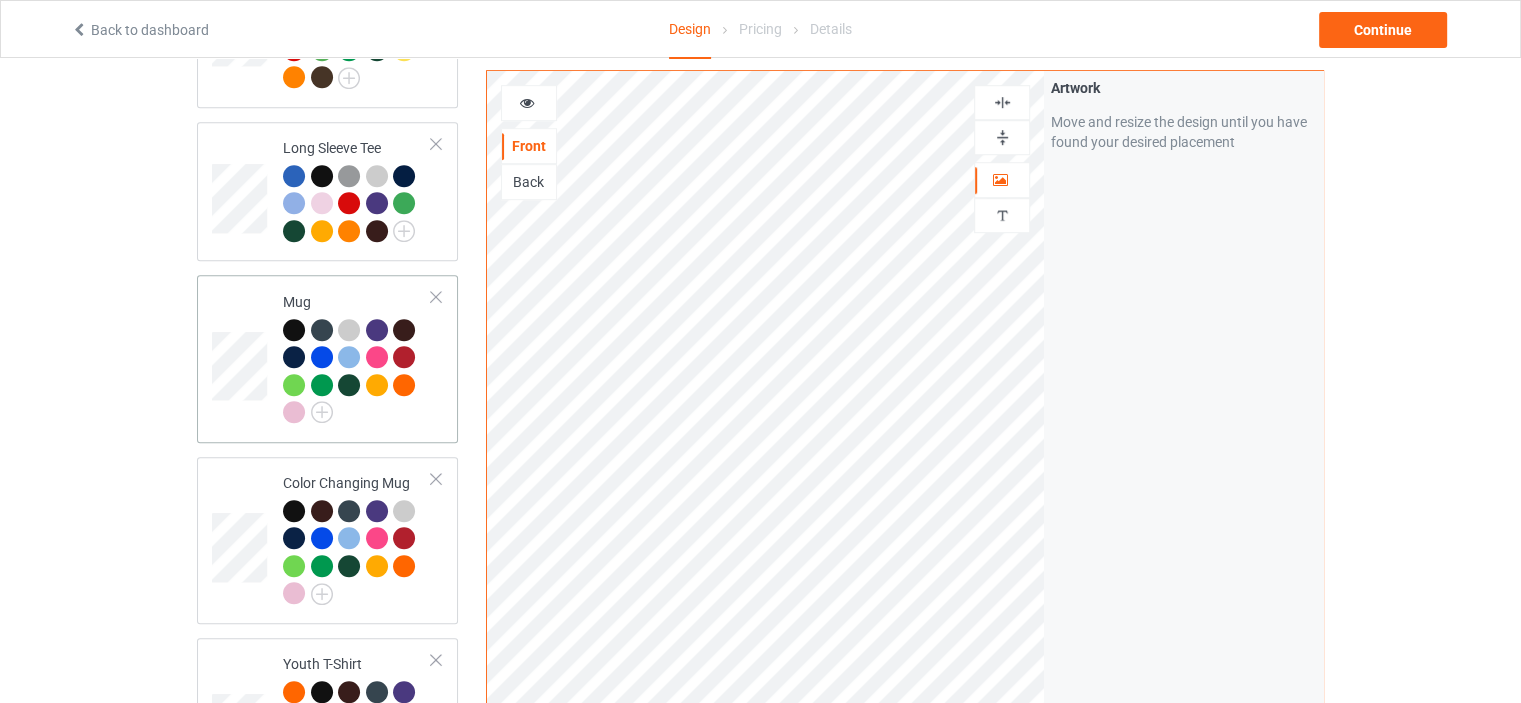 scroll, scrollTop: 1200, scrollLeft: 0, axis: vertical 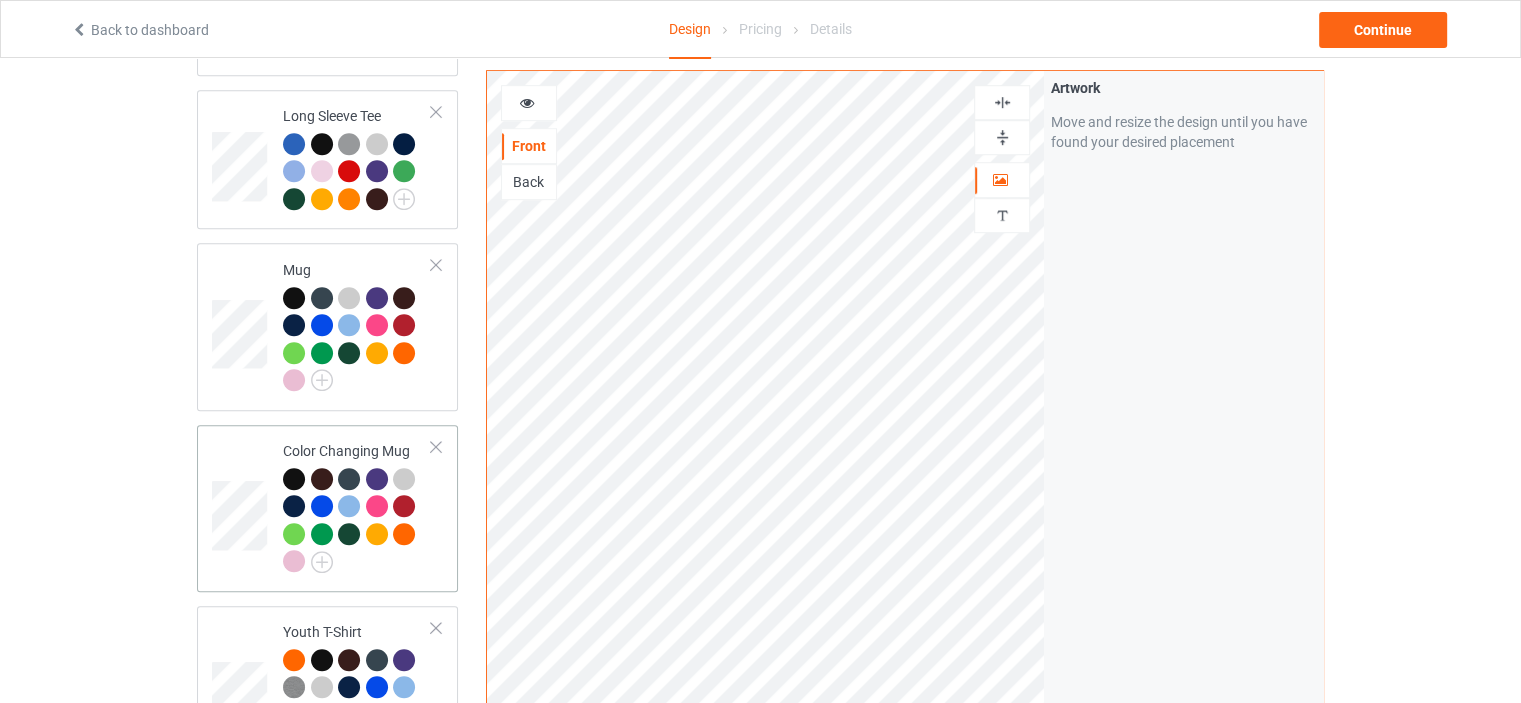 click on "Color Changing Mug" at bounding box center [357, 508] 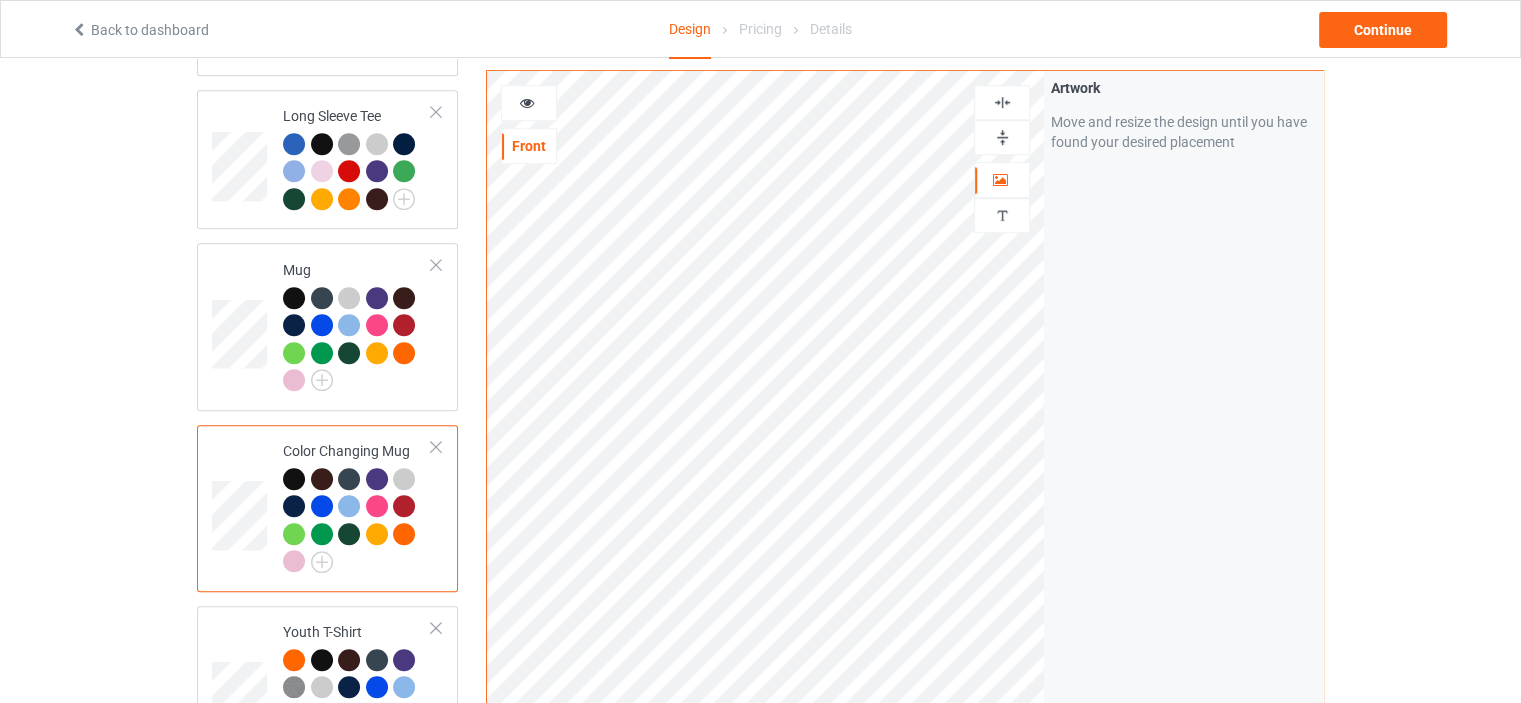 click at bounding box center [1002, 137] 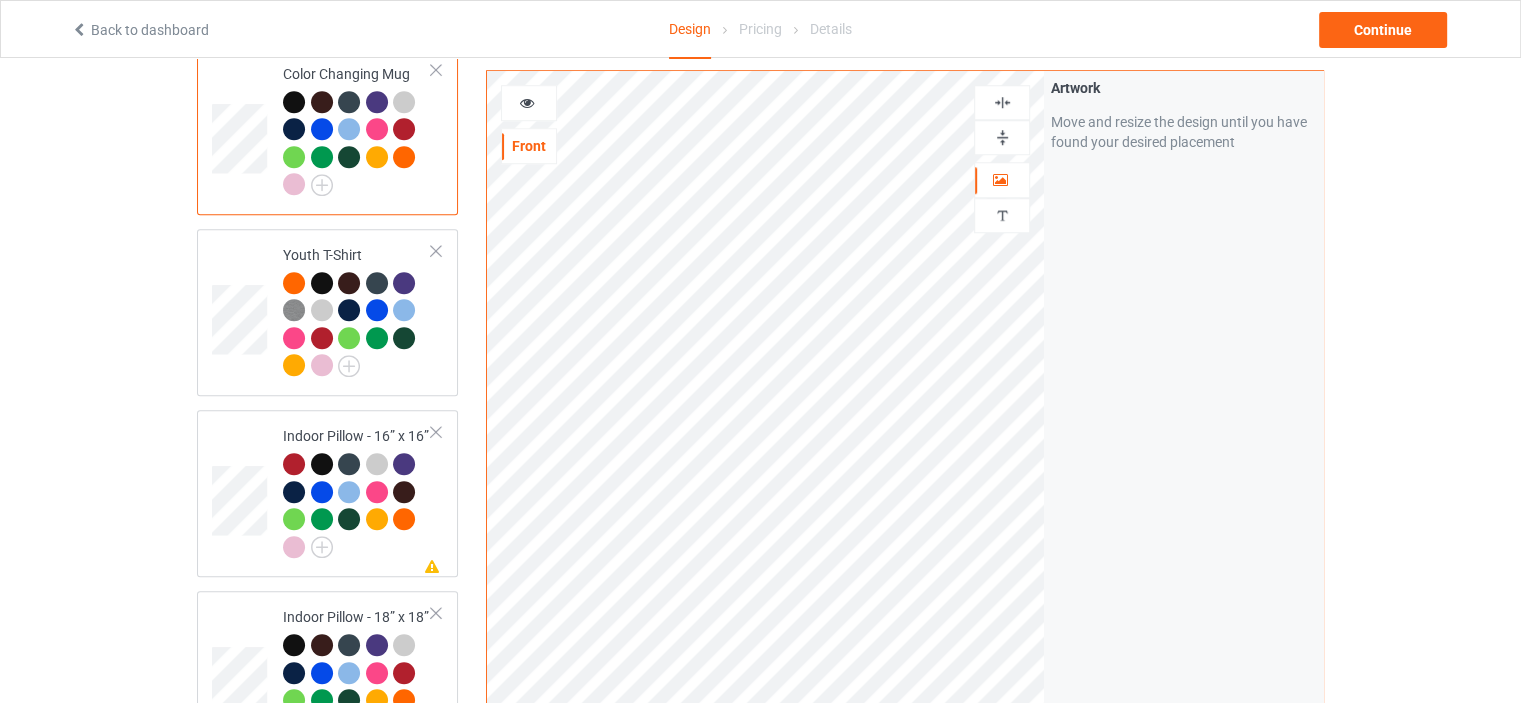 scroll, scrollTop: 1600, scrollLeft: 0, axis: vertical 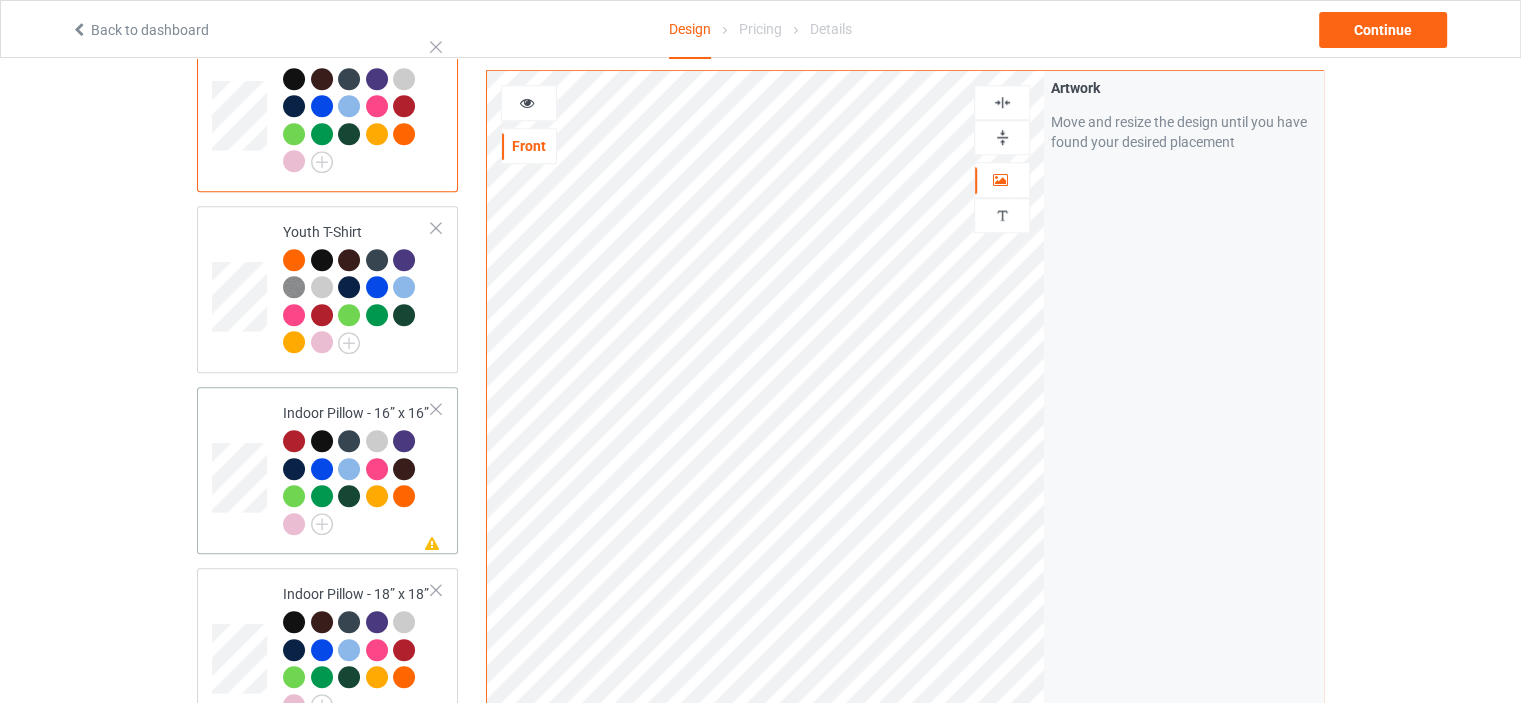 click on "Indoor Pillow - 16” x 16”" at bounding box center (357, 468) 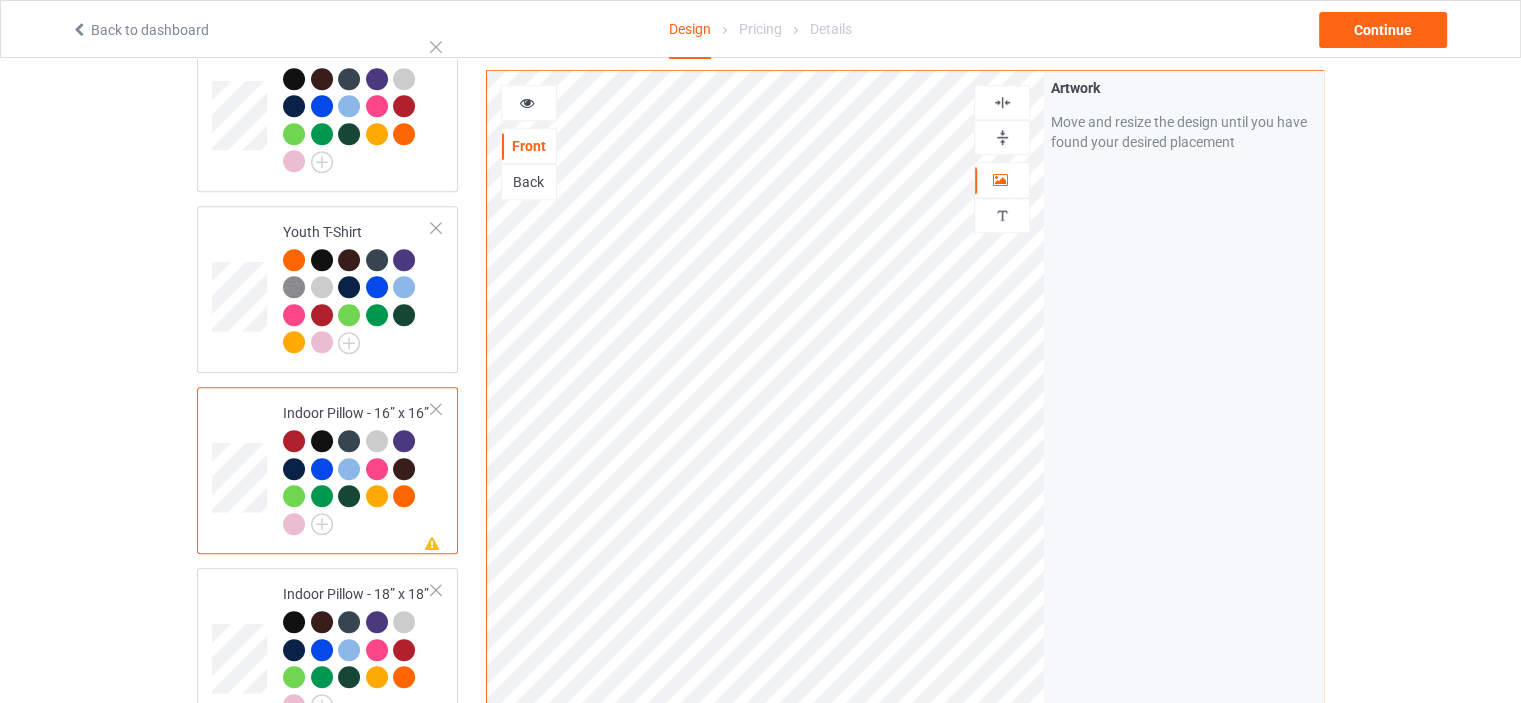 click at bounding box center (1002, 137) 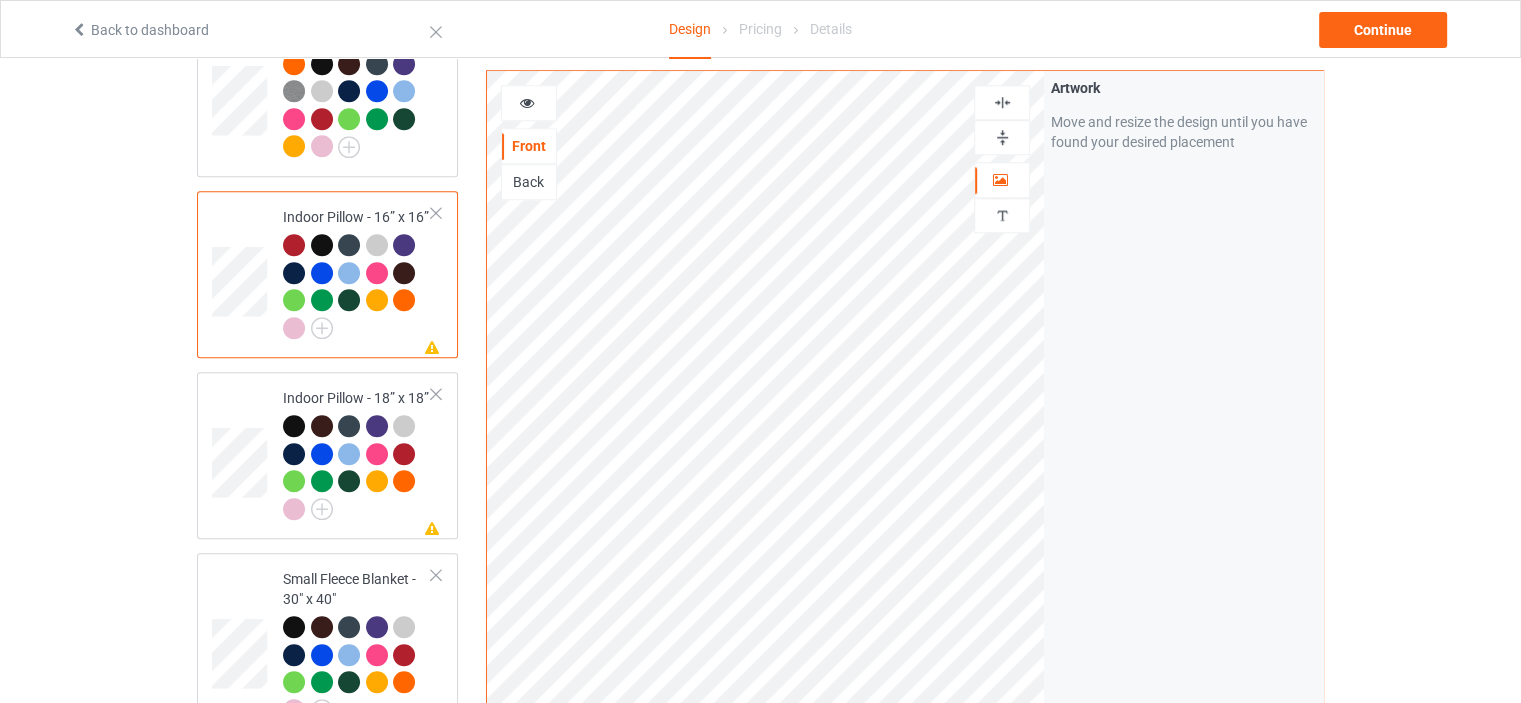 scroll, scrollTop: 1800, scrollLeft: 0, axis: vertical 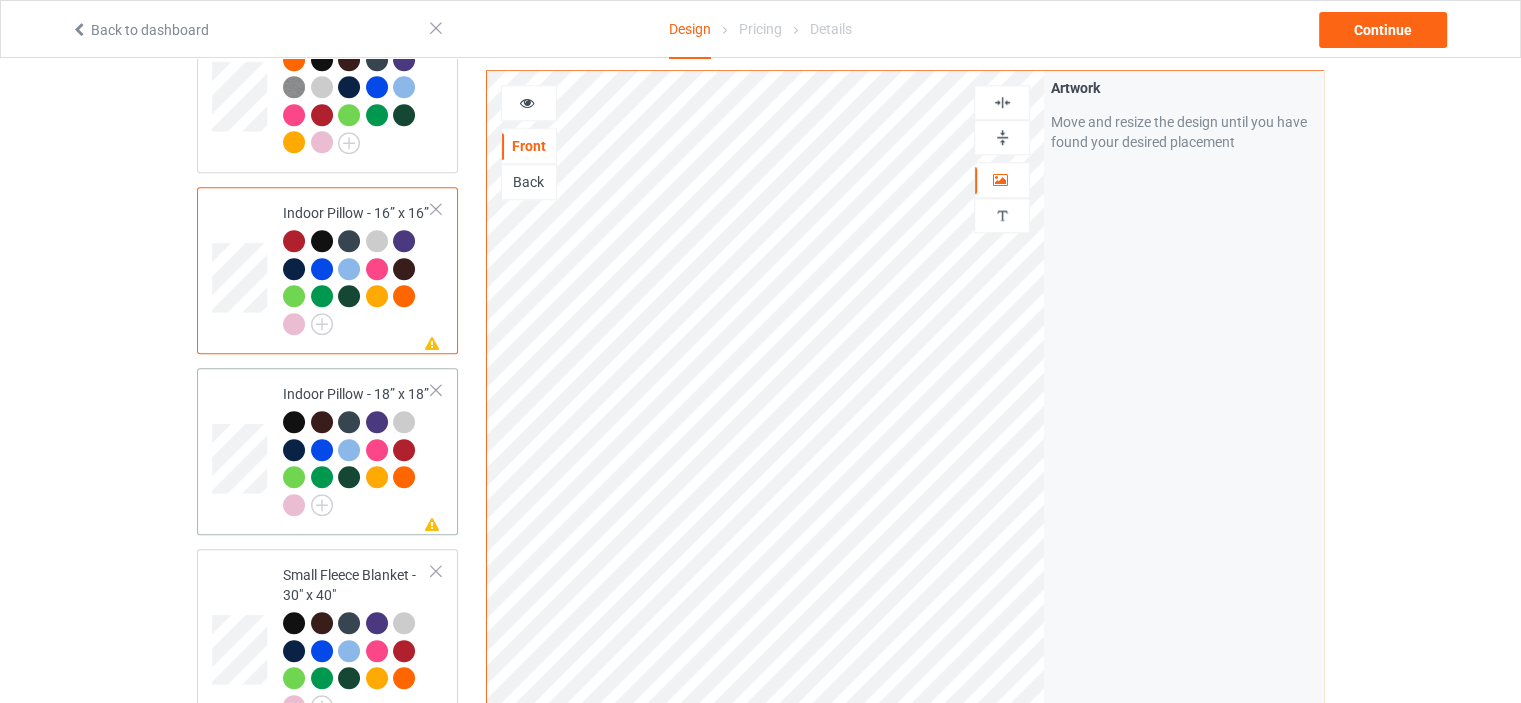 click on "Indoor Pillow - 18” x 18”" at bounding box center (357, 449) 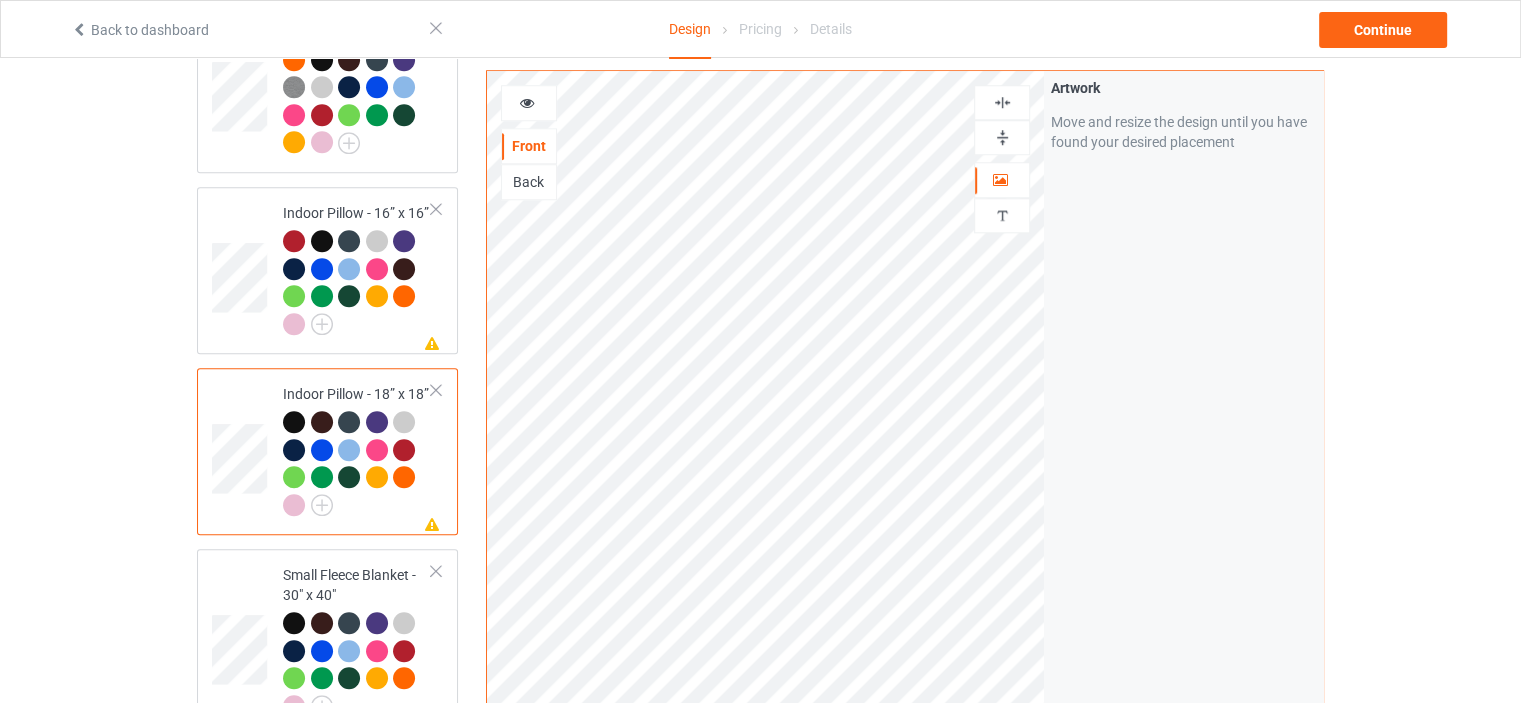 click at bounding box center [1002, 137] 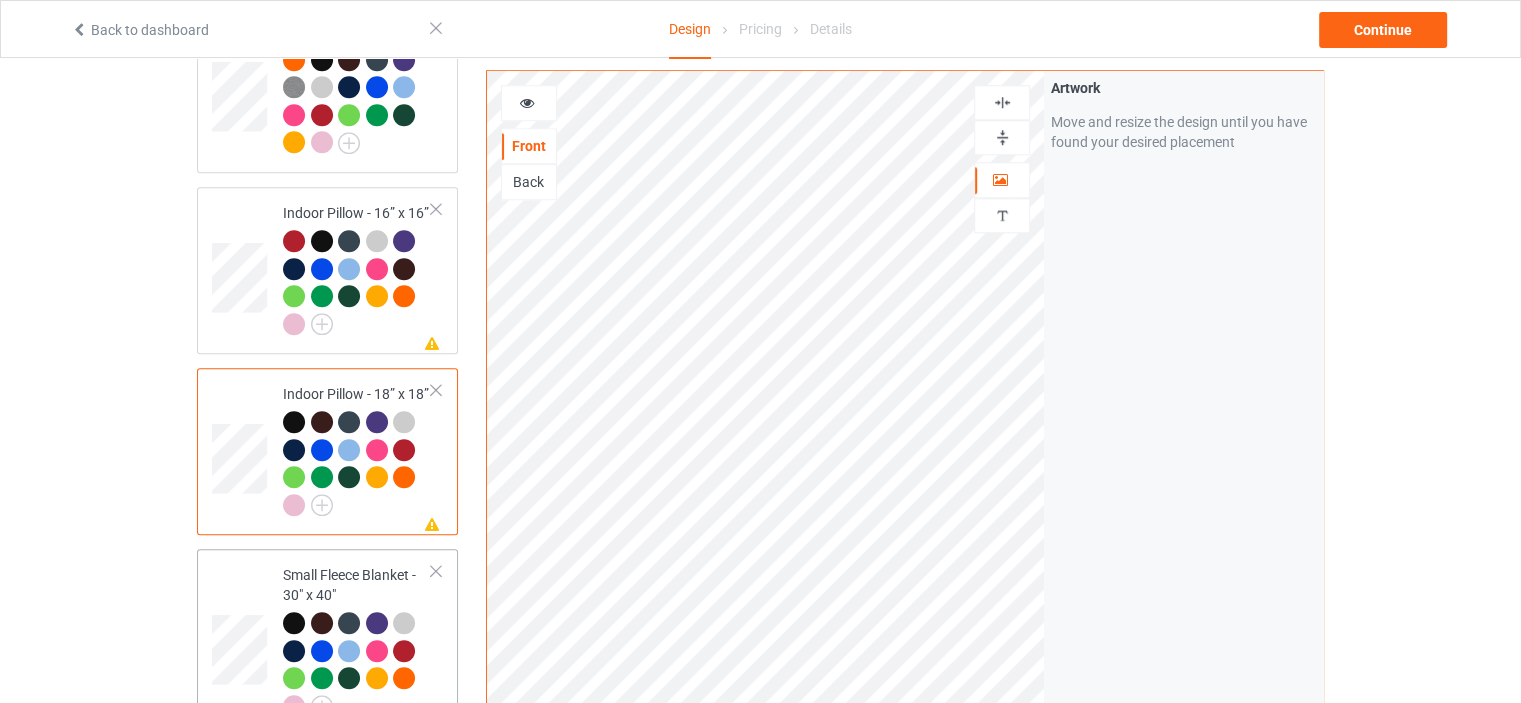 click on "Small Fleece Blanket - 30" x 40"" at bounding box center [357, 640] 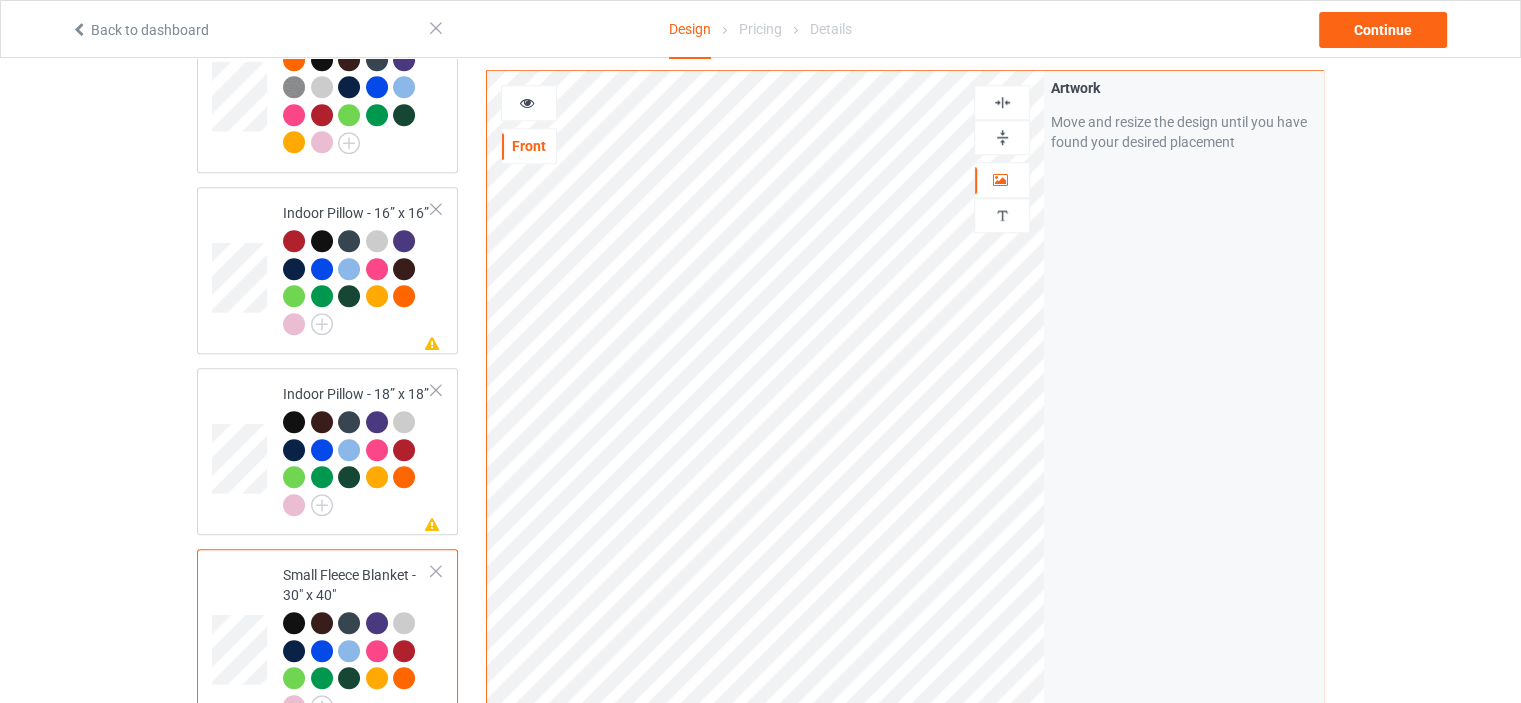 scroll, scrollTop: 2000, scrollLeft: 0, axis: vertical 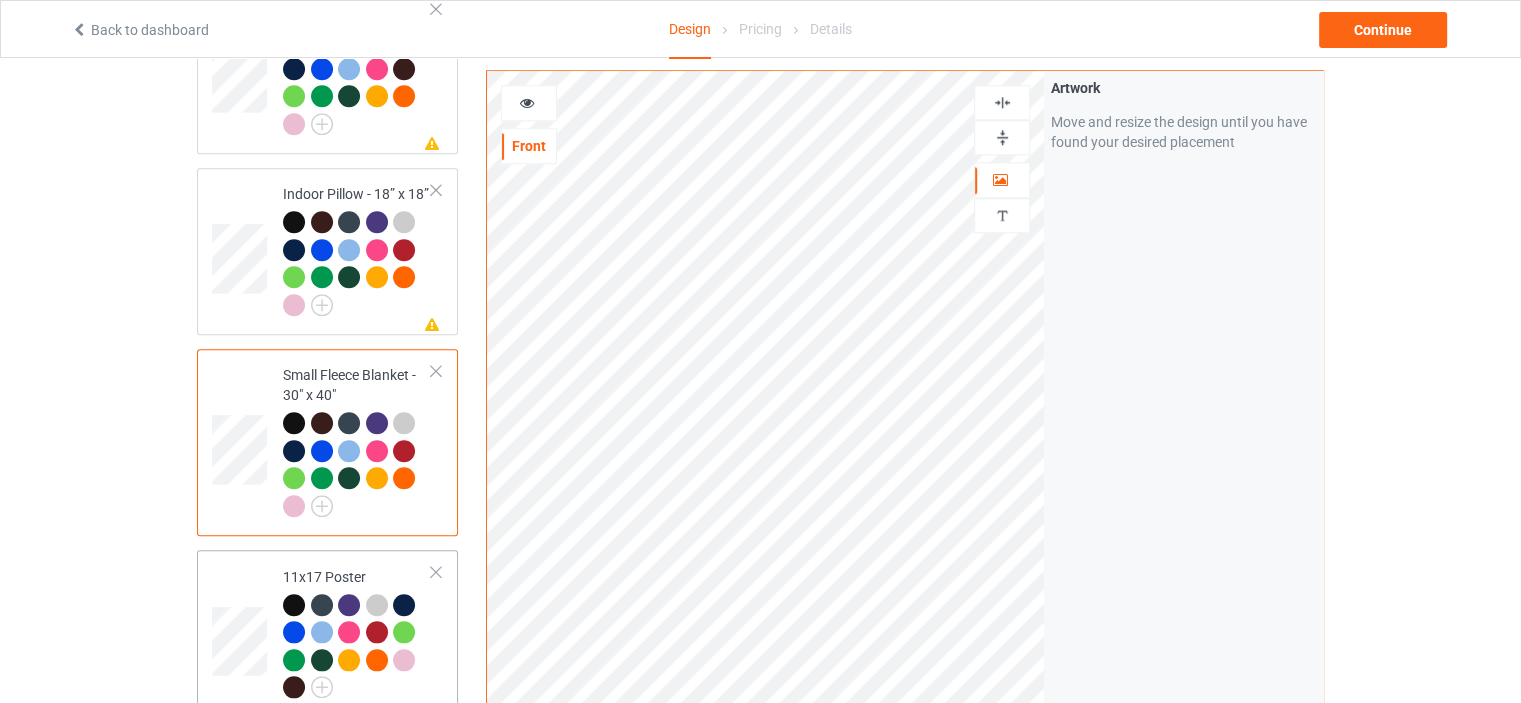 click on "11x17 Poster" at bounding box center (357, 632) 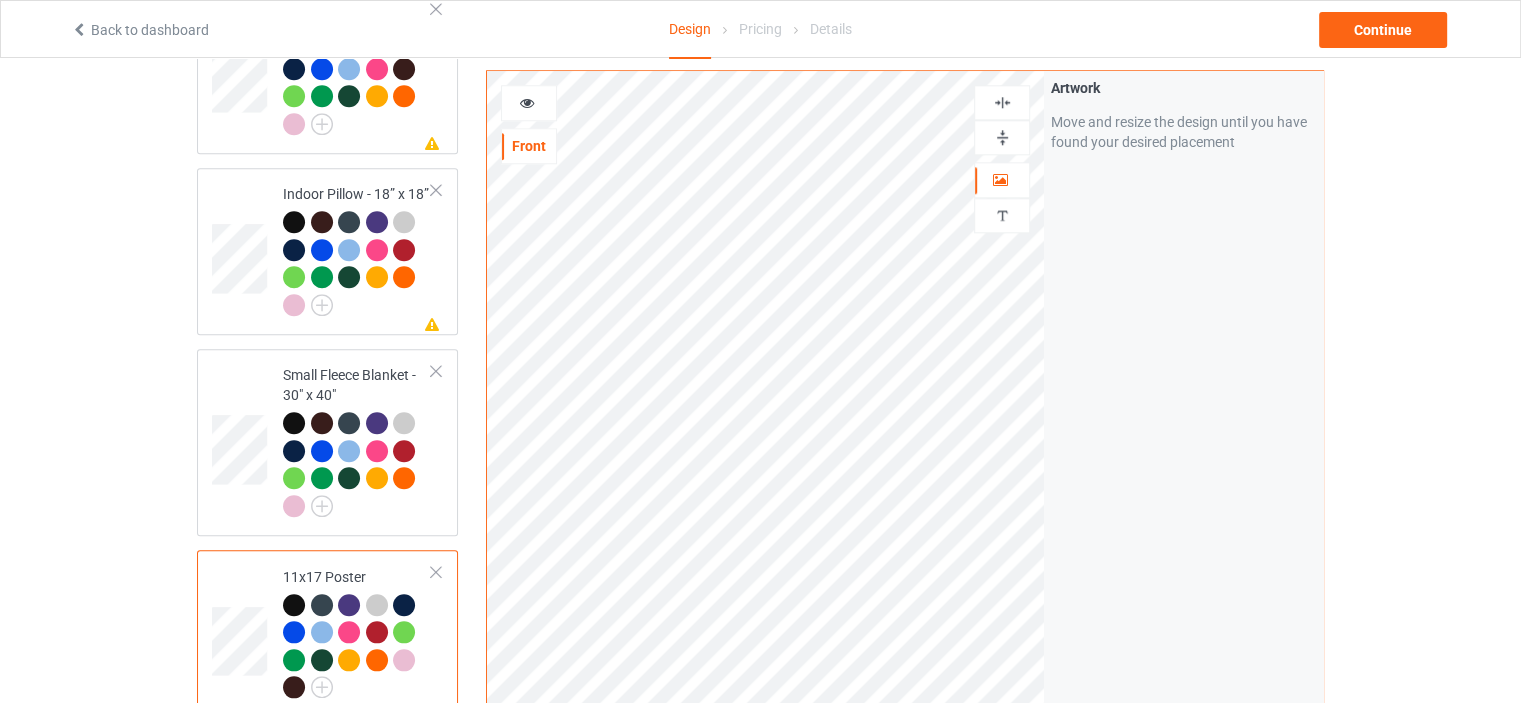 click at bounding box center (1002, 137) 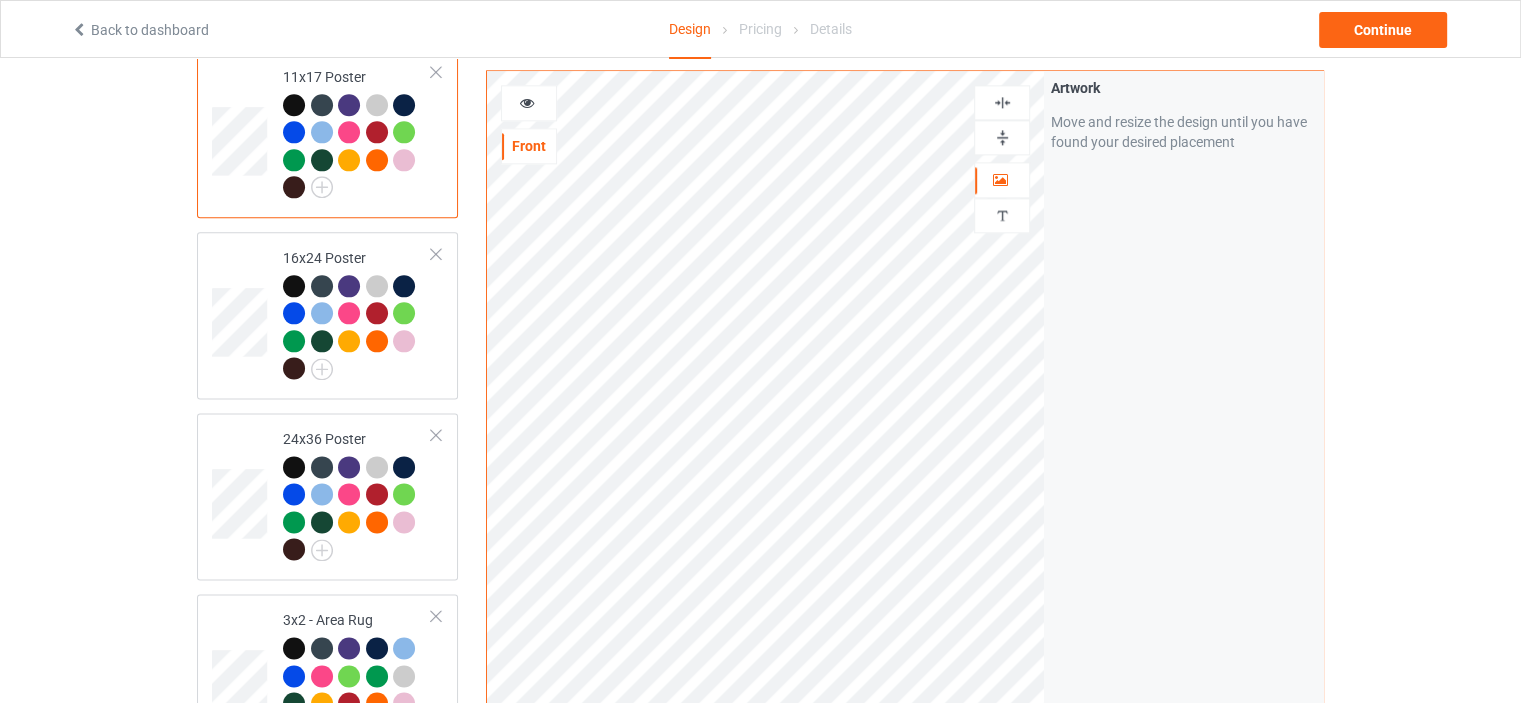 scroll, scrollTop: 2600, scrollLeft: 0, axis: vertical 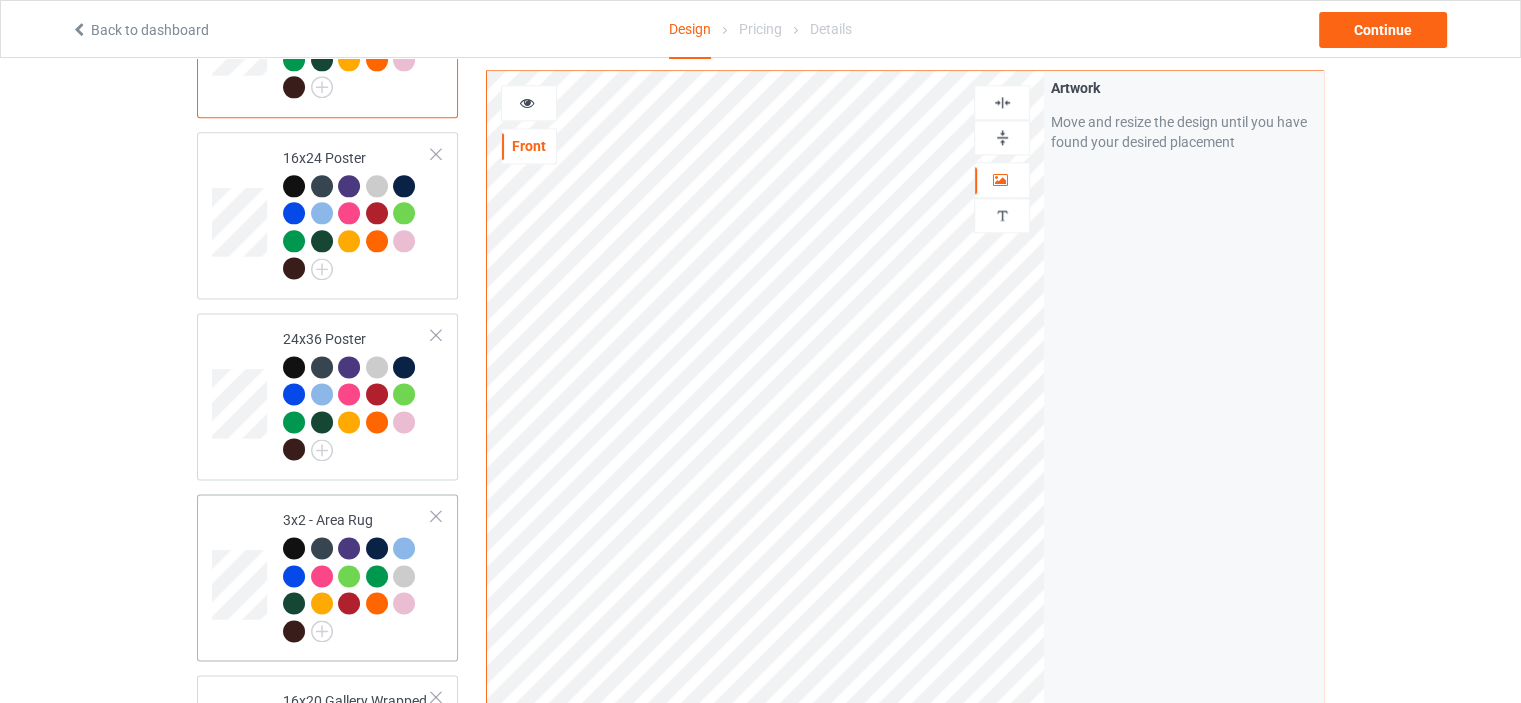 click on "3x2 - Area Rug" at bounding box center [357, 577] 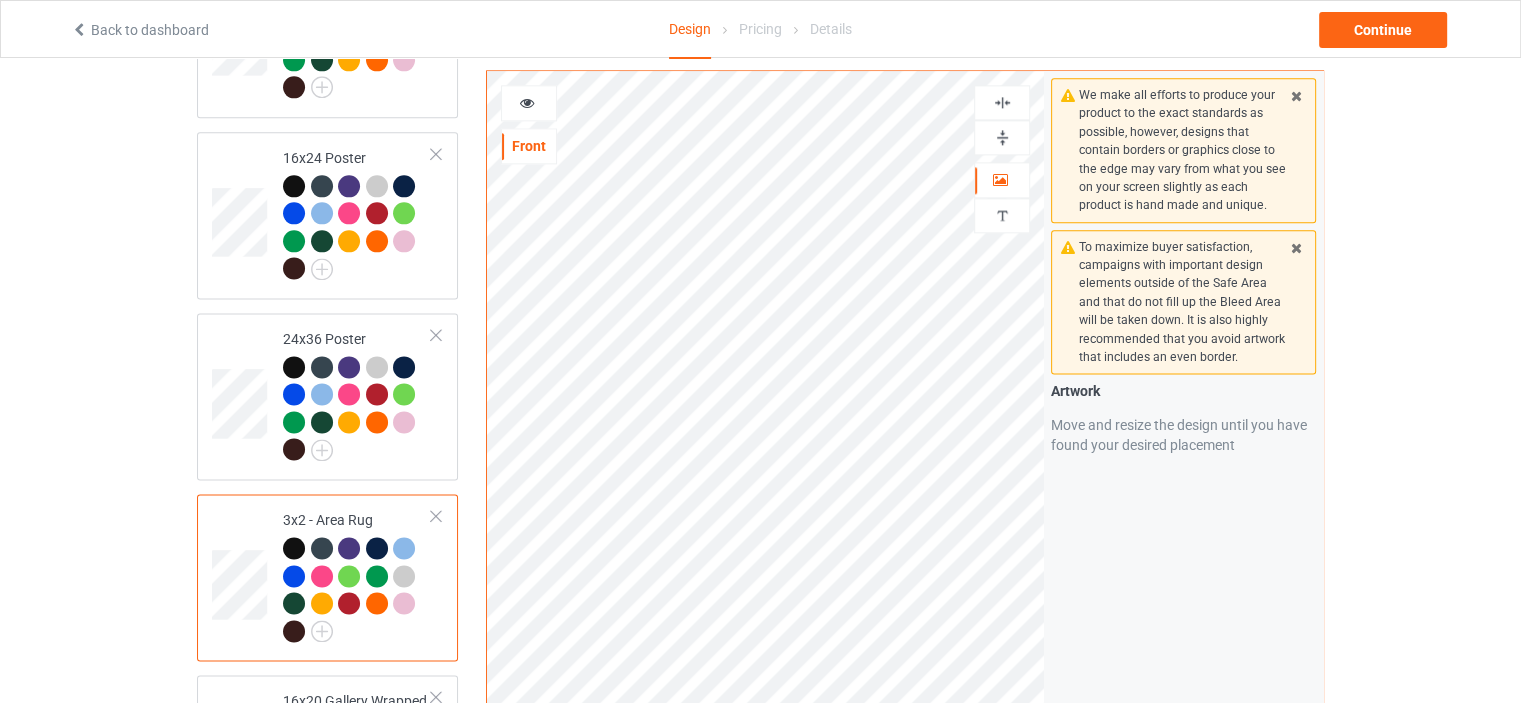 drag, startPoint x: 1007, startPoint y: 129, endPoint x: 1015, endPoint y: 113, distance: 17.888544 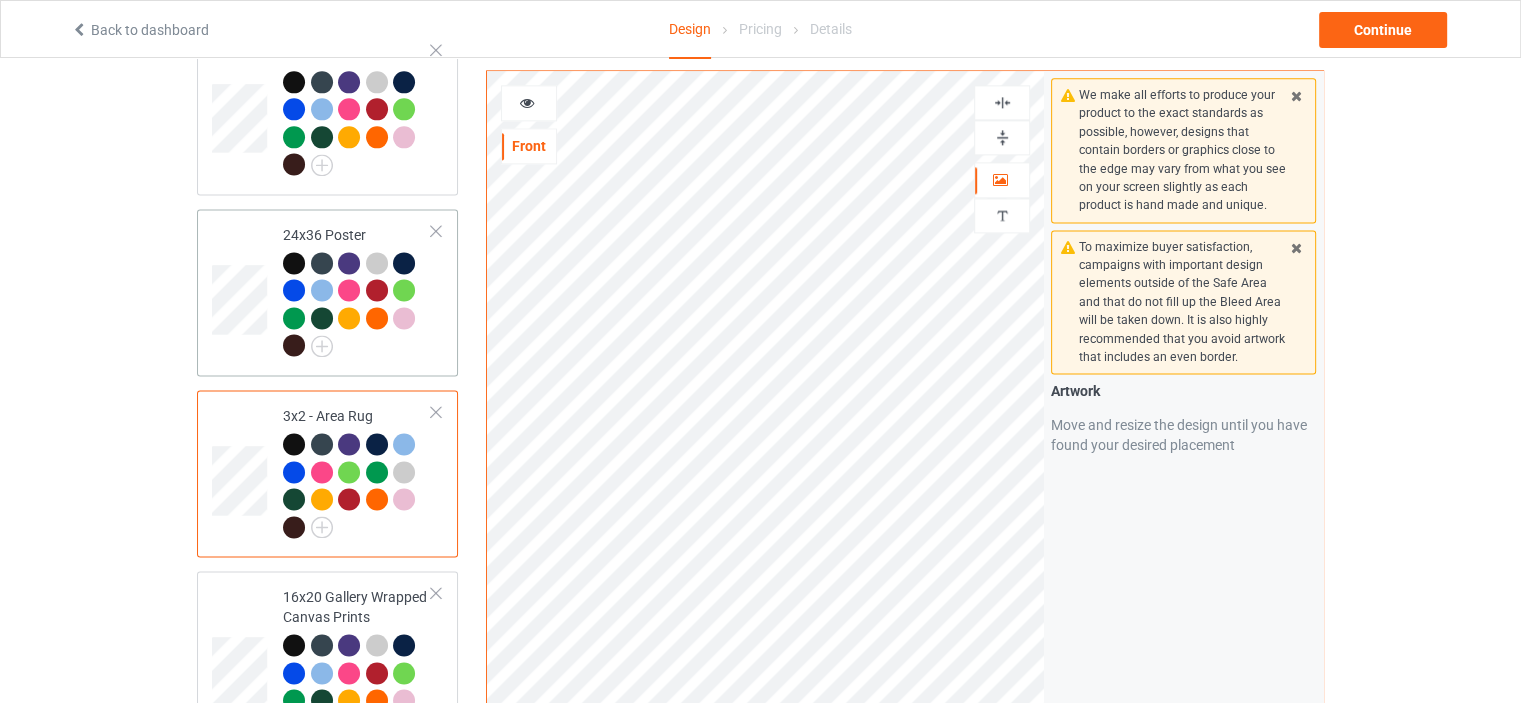 scroll, scrollTop: 2800, scrollLeft: 0, axis: vertical 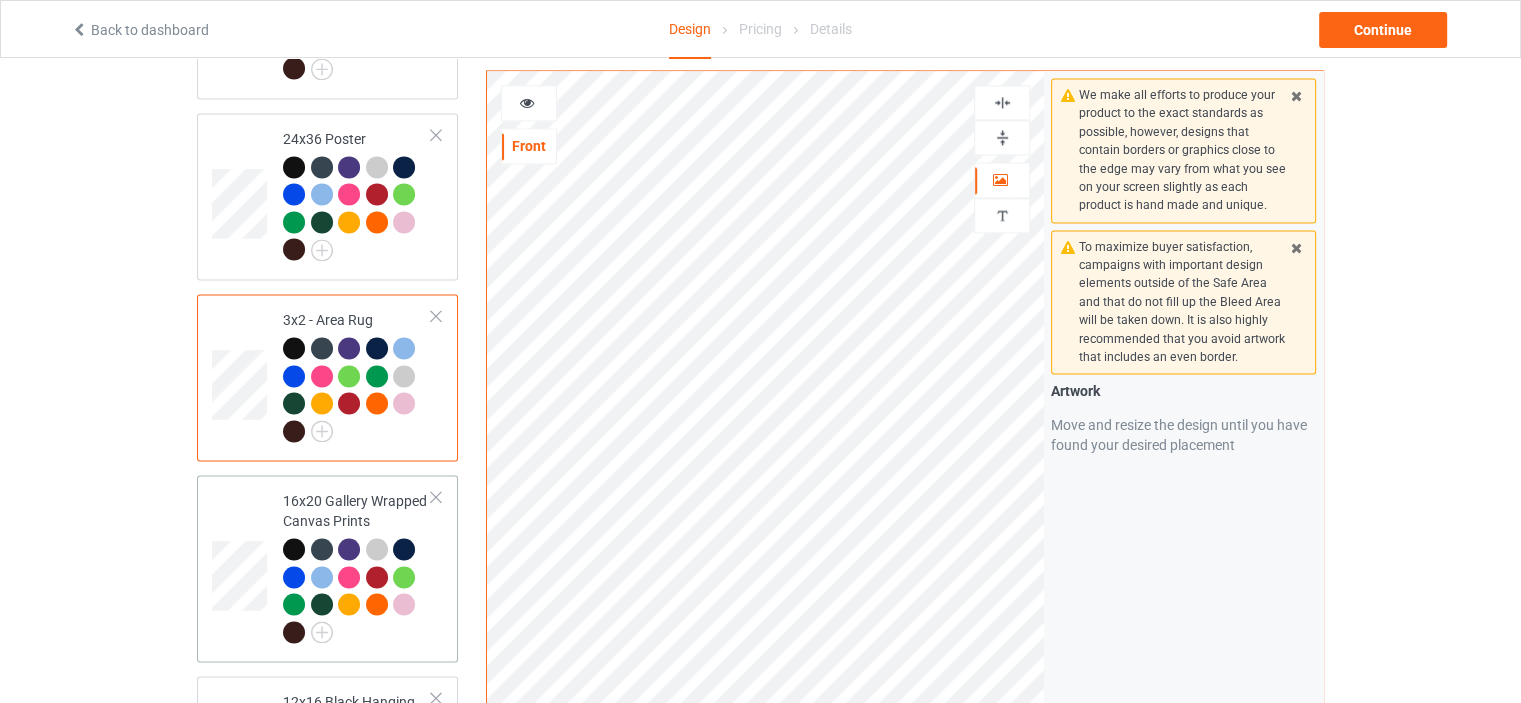 click on "16x20 Gallery Wrapped Canvas Prints" at bounding box center (357, 566) 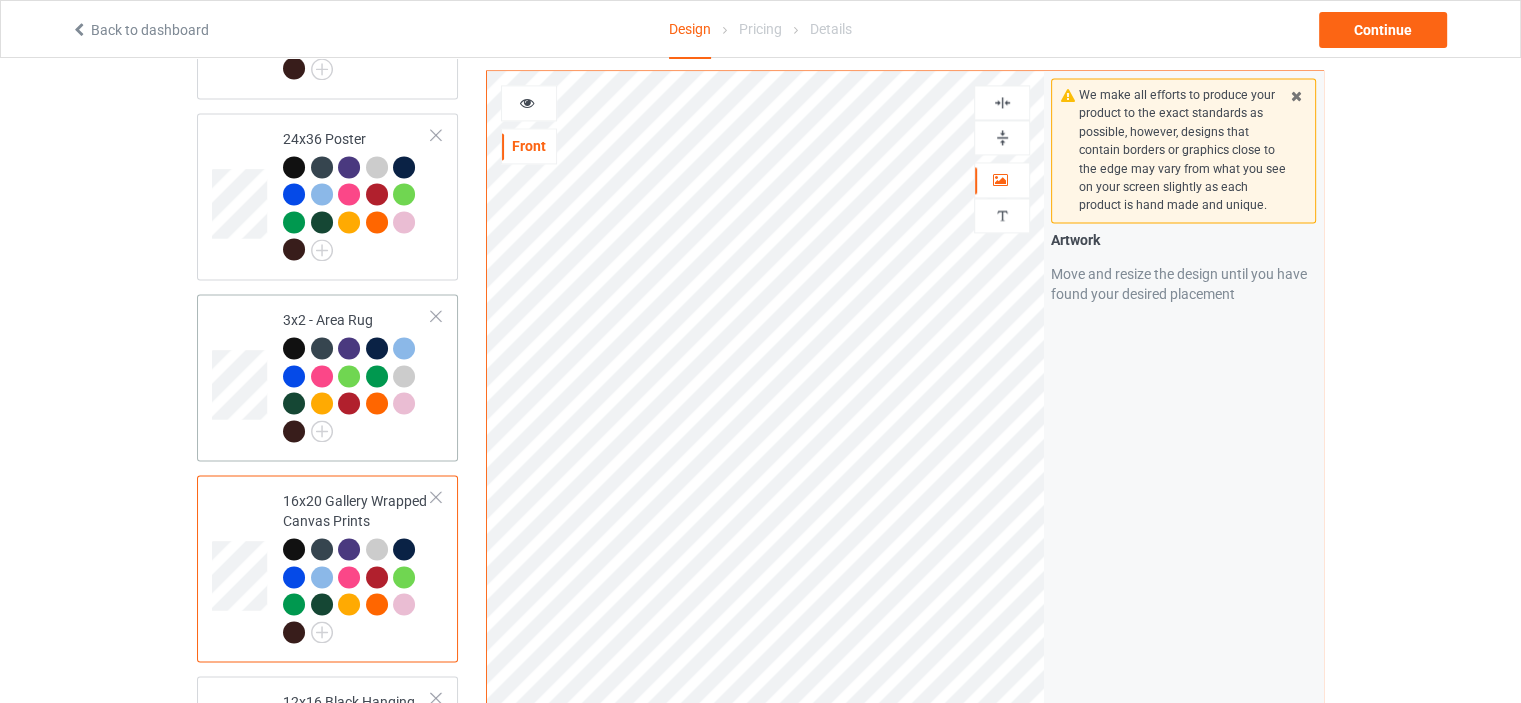 scroll, scrollTop: 3200, scrollLeft: 0, axis: vertical 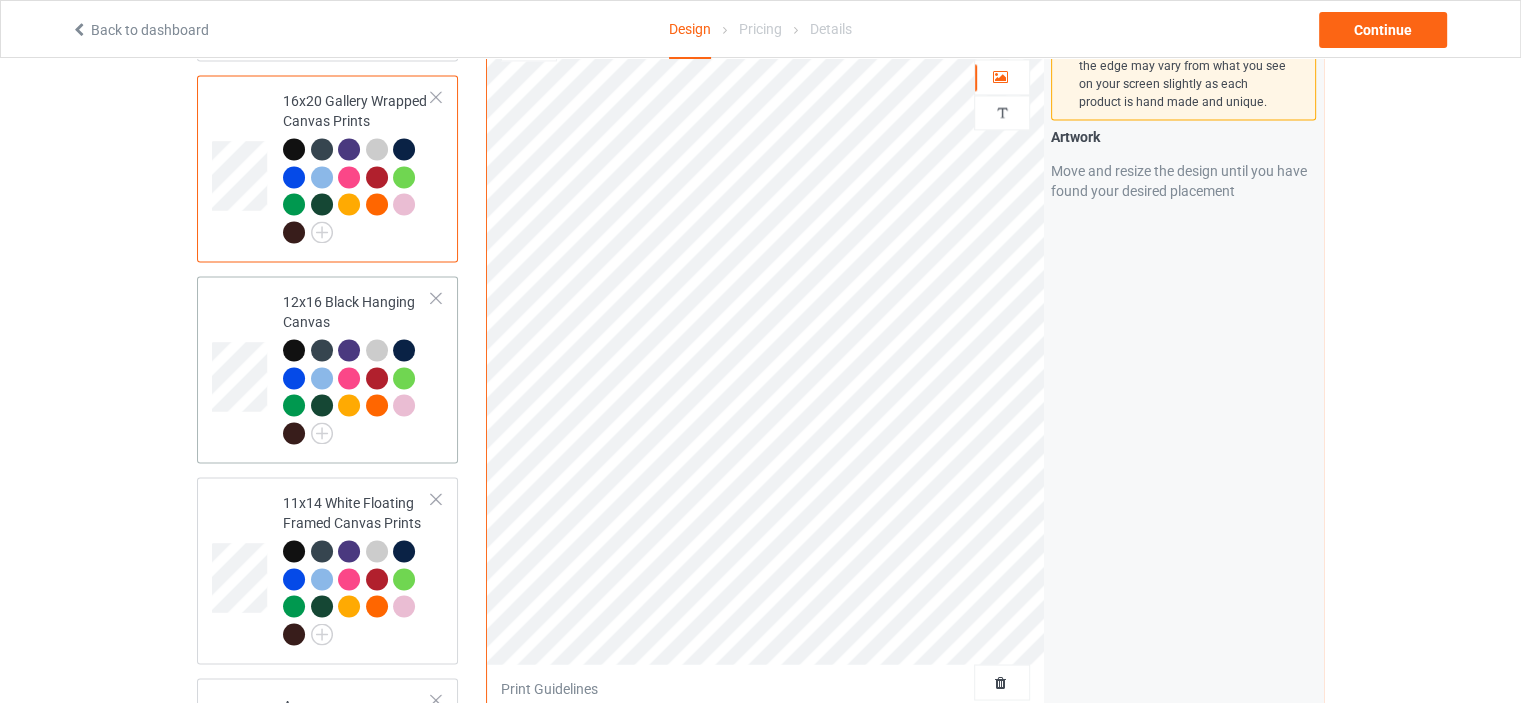 click on "12x16 Black Hanging Canvas" at bounding box center (357, 369) 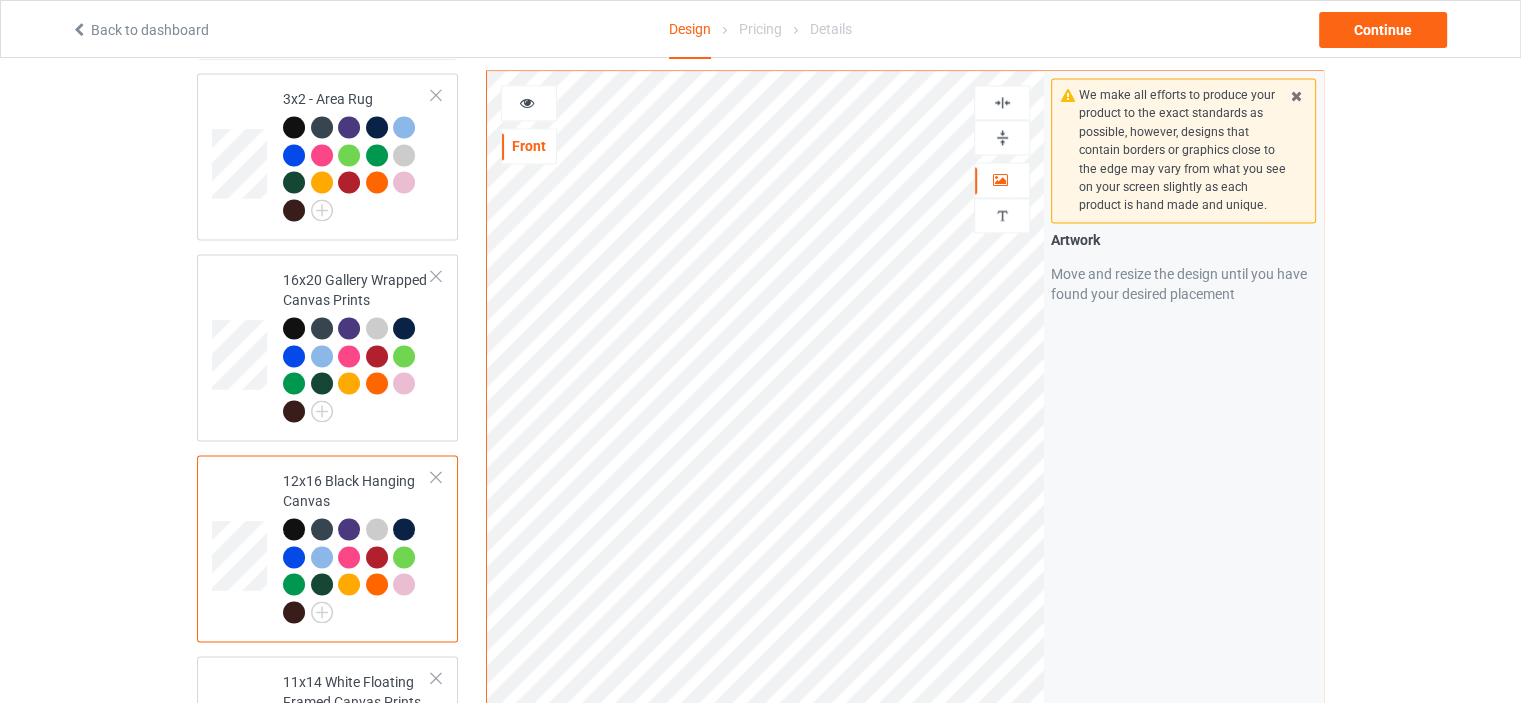 scroll, scrollTop: 3000, scrollLeft: 0, axis: vertical 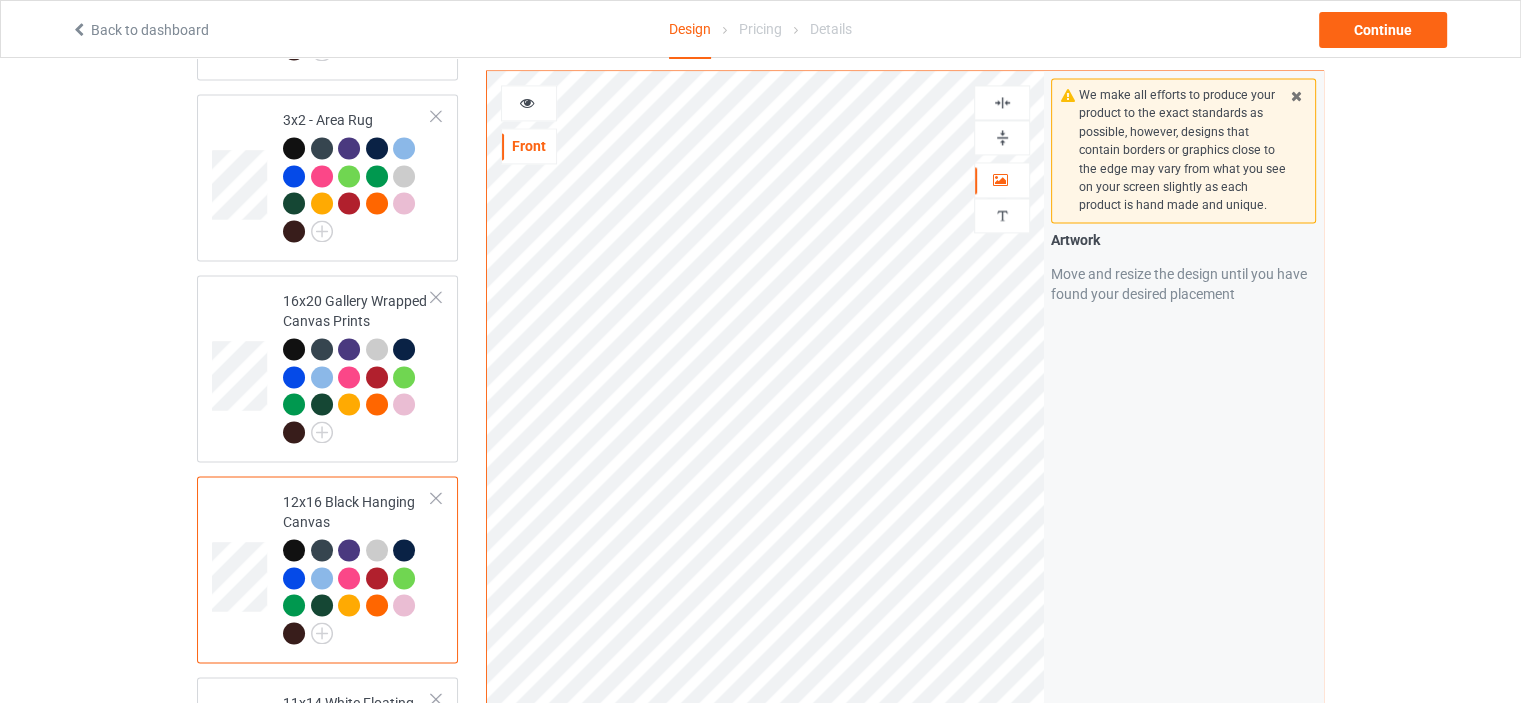 click at bounding box center [1002, 137] 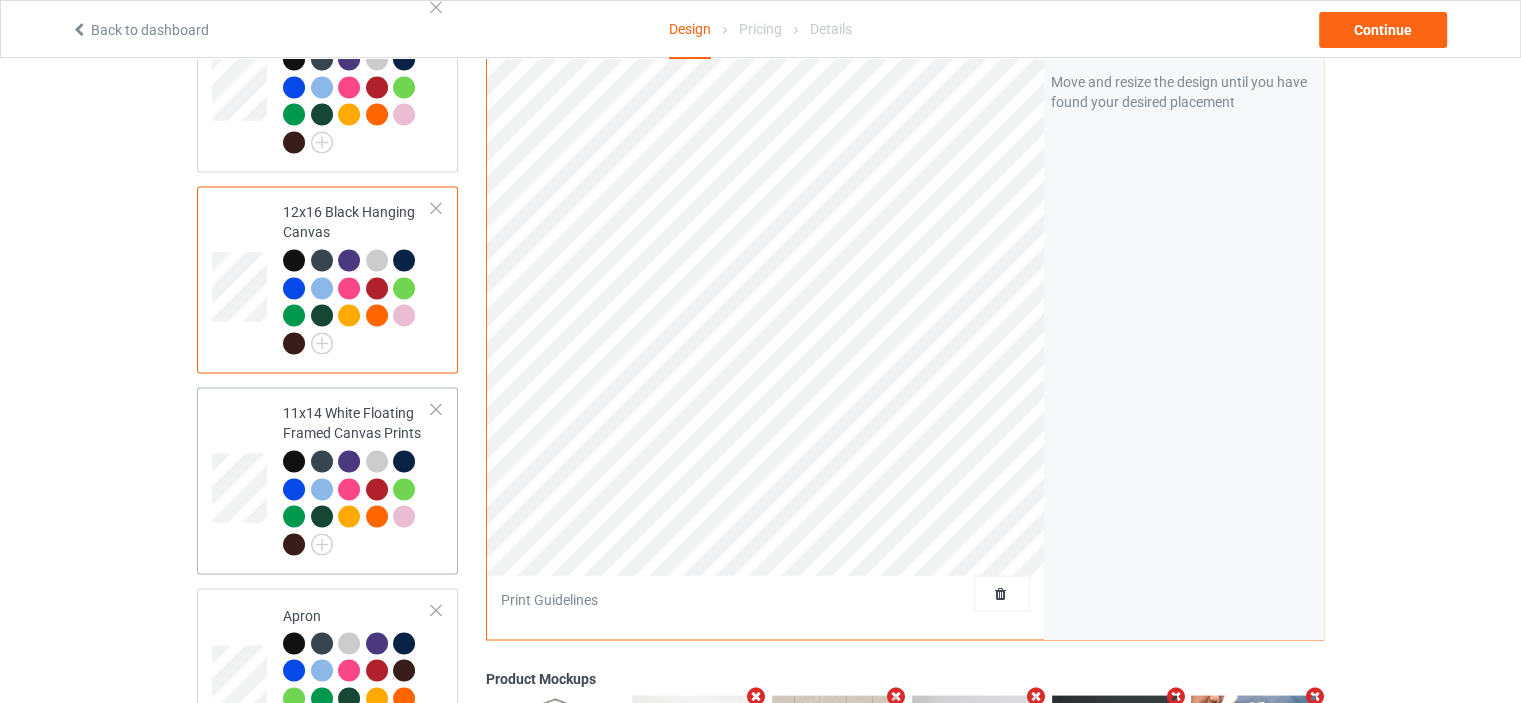 scroll, scrollTop: 3400, scrollLeft: 0, axis: vertical 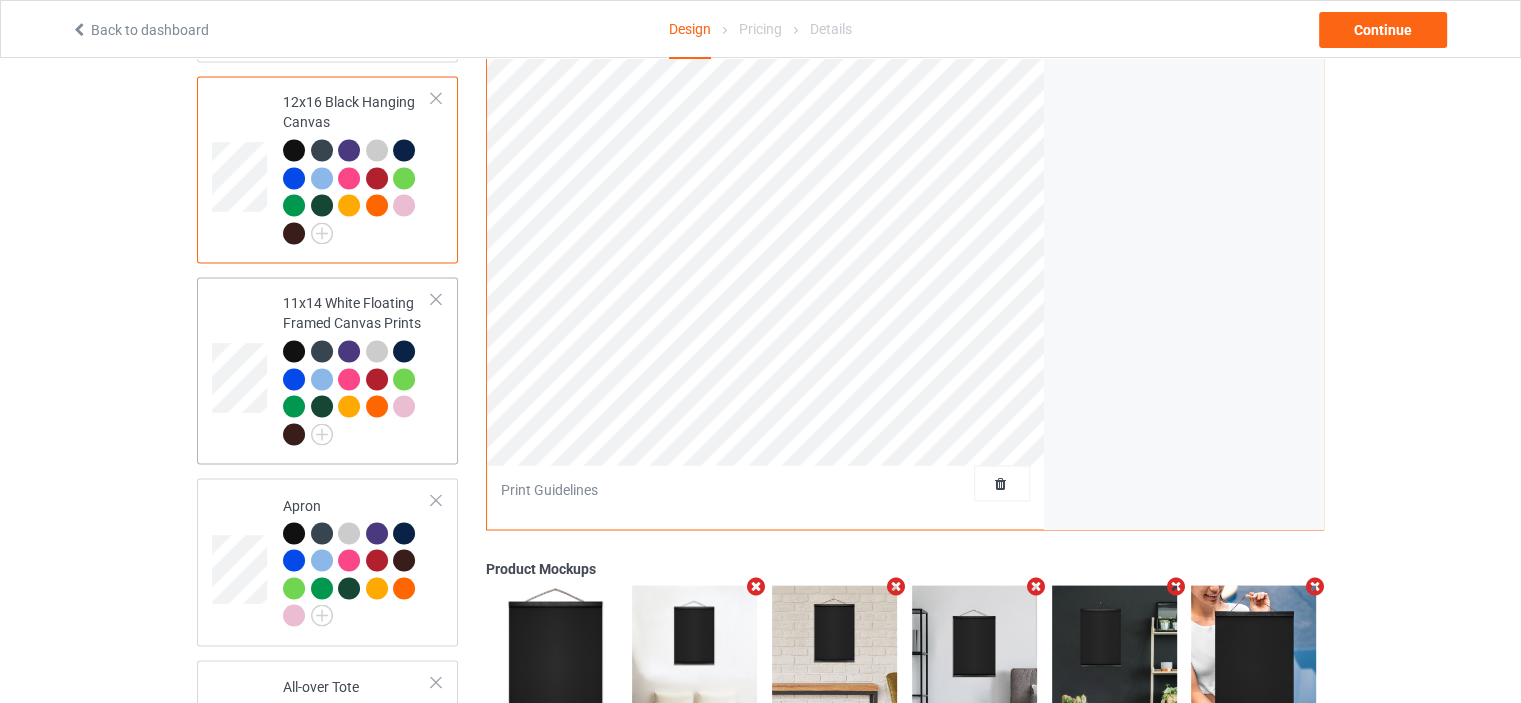 click on "11x14 White Floating Framed Canvas Prints" at bounding box center (357, 368) 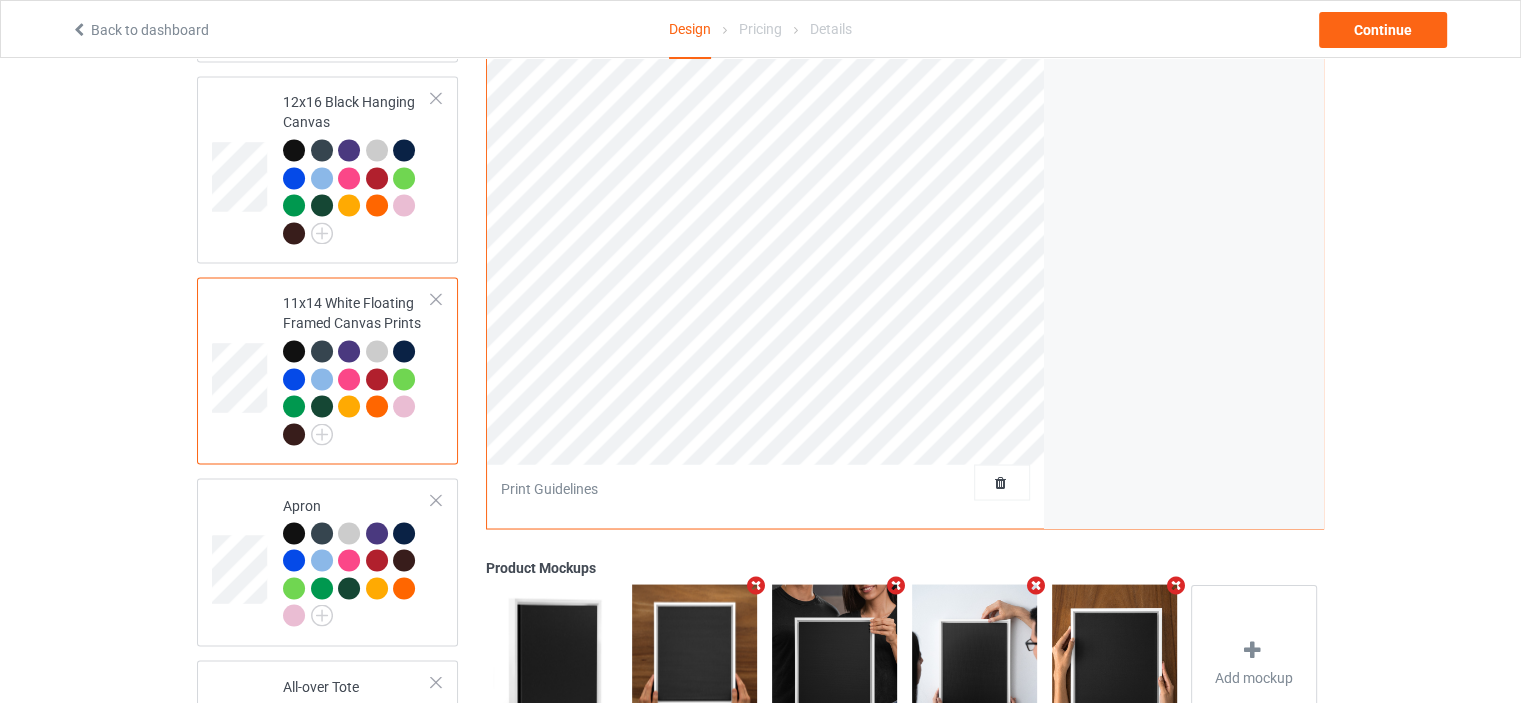 scroll, scrollTop: 3100, scrollLeft: 0, axis: vertical 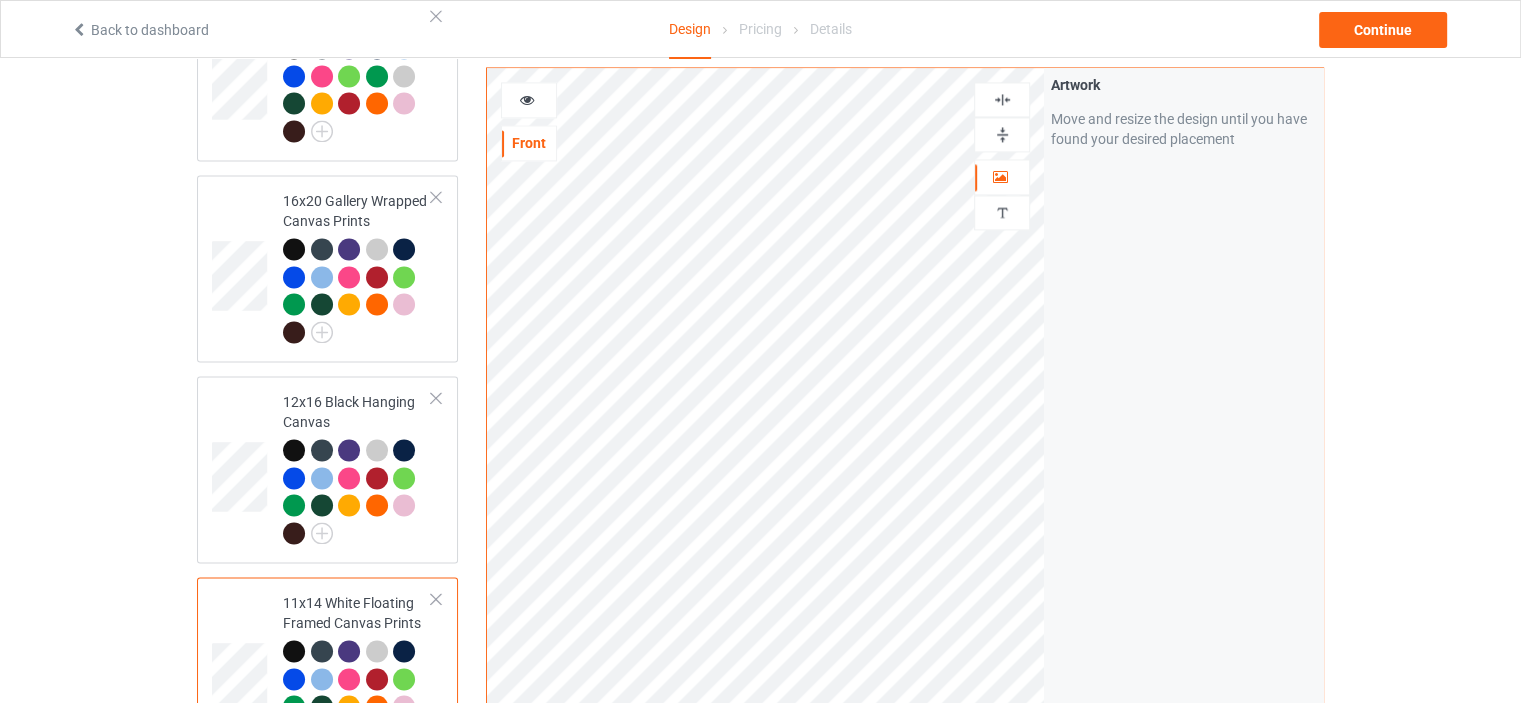 drag, startPoint x: 1001, startPoint y: 119, endPoint x: 1009, endPoint y: 102, distance: 18.788294 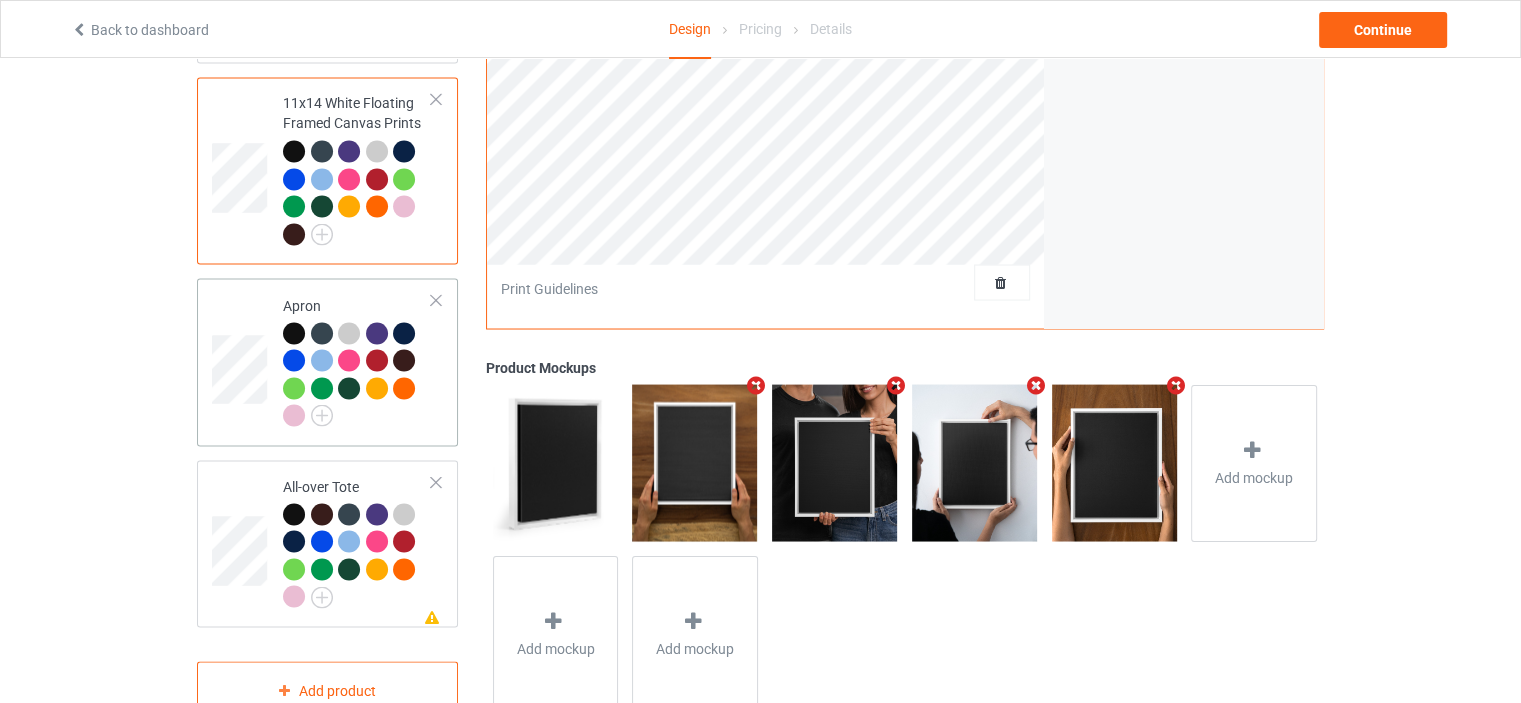 click on "Apron" at bounding box center [357, 361] 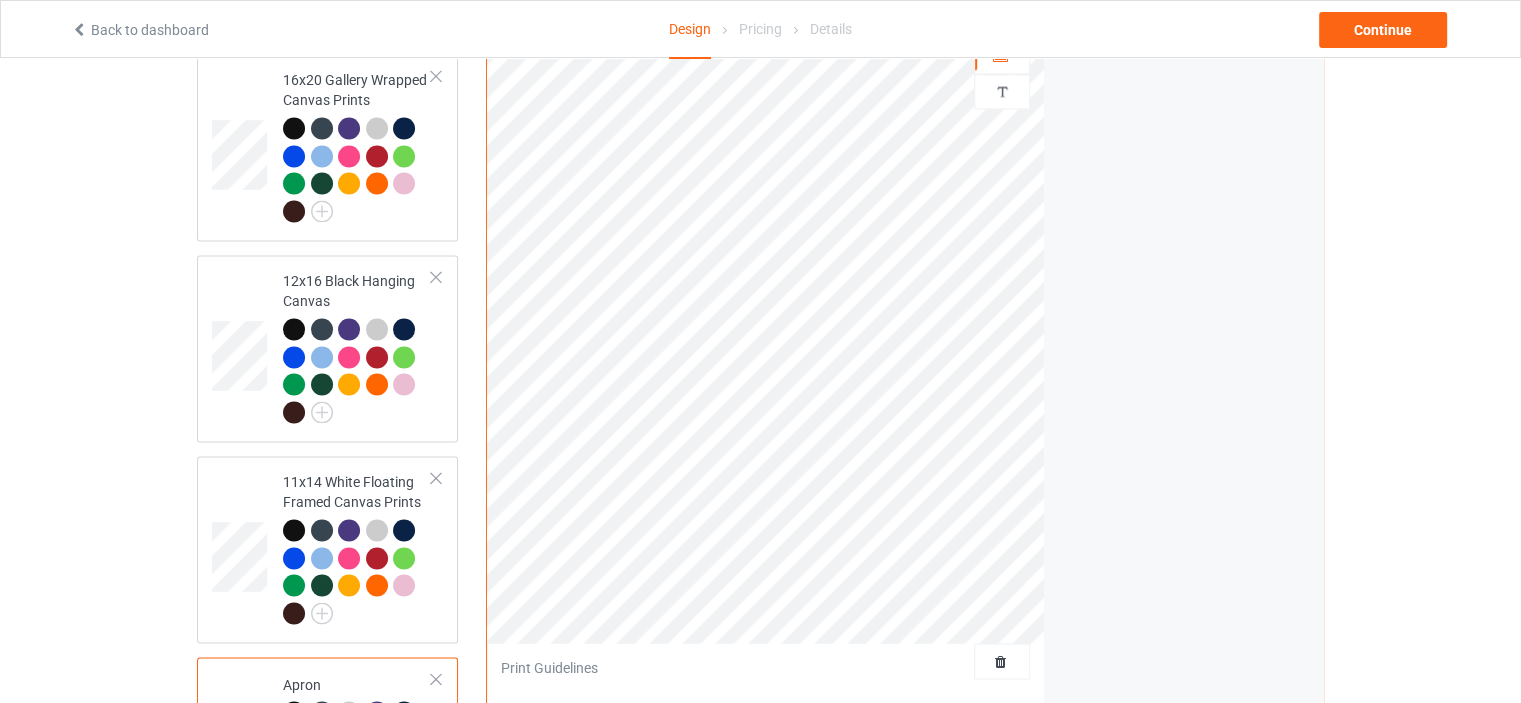 scroll, scrollTop: 3000, scrollLeft: 0, axis: vertical 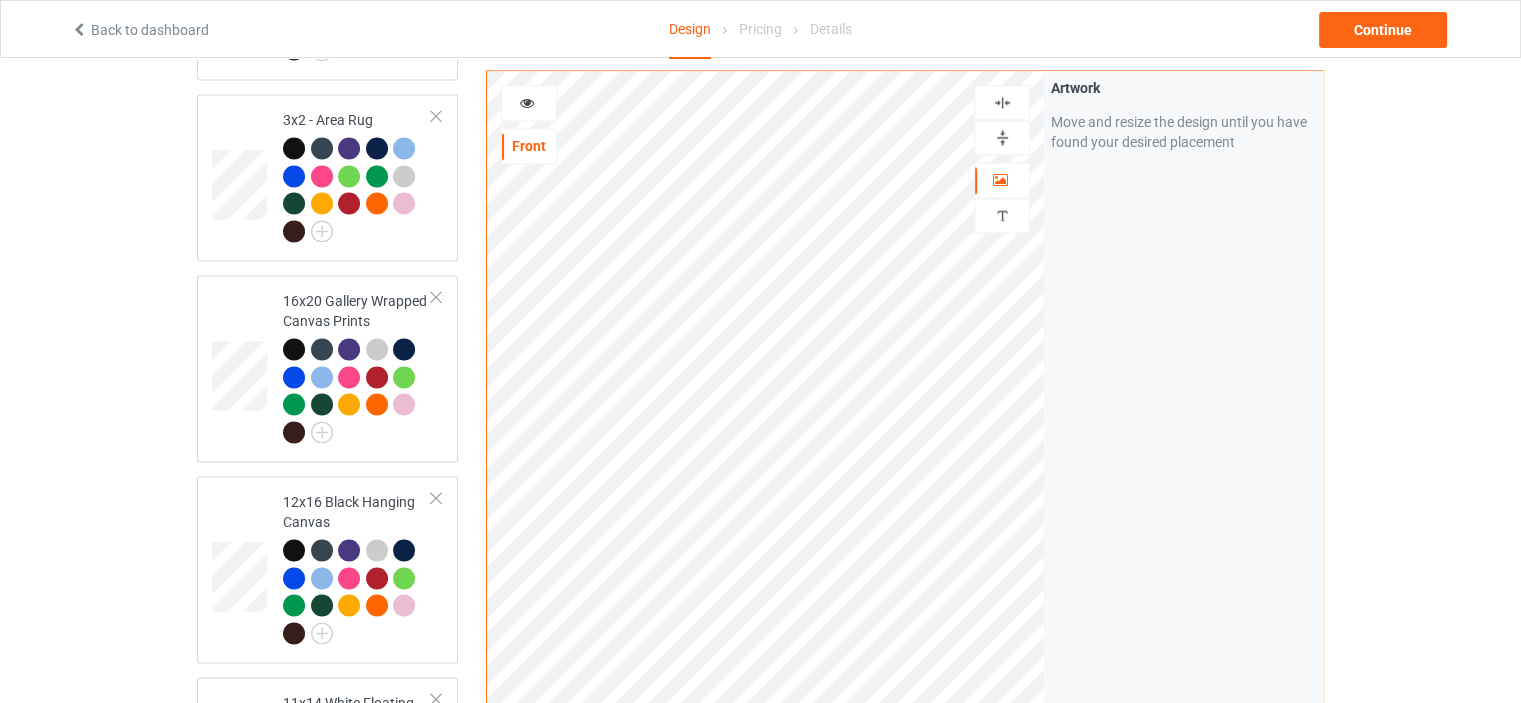 click at bounding box center (1002, 102) 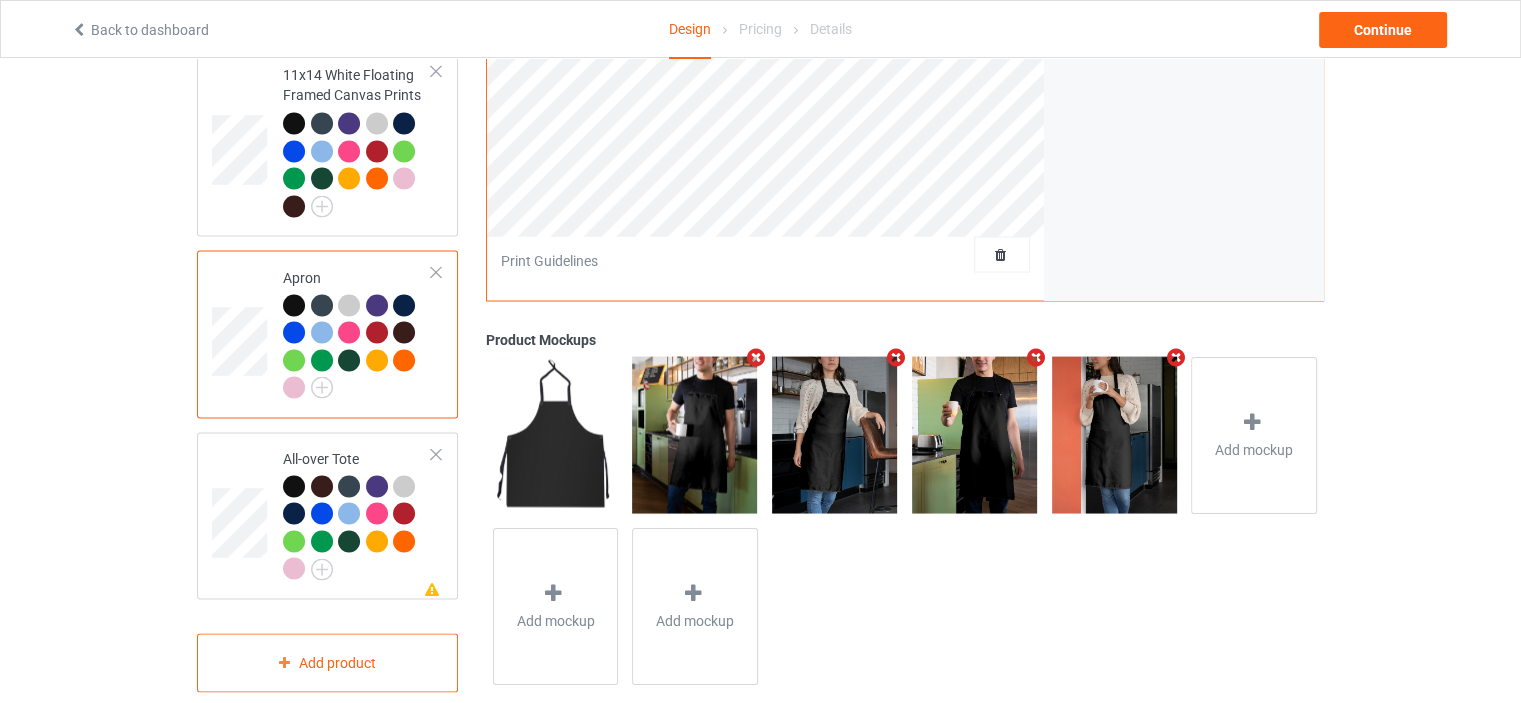 scroll, scrollTop: 3644, scrollLeft: 0, axis: vertical 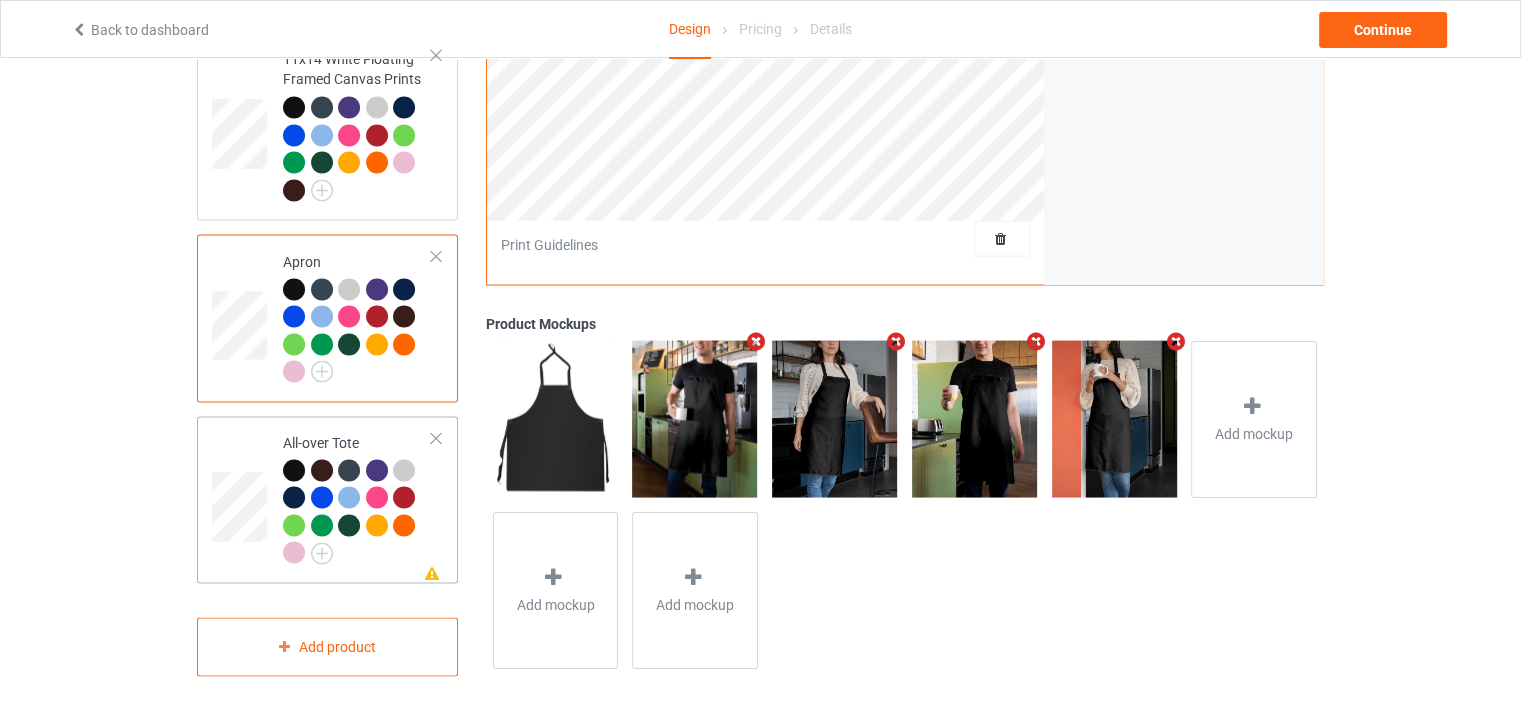 click on "All-over Tote" at bounding box center (357, 497) 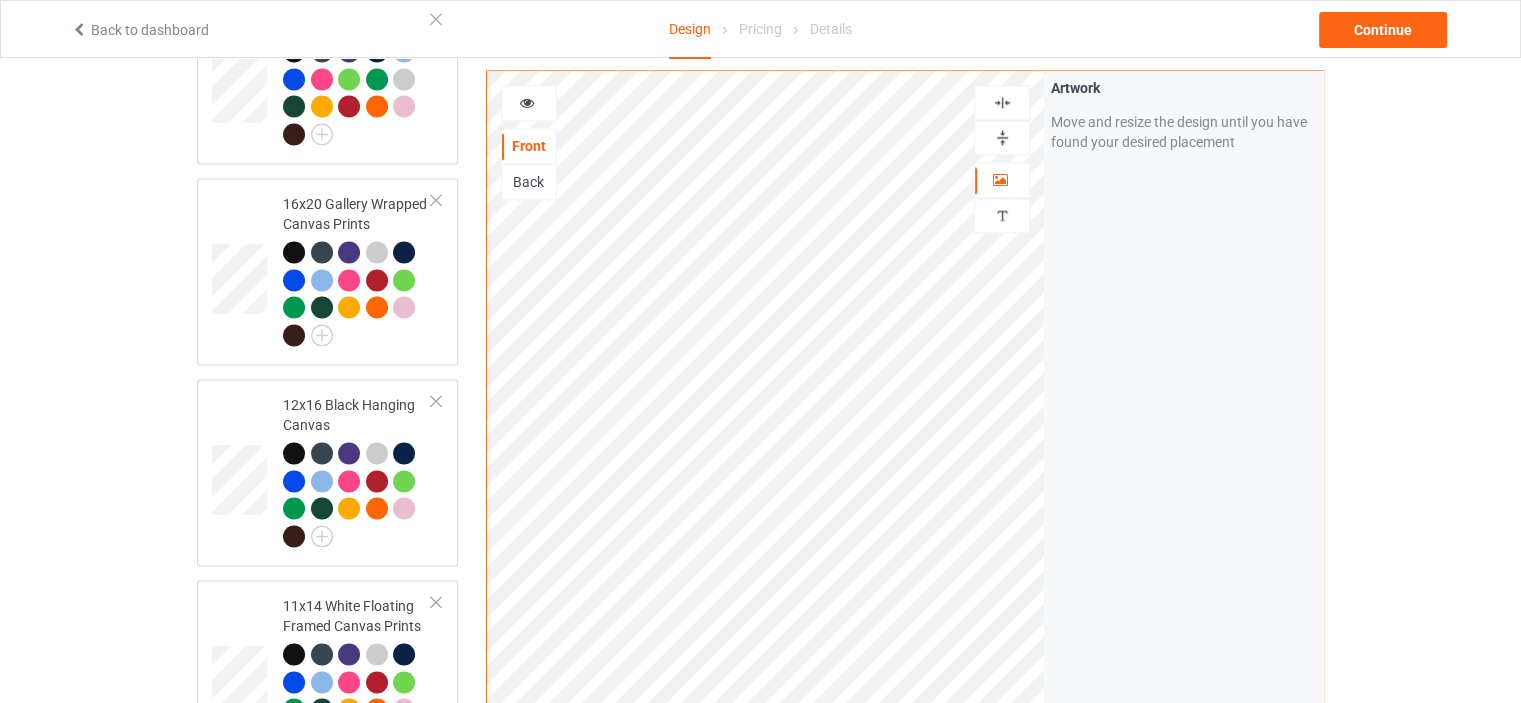 scroll, scrollTop: 3044, scrollLeft: 0, axis: vertical 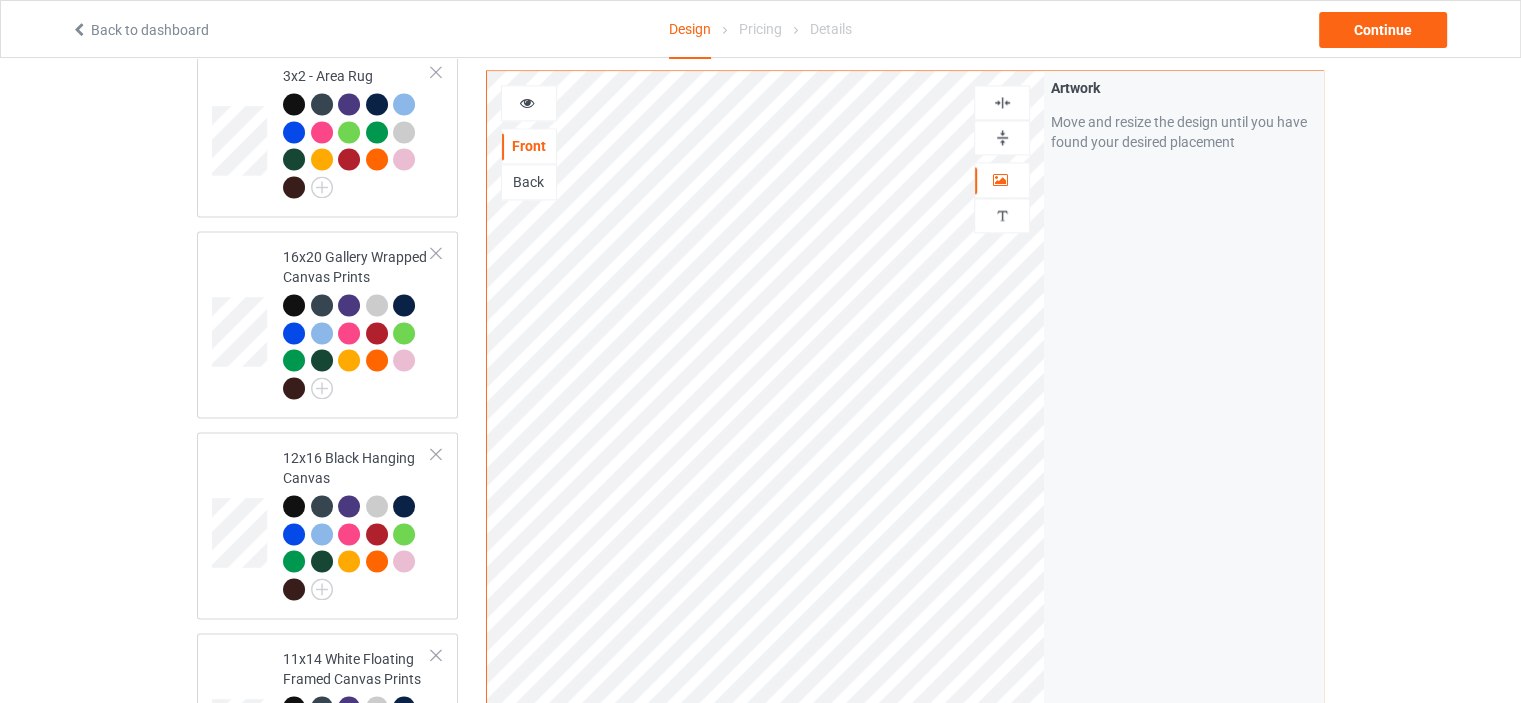 click at bounding box center (1002, 102) 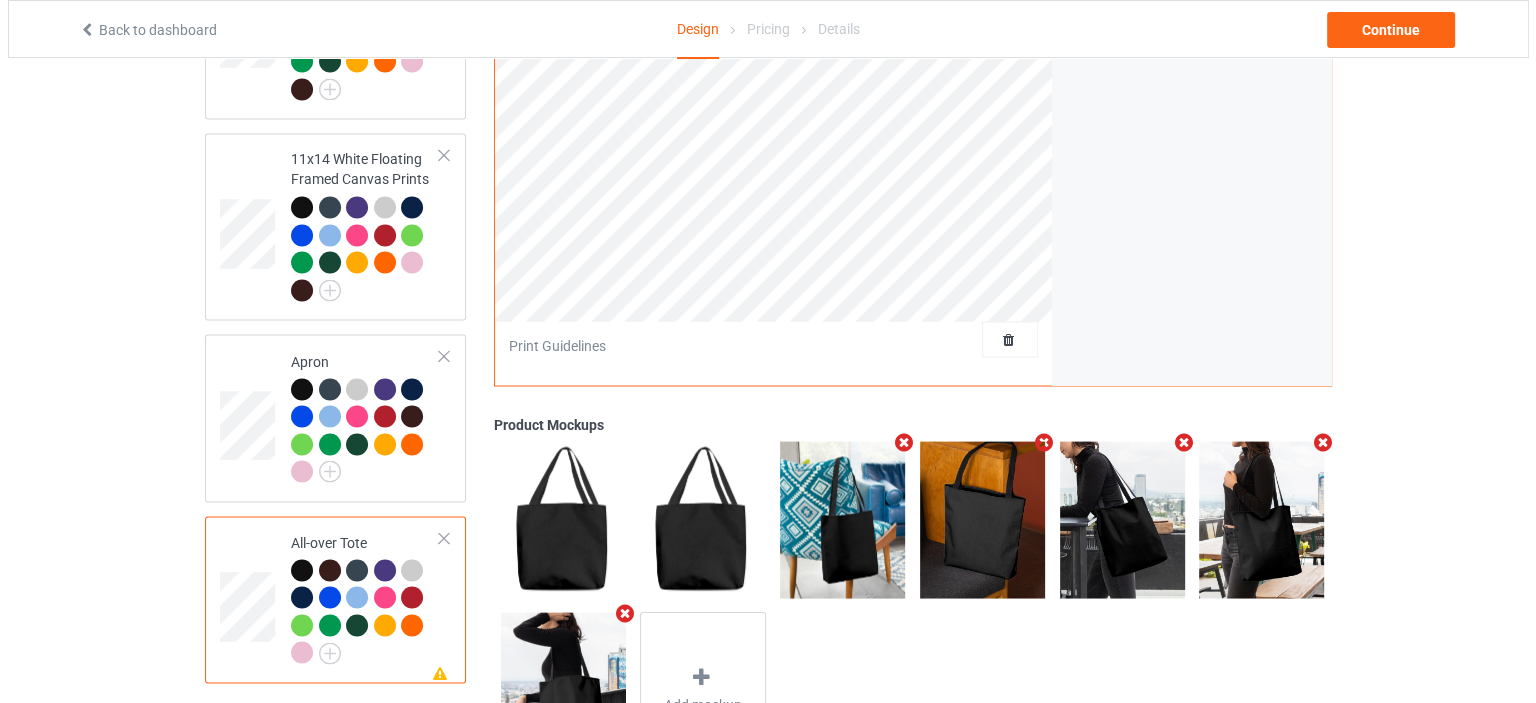 scroll, scrollTop: 3644, scrollLeft: 0, axis: vertical 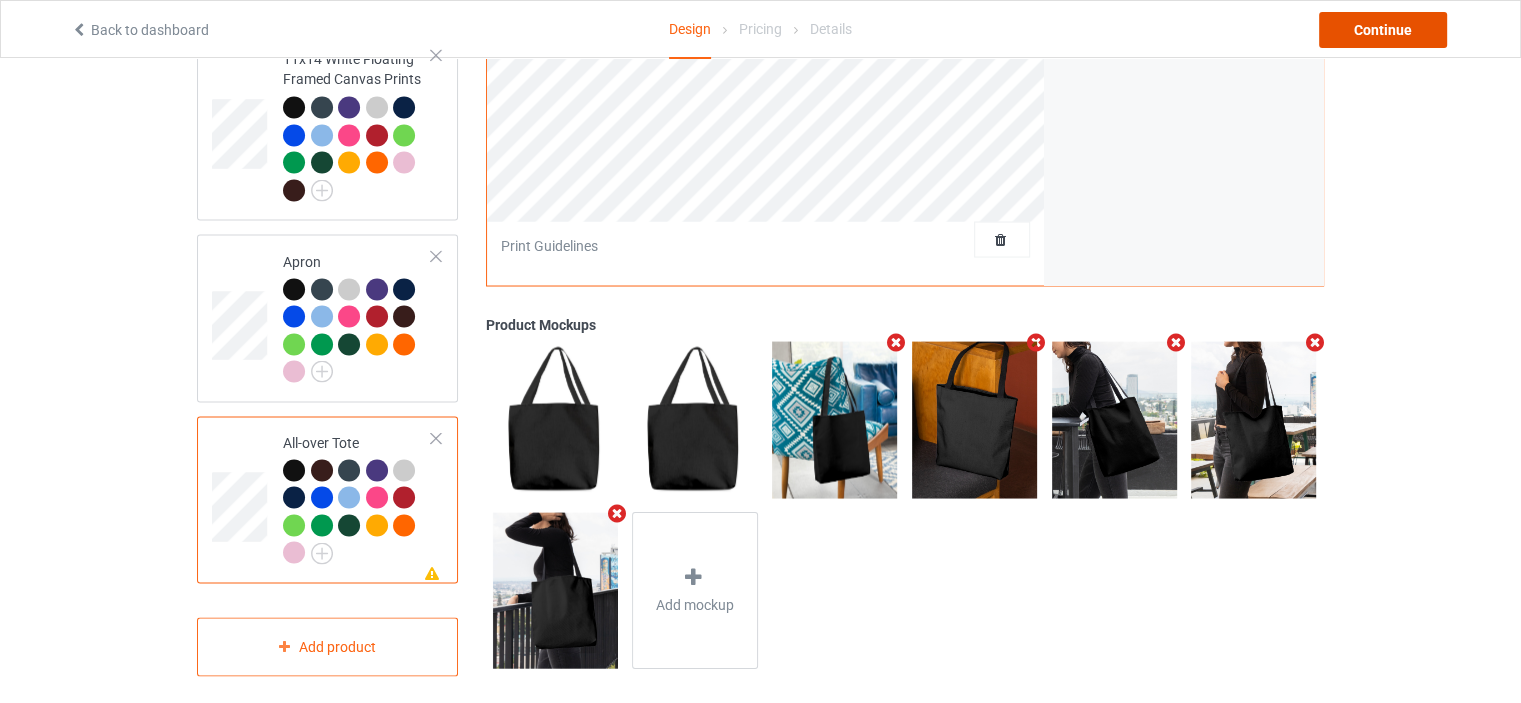 click on "Continue" at bounding box center [1383, 30] 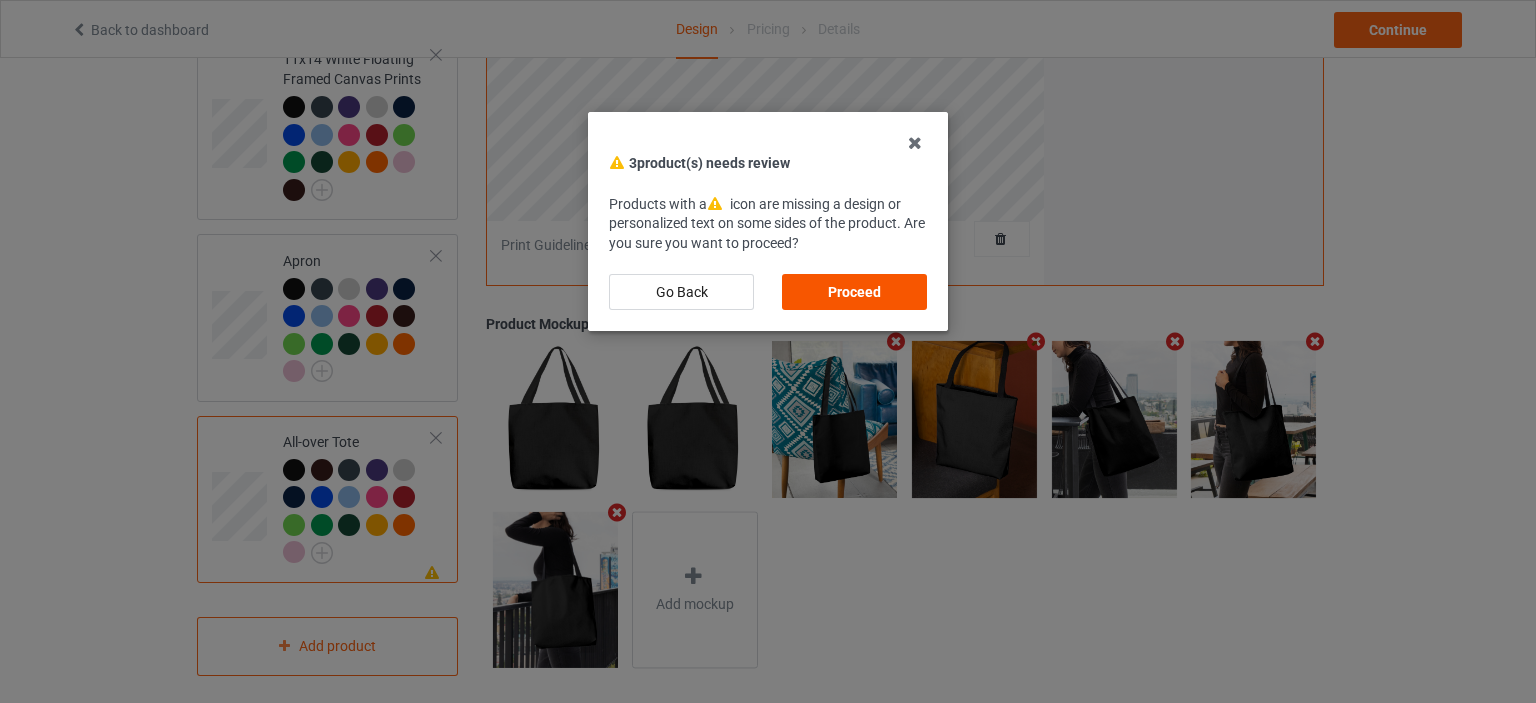 click on "Proceed" at bounding box center [854, 292] 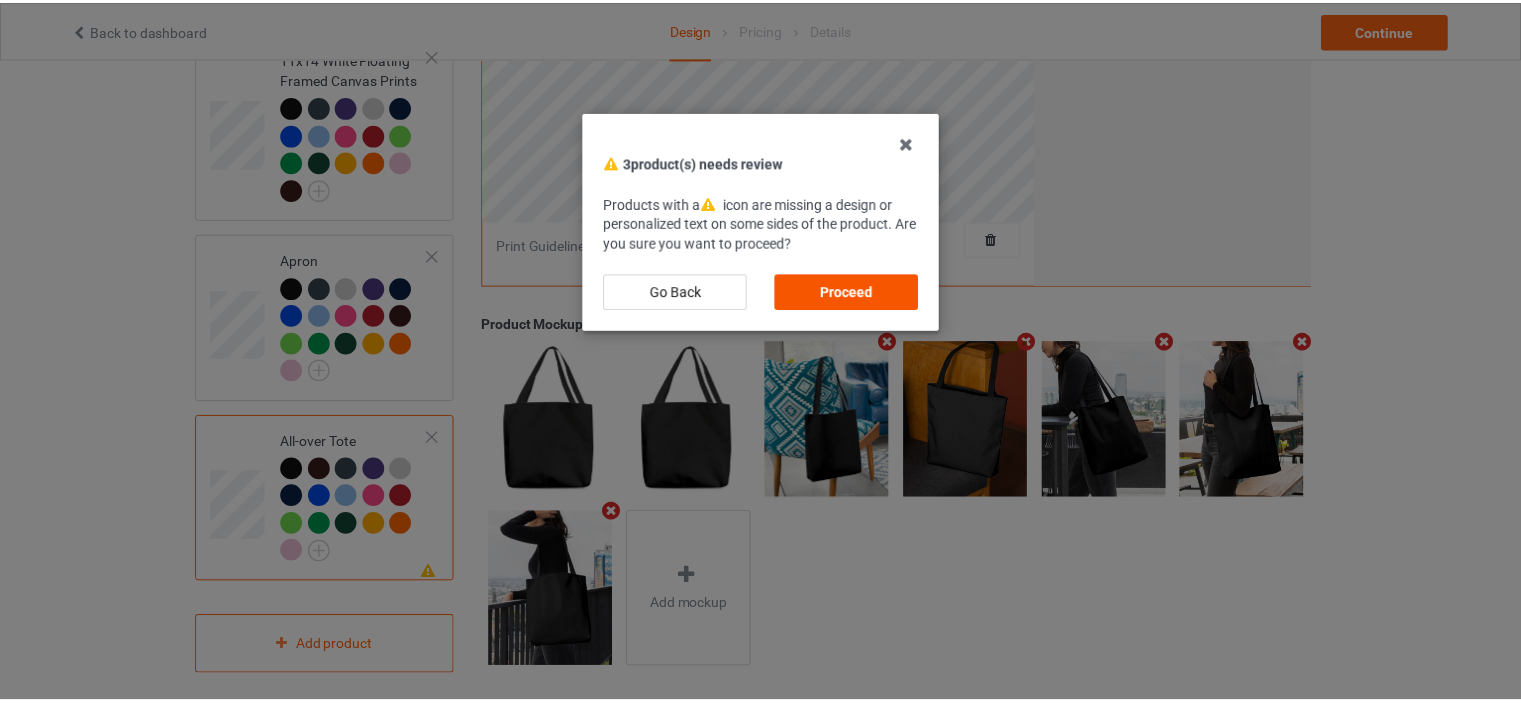 scroll, scrollTop: 0, scrollLeft: 0, axis: both 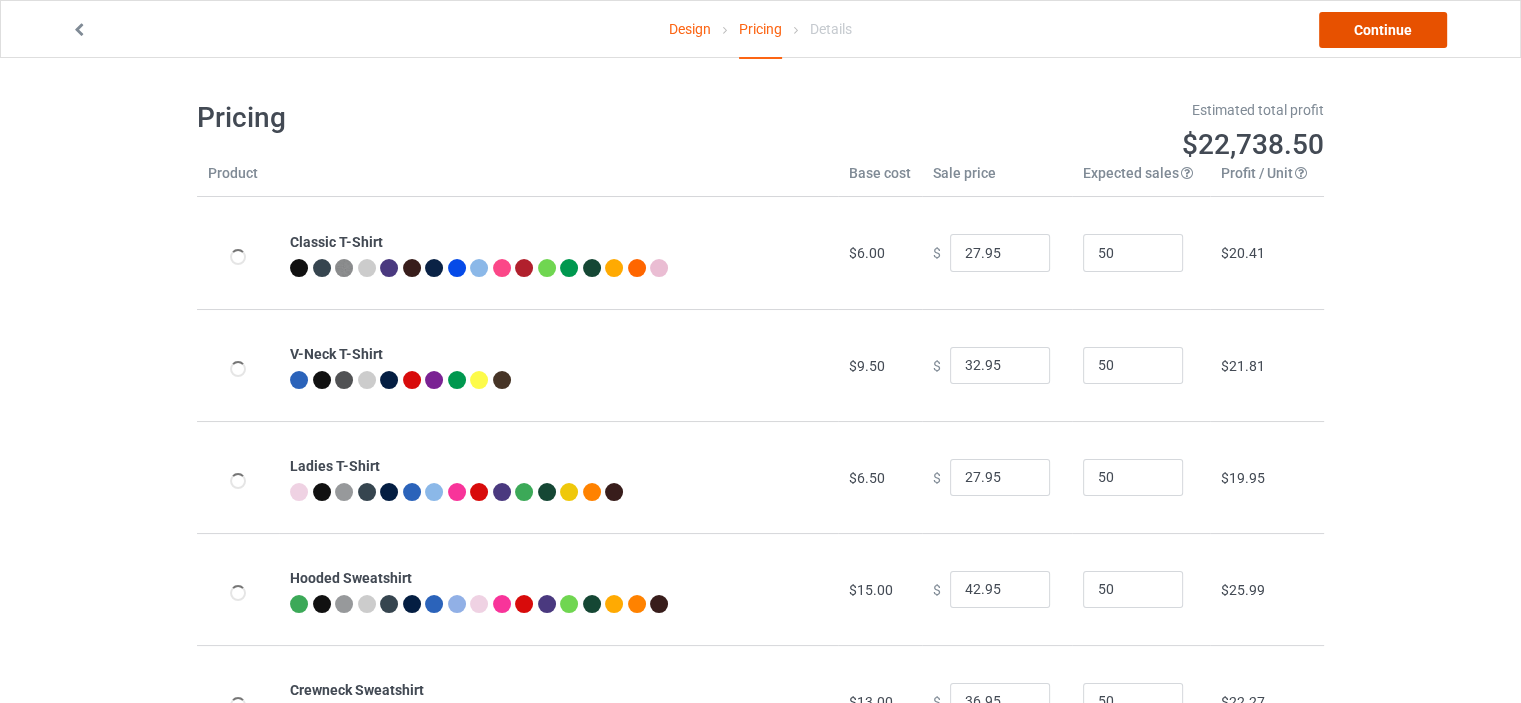 click on "Continue" at bounding box center [1383, 30] 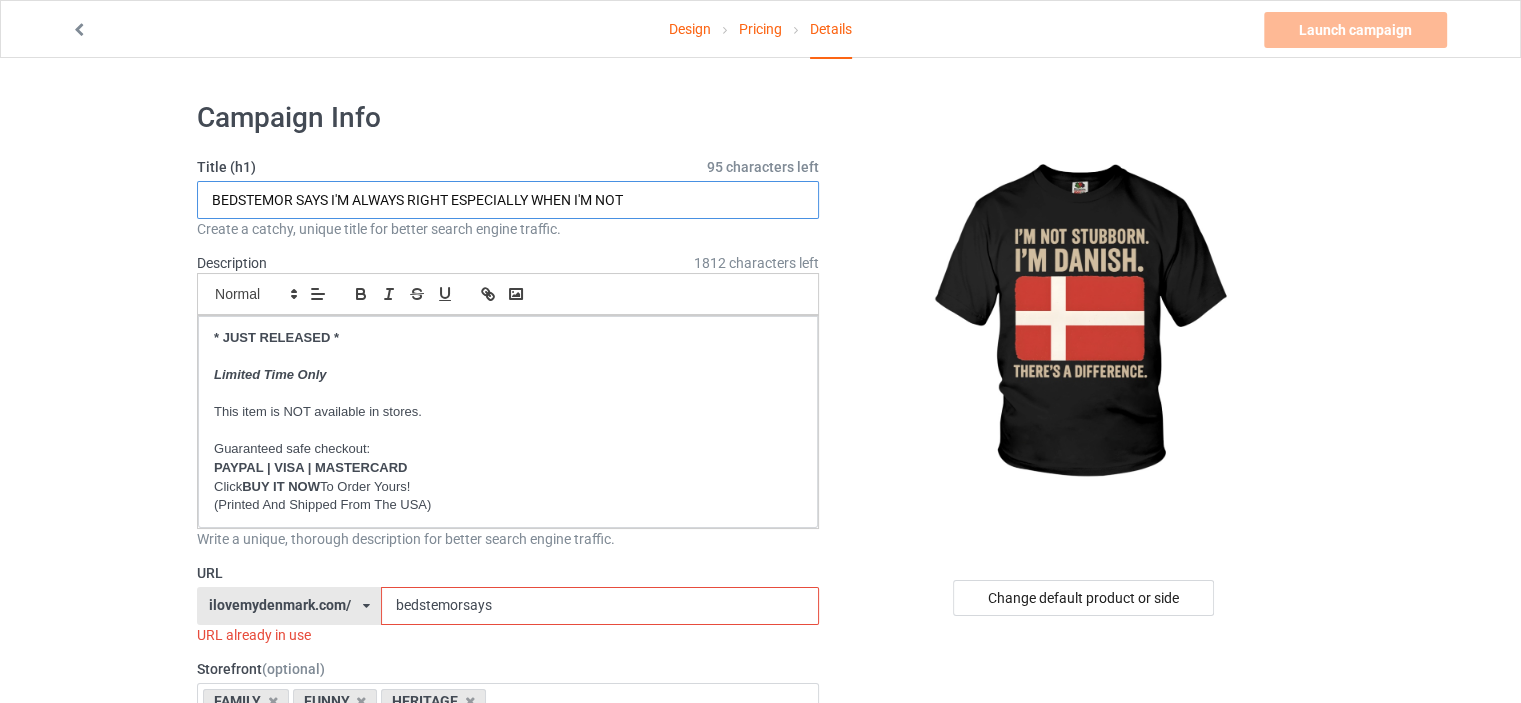 click on "BEDSTEMOR SAYS I'M ALWAYS RIGHT ESPECIALLY WHEN I'M NOT" at bounding box center (508, 200) 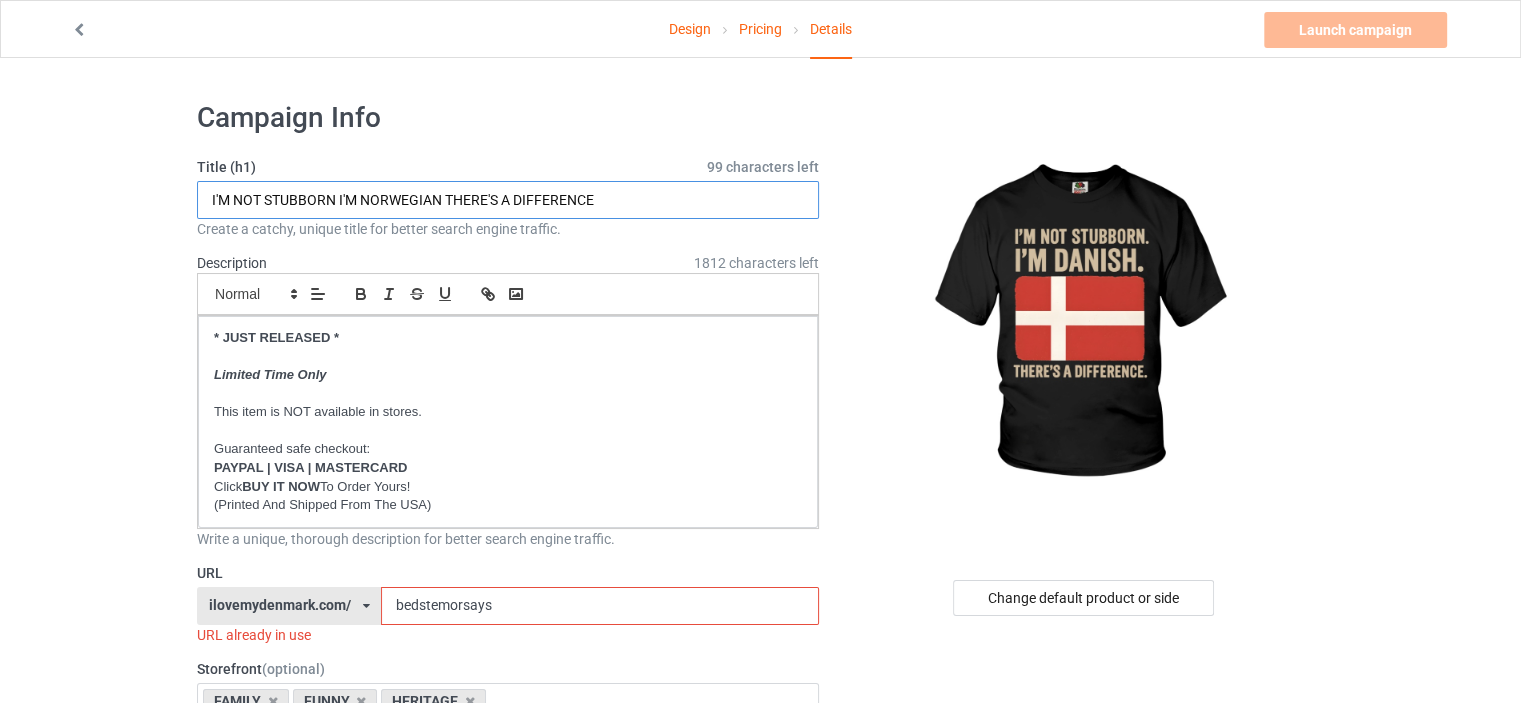 drag, startPoint x: 442, startPoint y: 197, endPoint x: 361, endPoint y: 197, distance: 81 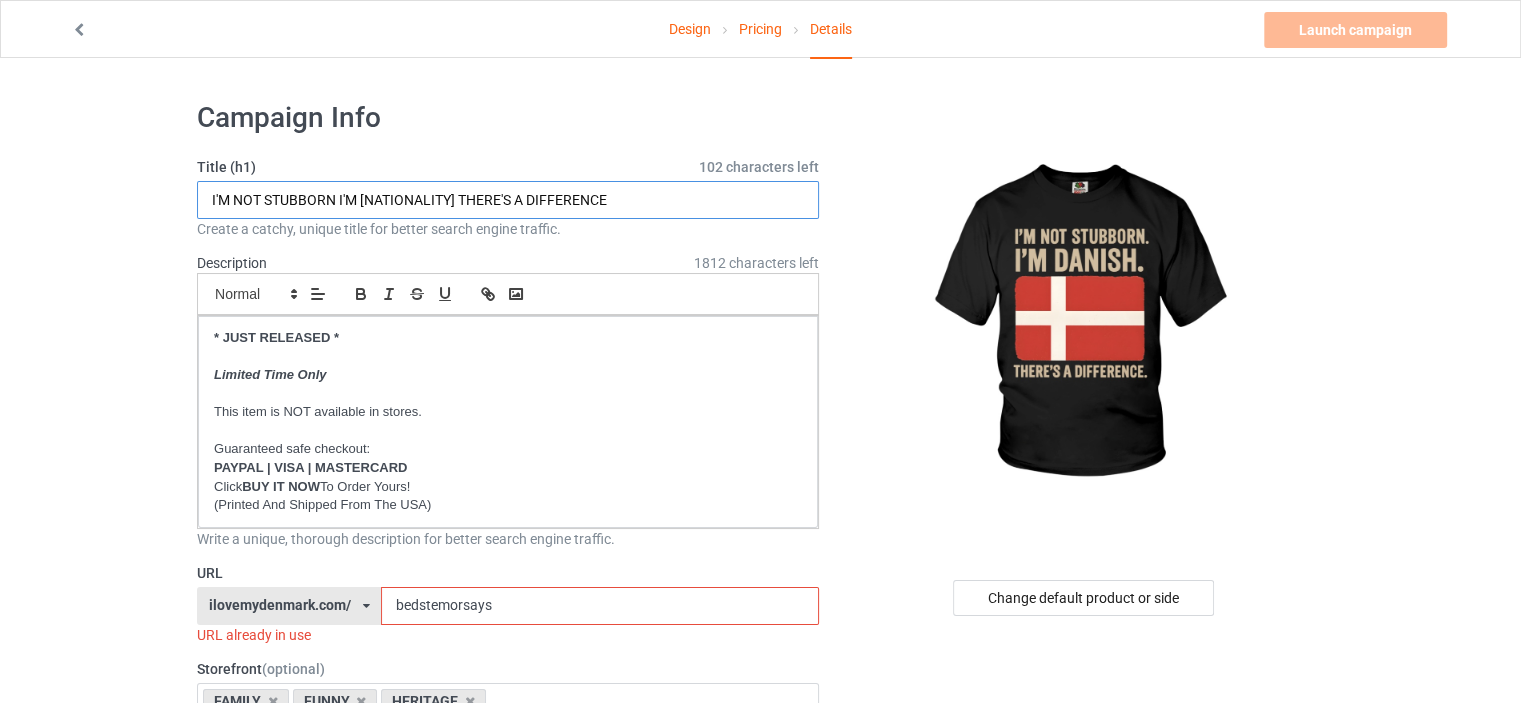 type on "I'M NOT STUBBORN I'M [NATIONALITY] THERE'S A DIFFERENCE" 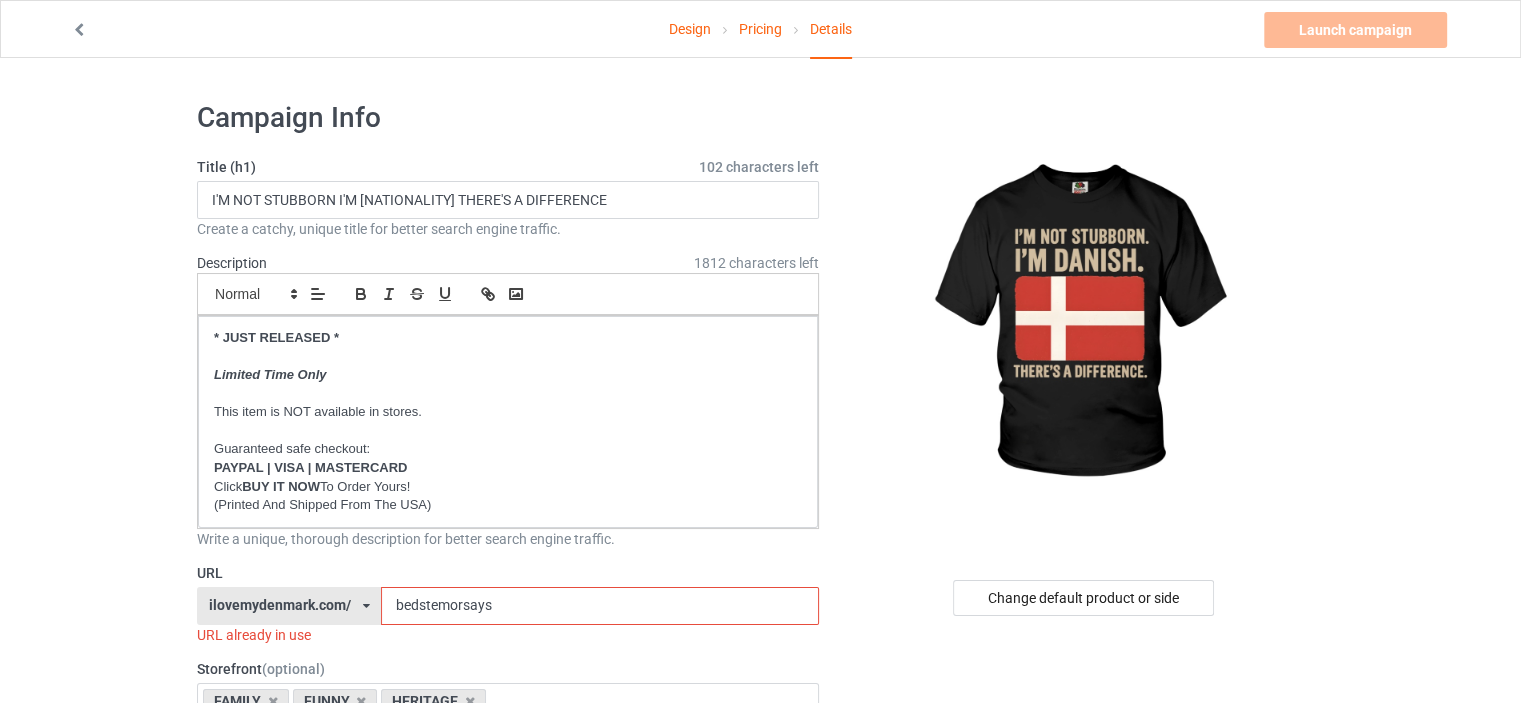 click on "Design Pricing Details Launch campaign Invalid campaign URL Campaign Info Title (h1) 102   characters left I'M NOT STUBBORN I'M [NATIONALITY] THERE'S A DIFFERENCE Create a catchy, unique title for better search engine traffic. Description 1812   characters left       Small Normal Large Big Huge                                                                                     * JUST RELEASED * Limited Time Only This item is NOT available in stores. Guaranteed safe checkout: PAYPAL | VISA | MASTERCARD Click  BUY IT NOW  To Order Yours! (Printed And Shipped From The USA) Write a unique, thorough description for better search engine traffic. URL ilovemy[COUNTRY].com/ [NATIONALITY]look.net/ [NATIONALITY]legends.com/ familyworldgifts.com/ [NATIONALITY]legends.com/ funnyteeworld.com/ ilovemy[COUNTRY].com/ ilovemy[COUNTRY].net/ ilovemy[COUNTRY].com/ ilovemy[COUNTRY].com/ ilovemy[COUNTRY].com/ ilovemy[COUNTRY].com/ ilovemygnomes.com/ ilovemy[COUNTRY].com/ ilovemy[COUNTRY].com/ ilovemy[COUNTRY].com/ ilovemy[COUNTRY].com/ ilovemy[COUNTRY].com/ ilovemy[COUNTRY].com/ ilovemyredhair.net/" at bounding box center [760, 1168] 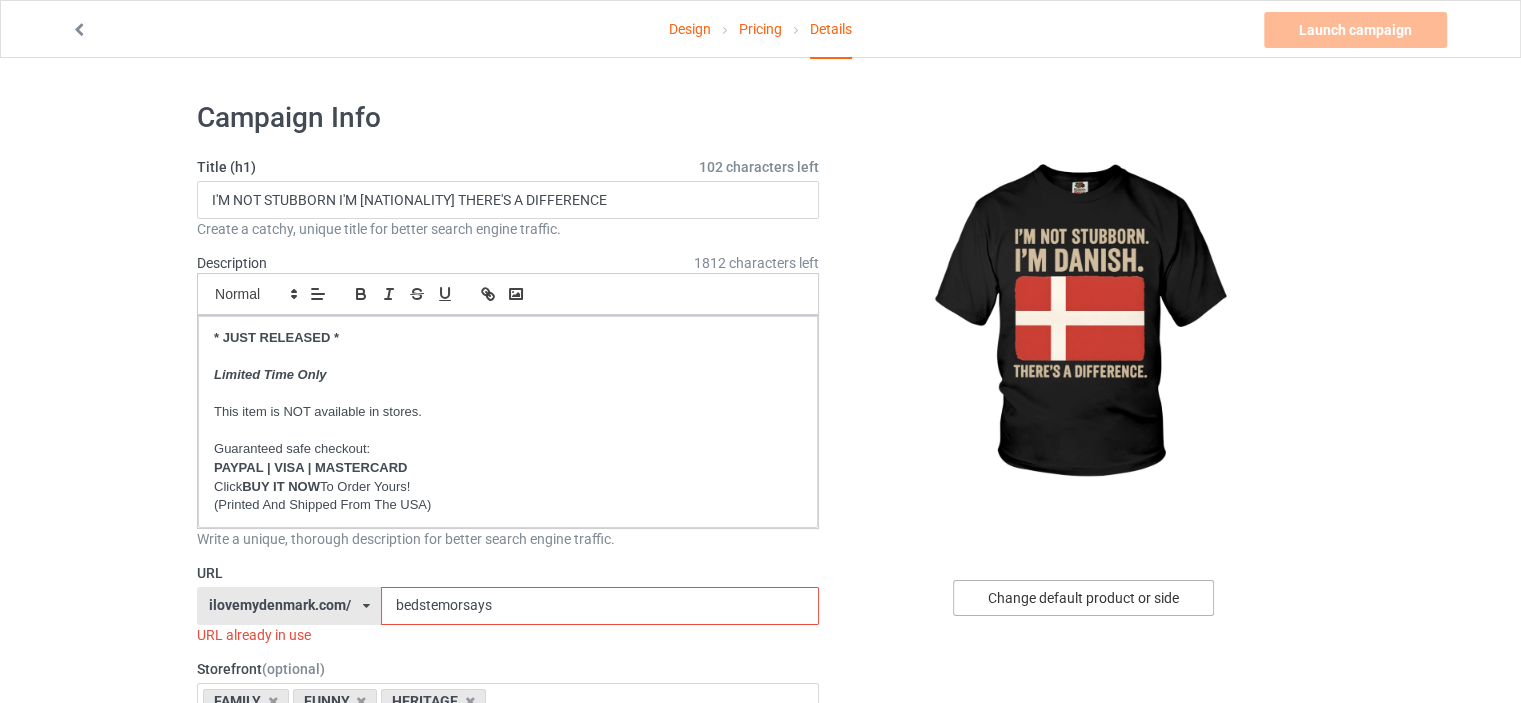 click on "Change default product or side" at bounding box center [1083, 598] 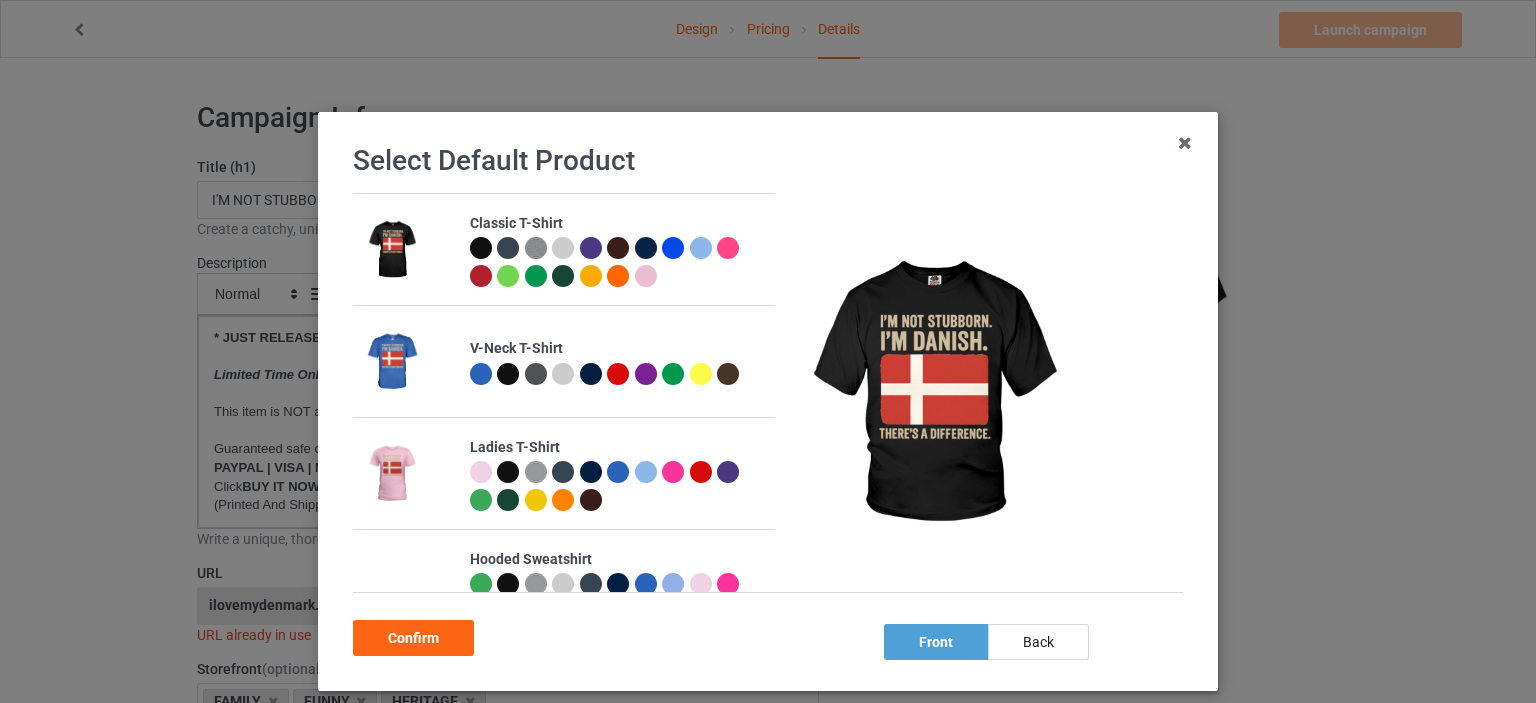 click at bounding box center [481, 248] 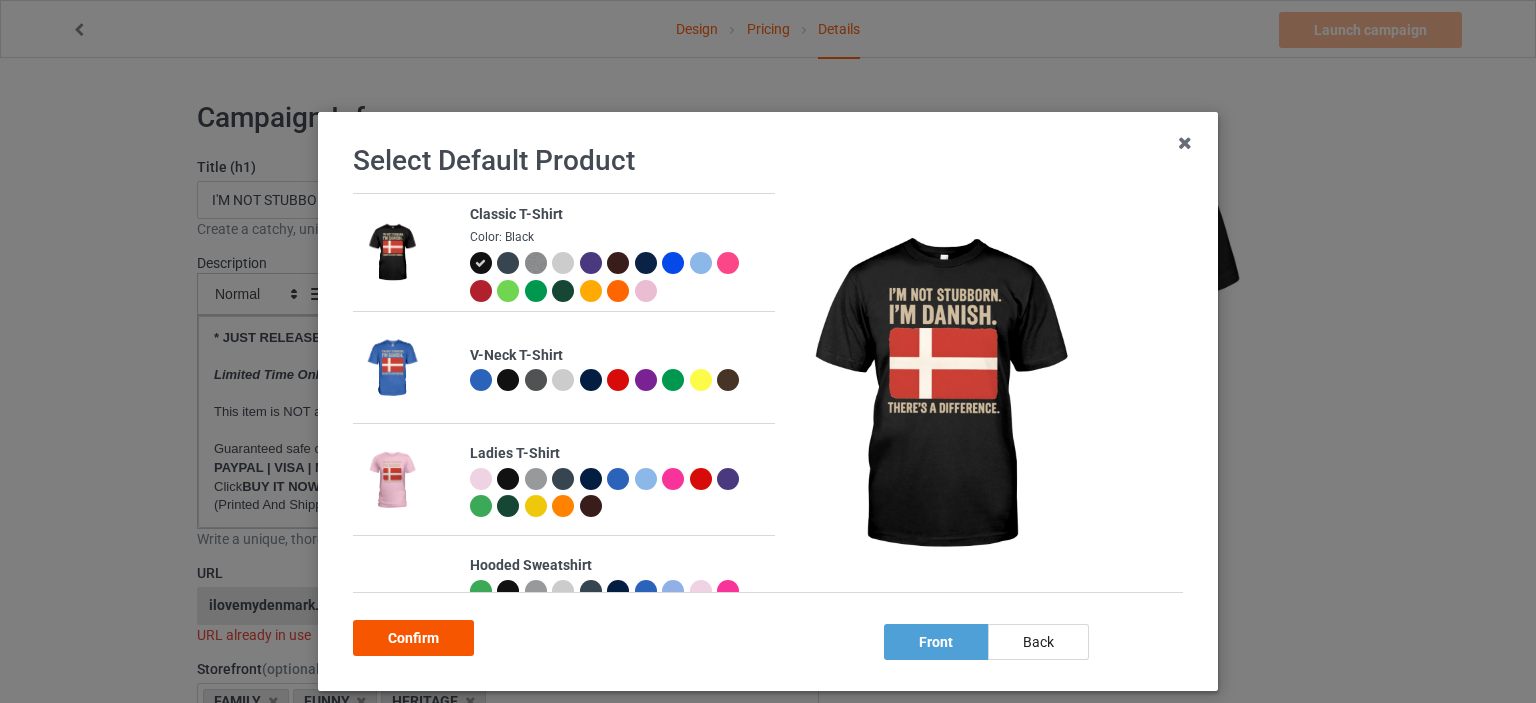 click on "Confirm" at bounding box center (413, 638) 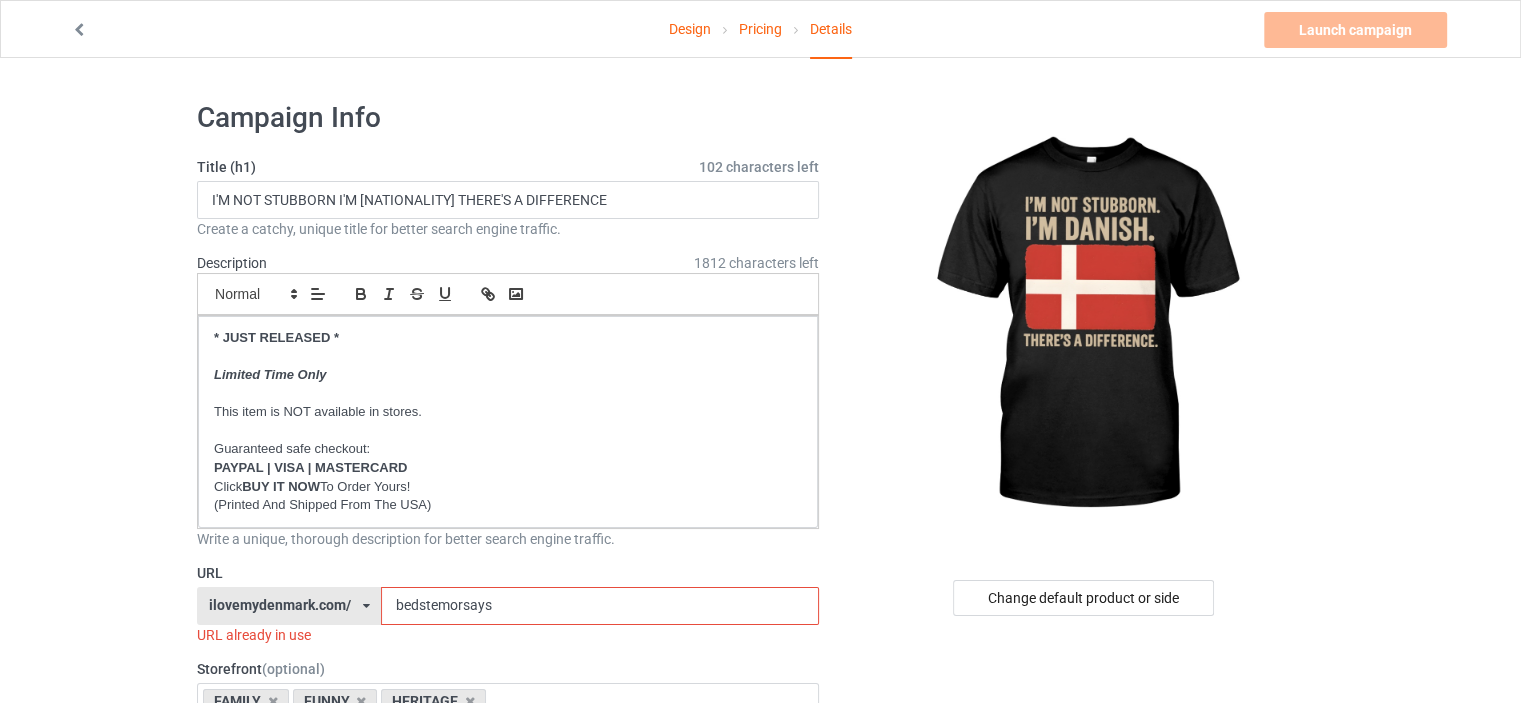 click on "Design Pricing Details Launch campaign Invalid campaign URL Campaign Info Title (h1) 102   characters left I'M NOT STUBBORN I'M [NATIONALITY] THERE'S A DIFFERENCE Create a catchy, unique title for better search engine traffic. Description 1812   characters left       Small Normal Large Big Huge                                                                                     * JUST RELEASED * Limited Time Only This item is NOT available in stores. Guaranteed safe checkout: PAYPAL | VISA | MASTERCARD Click  BUY IT NOW  To Order Yours! (Printed And Shipped From The USA) Write a unique, thorough description for better search engine traffic. URL ilovemy[COUNTRY].com/ [NATIONALITY]look.net/ [NATIONALITY]legends.com/ familyworldgifts.com/ [NATIONALITY]legends.com/ funnyteeworld.com/ ilovemy[COUNTRY].com/ ilovemy[COUNTRY].net/ ilovemy[COUNTRY].com/ ilovemy[COUNTRY].com/ ilovemy[COUNTRY].com/ ilovemy[COUNTRY].com/ ilovemygnomes.com/ ilovemy[COUNTRY].com/ ilovemy[COUNTRY].com/ ilovemy[COUNTRY].com/ ilovemy[COUNTRY].com/ ilovemy[COUNTRY].com/ ilovemy[COUNTRY].com/ ilovemyredhair.net/" at bounding box center [760, 1168] 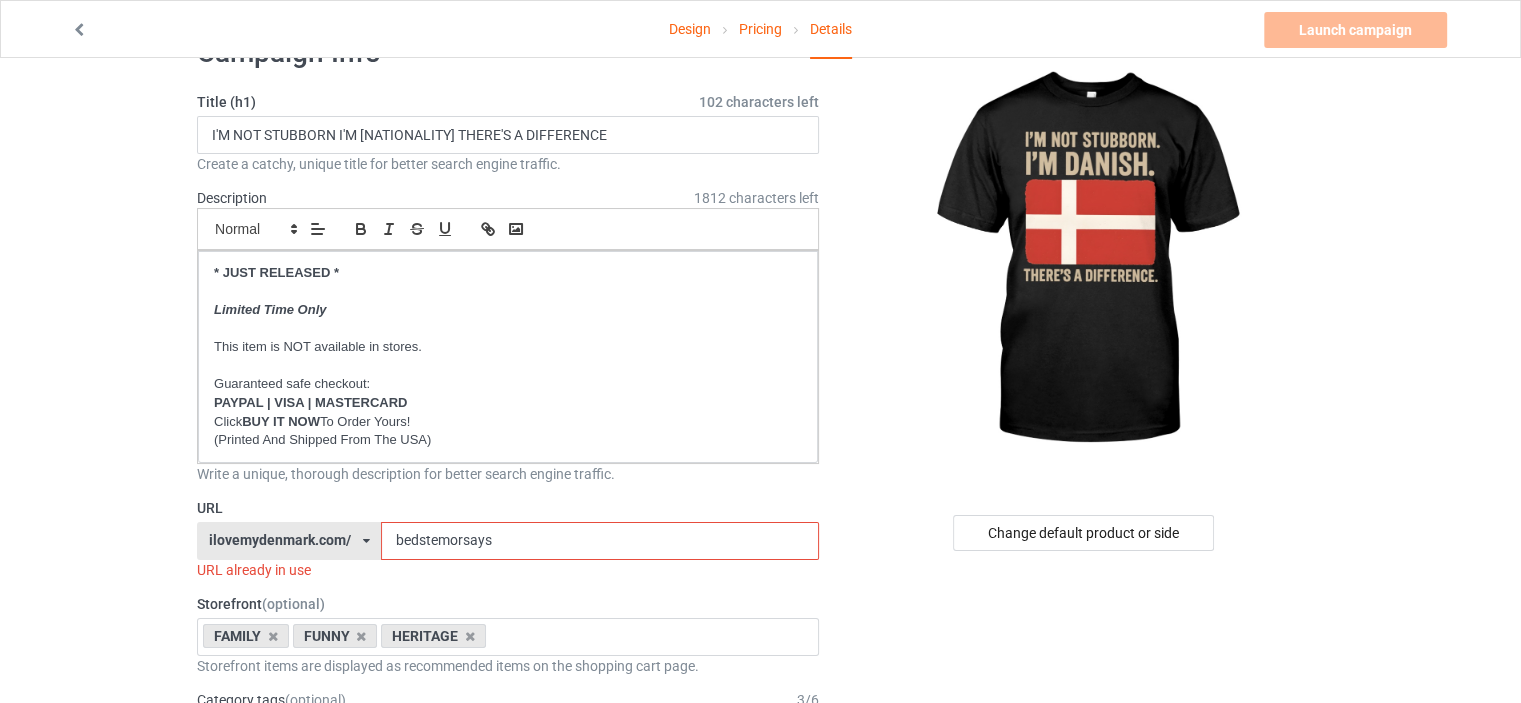 scroll, scrollTop: 100, scrollLeft: 0, axis: vertical 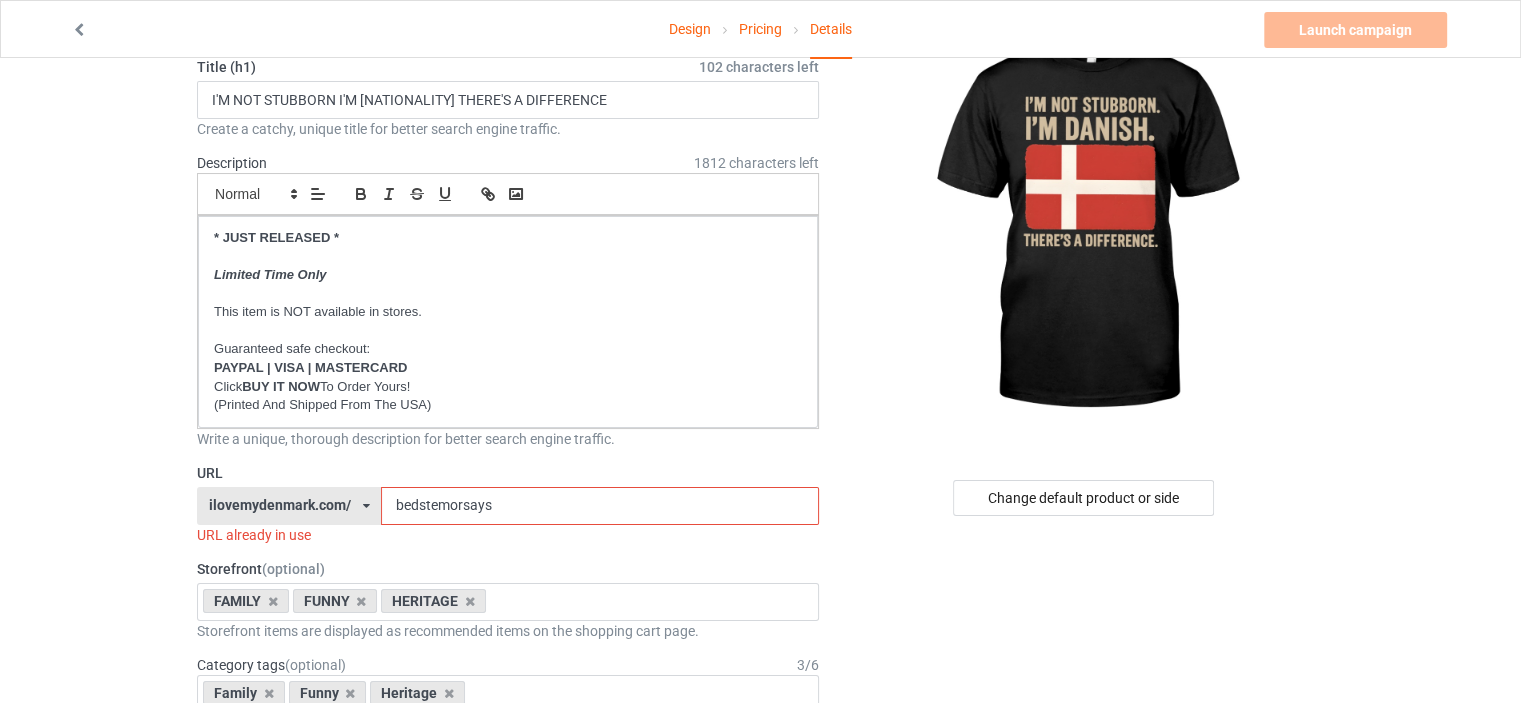drag, startPoint x: 562, startPoint y: 499, endPoint x: 103, endPoint y: 496, distance: 459.0098 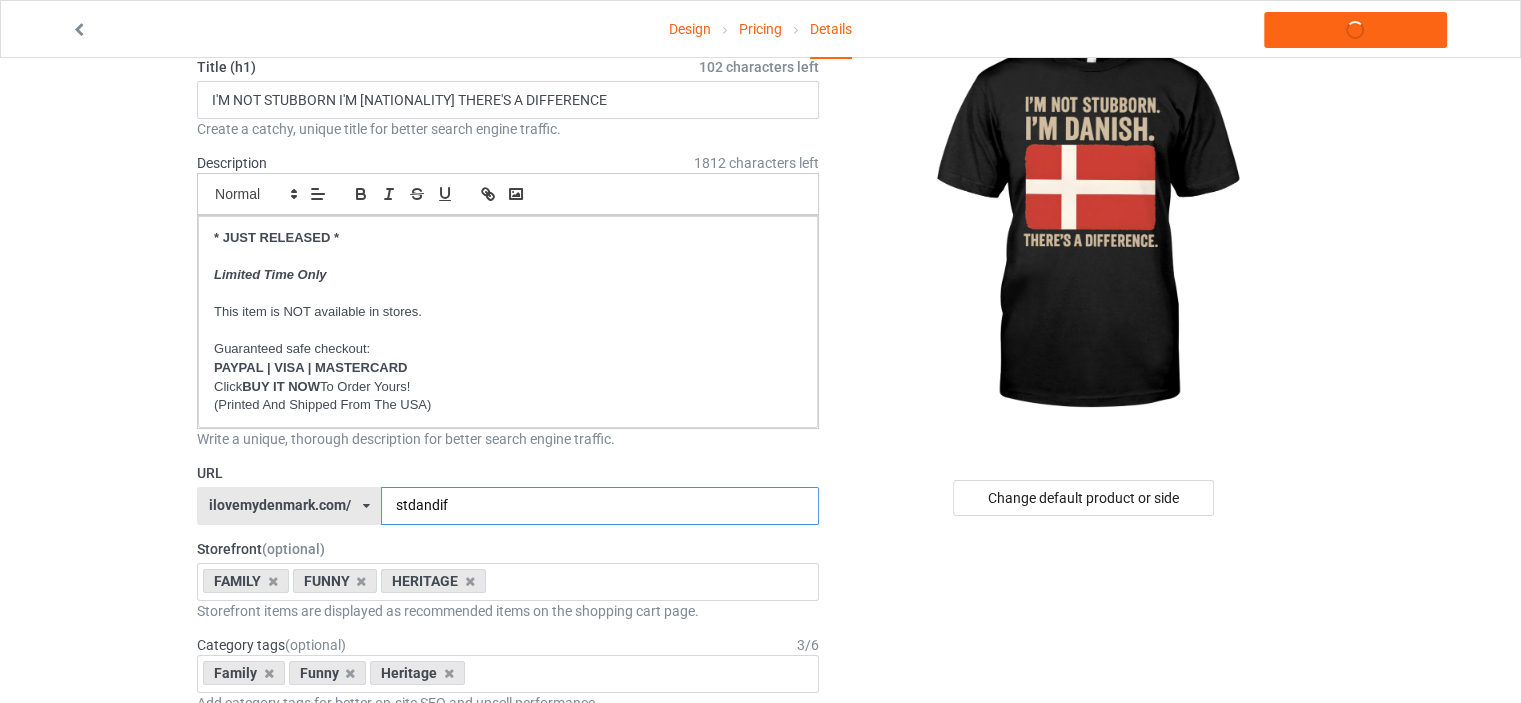 type on "stdandif" 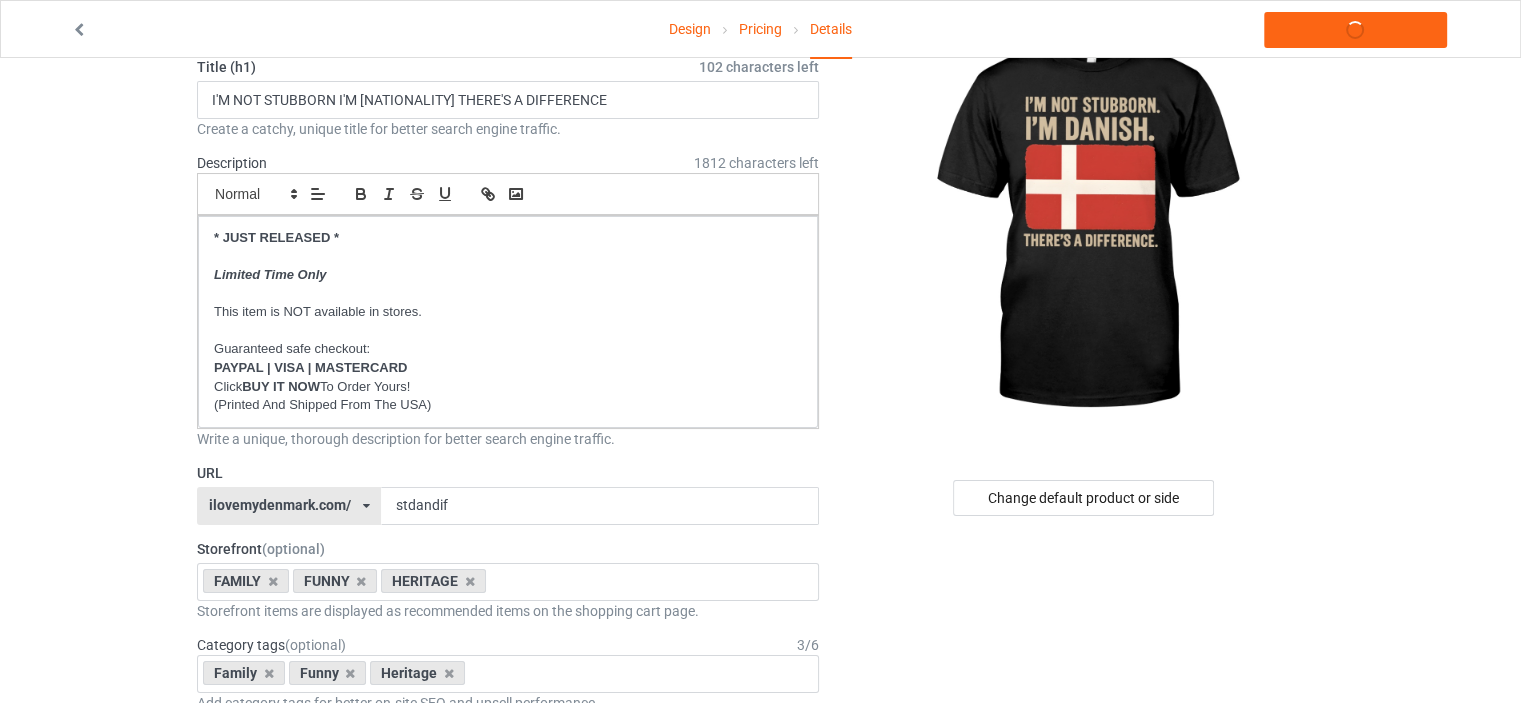 click on "Design Pricing Details Launch campaign Campaign Info Title (h1) 102   characters left I'M NOT STUBBORN I'M [NATIONALITY] THERE'S A DIFFERENCE Create a catchy, unique title for better search engine traffic. Description 1812   characters left       Small Normal Large Big Huge                                                                                     * JUST RELEASED * Limited Time Only This item is NOT available in stores. Guaranteed safe checkout: PAYPAL | VISA | MASTERCARD Click  BUY IT NOW  To Order Yours! (Printed And Shipped From The USA) Write a unique, thorough description for better search engine traffic. URL ilovemy[COUNTRY].com/ [NATIONALITY]look.net/ [NATIONALITY]legends.com/ familyworldgifts.com/ [NATIONALITY]legends.com/ funnyteeworld.com/ ilovemy[COUNTRY].com/ ilovemy[COUNTRY].net/ ilovemy[COUNTRY].com/ ilovemy[COUNTRY].com/ ilovemy[COUNTRY].com/ ilovemy[COUNTRY].com/ ilovemygnomes.com/ ilovemy[COUNTRY].com/ ilovemy[COUNTRY].com/ ilovemy[COUNTRY].com/ ilovemy[COUNTRY].com/ ilovemy[COUNTRY].com/ ilovemy[COUNTRY].com/ ilovemy[COUNTRY].com/" at bounding box center [760, 1058] 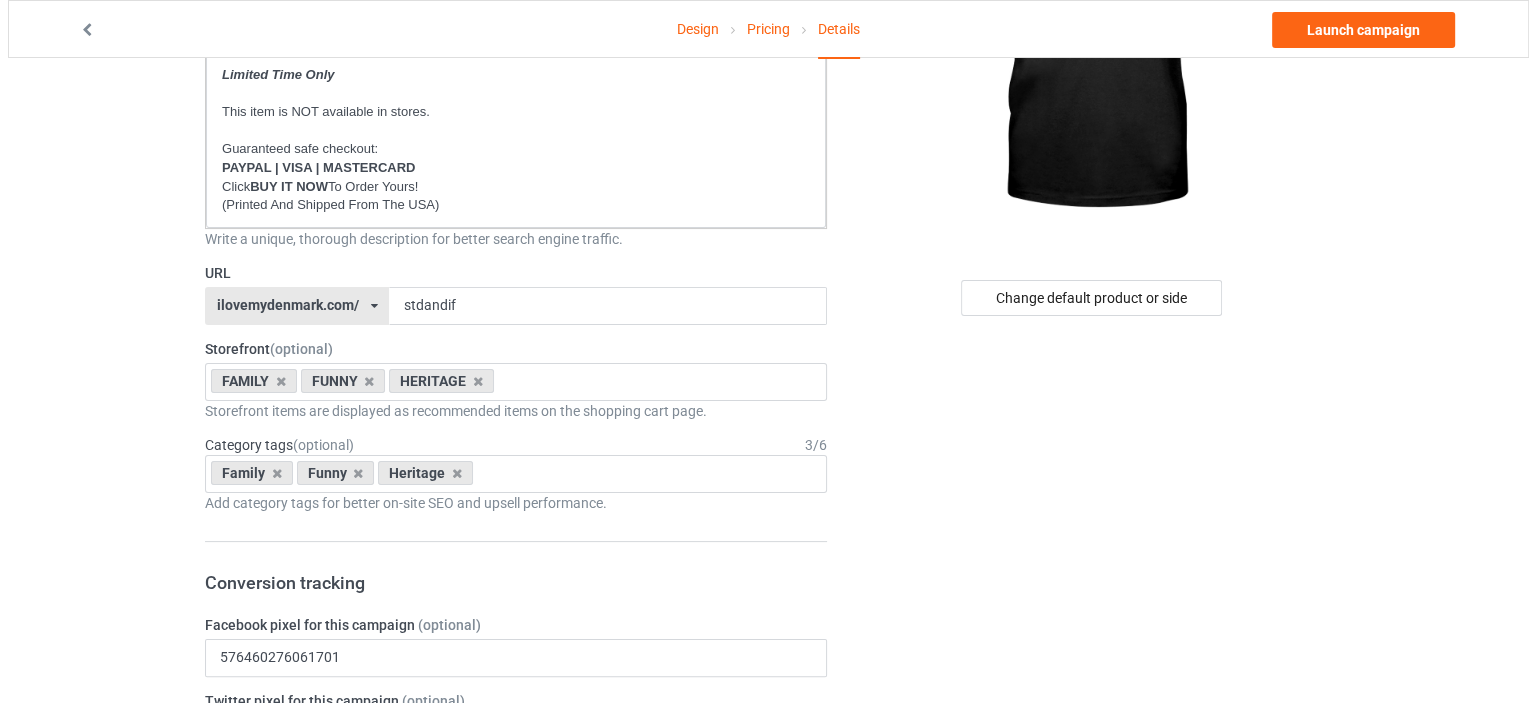scroll, scrollTop: 0, scrollLeft: 0, axis: both 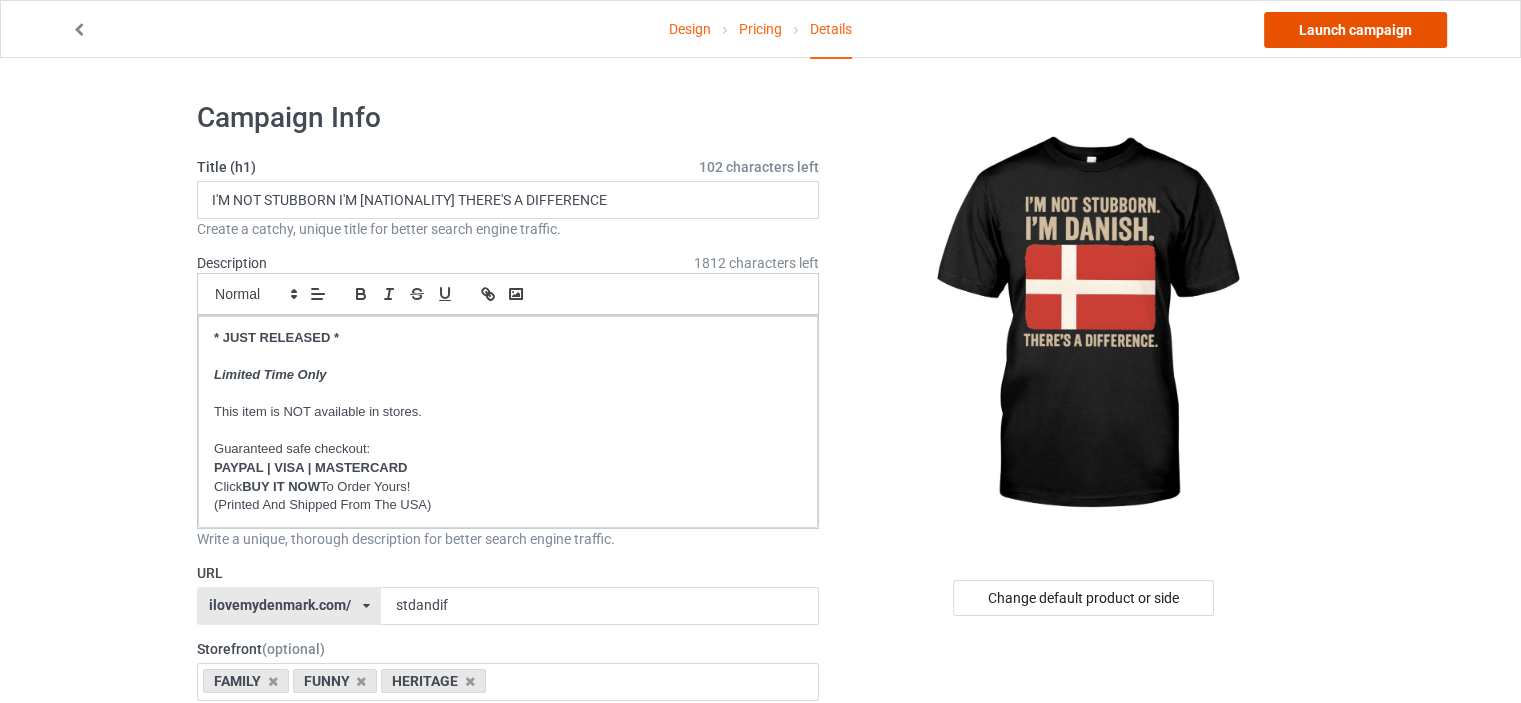 click on "Launch campaign" at bounding box center (1355, 30) 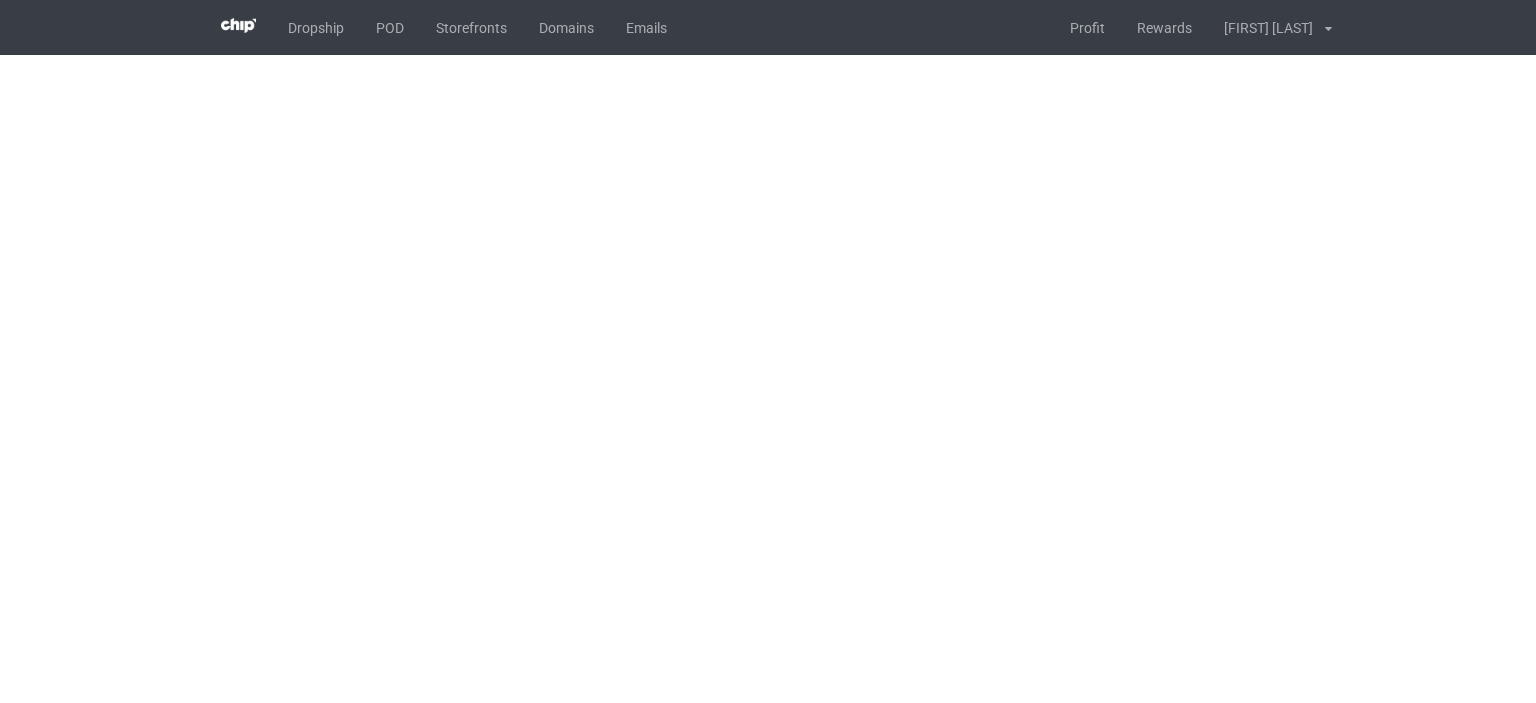 scroll, scrollTop: 0, scrollLeft: 0, axis: both 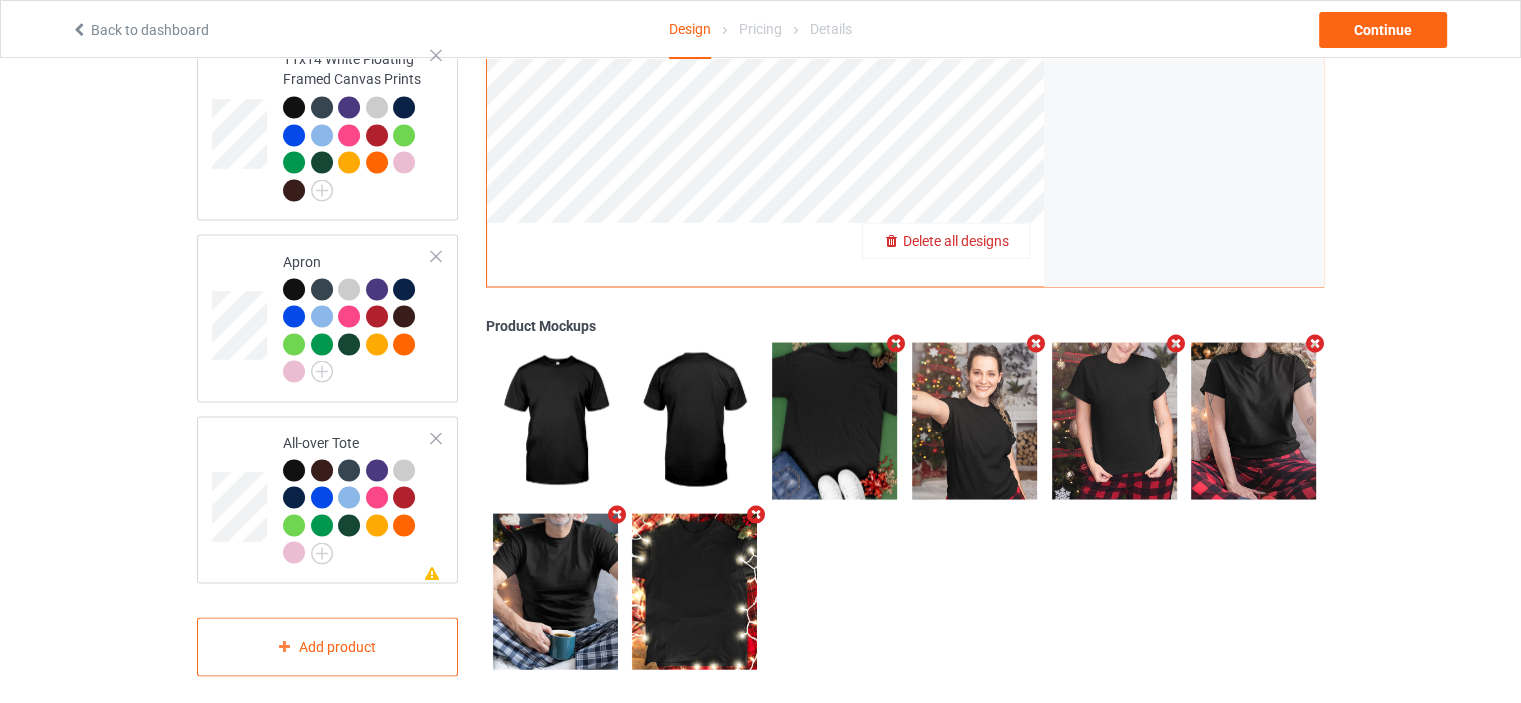 click on "Delete all designs" at bounding box center (956, 240) 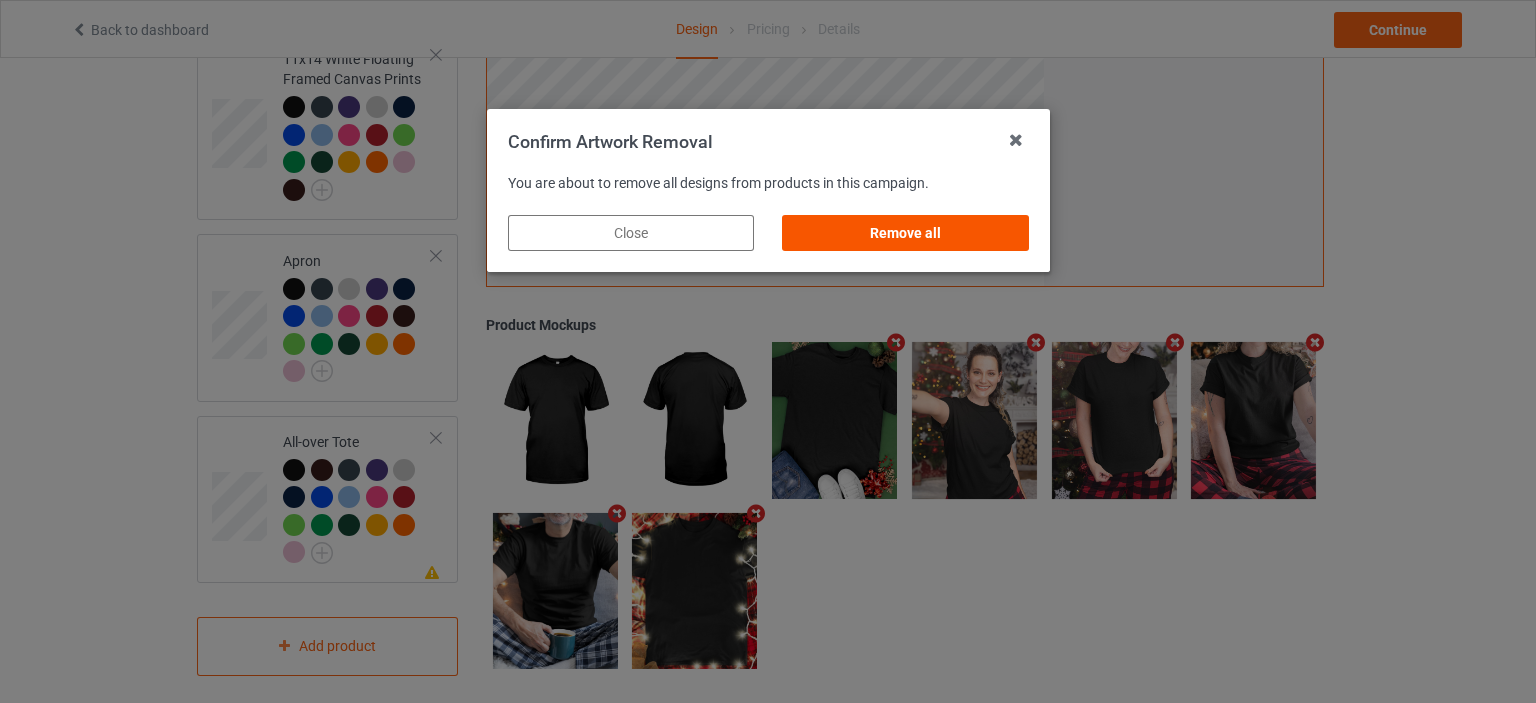 click on "Remove all" at bounding box center [905, 233] 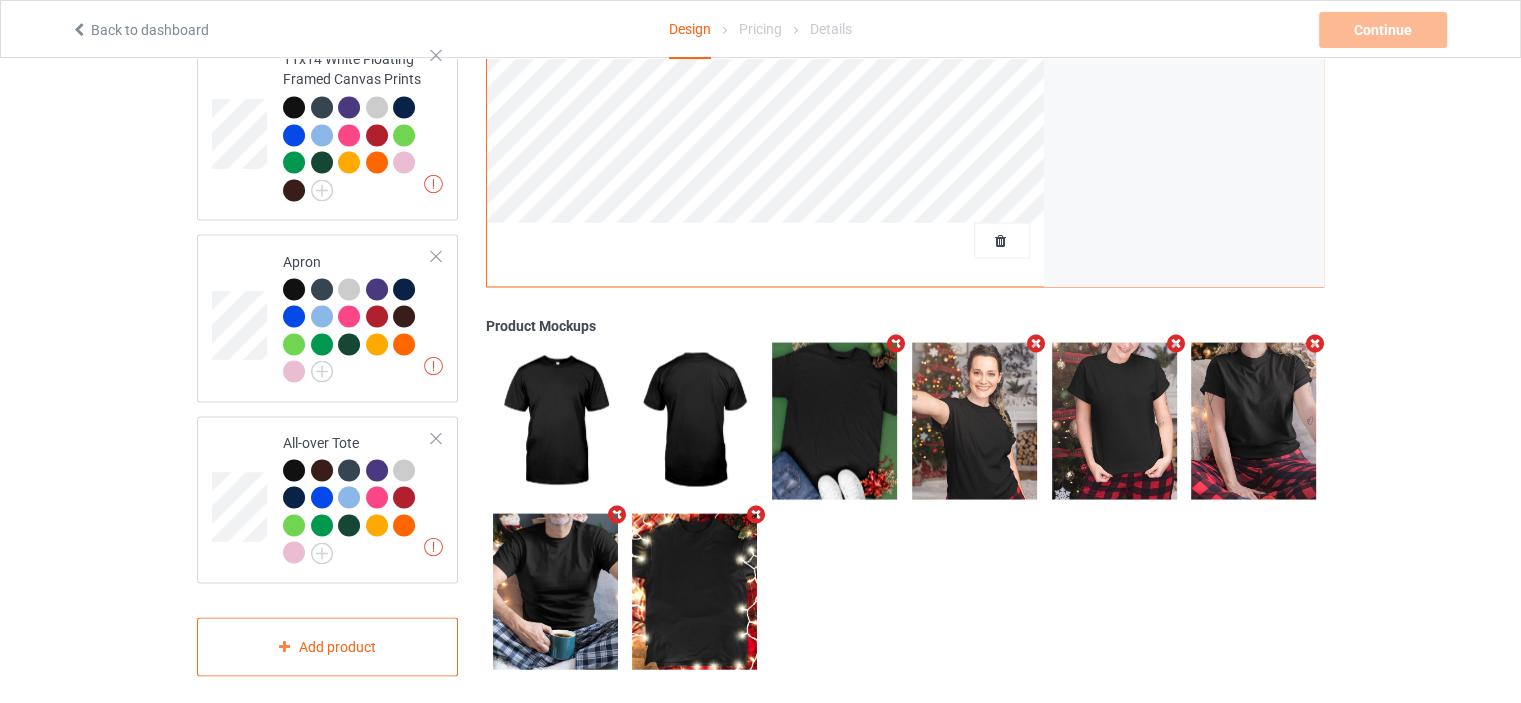 scroll, scrollTop: 100, scrollLeft: 0, axis: vertical 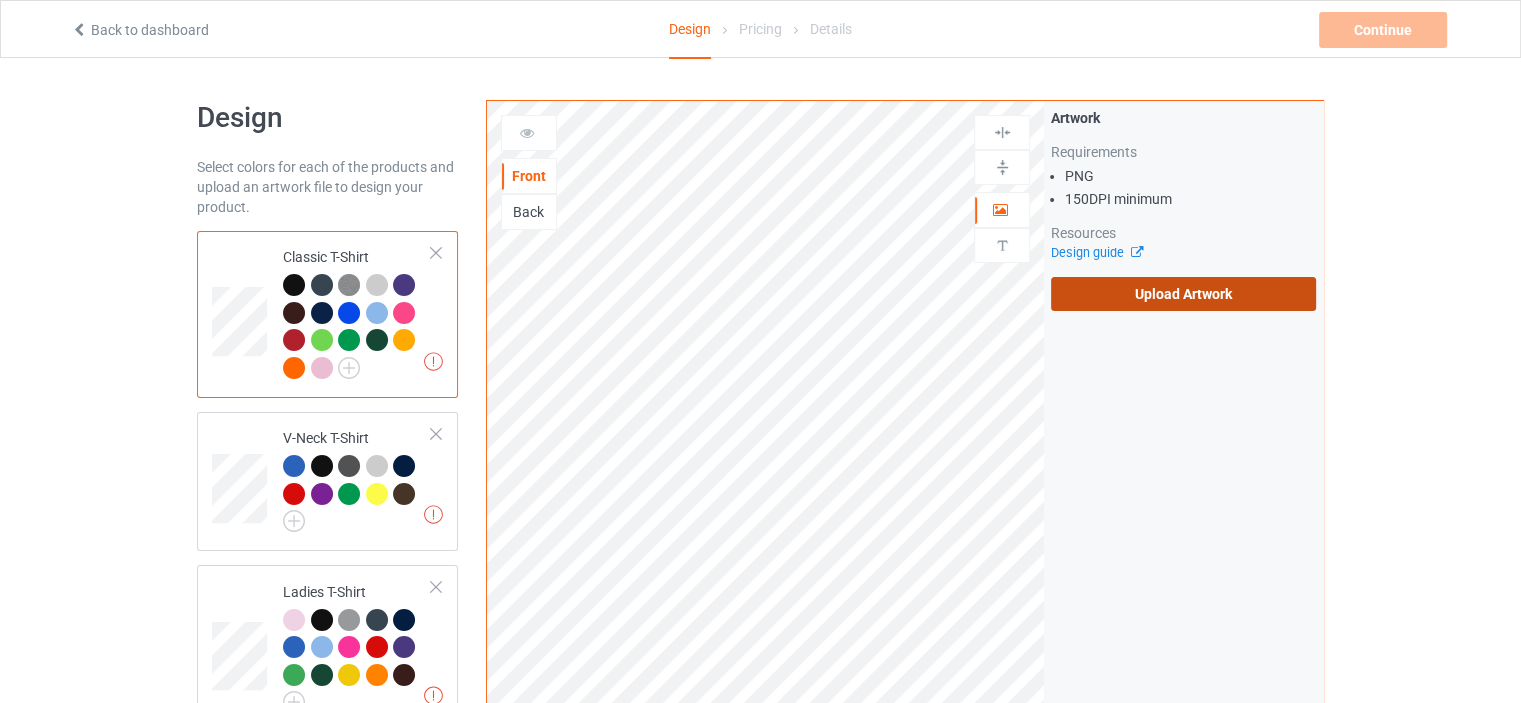 click on "Upload Artwork" at bounding box center [1183, 294] 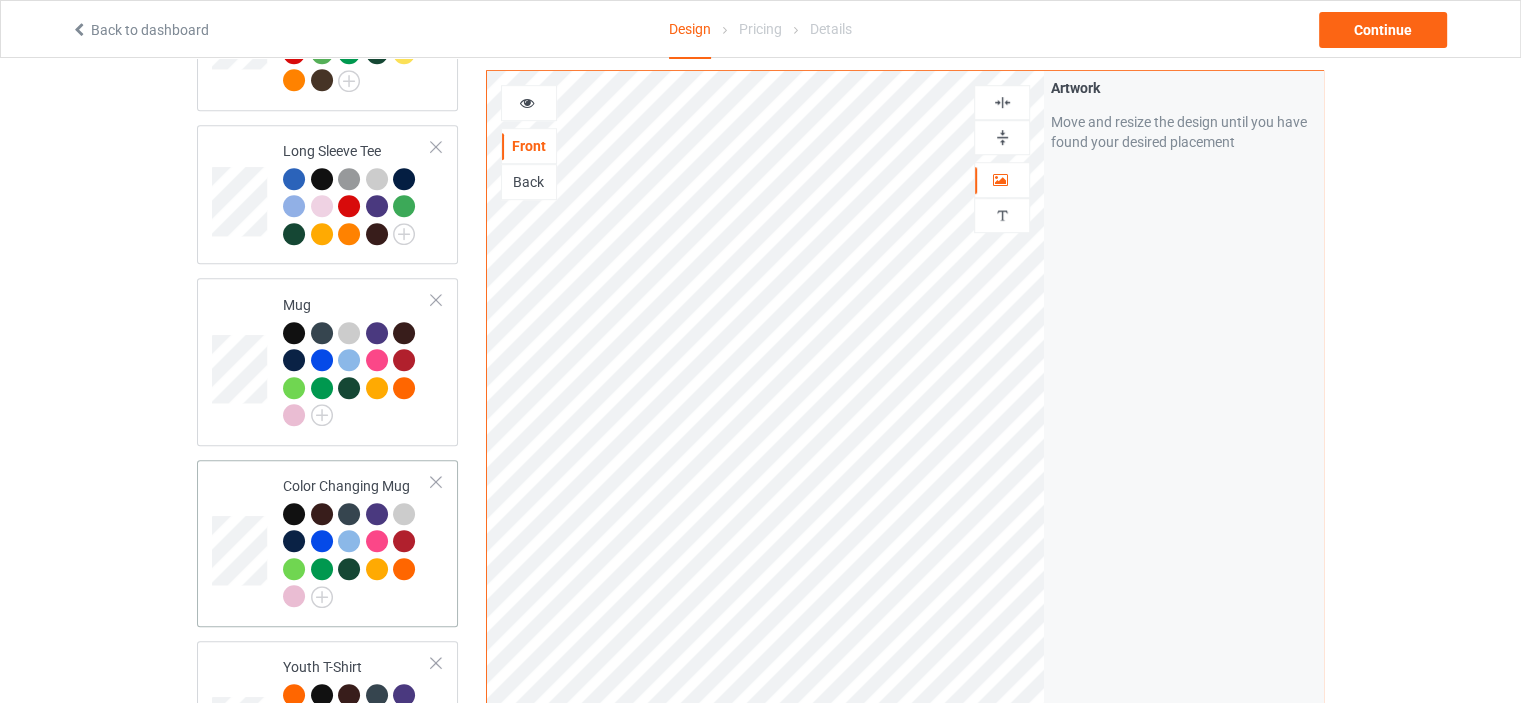 scroll, scrollTop: 1200, scrollLeft: 0, axis: vertical 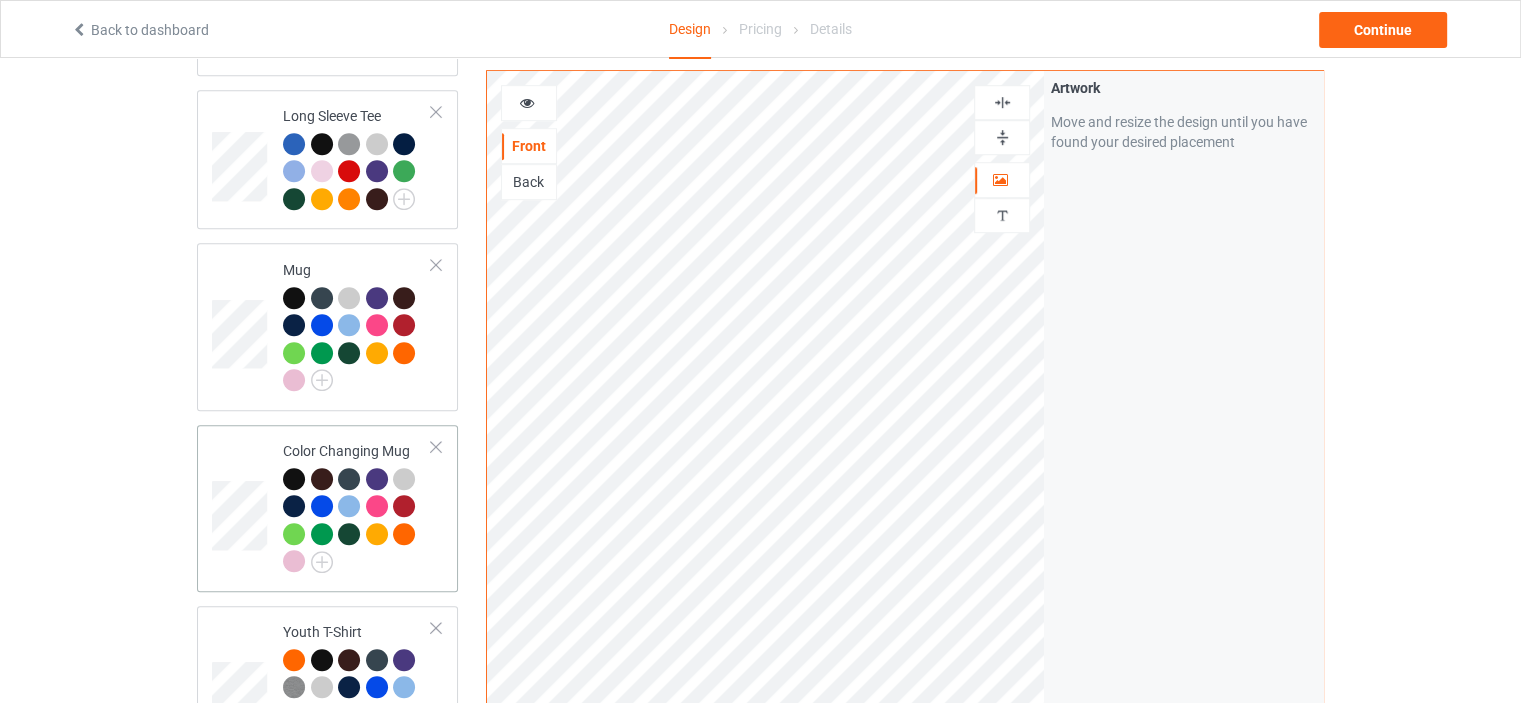 click on "Color Changing Mug" at bounding box center (357, 506) 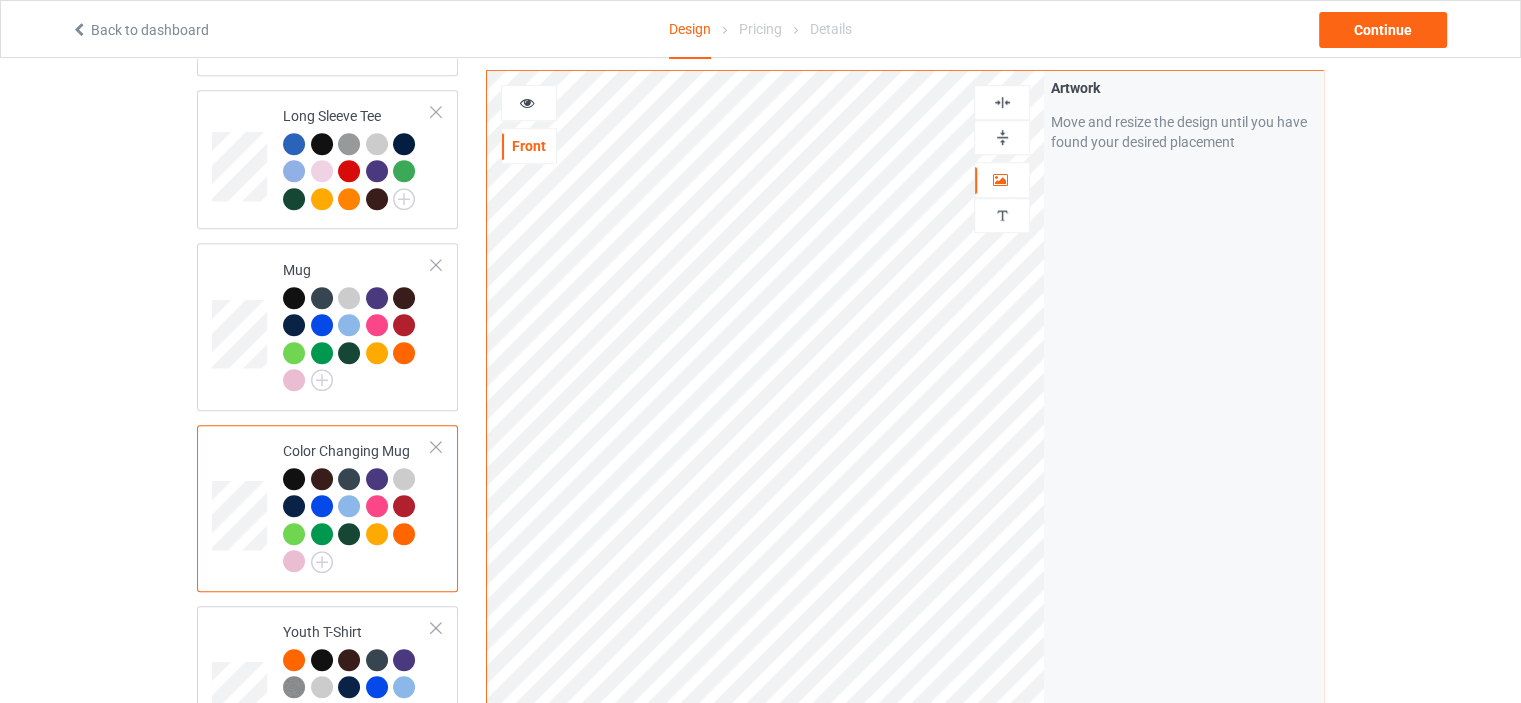 click at bounding box center (1002, 137) 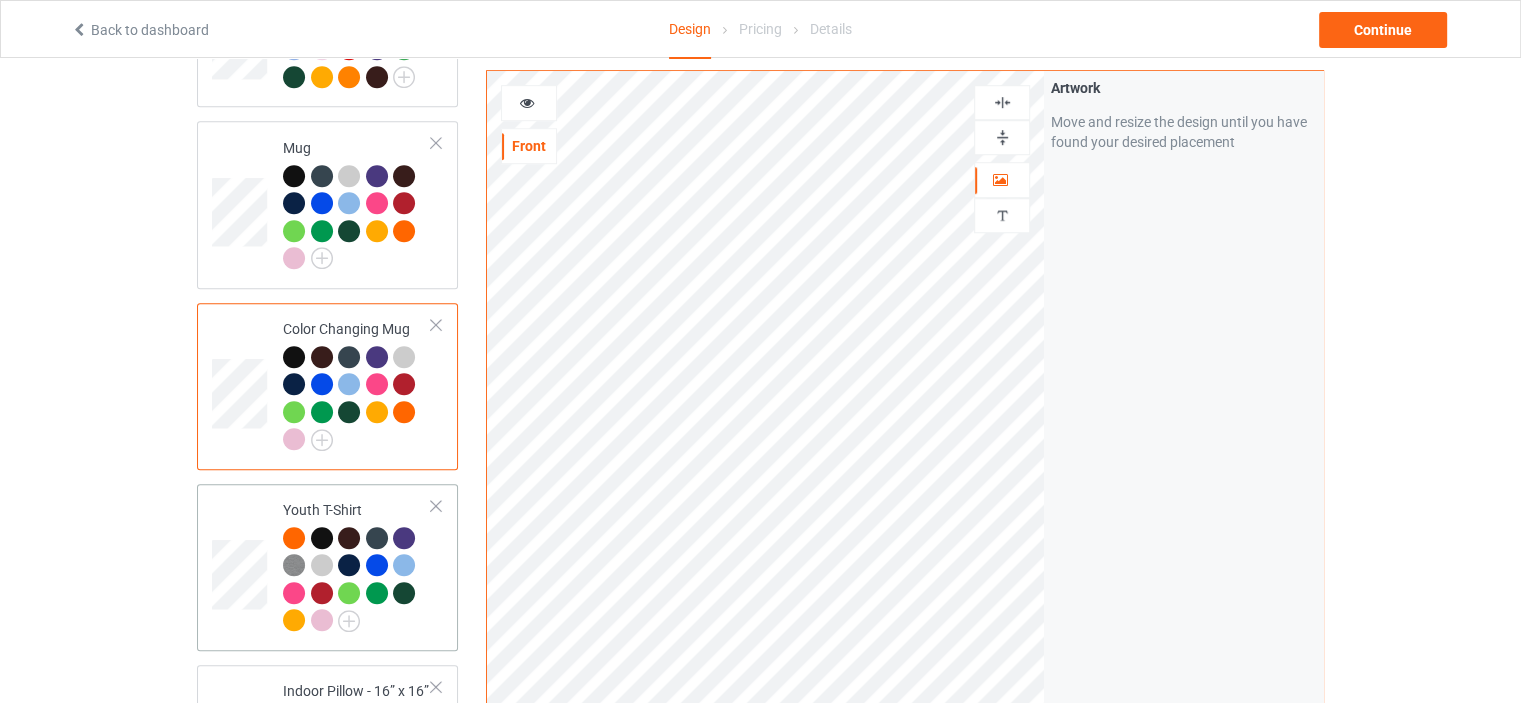 scroll, scrollTop: 1500, scrollLeft: 0, axis: vertical 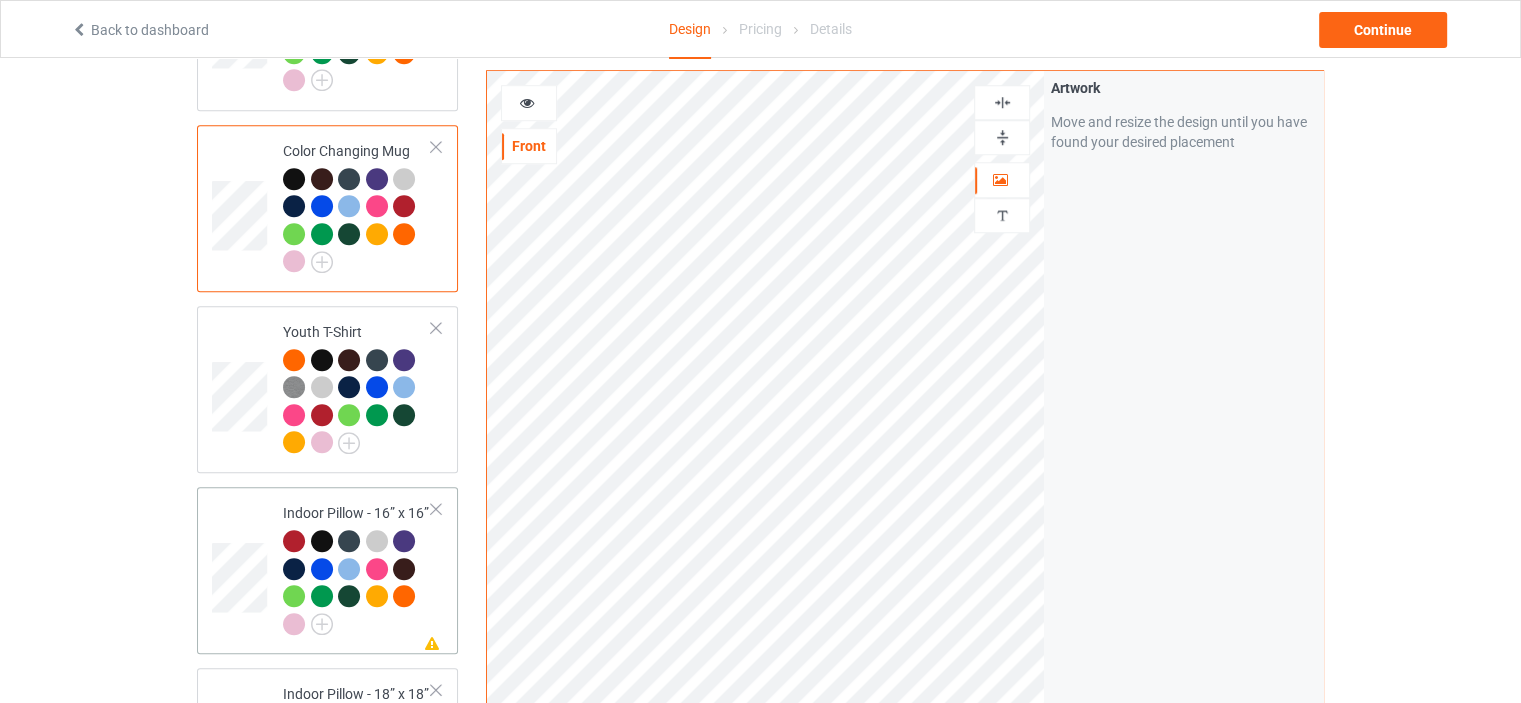click on "Indoor Pillow - 16” x 16”" at bounding box center (357, 568) 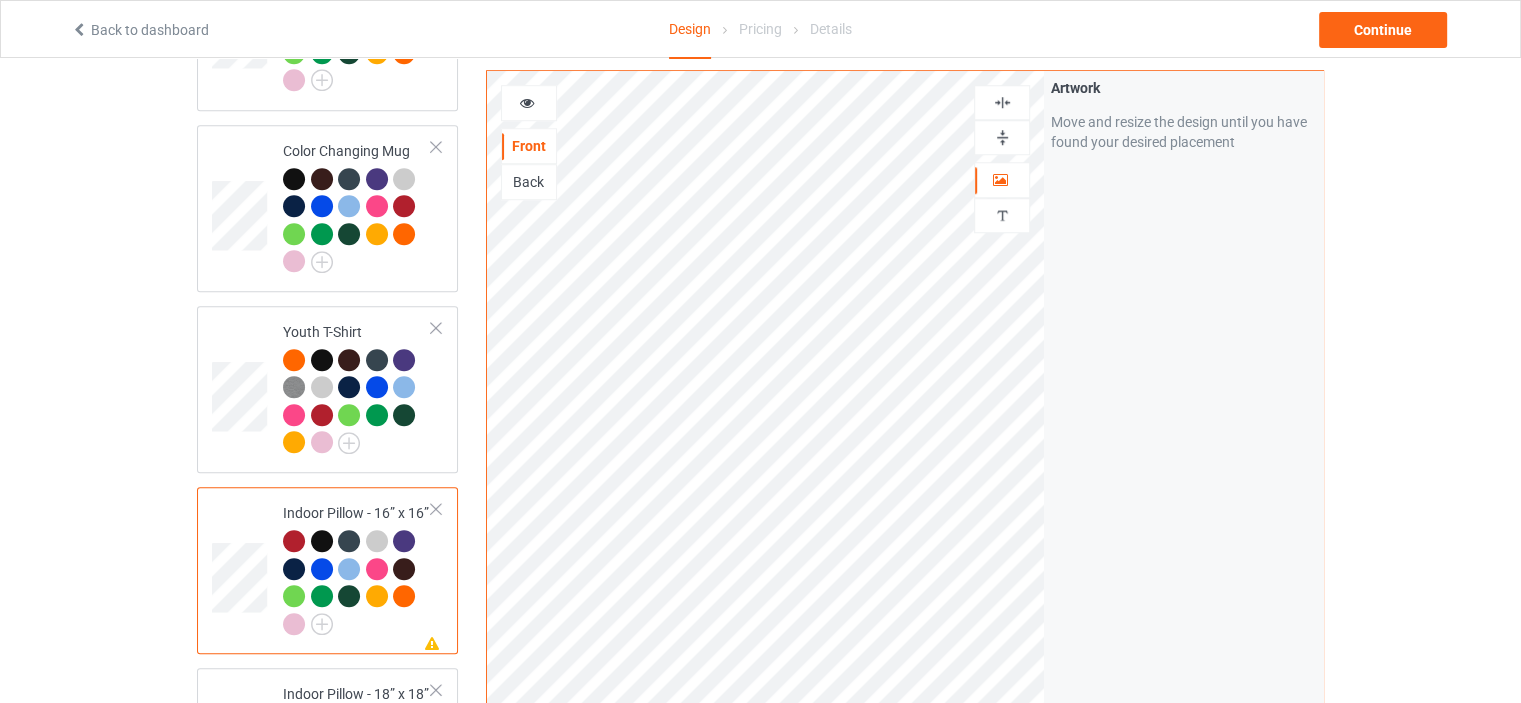 click at bounding box center [1002, 137] 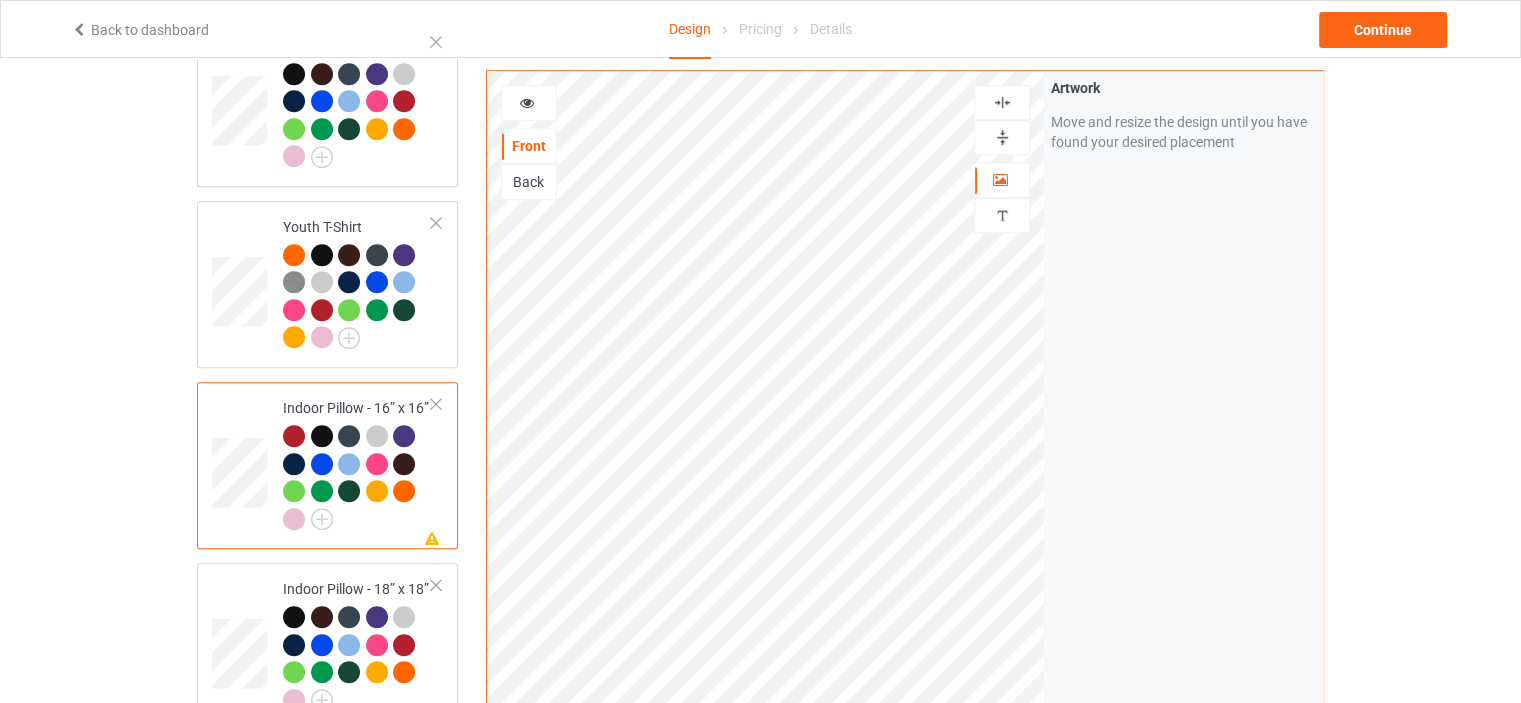 scroll, scrollTop: 1700, scrollLeft: 0, axis: vertical 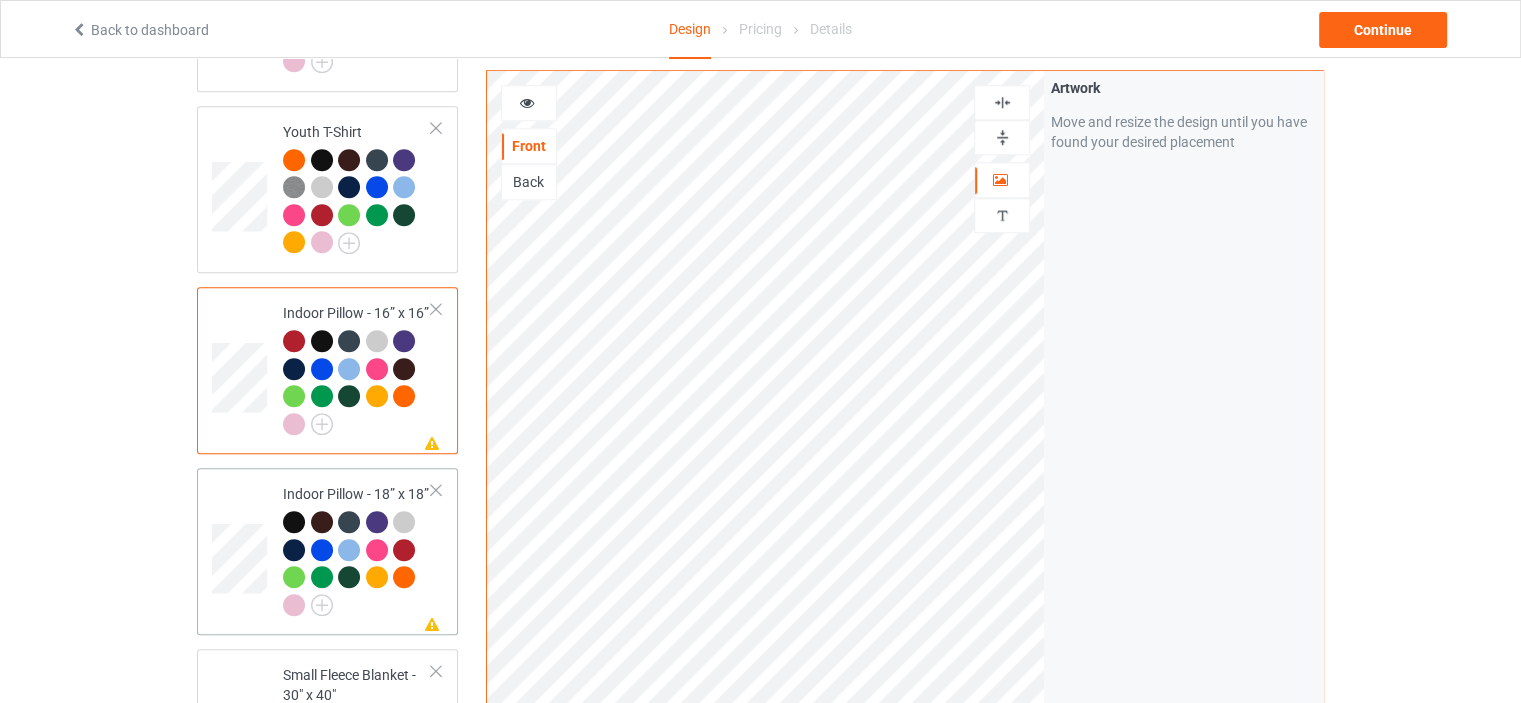 click on "Indoor Pillow - 18” x 18”" at bounding box center [357, 549] 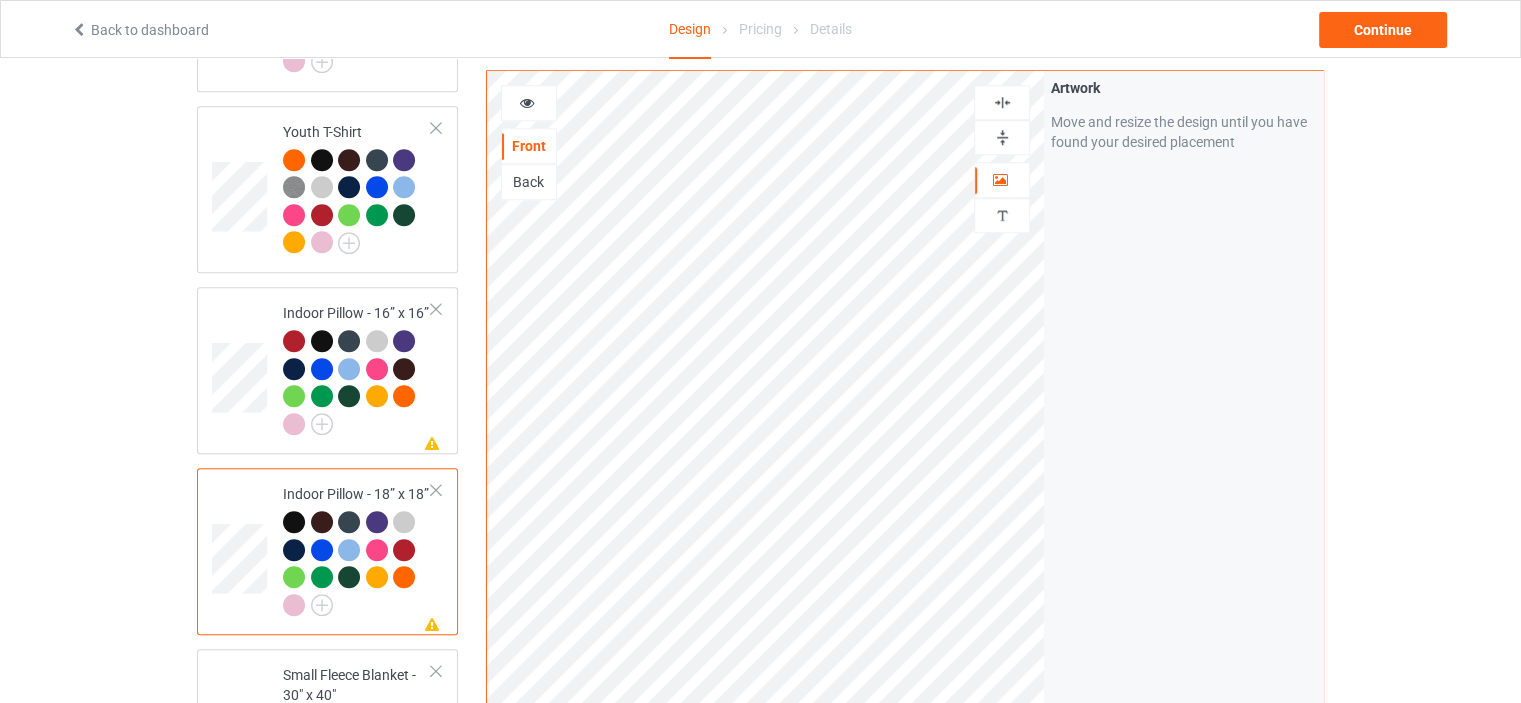 click at bounding box center (1002, 137) 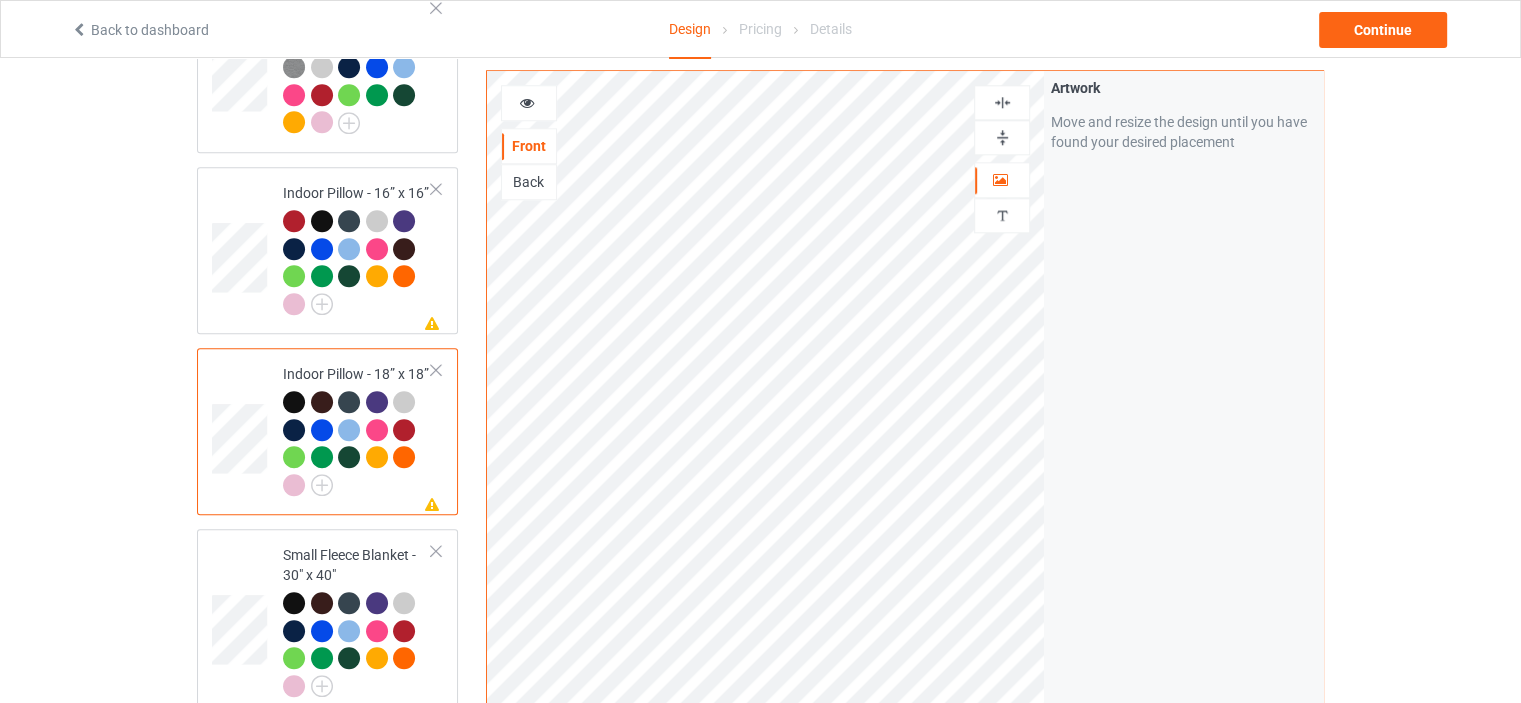 scroll, scrollTop: 1900, scrollLeft: 0, axis: vertical 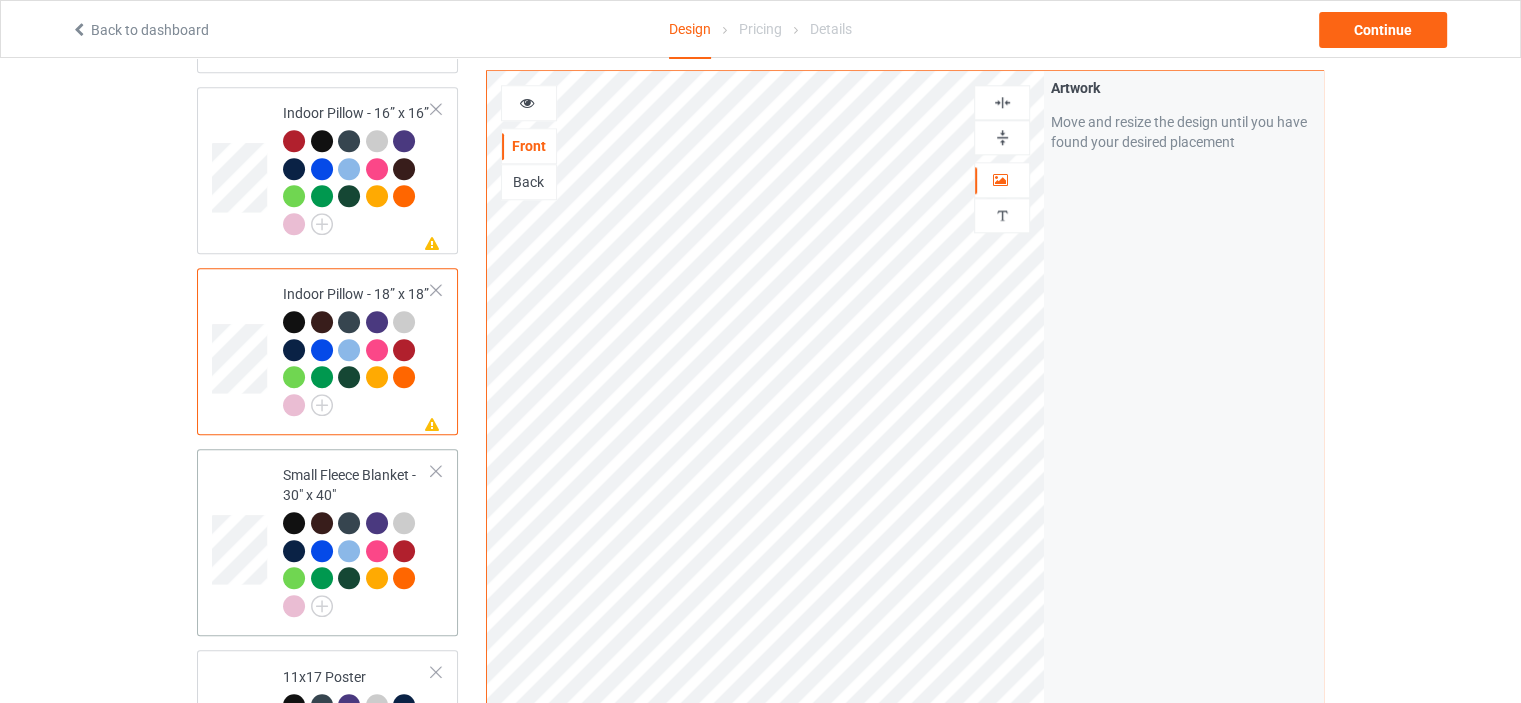 click on "Small Fleece Blanket - 30" x 40"" at bounding box center [357, 540] 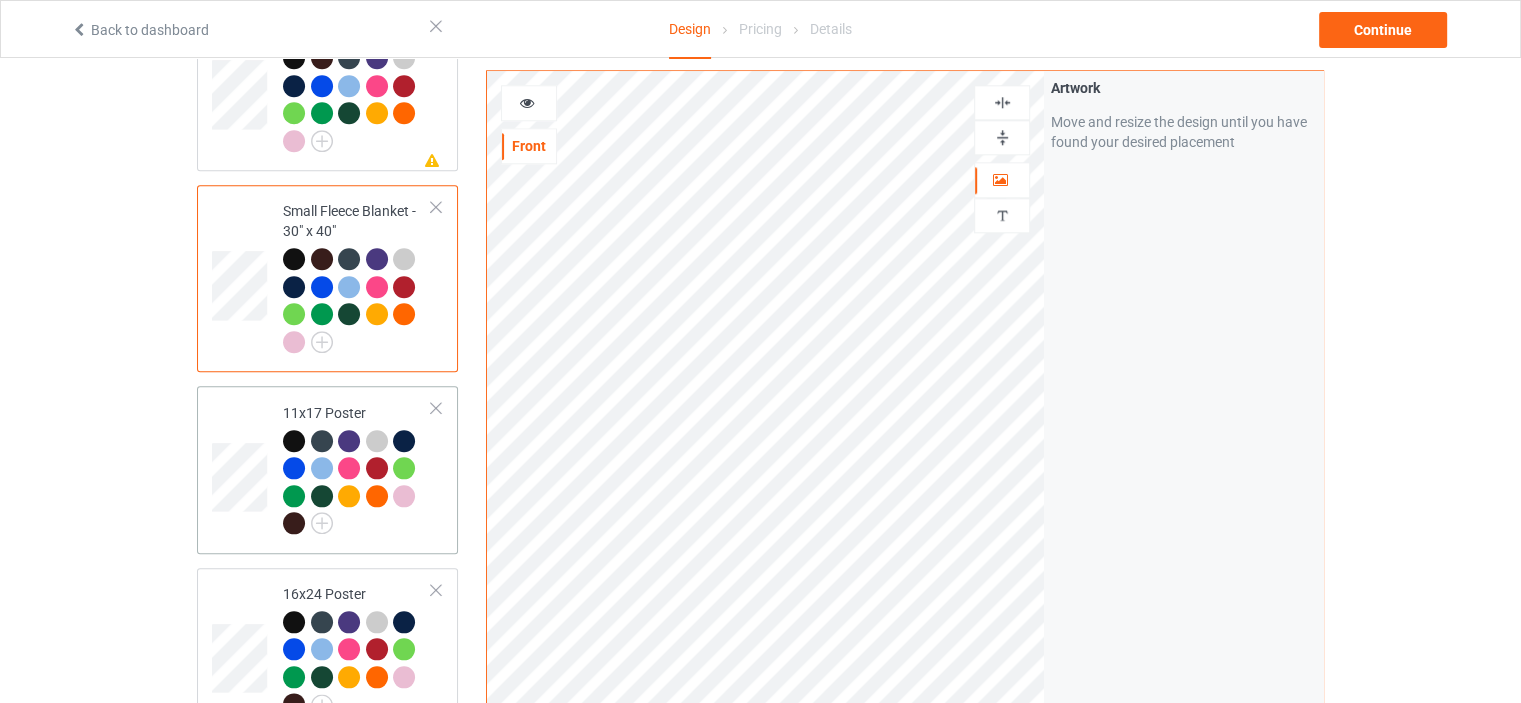 scroll, scrollTop: 2200, scrollLeft: 0, axis: vertical 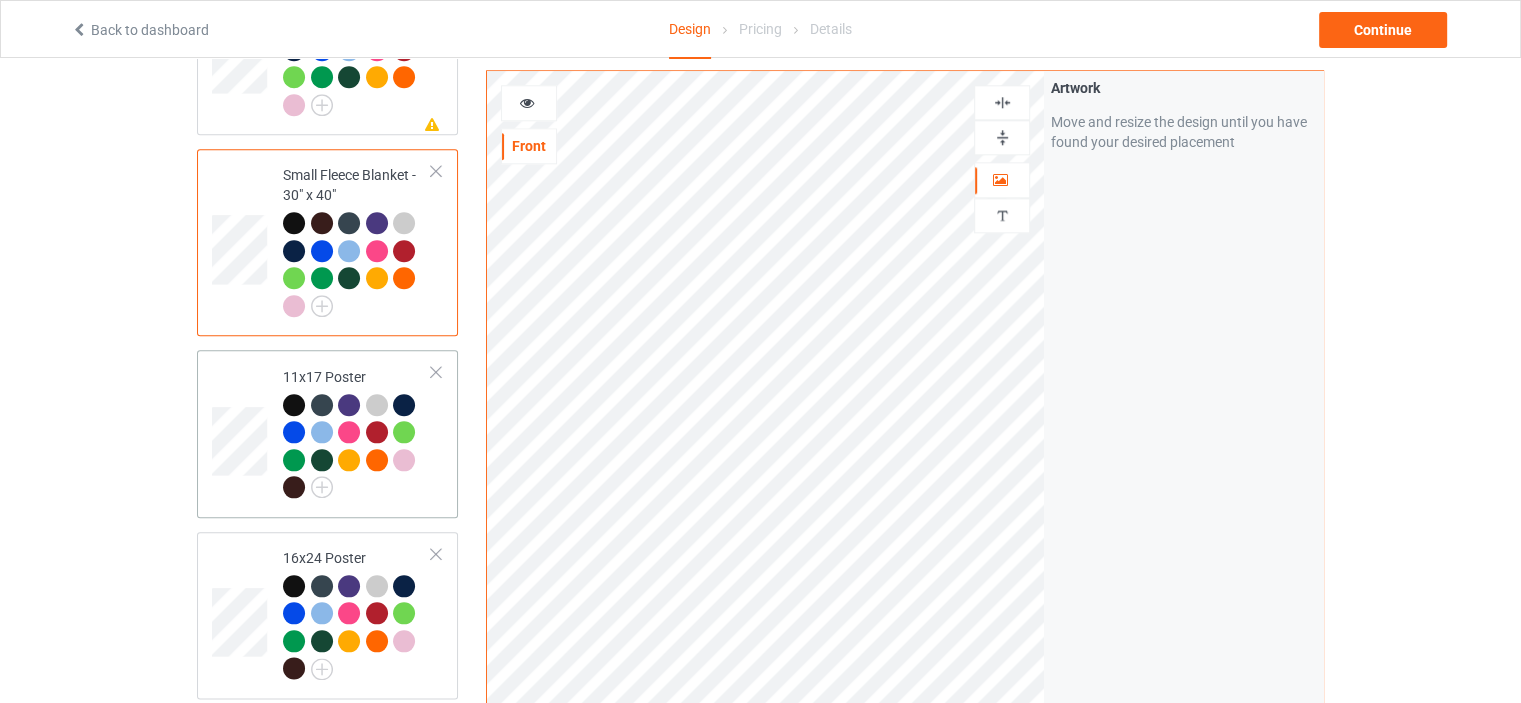 click on "11x17 Poster" at bounding box center (357, 432) 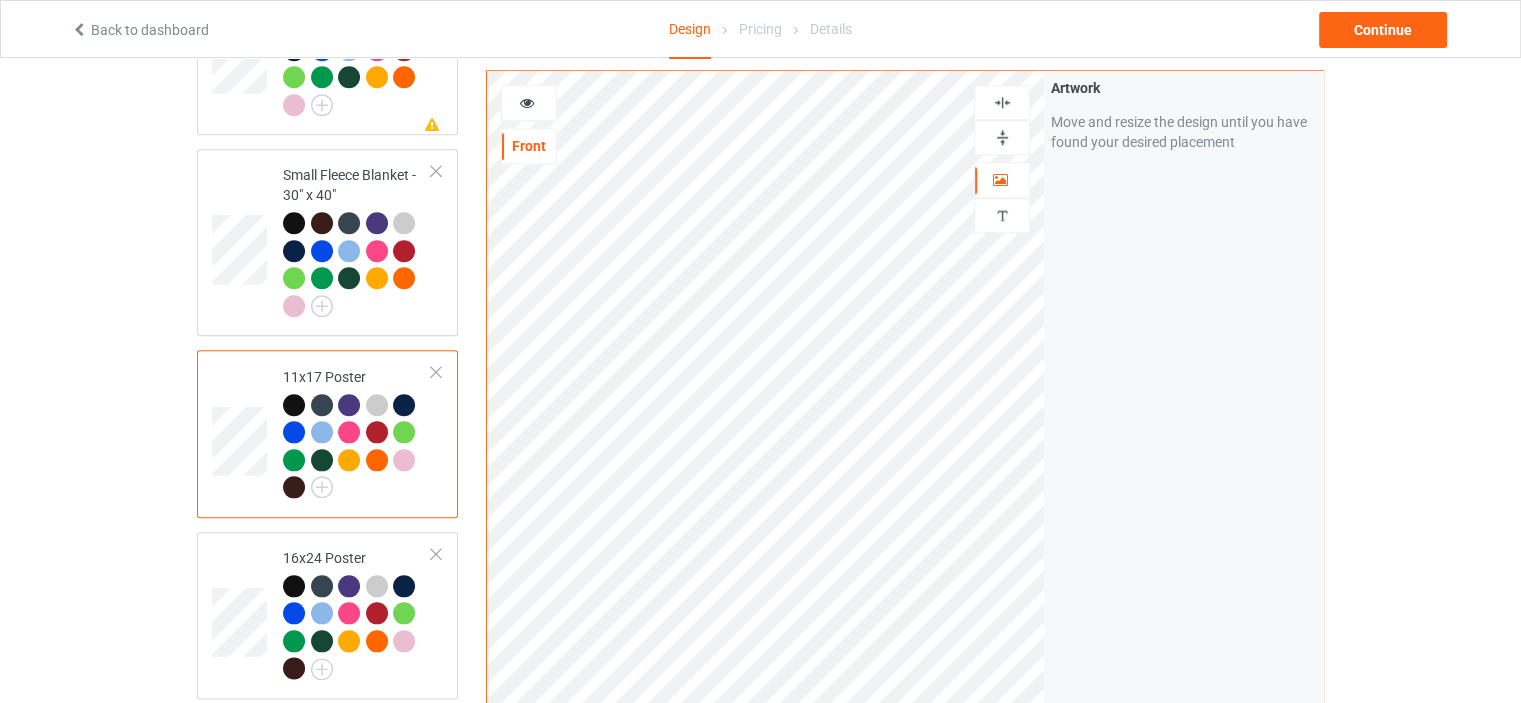 drag, startPoint x: 996, startPoint y: 127, endPoint x: 1008, endPoint y: 112, distance: 19.209373 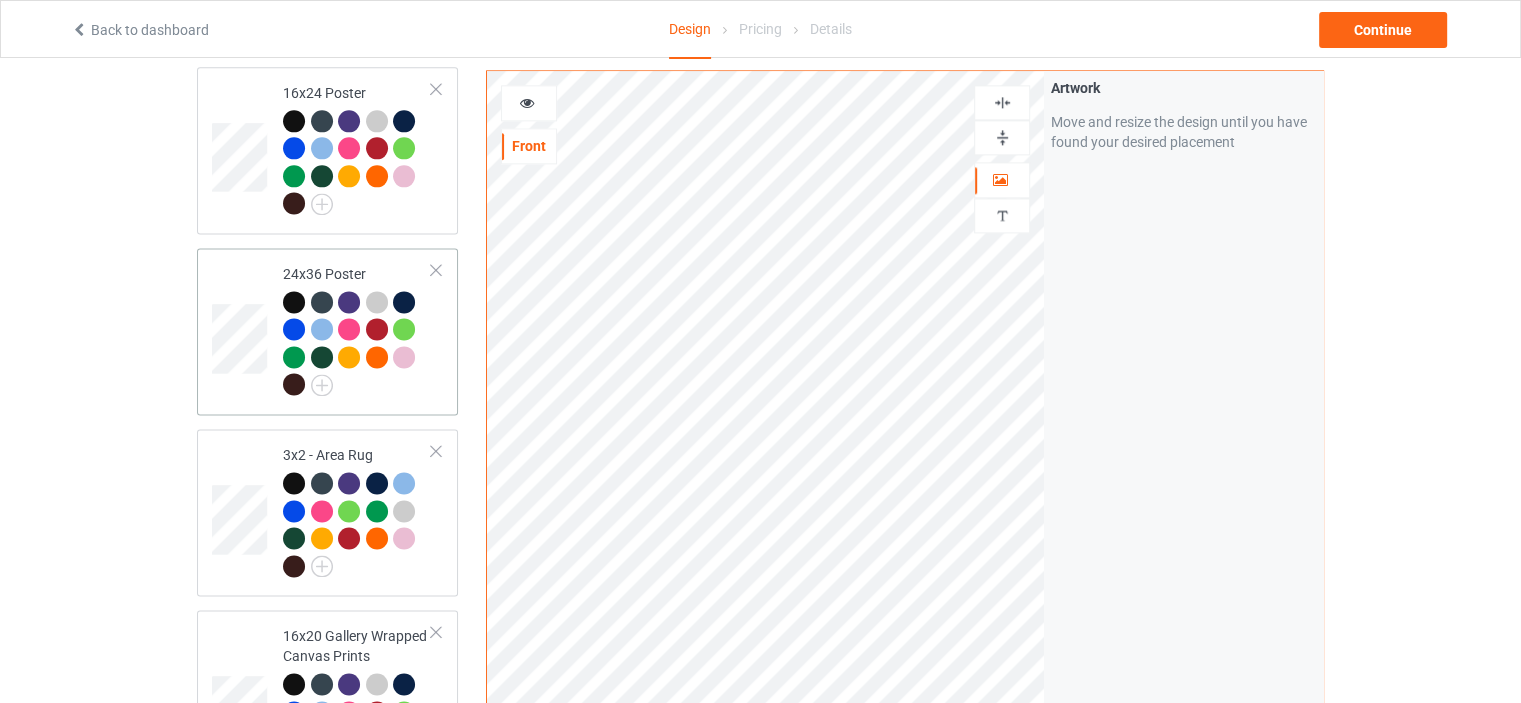scroll, scrollTop: 2700, scrollLeft: 0, axis: vertical 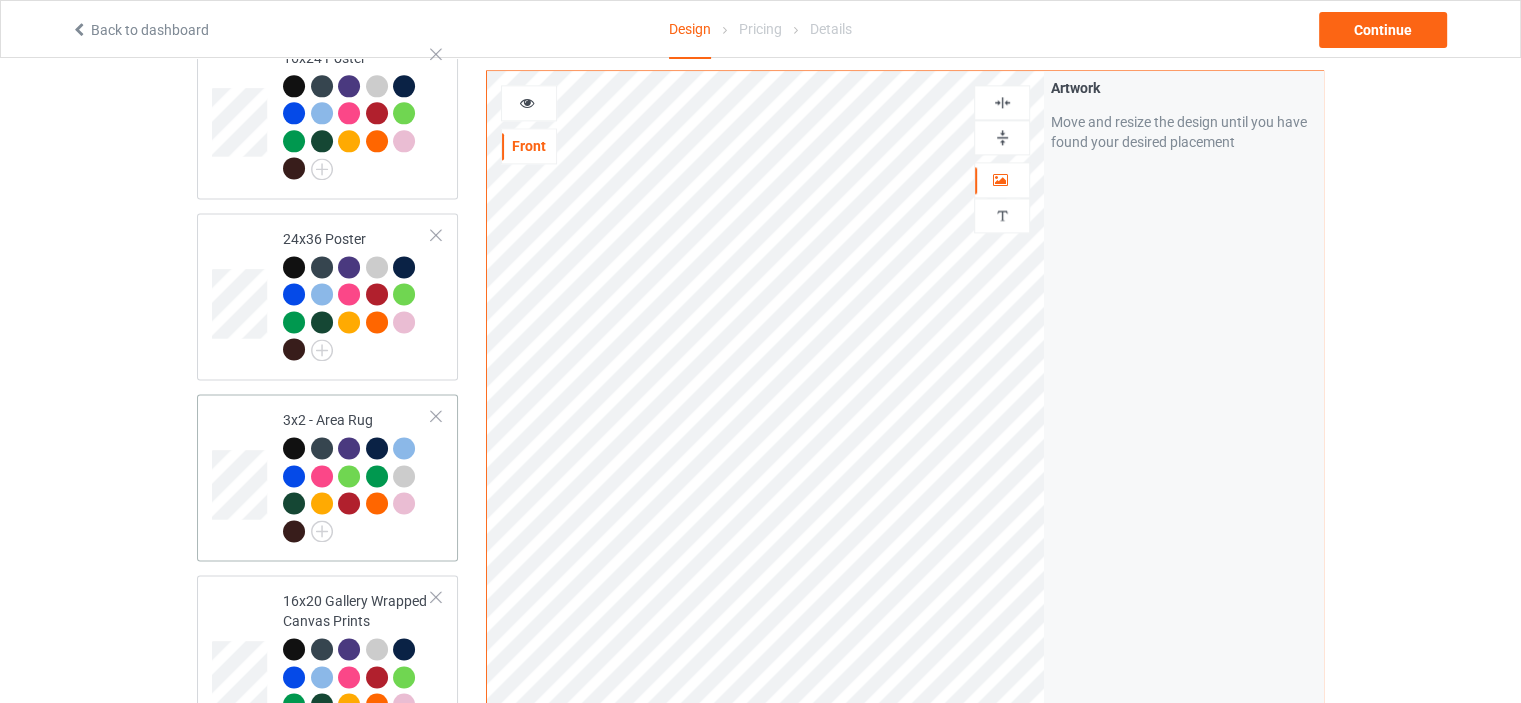 click on "3x2 - Area Rug" at bounding box center [357, 477] 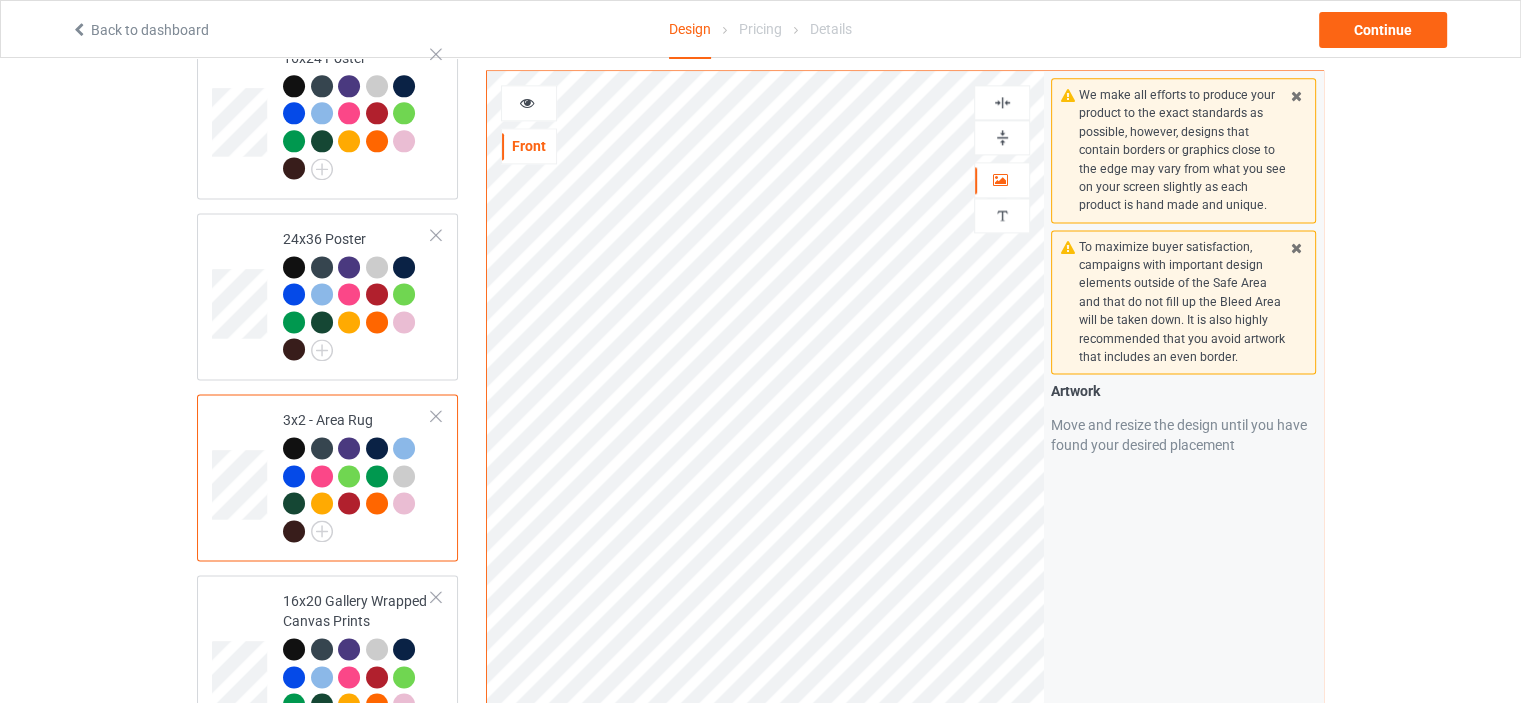 click at bounding box center [1002, 137] 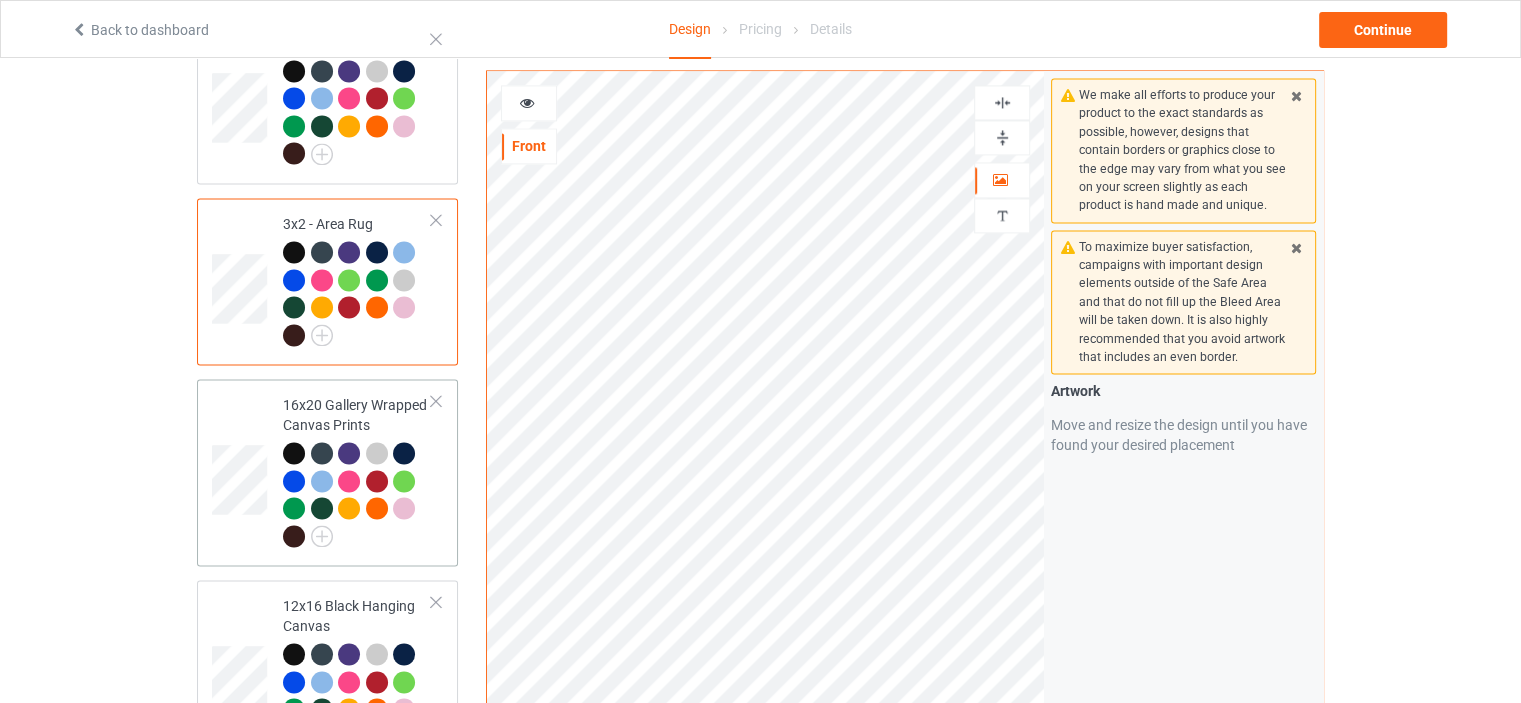 scroll, scrollTop: 2900, scrollLeft: 0, axis: vertical 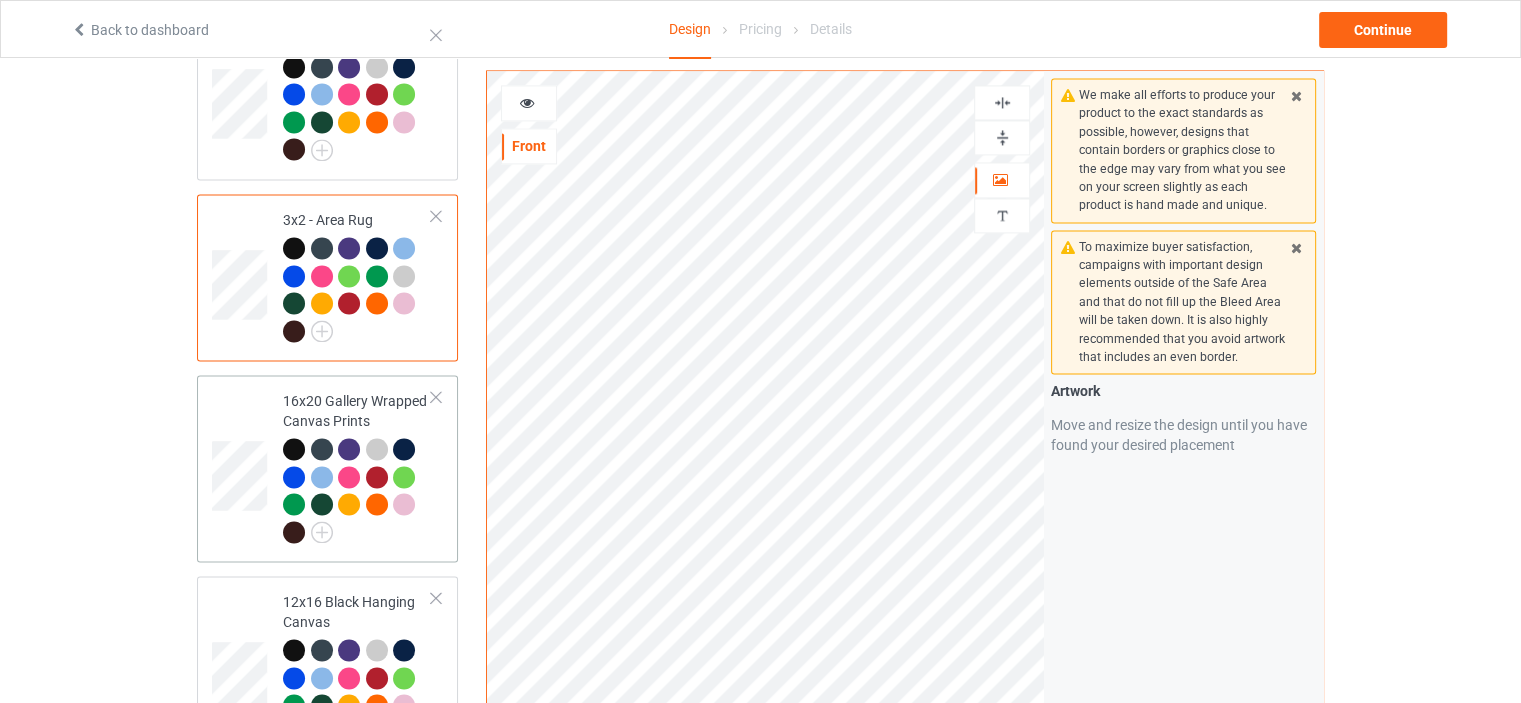 click on "16x20 Gallery Wrapped Canvas Prints" at bounding box center [357, 466] 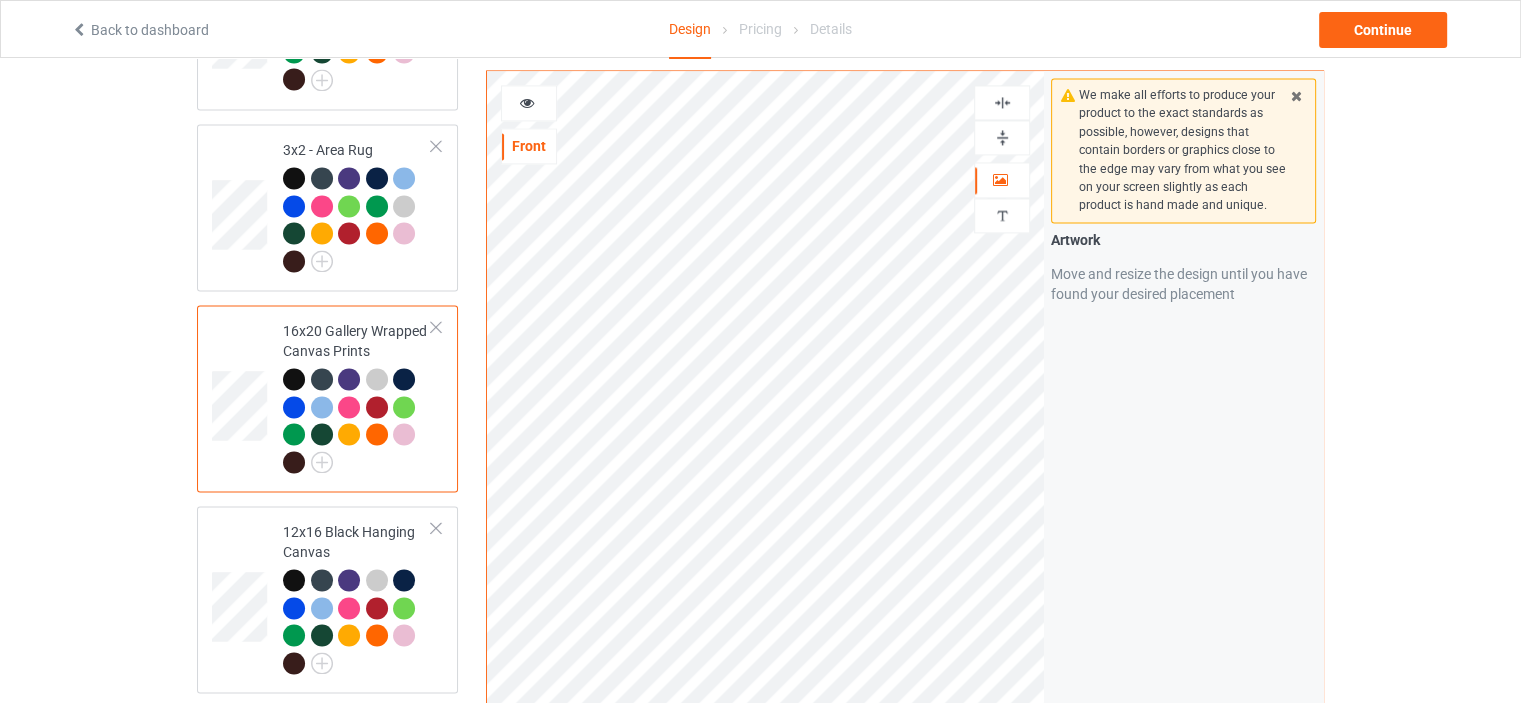scroll, scrollTop: 3000, scrollLeft: 0, axis: vertical 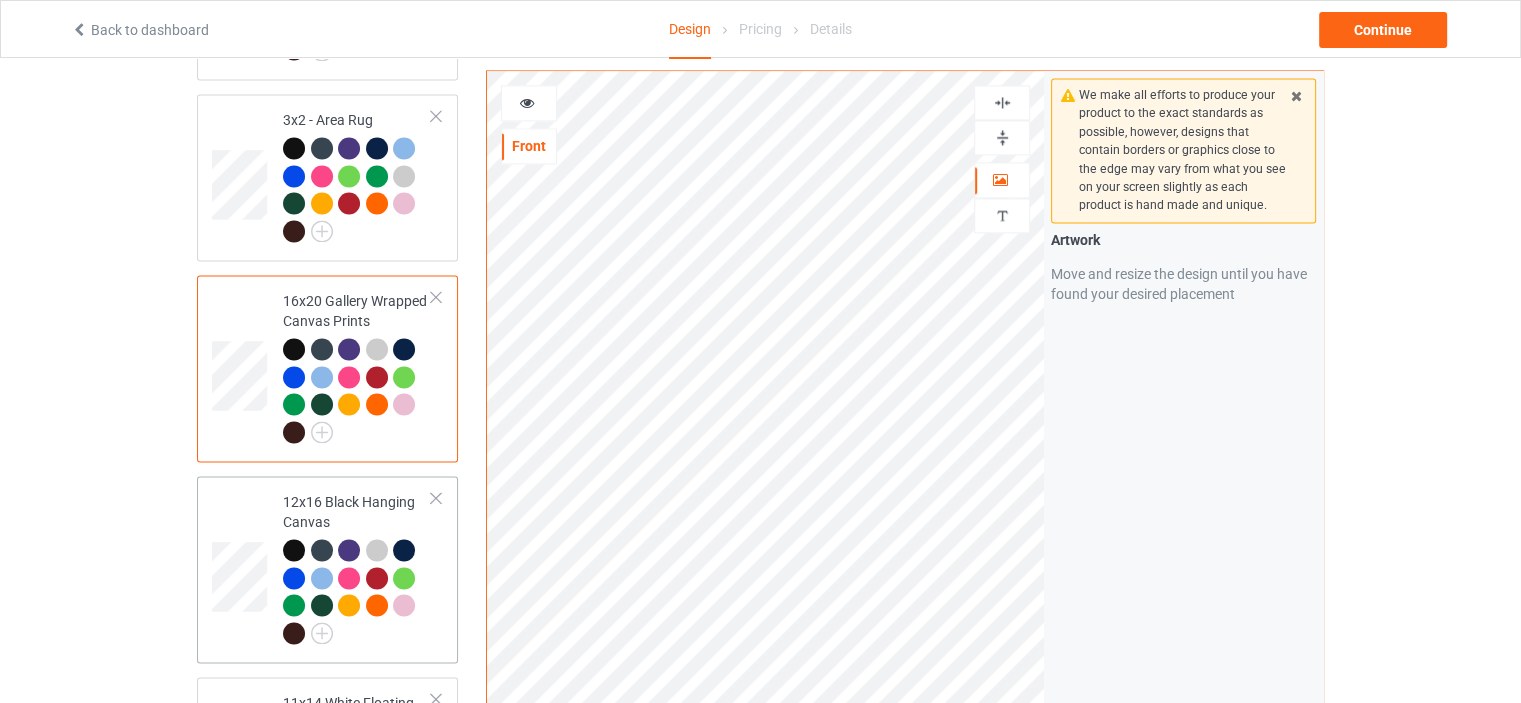 click on "12x16 Black Hanging Canvas" at bounding box center [357, 567] 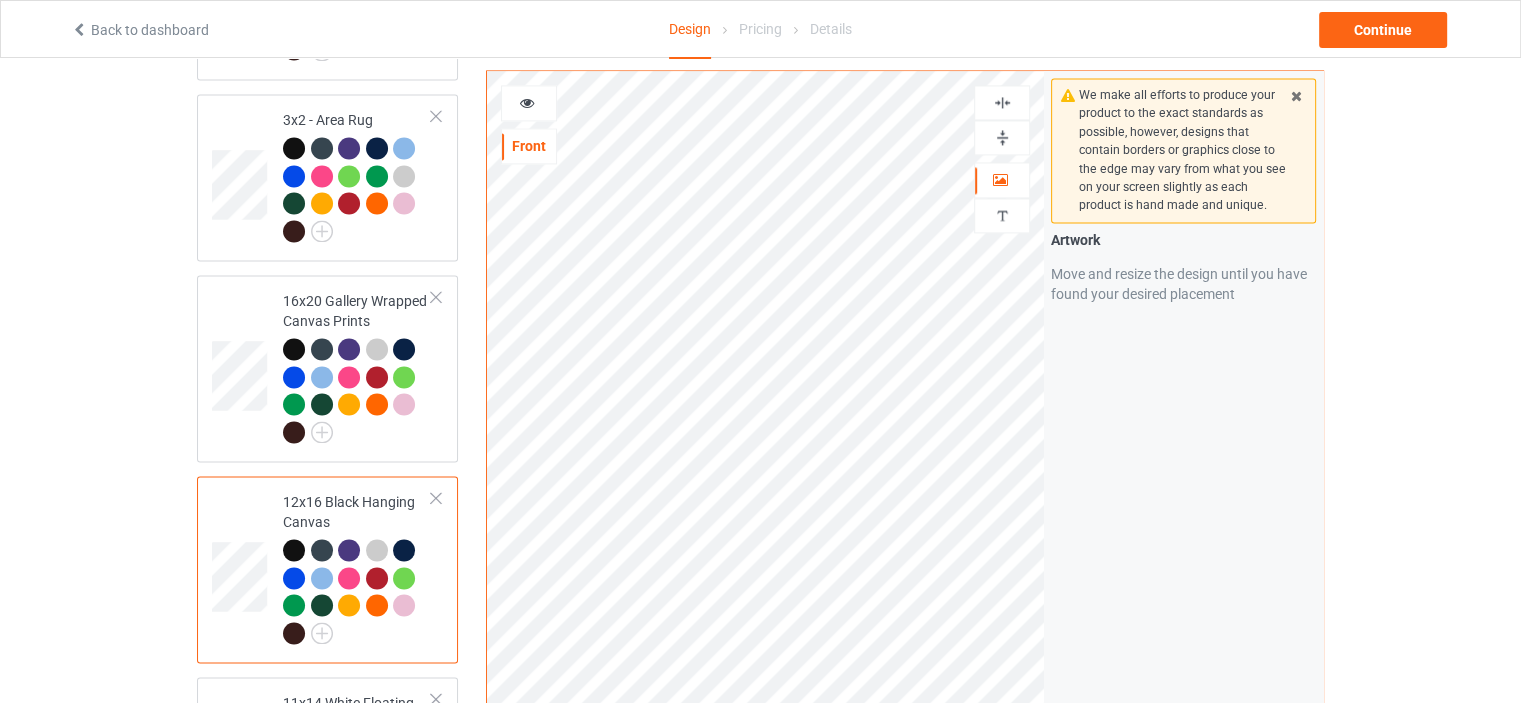 click at bounding box center [1002, 137] 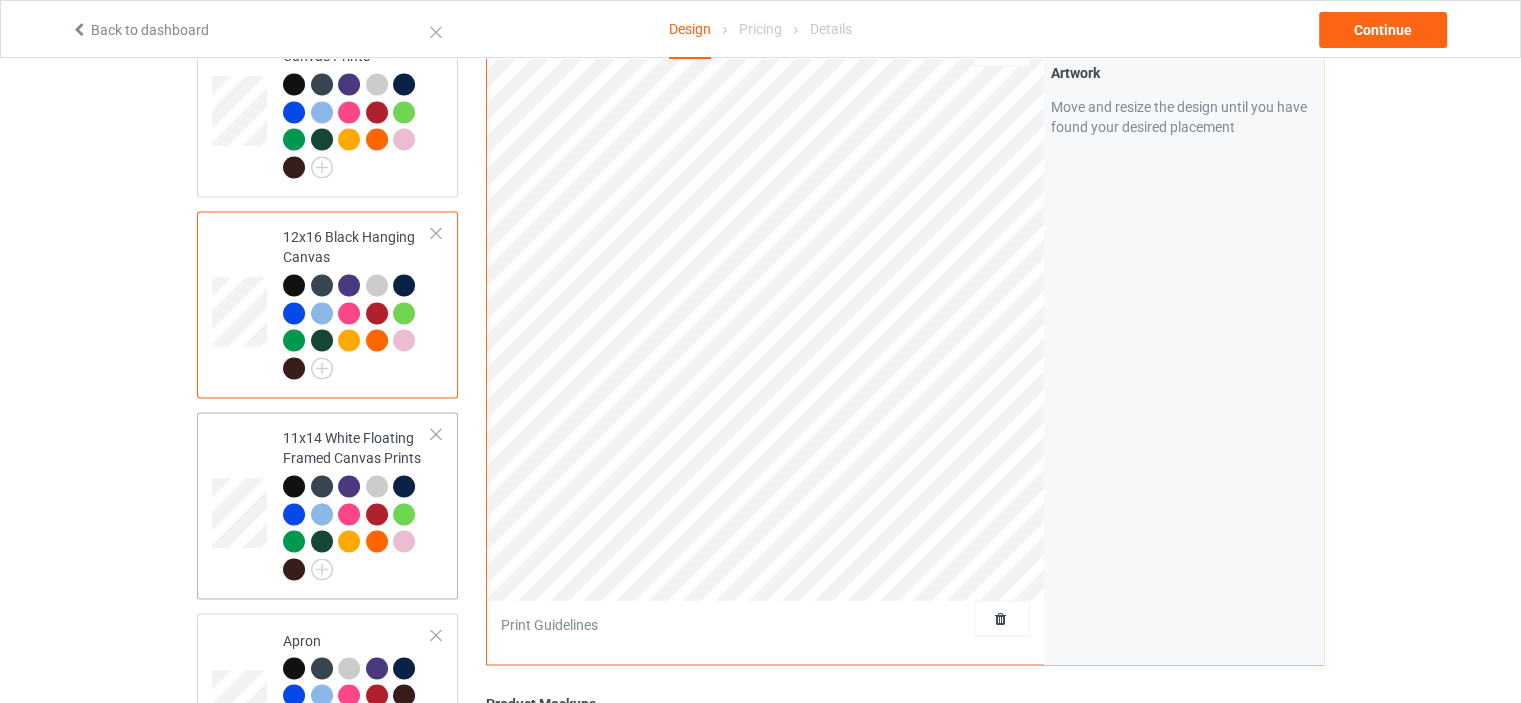 scroll, scrollTop: 3300, scrollLeft: 0, axis: vertical 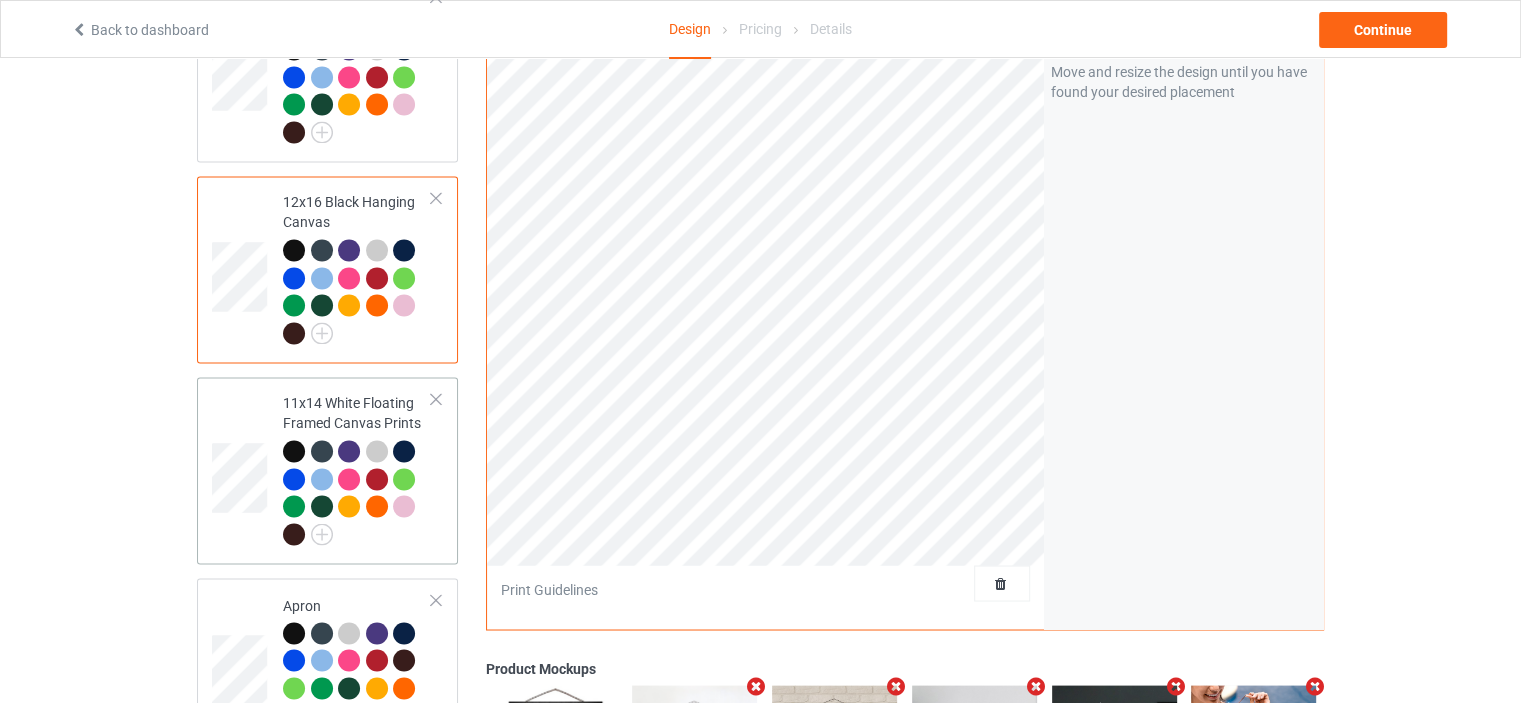 click on "11x14 White Floating Framed Canvas Prints" at bounding box center (357, 468) 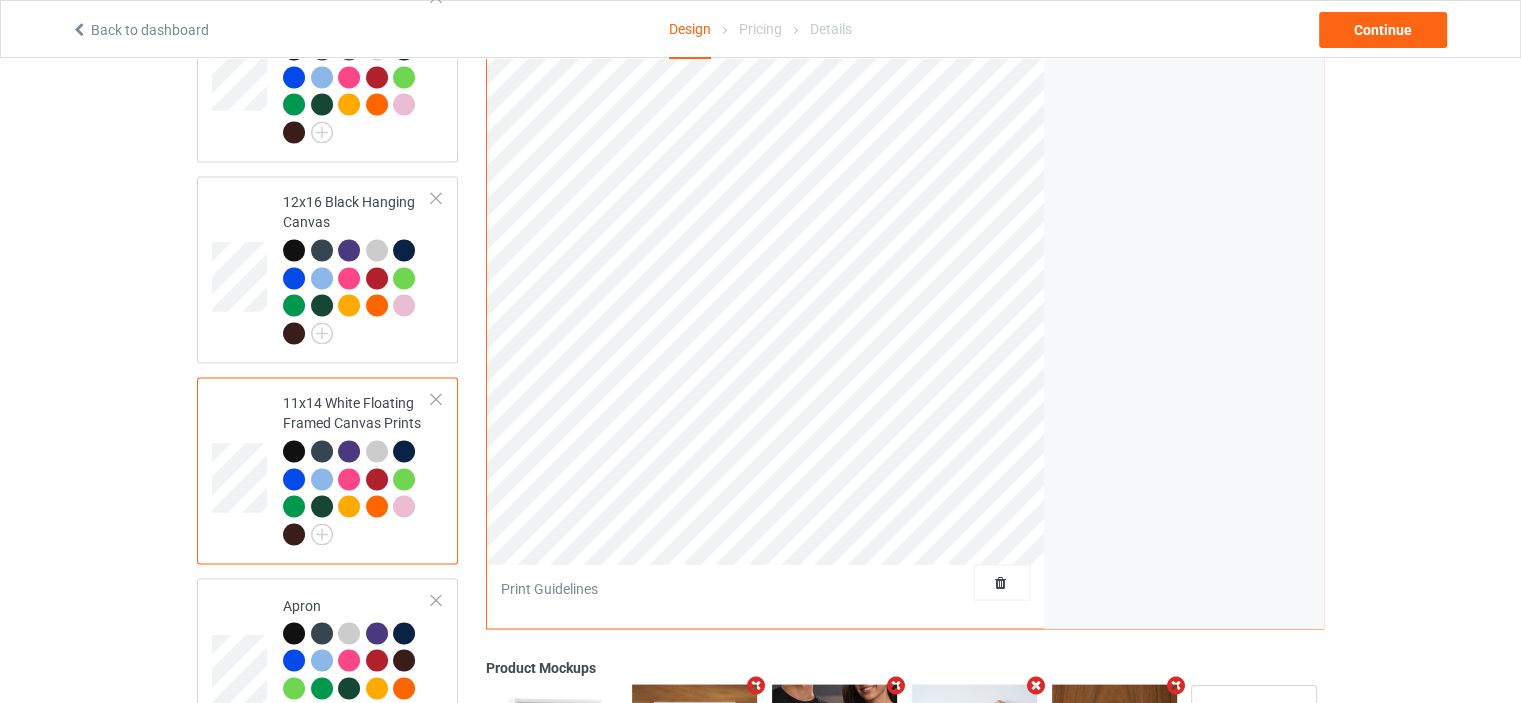 scroll, scrollTop: 3000, scrollLeft: 0, axis: vertical 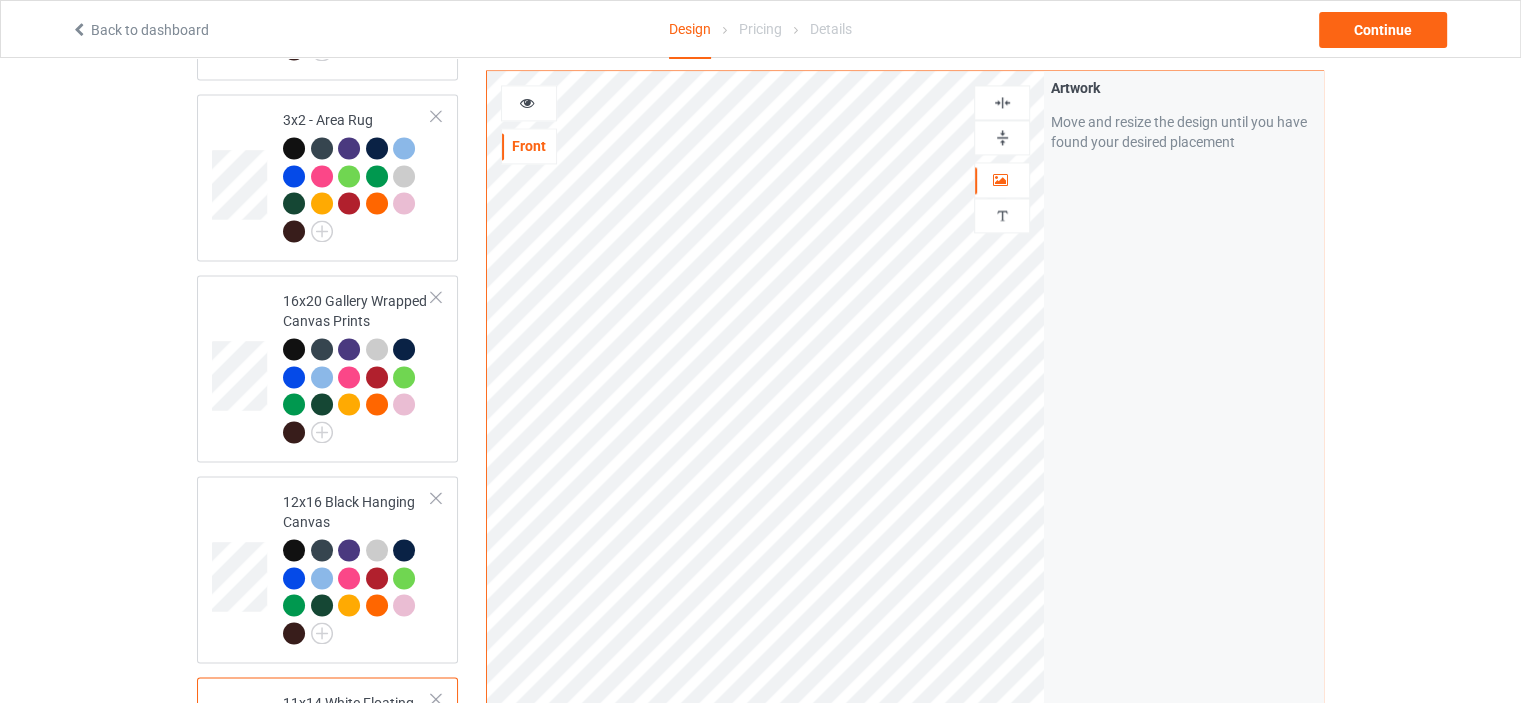 click at bounding box center [1002, 137] 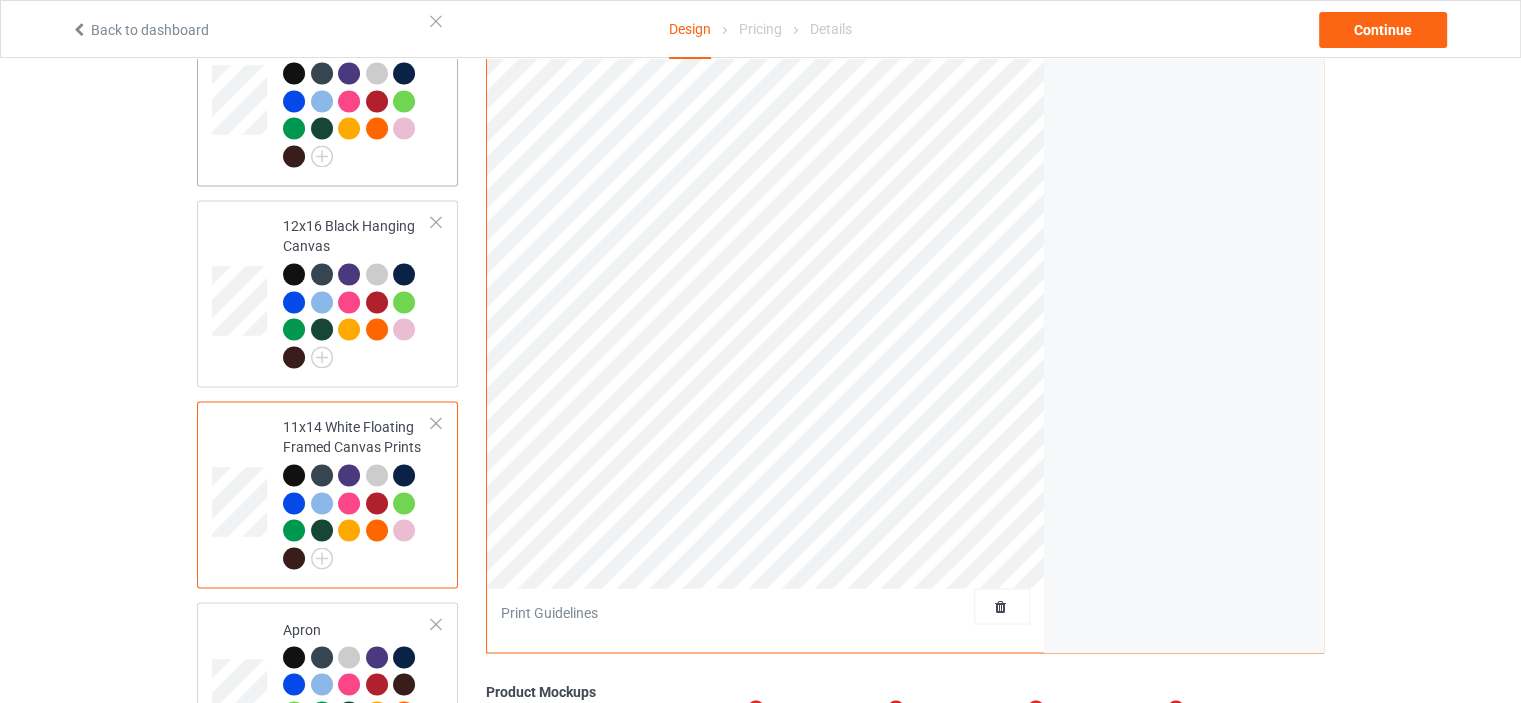 scroll, scrollTop: 3400, scrollLeft: 0, axis: vertical 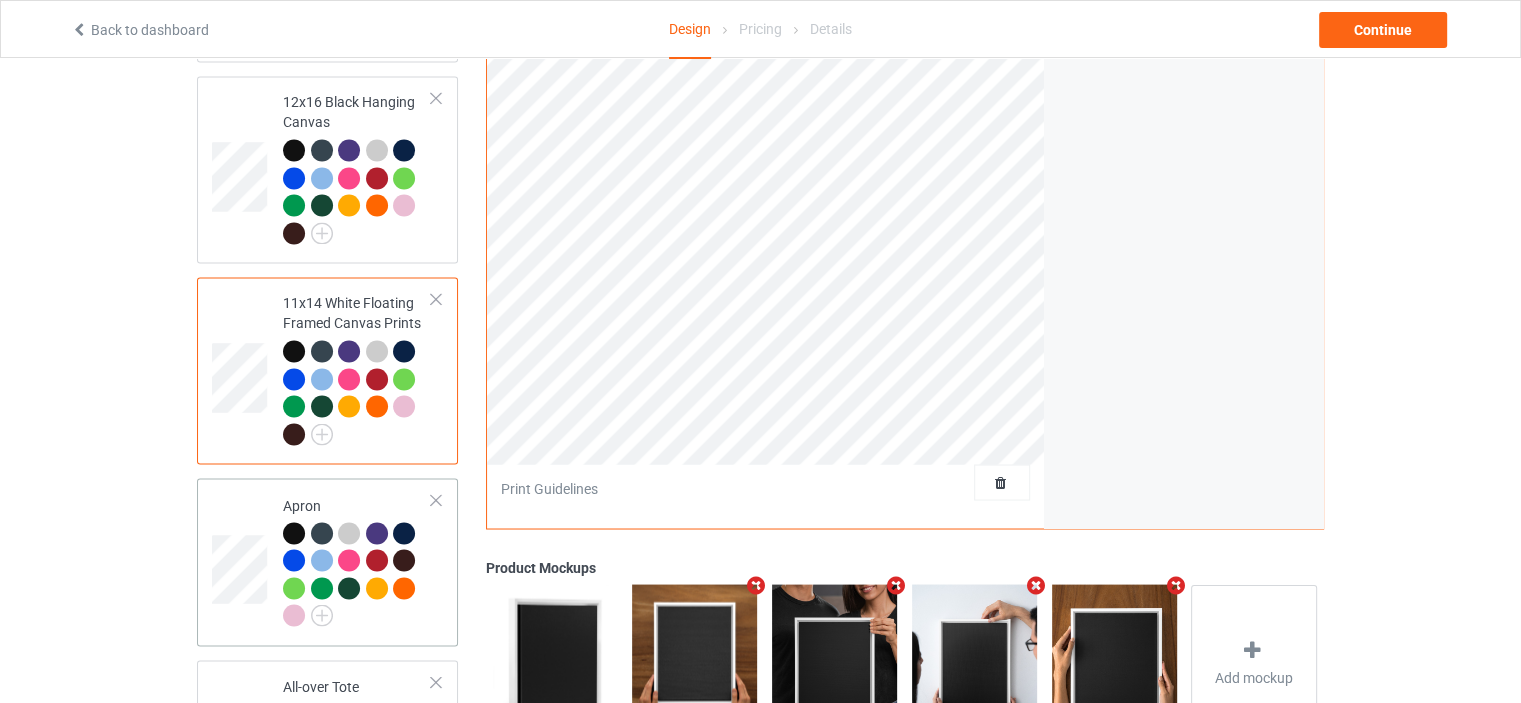 click on "Apron" at bounding box center [357, 560] 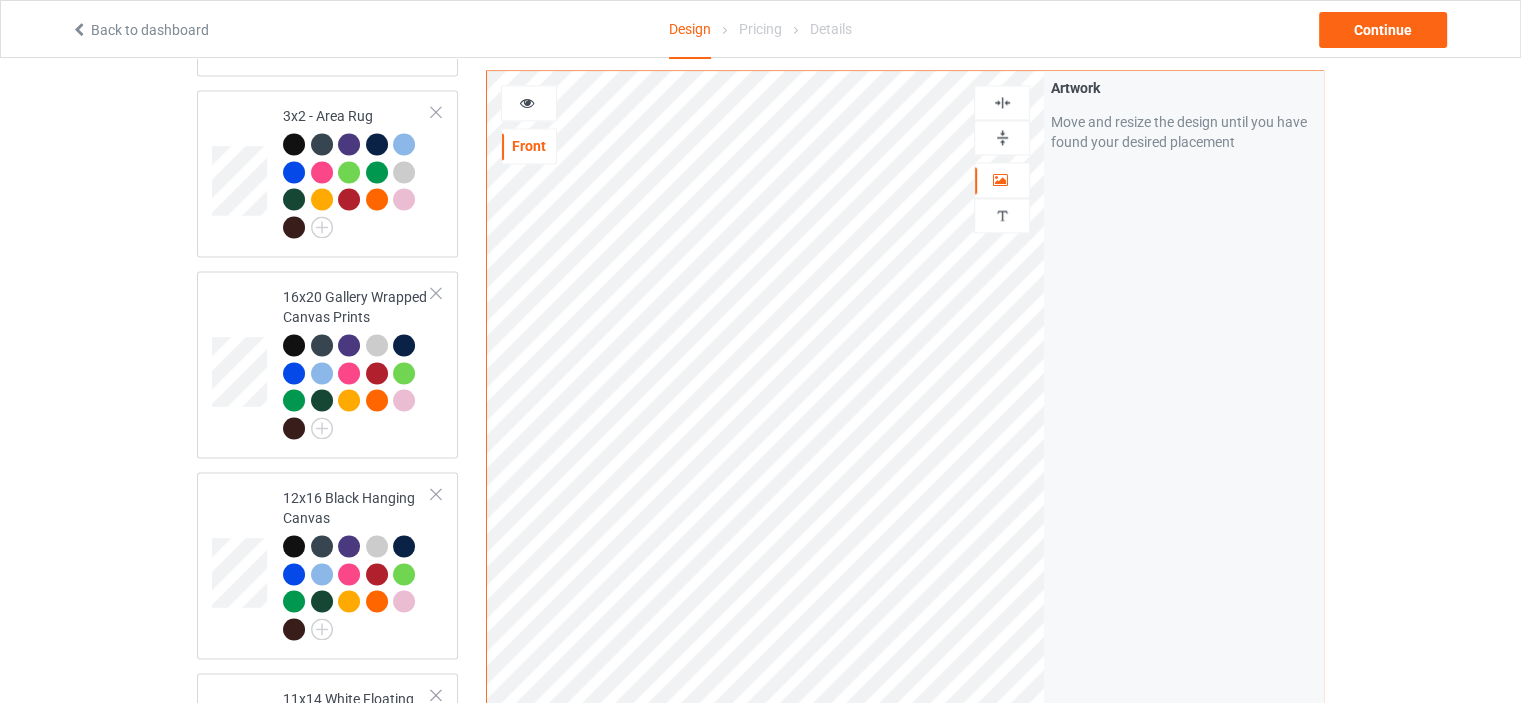 scroll, scrollTop: 3000, scrollLeft: 0, axis: vertical 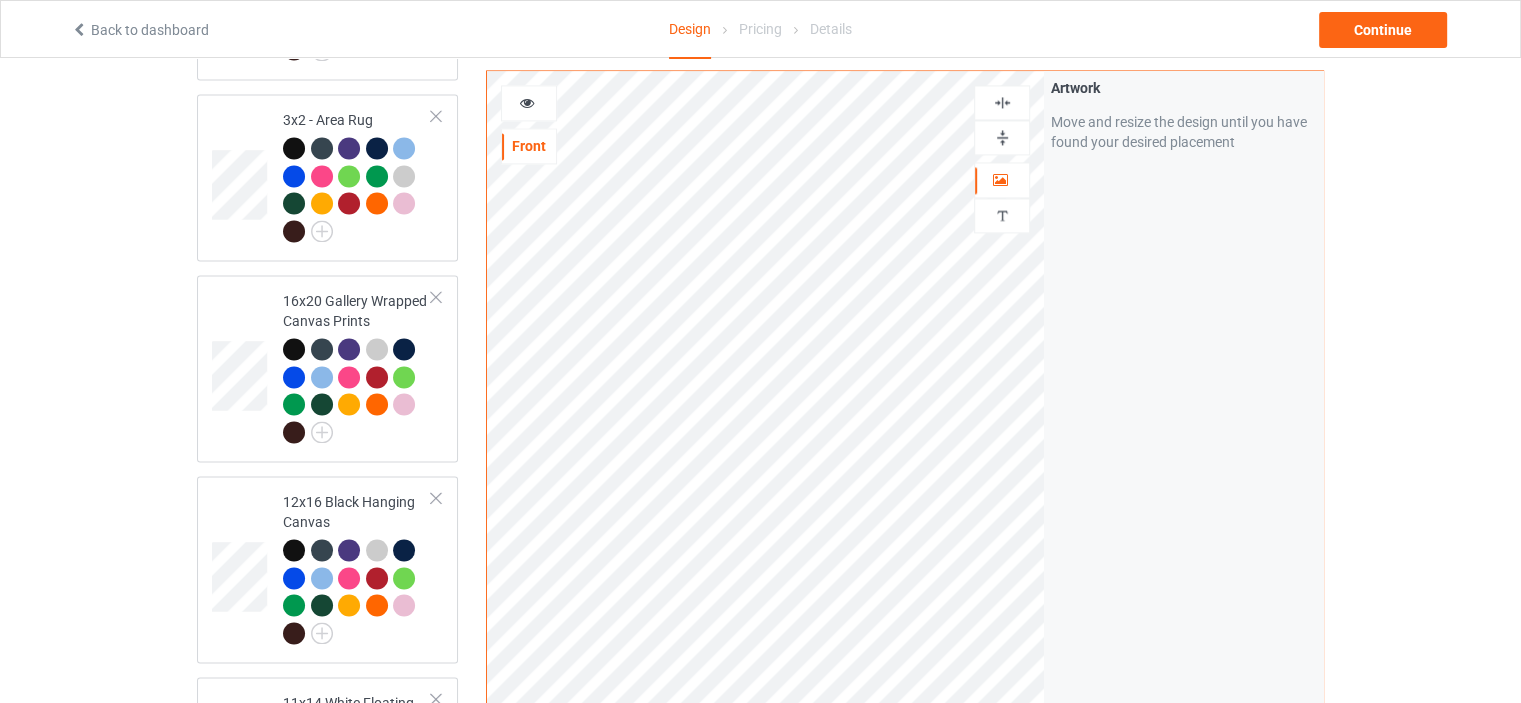 click at bounding box center (1002, 102) 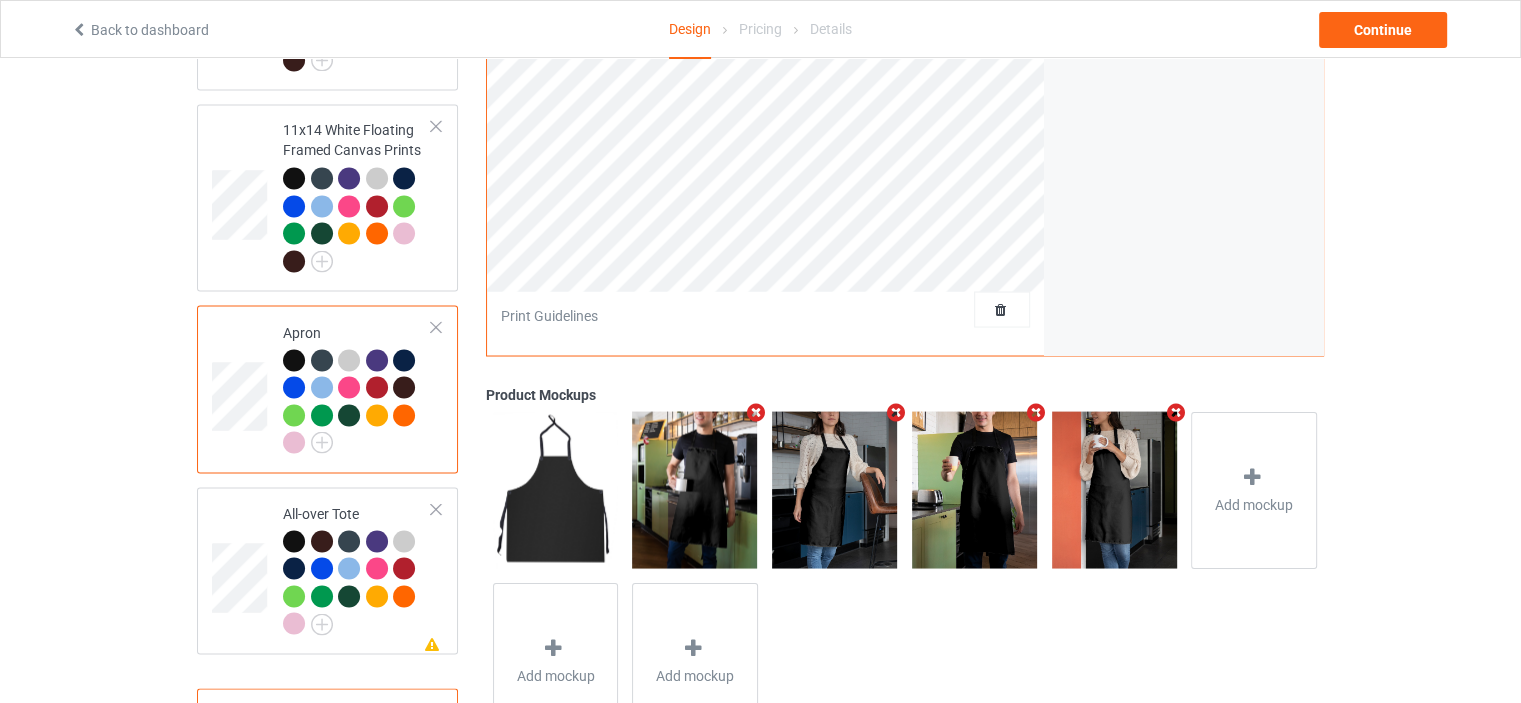 scroll, scrollTop: 3644, scrollLeft: 0, axis: vertical 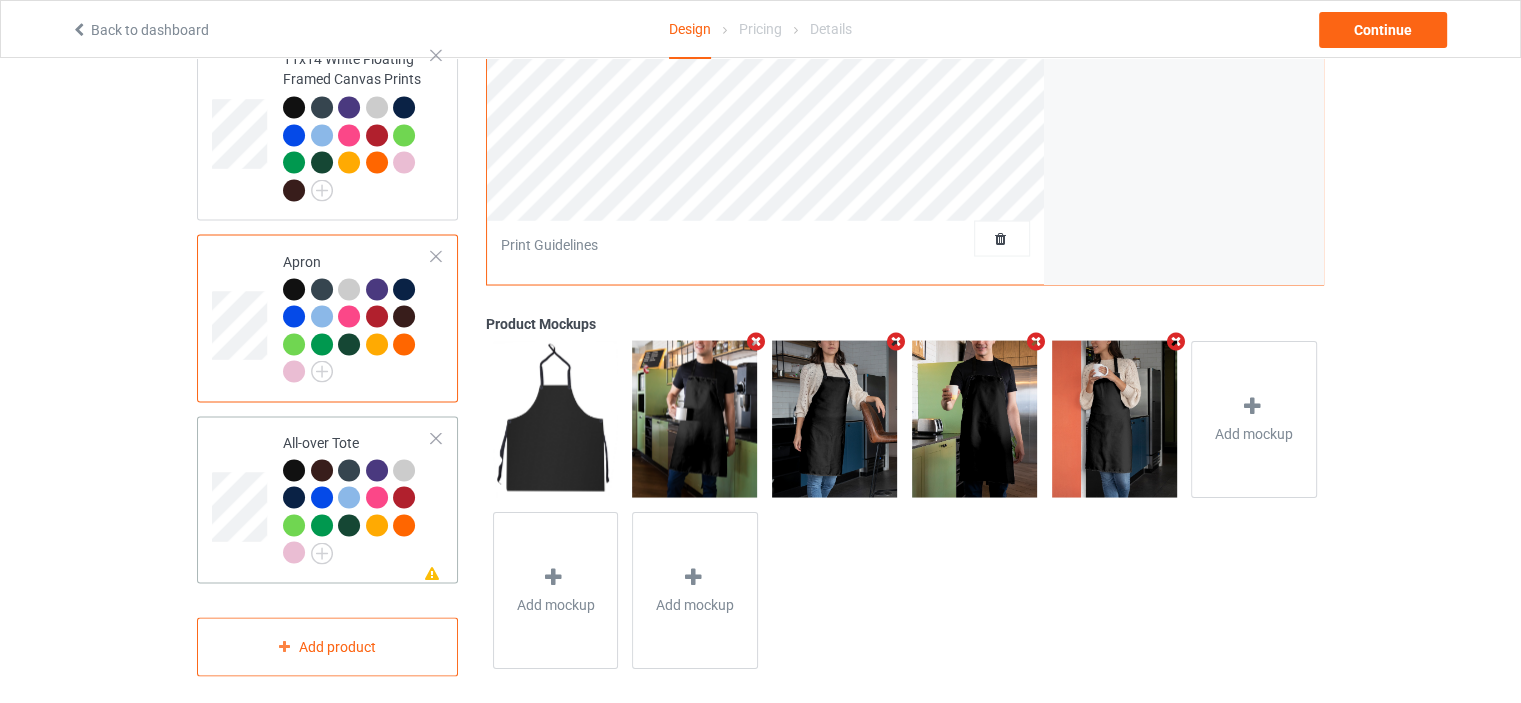 click on "Missing artwork on 1 side(s) All-over Tote" at bounding box center (357, 499) 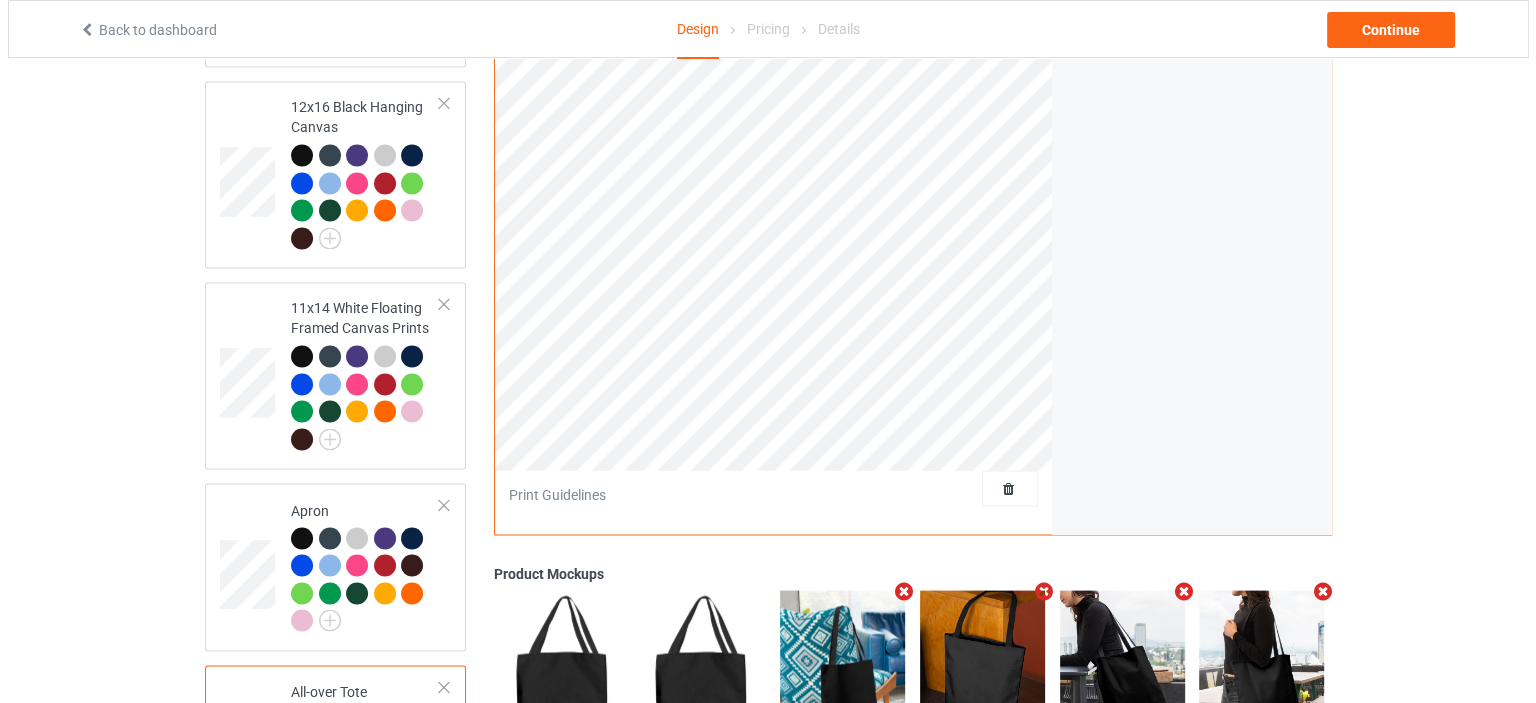 scroll, scrollTop: 3044, scrollLeft: 0, axis: vertical 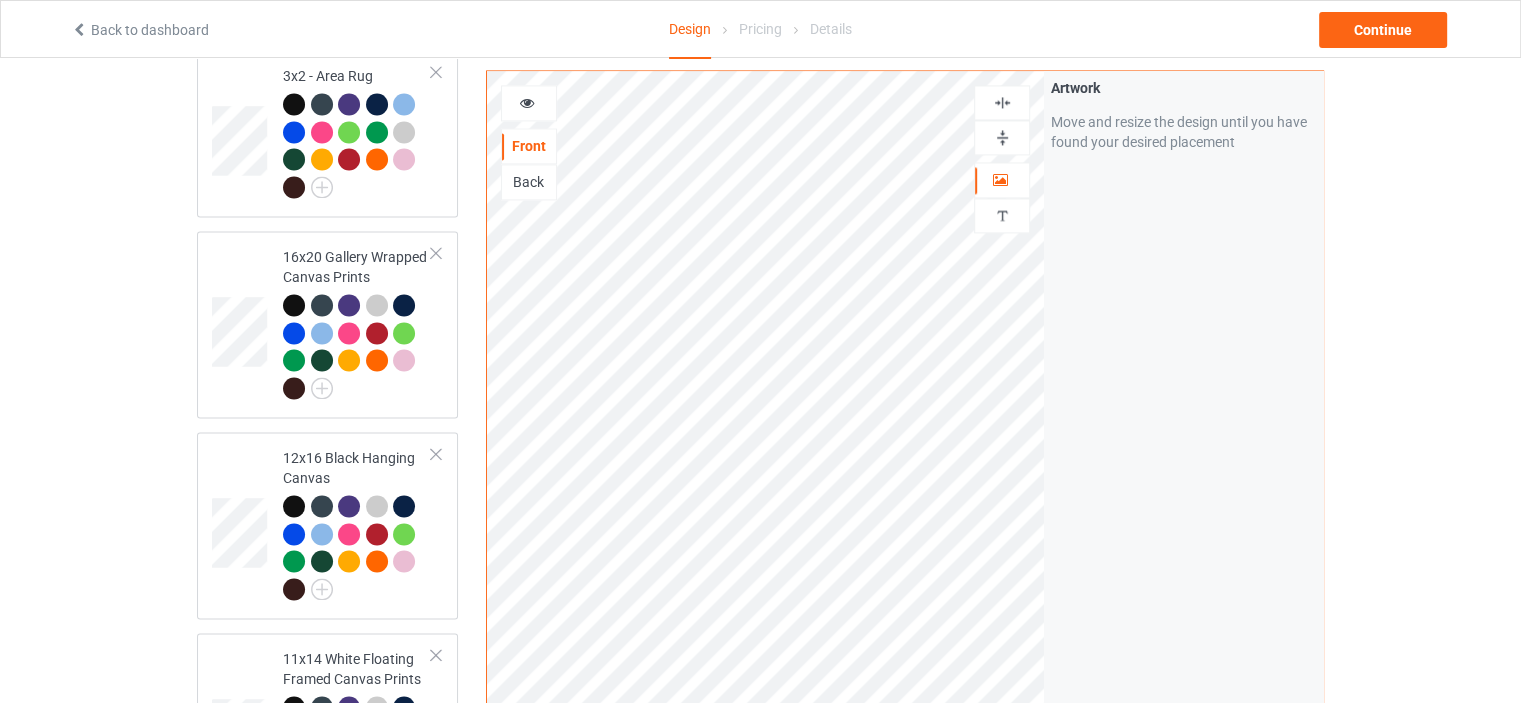 click at bounding box center [1002, 102] 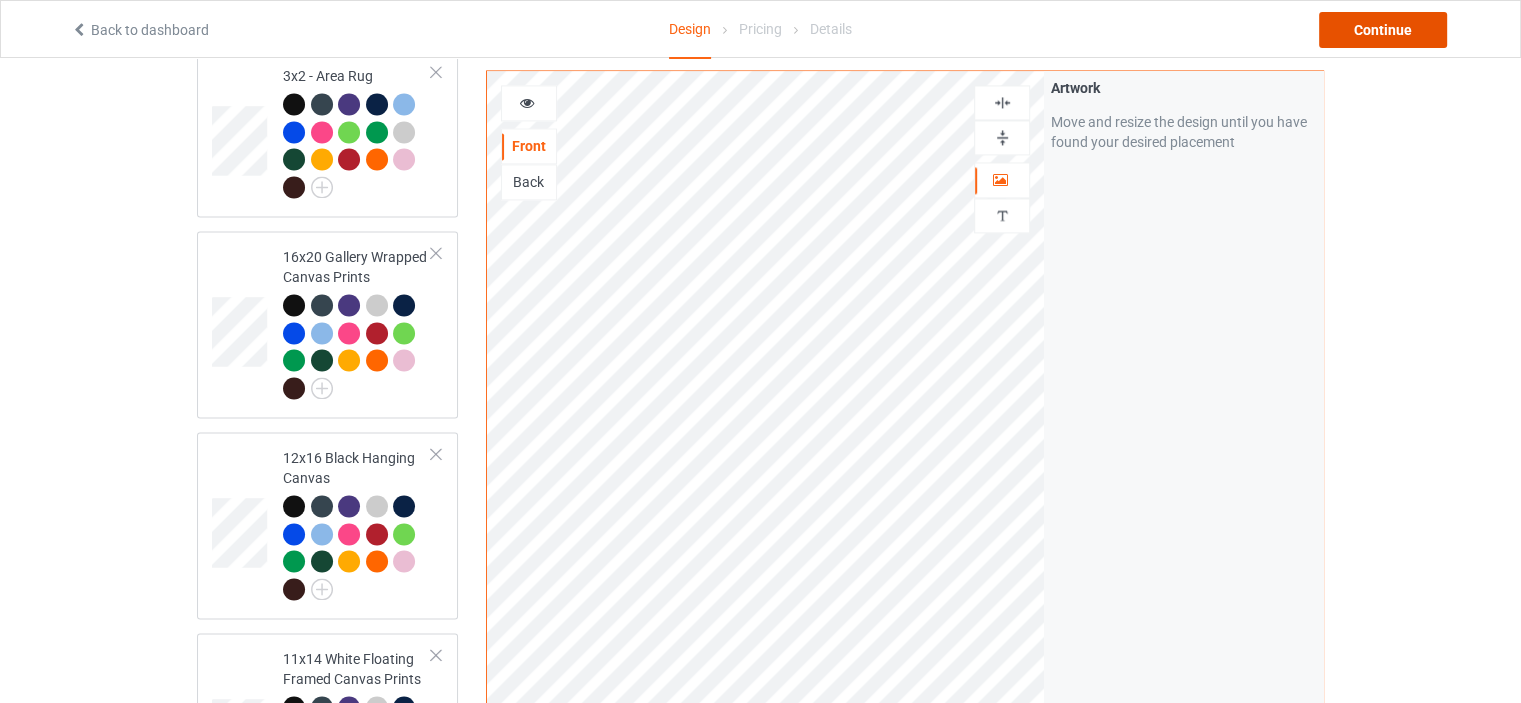 click on "Continue" at bounding box center [1383, 30] 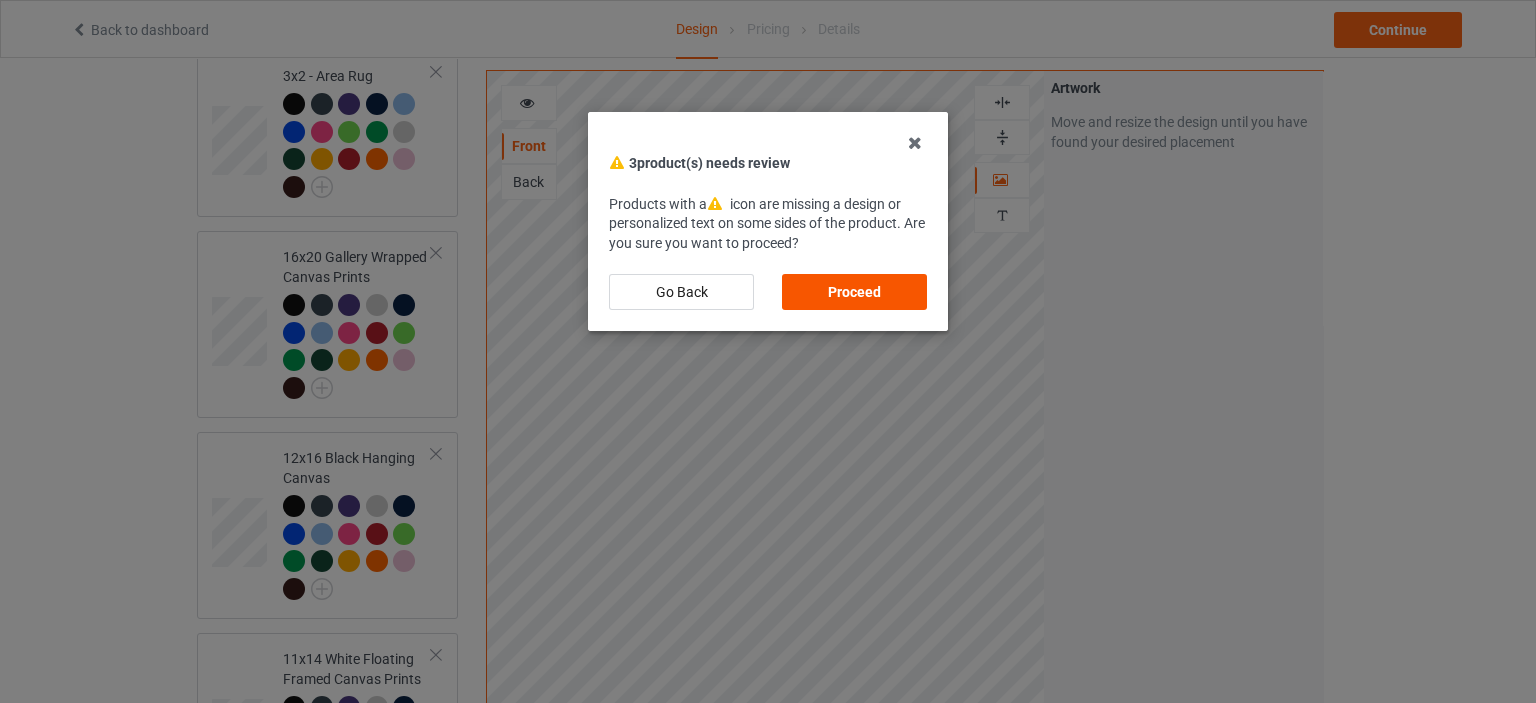 click on "Proceed" at bounding box center [854, 292] 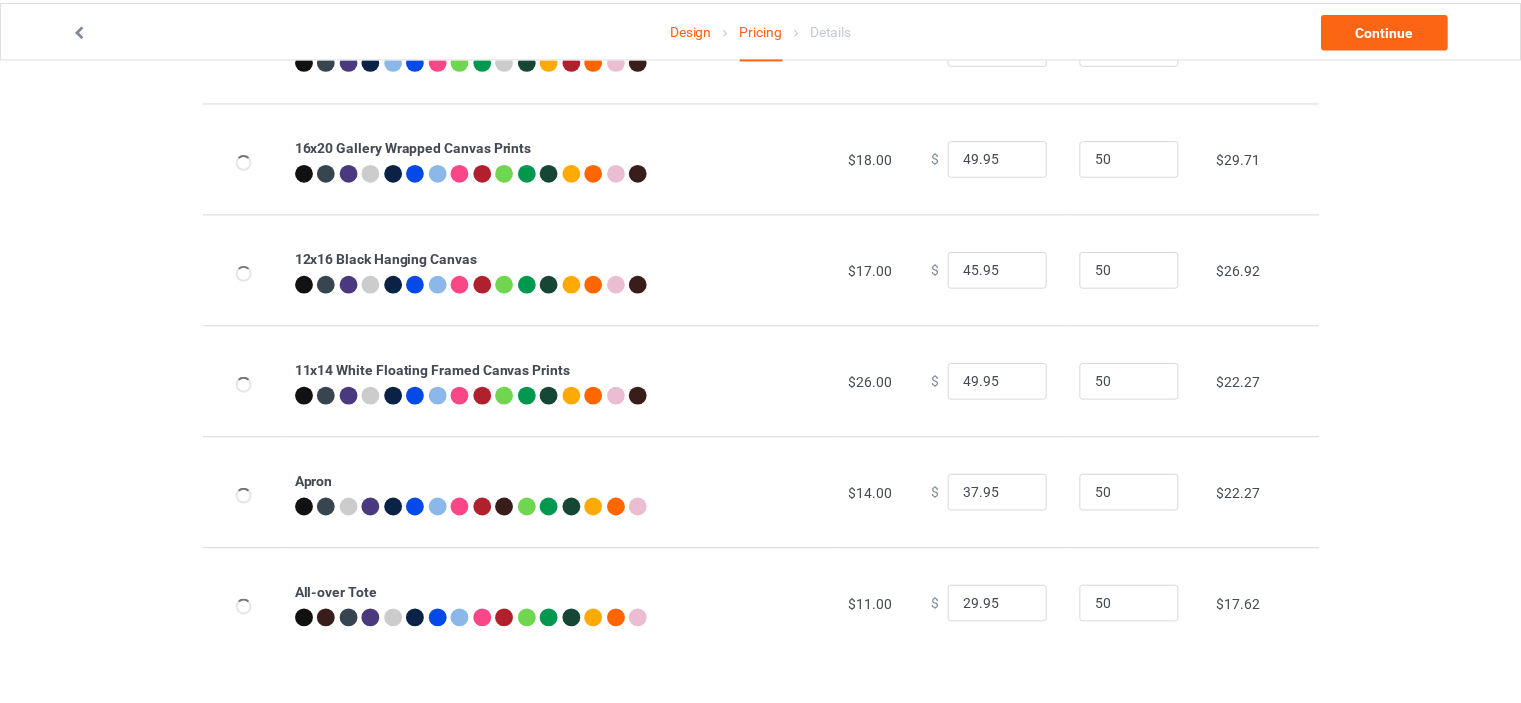 scroll, scrollTop: 0, scrollLeft: 0, axis: both 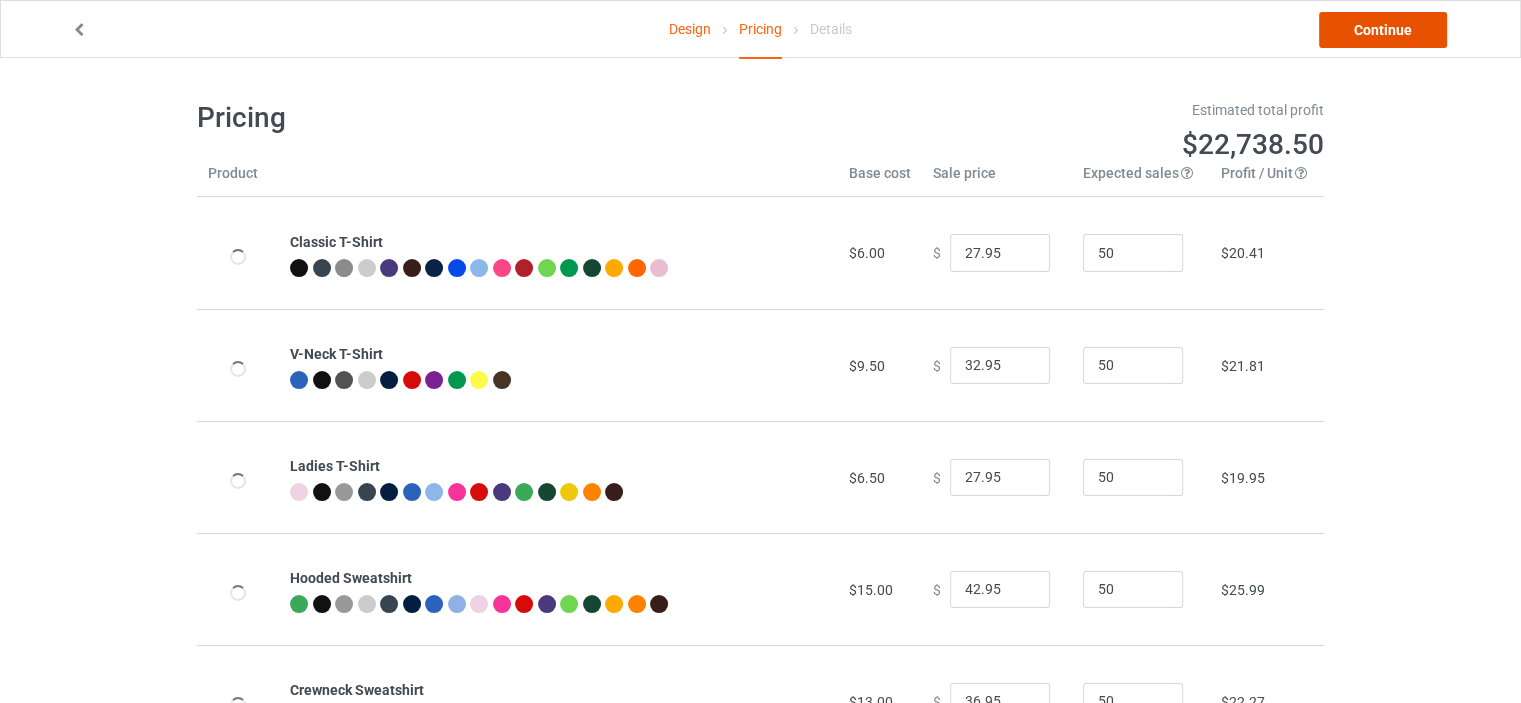 click on "Continue" at bounding box center (1383, 30) 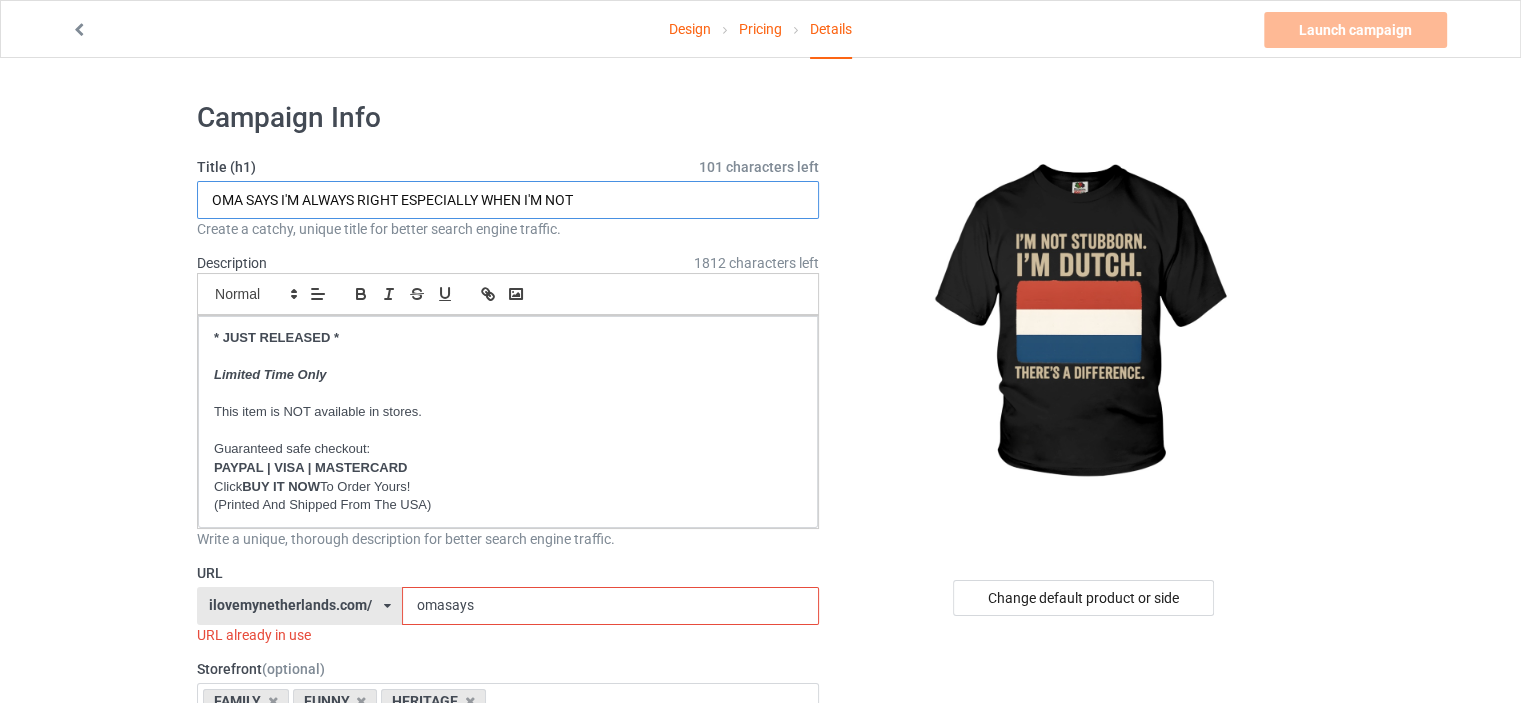 click on "OMA SAYS I'M ALWAYS RIGHT ESPECIALLY WHEN I'M NOT" at bounding box center [508, 200] 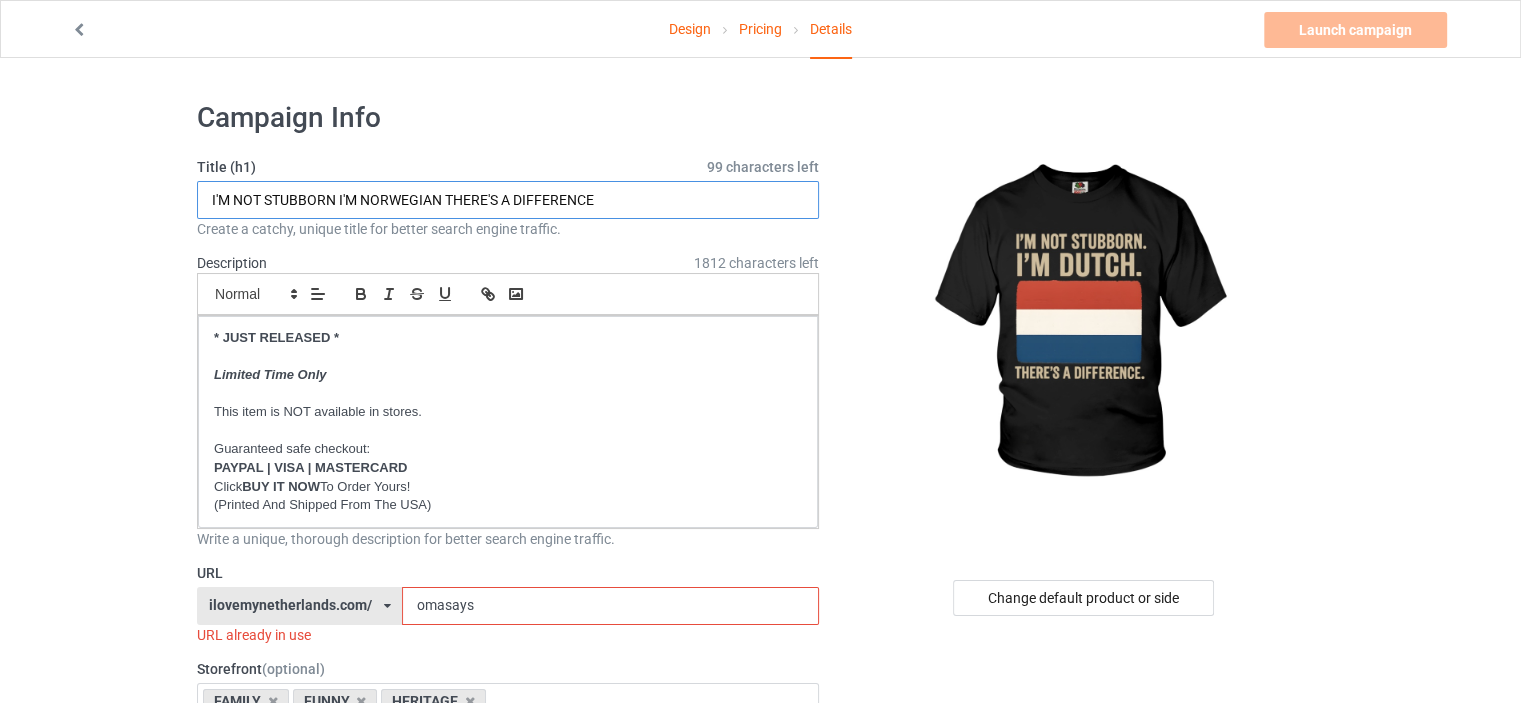 drag, startPoint x: 444, startPoint y: 202, endPoint x: 413, endPoint y: 200, distance: 31.06445 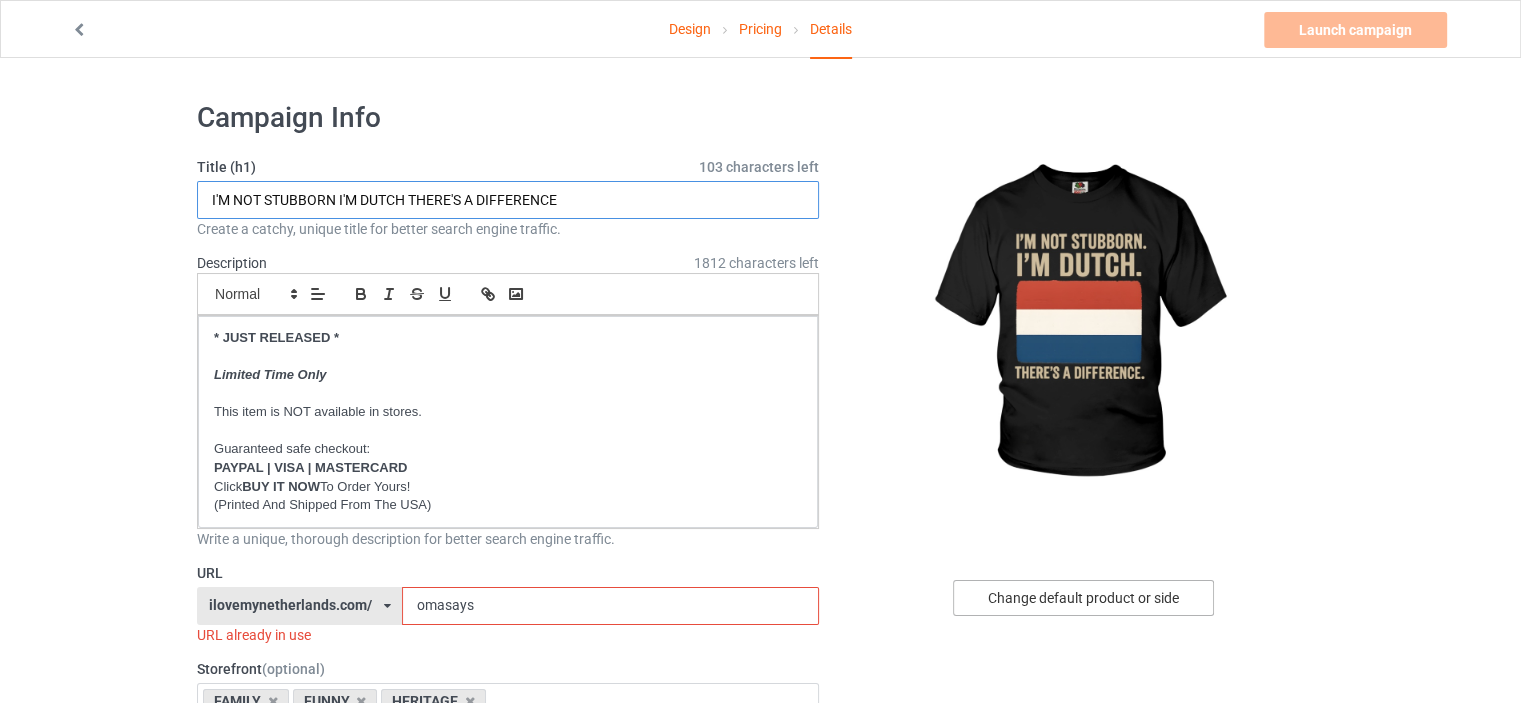 type on "I'M NOT STUBBORN I'M DUTCH THERE'S A DIFFERENCE" 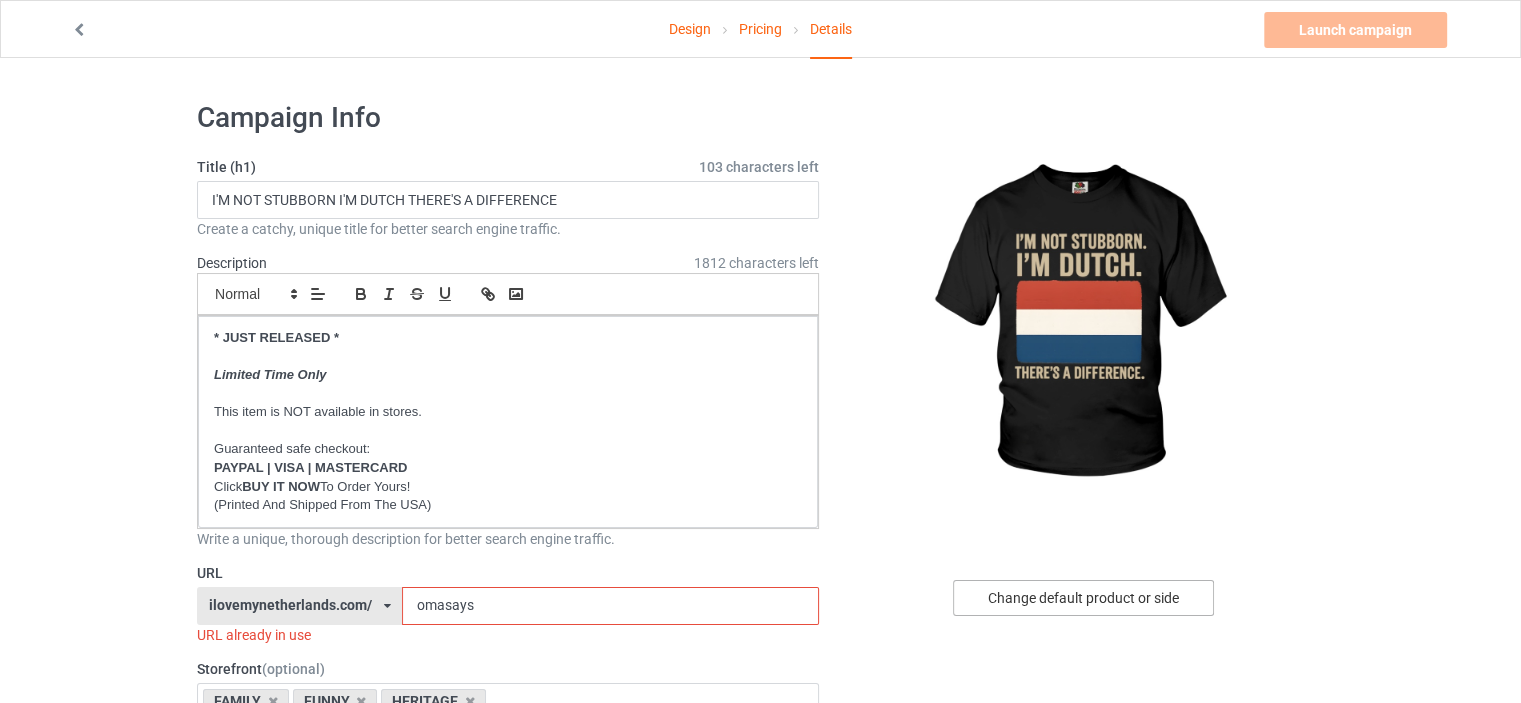 click on "Change default product or side" at bounding box center [1083, 598] 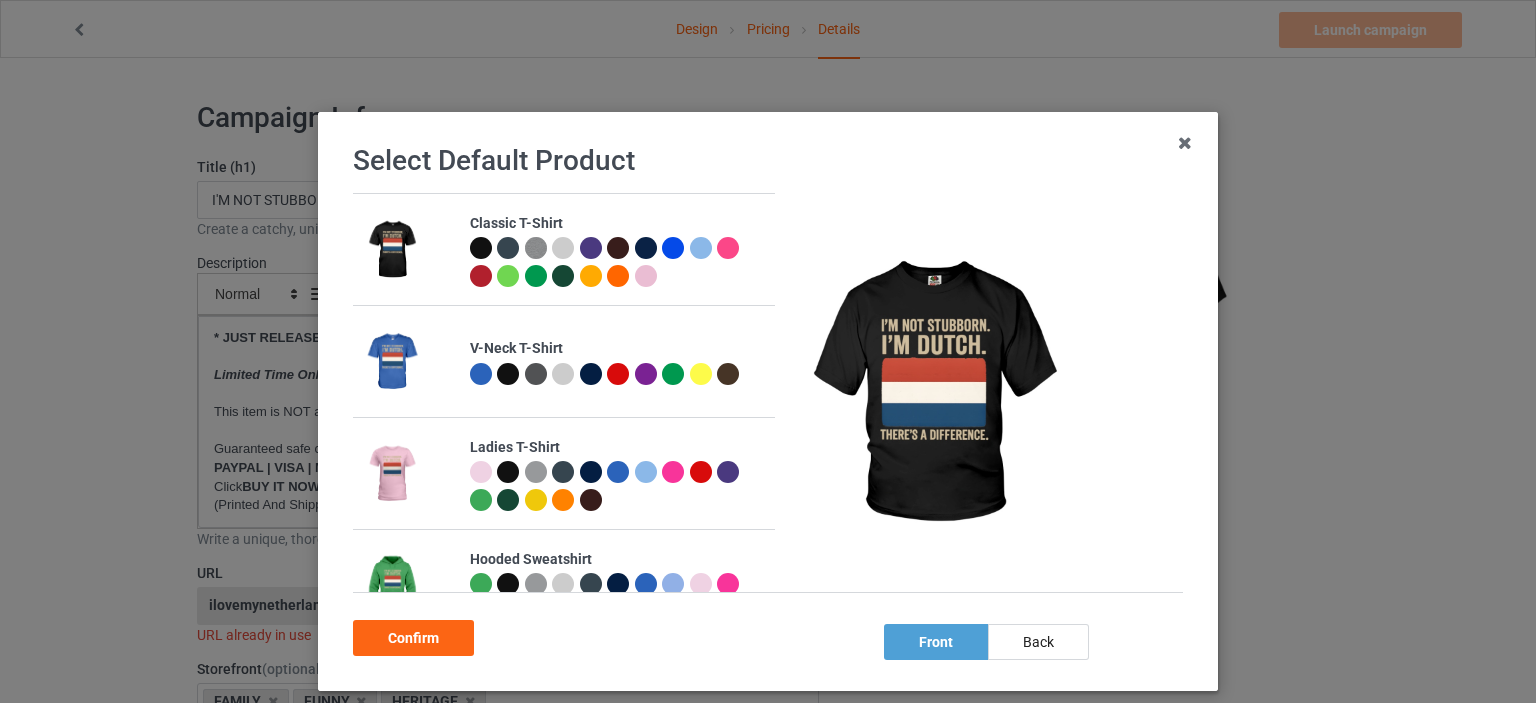 click at bounding box center [481, 248] 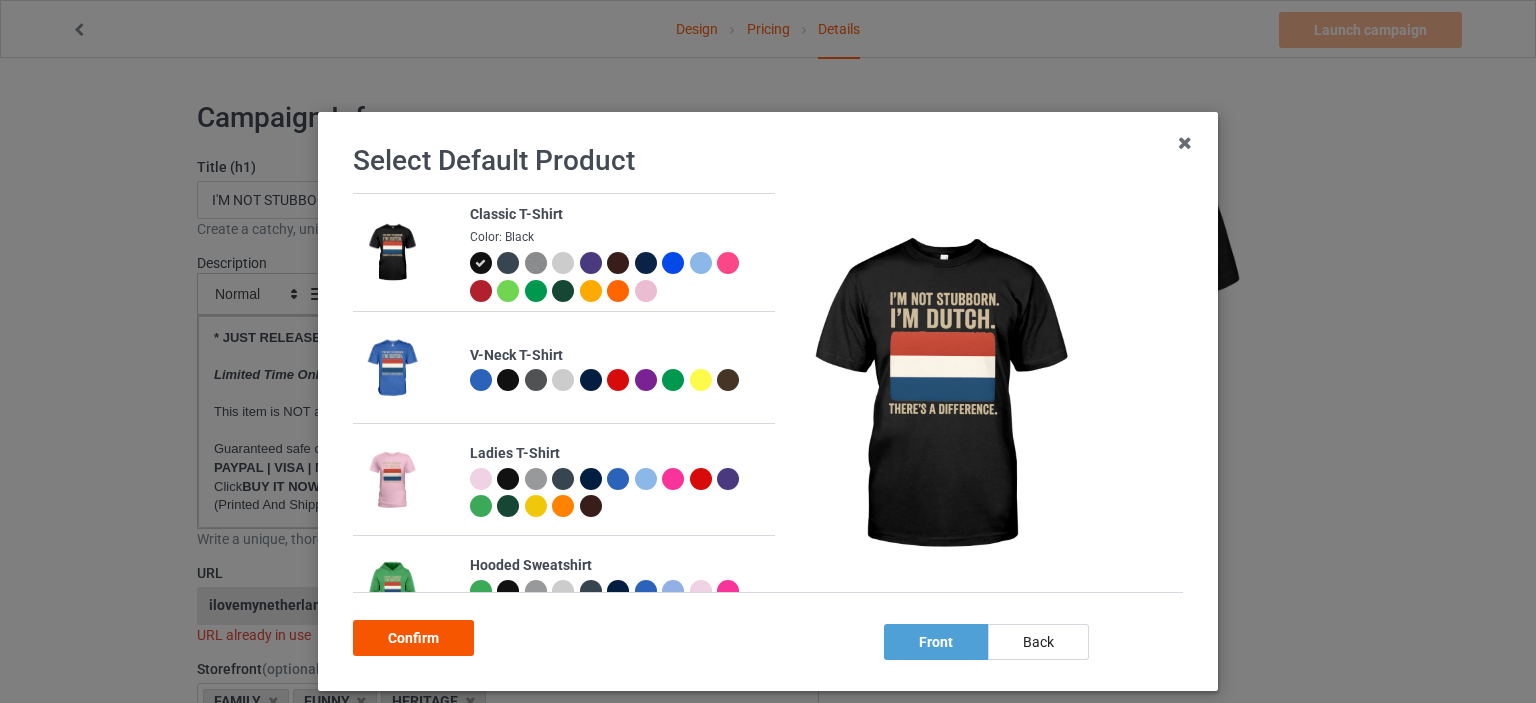 click on "Confirm" at bounding box center (413, 638) 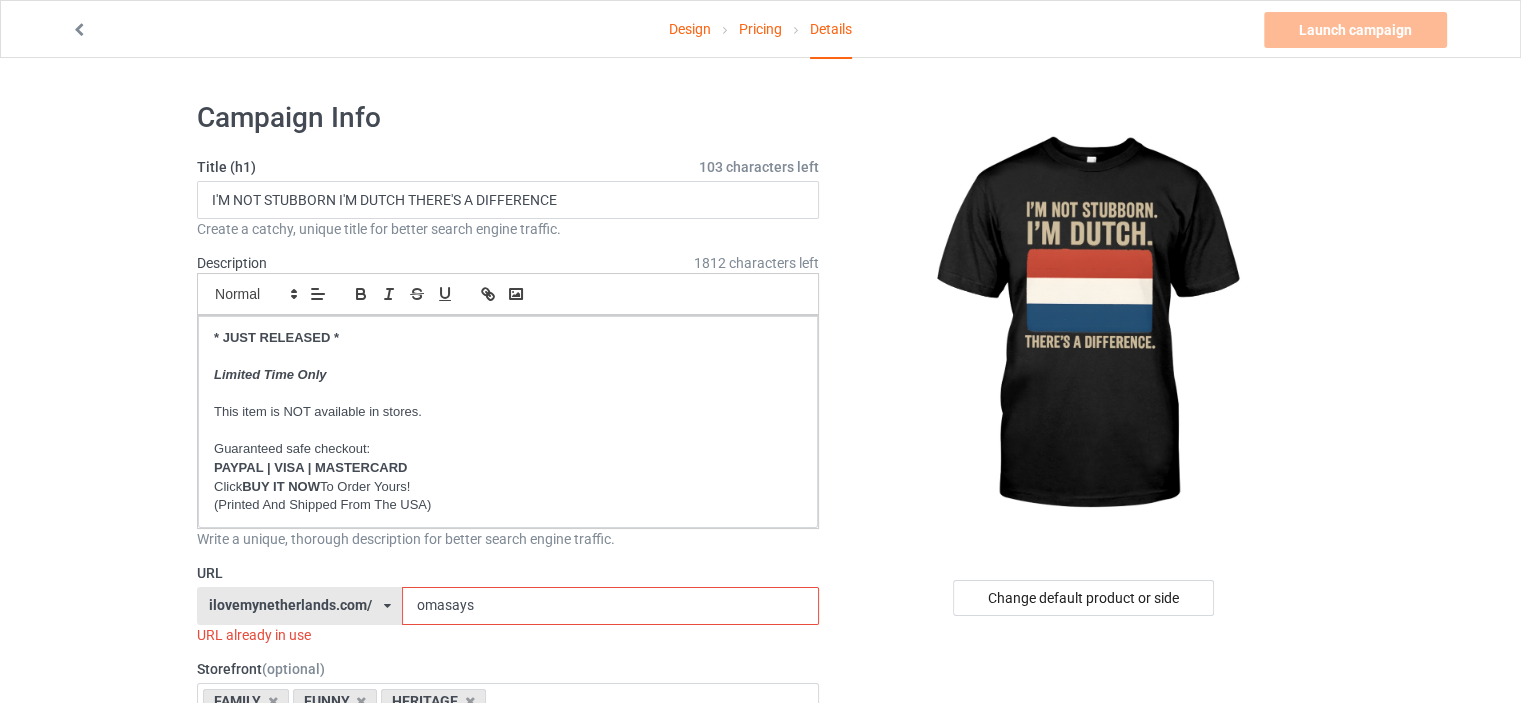 drag, startPoint x: 481, startPoint y: 603, endPoint x: 226, endPoint y: 583, distance: 255.78311 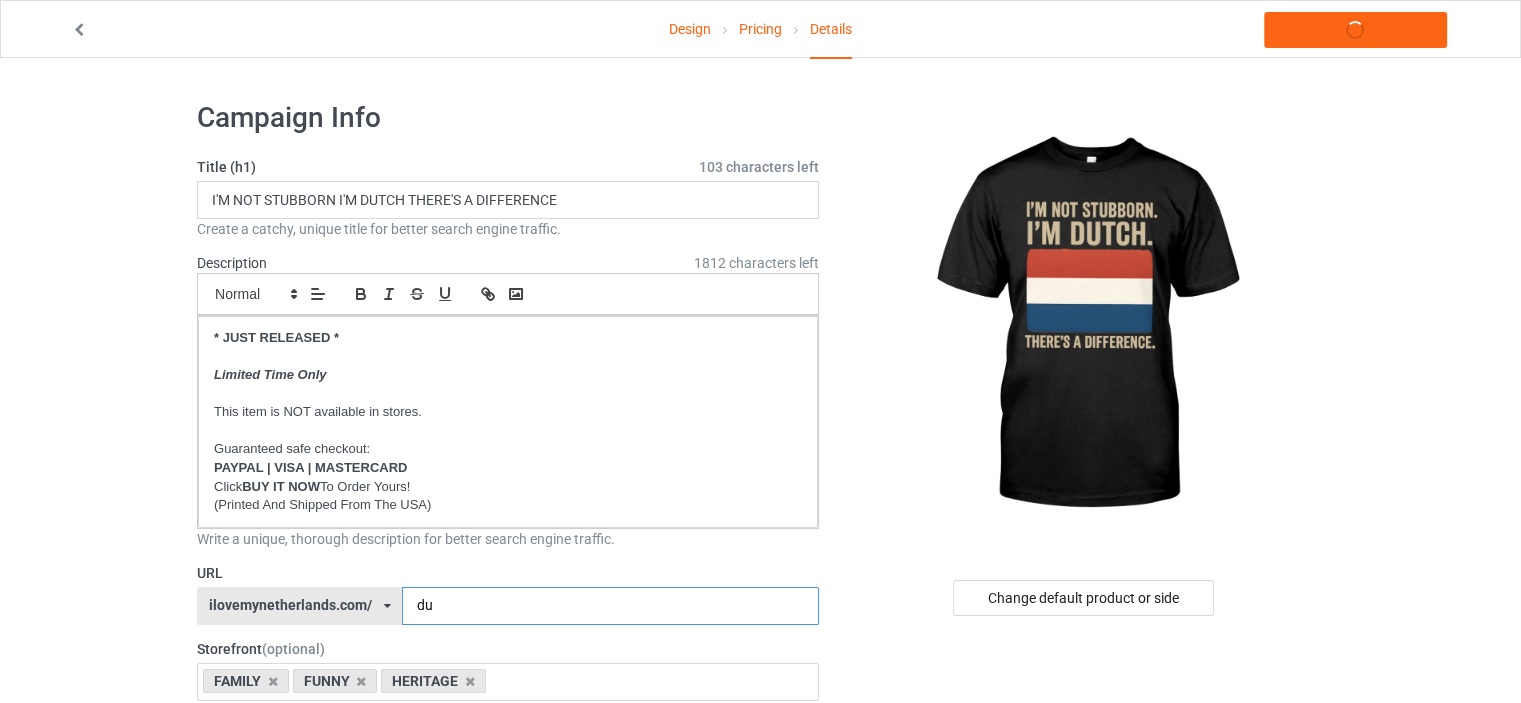 type on "d" 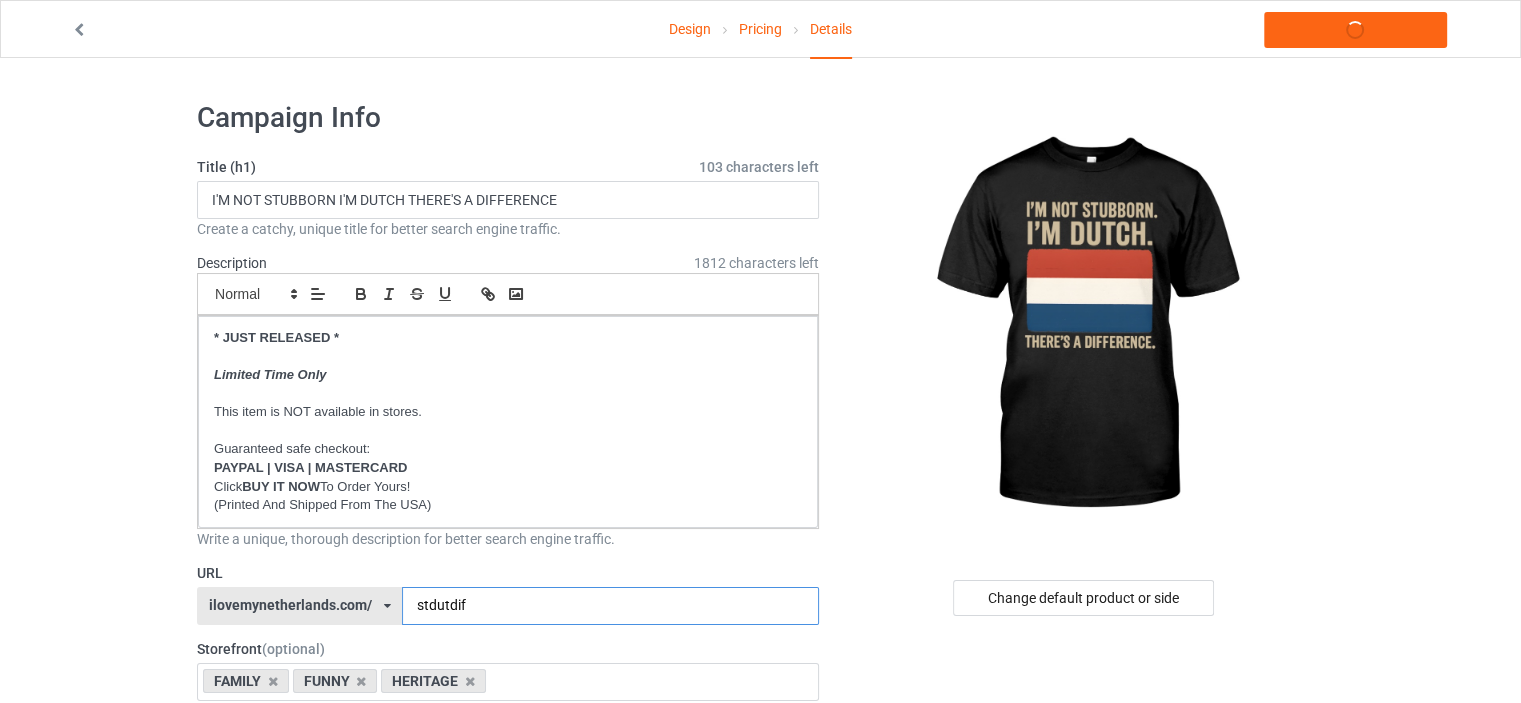 type on "stdutdif" 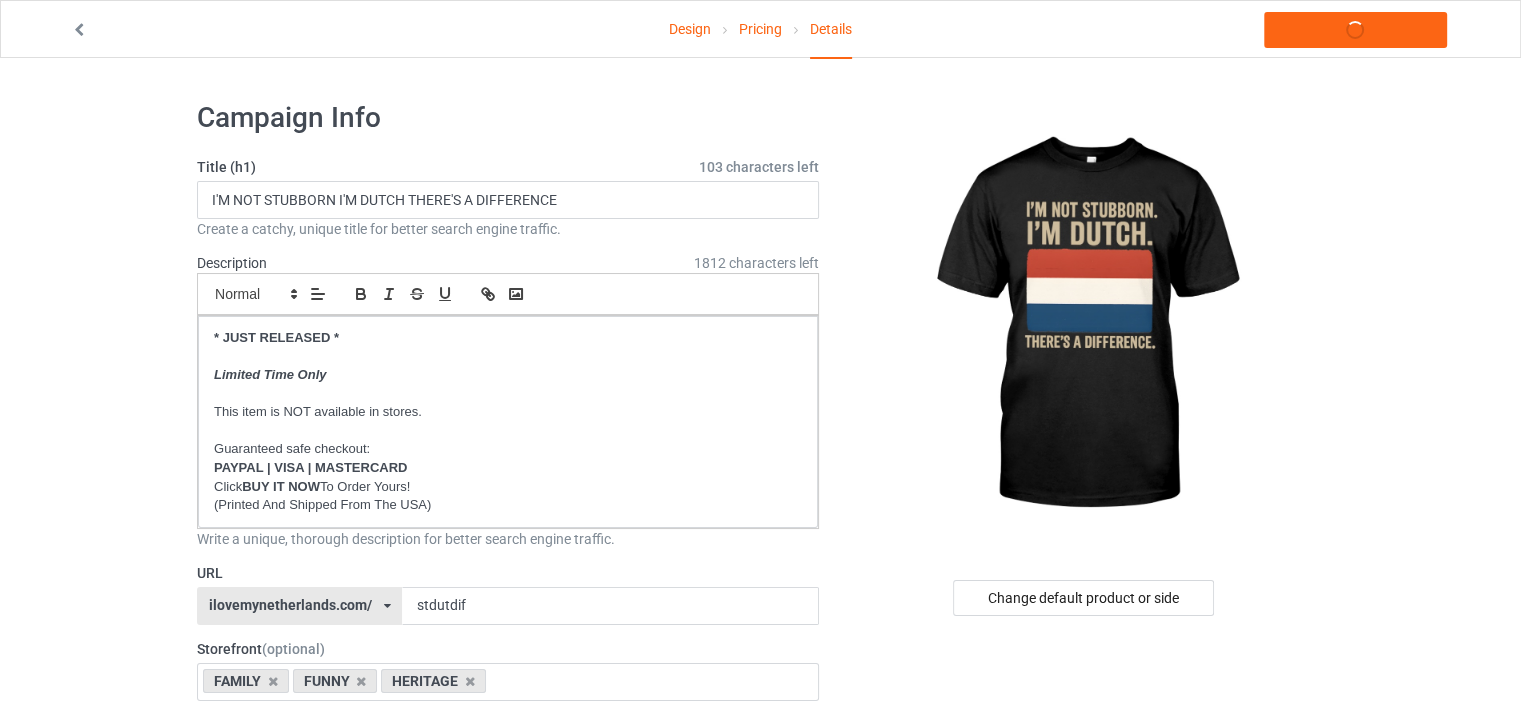 click on "Design Pricing Details Launch campaign Campaign Info Title (h1) 103   characters left I'M NOT STUBBORN I'M DUTCH THERE'S A DIFFERENCE Create a catchy, unique title for better search engine traffic. Description 1812   characters left       Small Normal Large Big Huge                                                                                     * JUST RELEASED * Limited Time Only This item is NOT available in stores. Guaranteed safe checkout: PAYPAL | VISA | MASTERCARD Click  BUY IT NOW  To Order Yours! (Printed And Shipped From The USA) Write a unique, thorough description for better search engine traffic. URL ilovemynetherlands.com/ britishlook.net/ danishlegends.com/ familyworldgifts.com/ finnishlegends.com/ funnyteeworld.com/ ilovemyaustralia.com/ ilovemycanada.net/ ilovemydenmark.com/ ilovemyfinland.com/ ilovemyfrance.com/ ilovemygermany.com/ ilovemygnomes.com/ ilovemyireland.com/ ilovemyitaly.com/ ilovemynetherlands.com/ ilovemynorway.com/ ilovemypoland.com/ ilovemyredhair.net/ ilovemysweden.com/" at bounding box center (760, 1158) 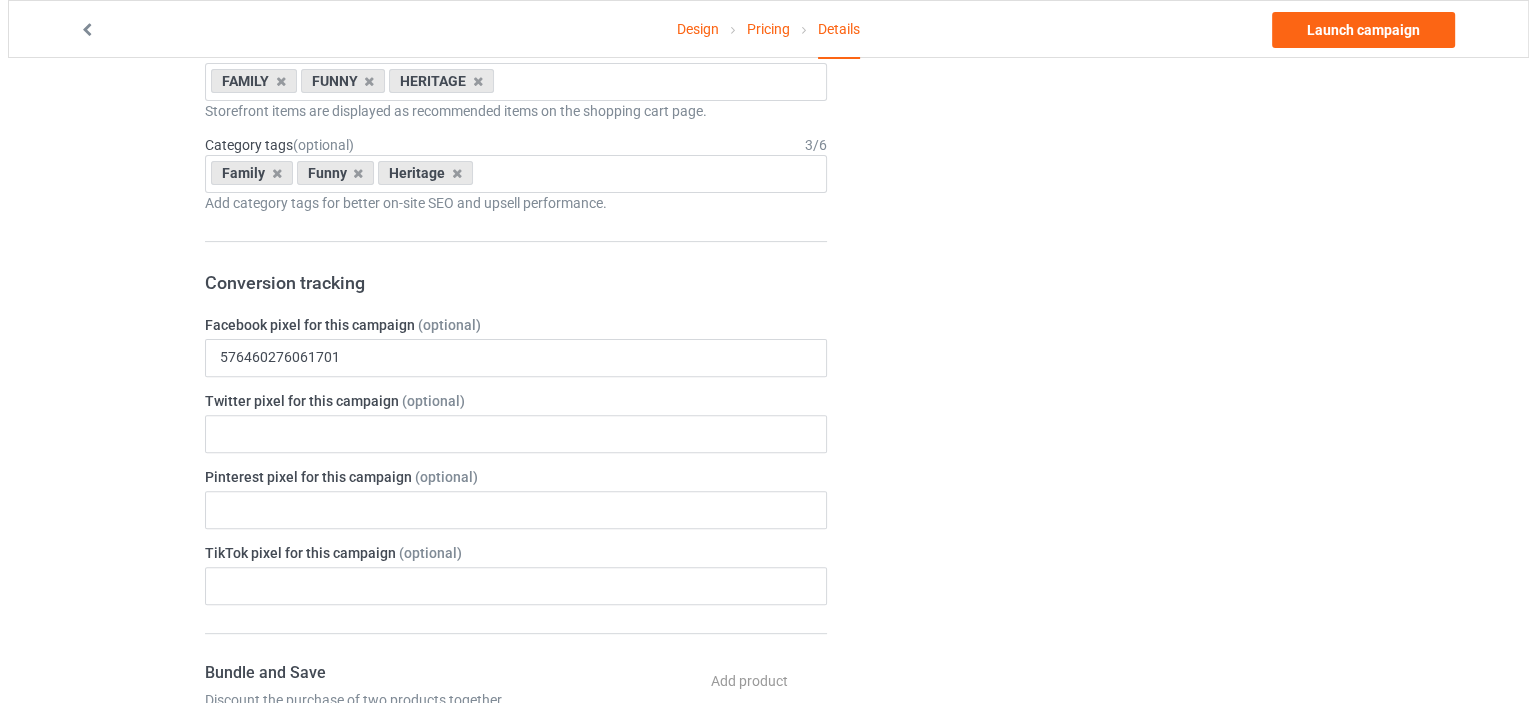 scroll, scrollTop: 0, scrollLeft: 0, axis: both 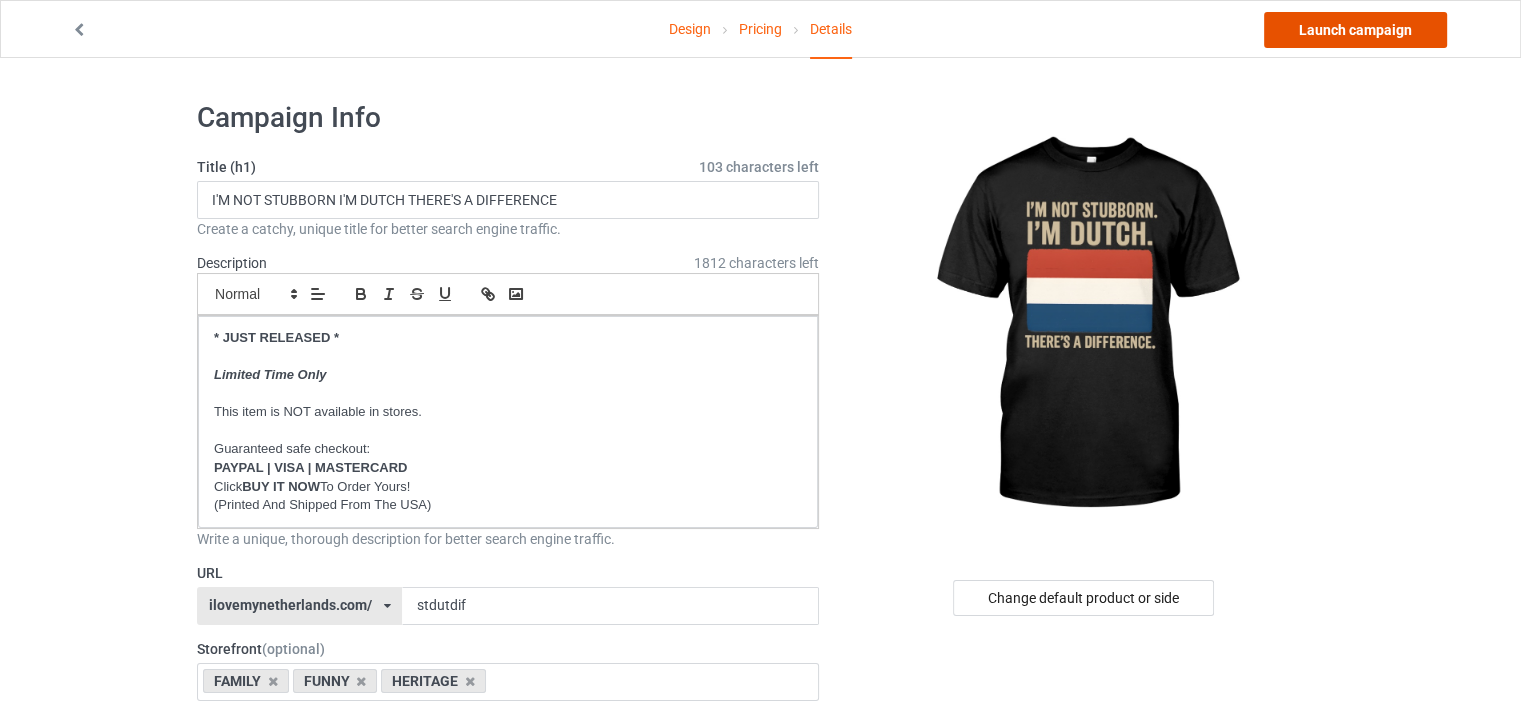 click on "Launch campaign" at bounding box center [1355, 30] 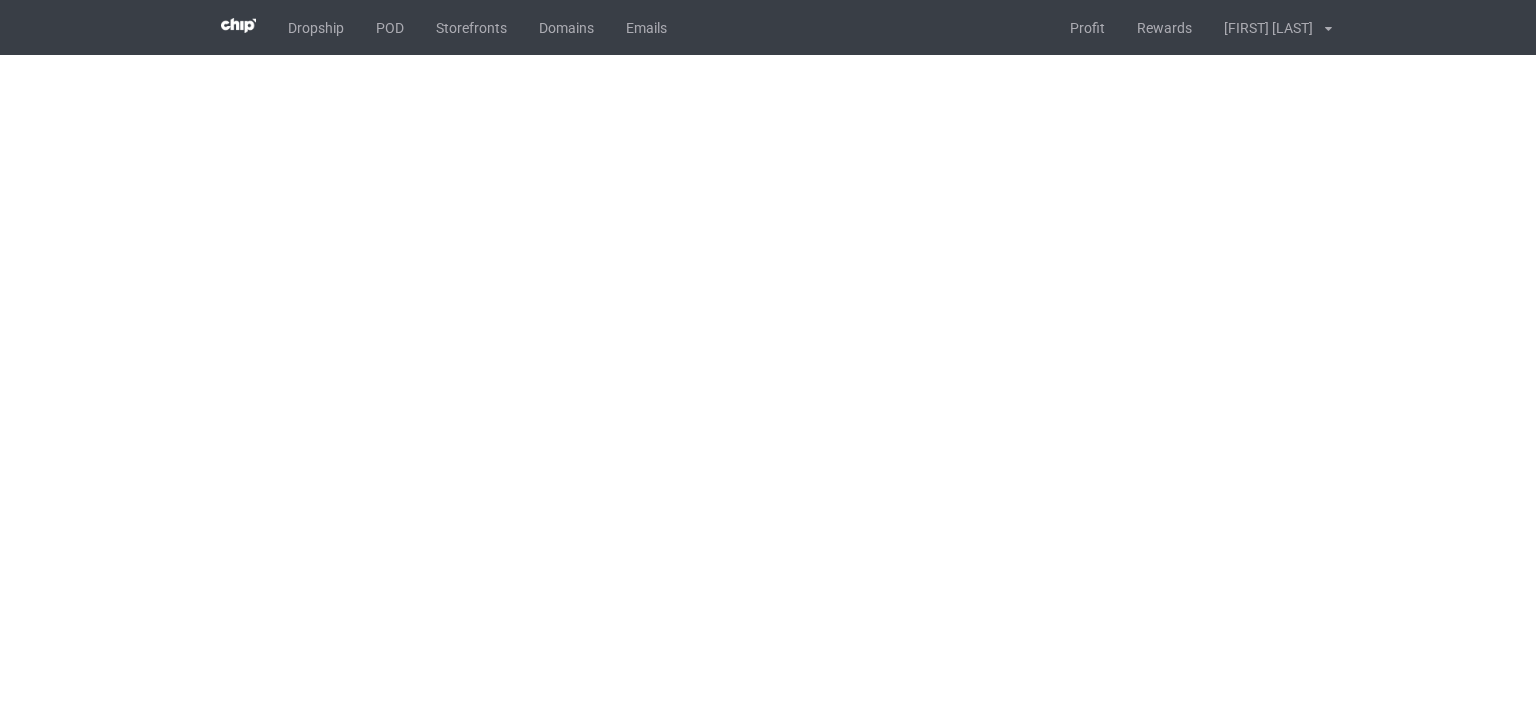 scroll, scrollTop: 0, scrollLeft: 0, axis: both 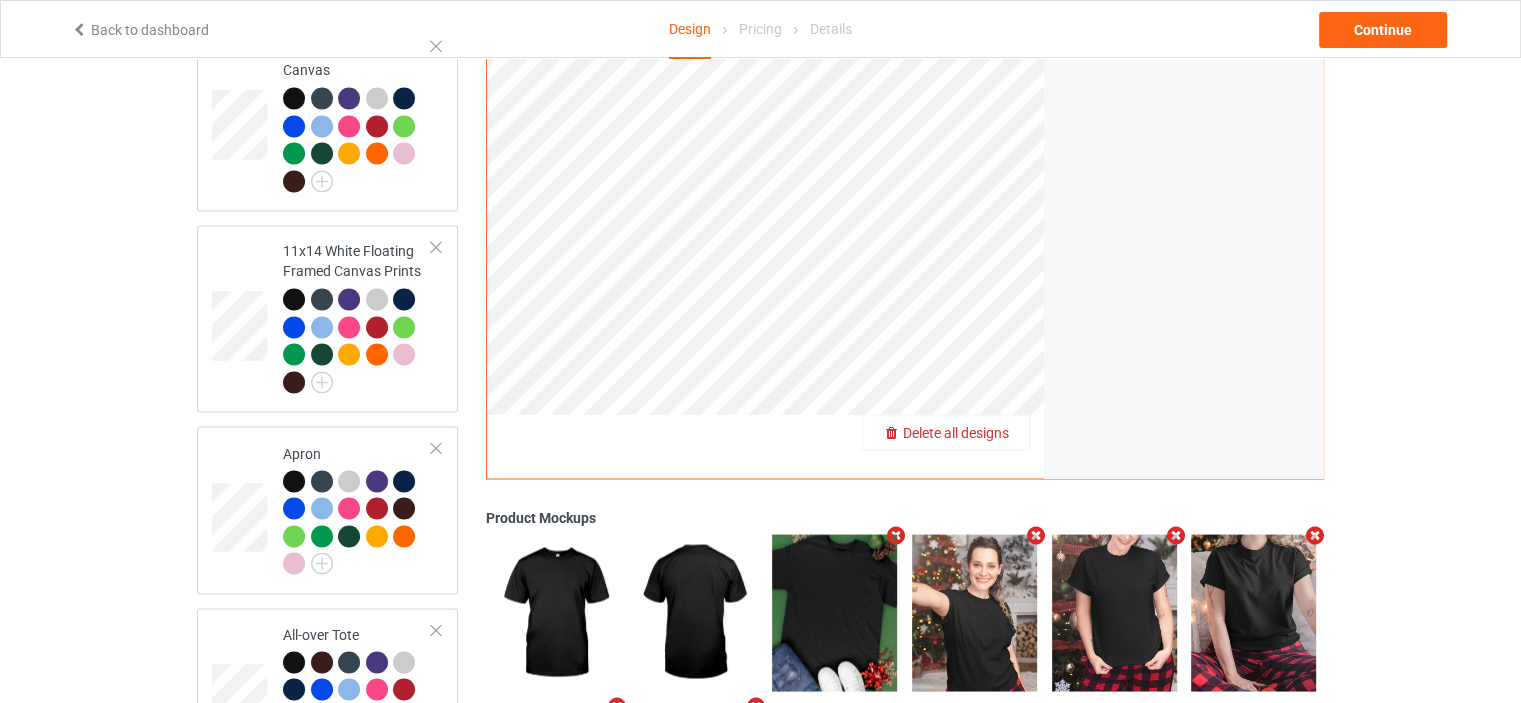 click on "Delete all designs" at bounding box center [956, 432] 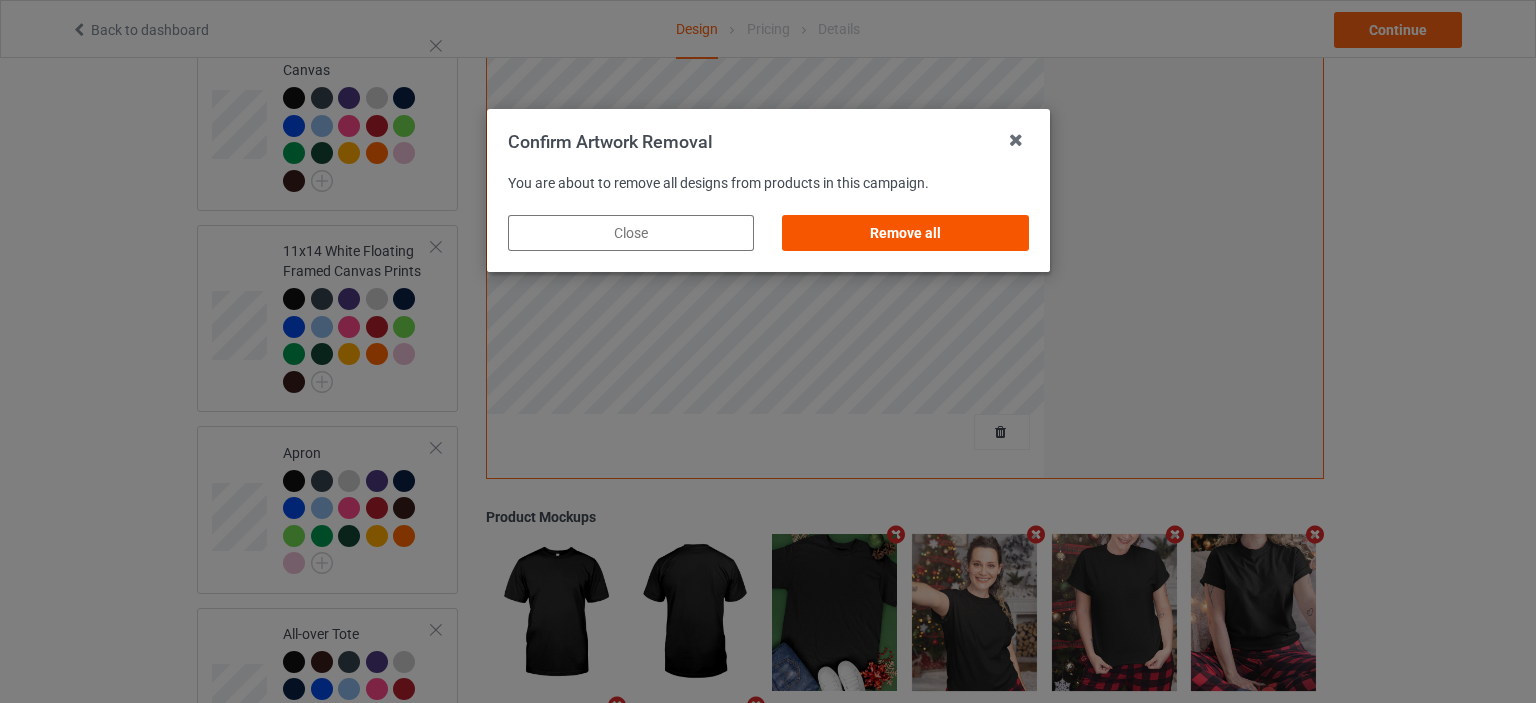 click on "Remove all" at bounding box center [905, 233] 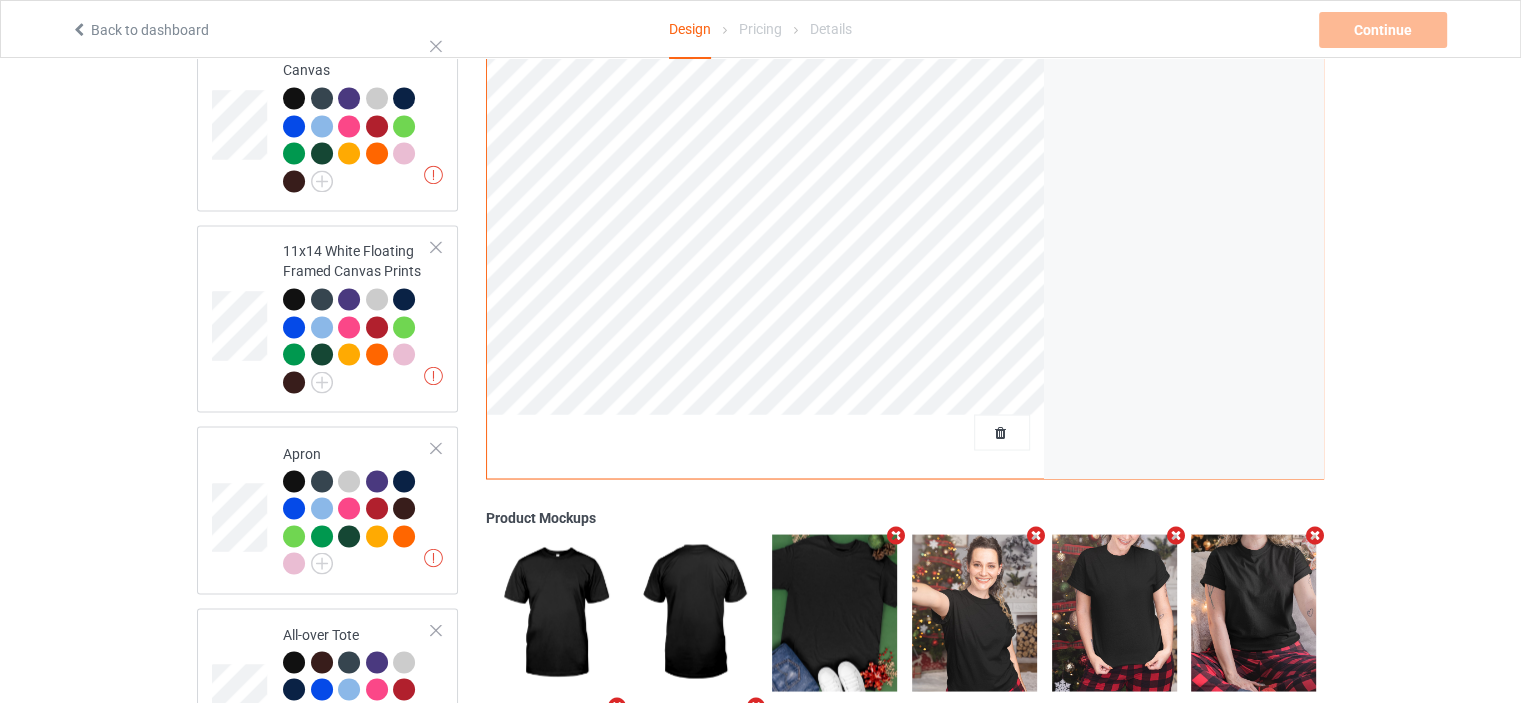 scroll, scrollTop: 1934, scrollLeft: 0, axis: vertical 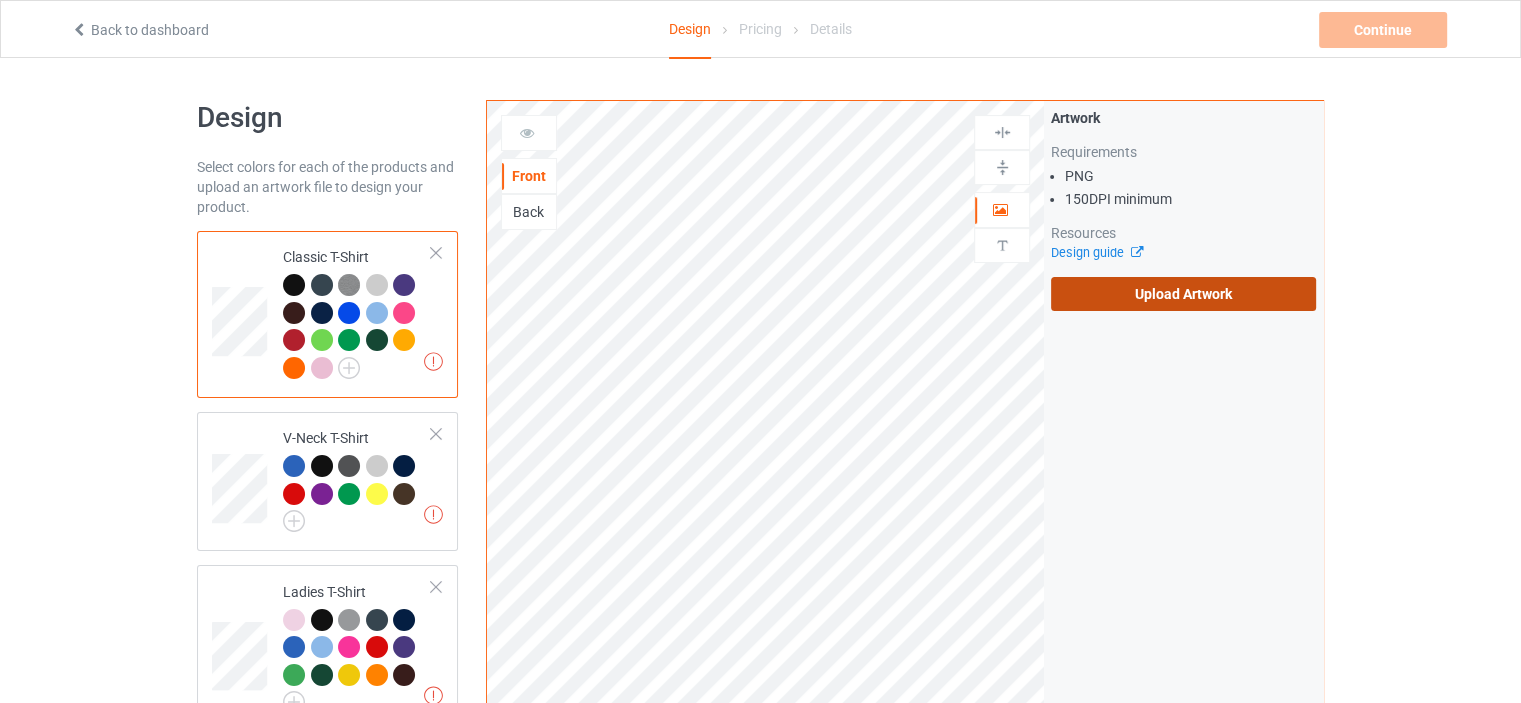 click on "Upload Artwork" at bounding box center [1183, 294] 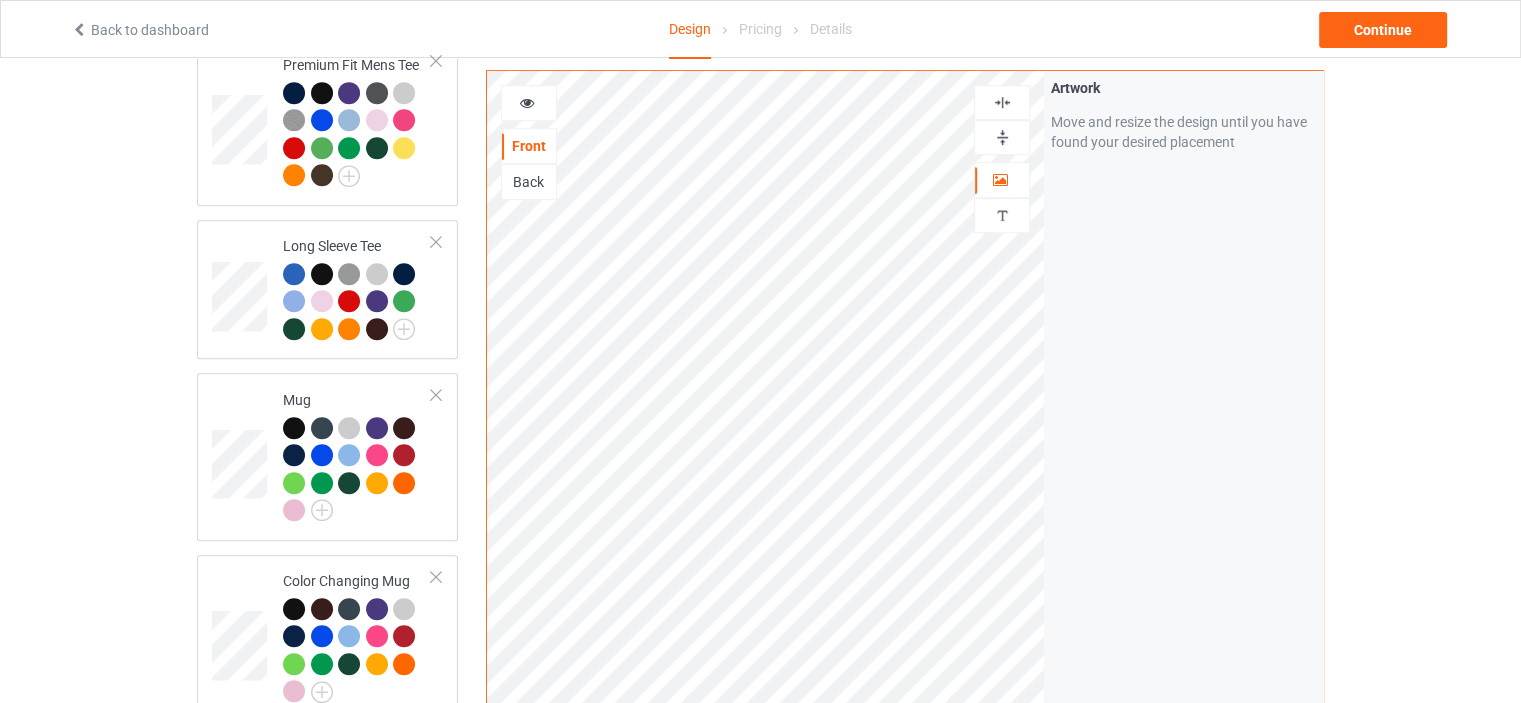 scroll, scrollTop: 1200, scrollLeft: 0, axis: vertical 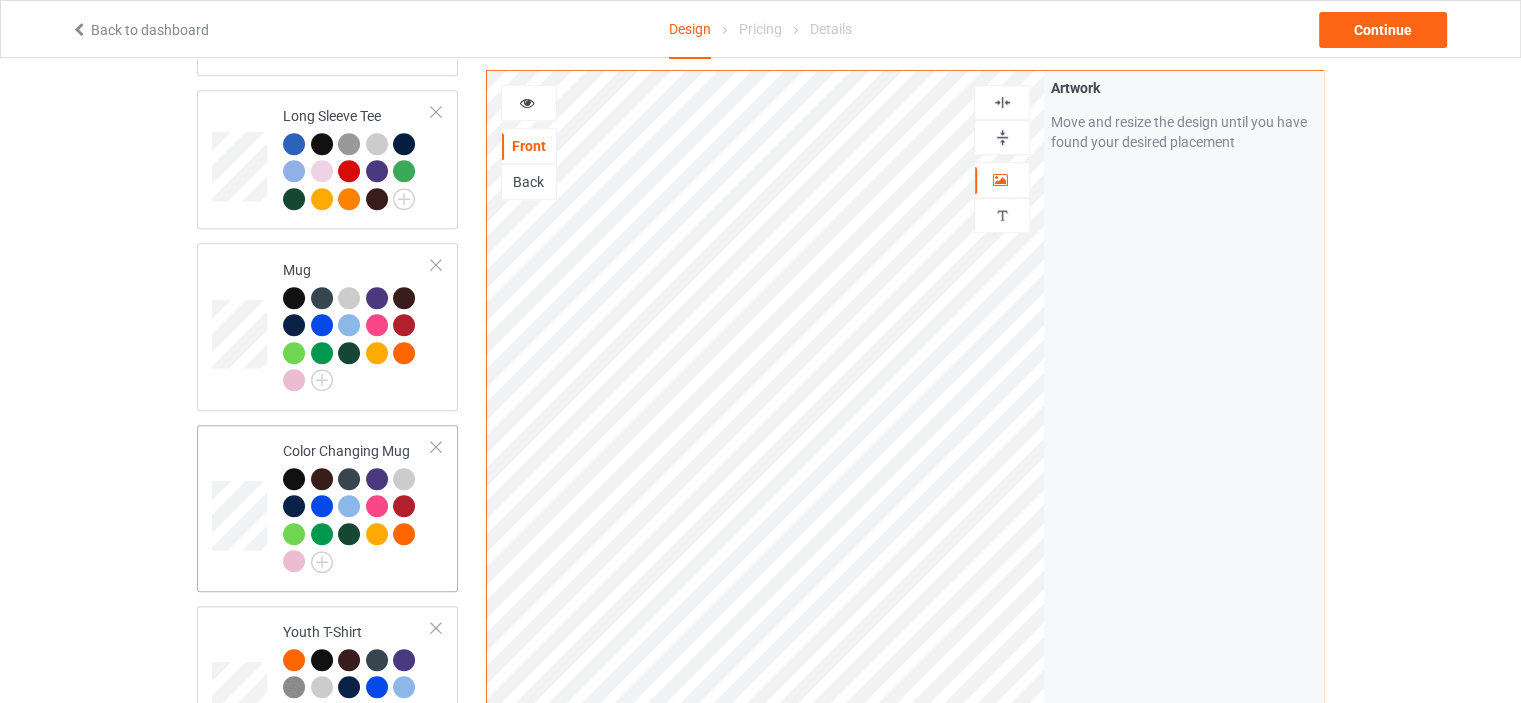 click on "Color Changing Mug" at bounding box center (357, 506) 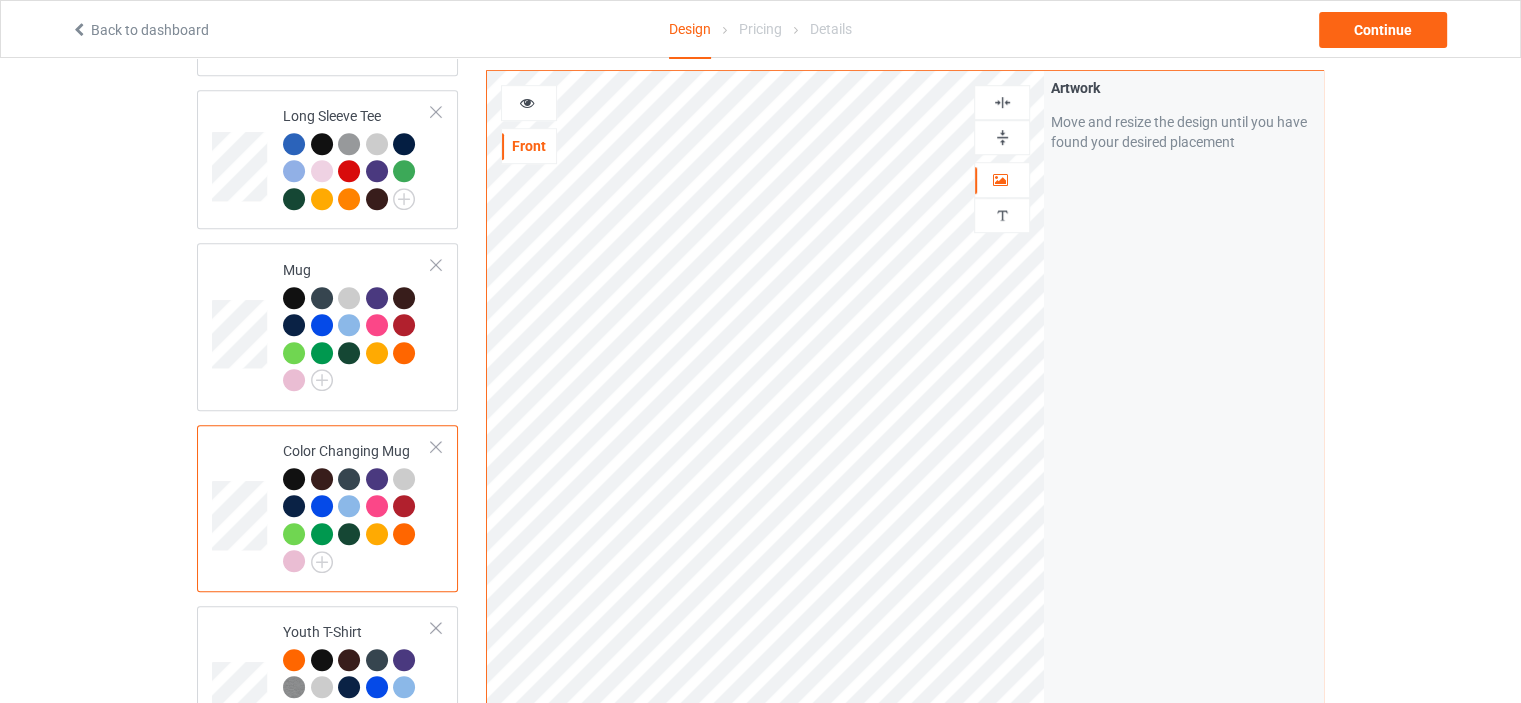 click at bounding box center [1002, 137] 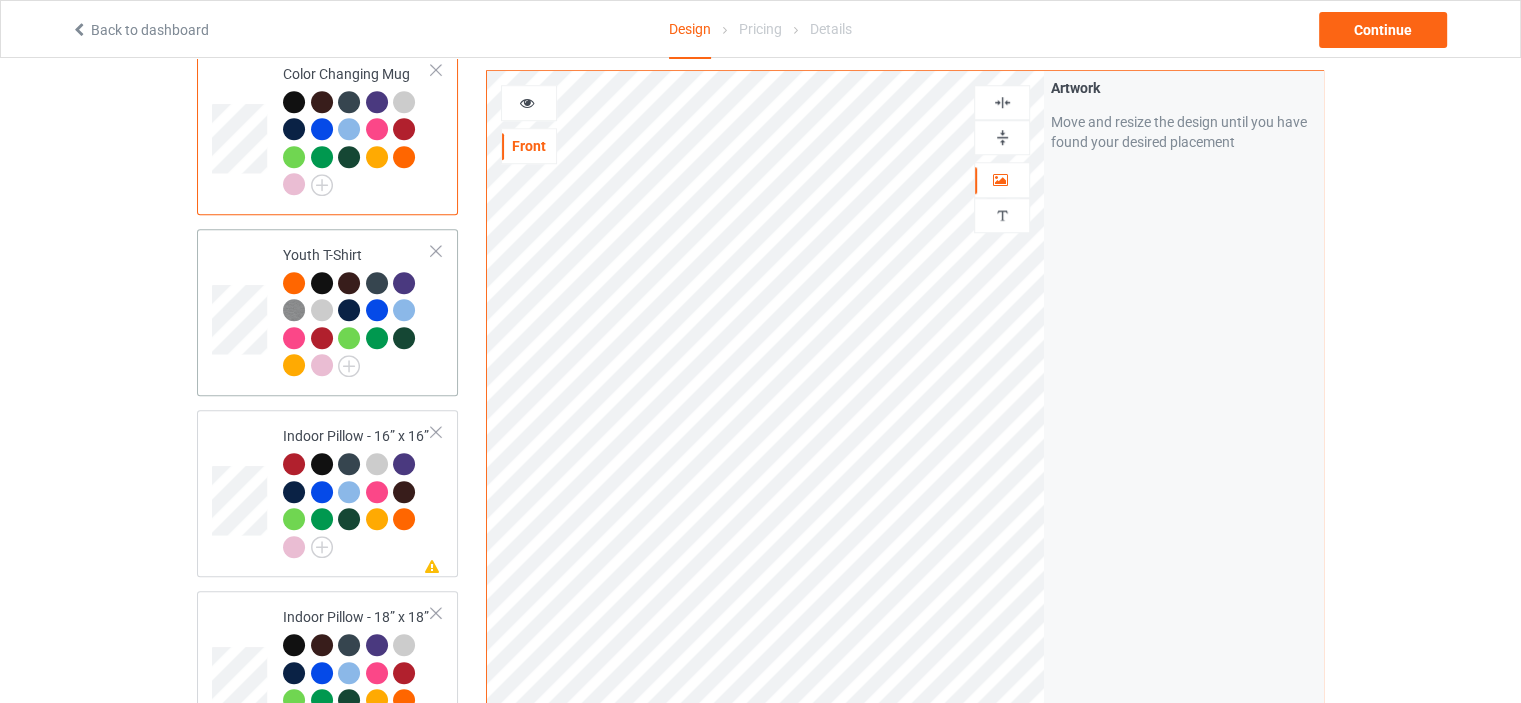 scroll, scrollTop: 1600, scrollLeft: 0, axis: vertical 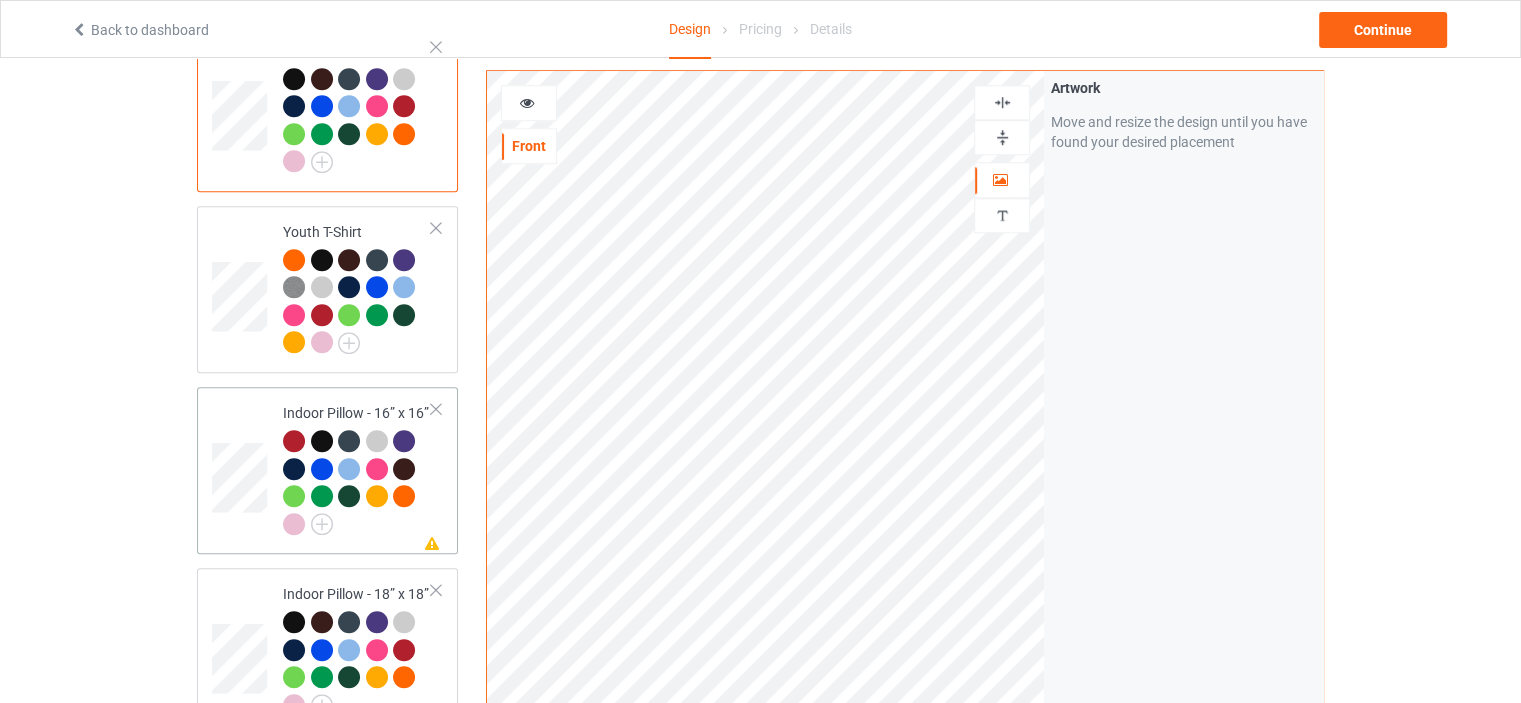 click on "Indoor Pillow - 16” x 16”" at bounding box center (357, 468) 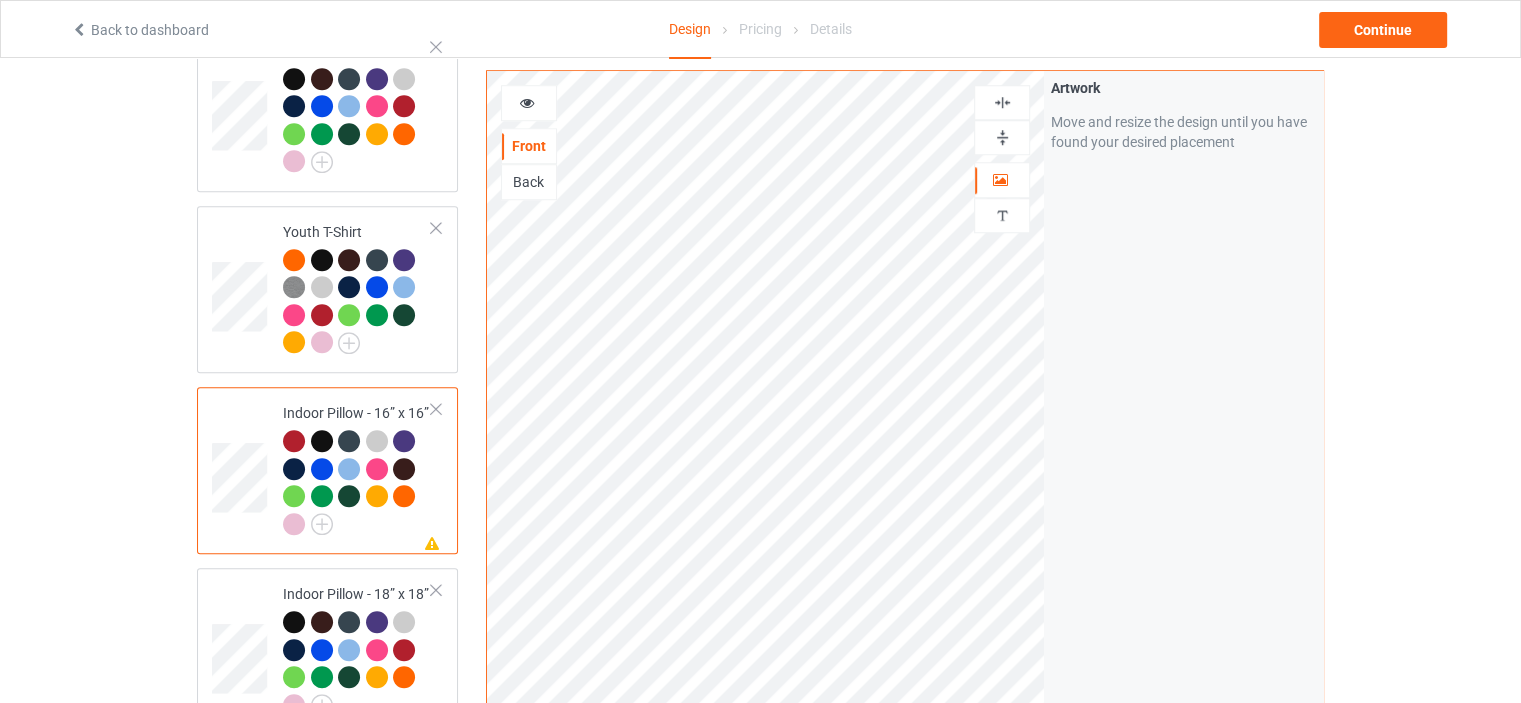 click at bounding box center (1002, 137) 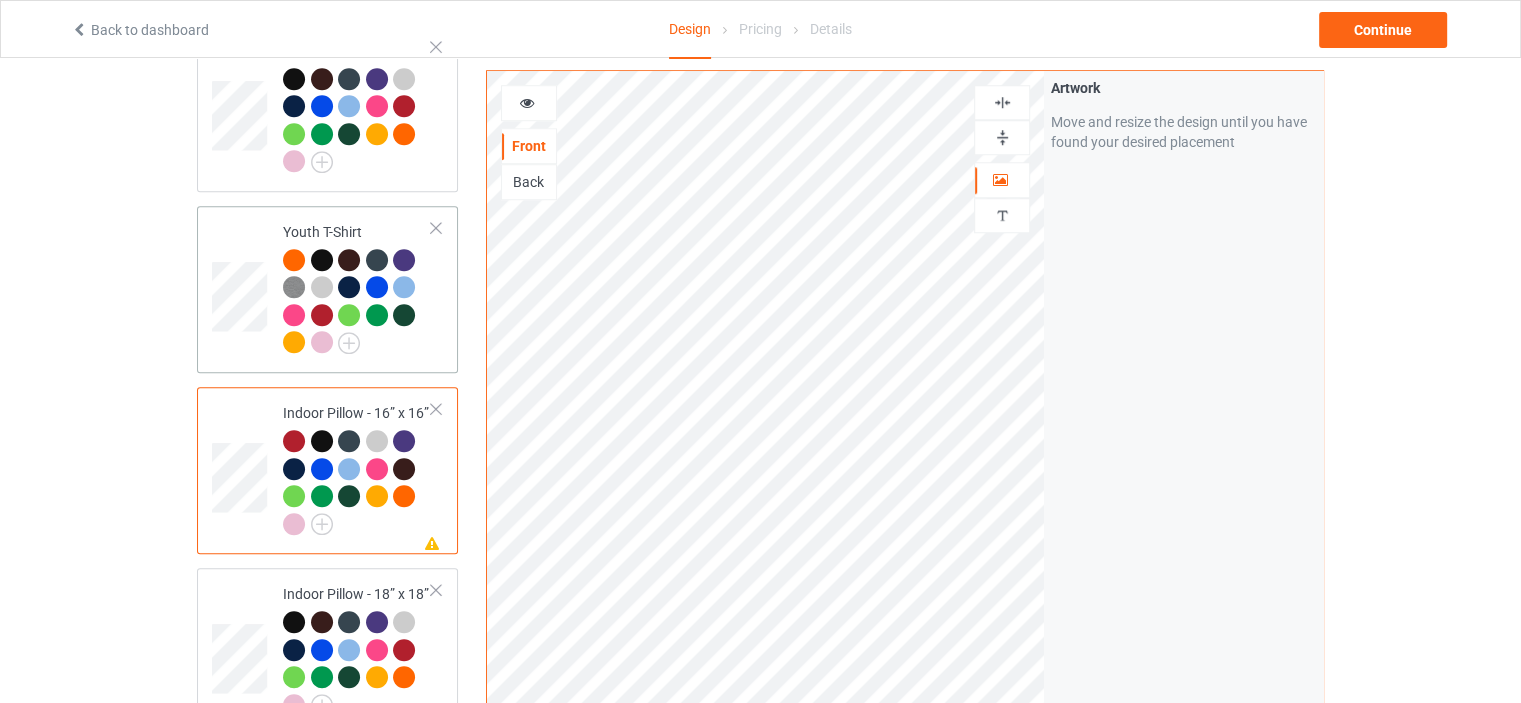 scroll, scrollTop: 1800, scrollLeft: 0, axis: vertical 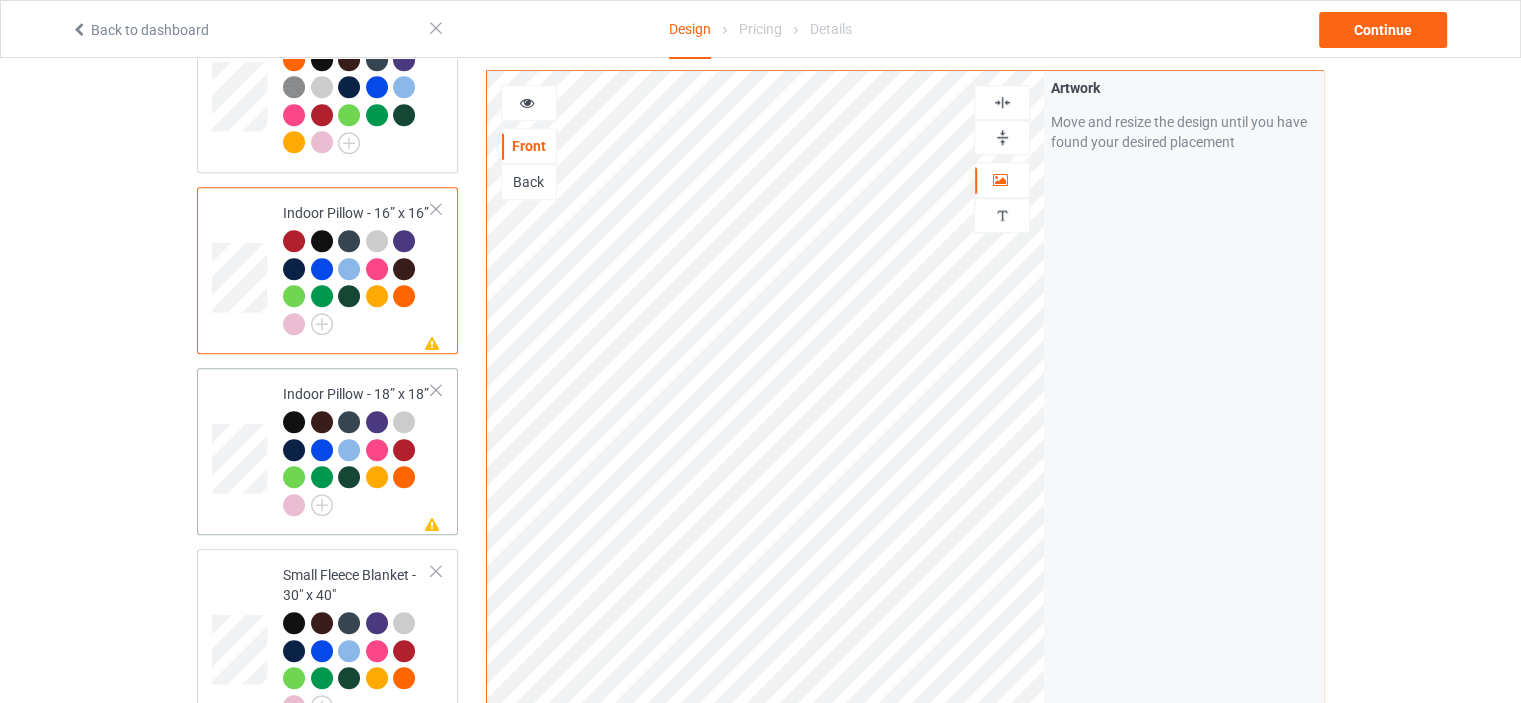 click on "Missing artwork on 1 side(s) Indoor Pillow - 18” x 18”" at bounding box center [357, 451] 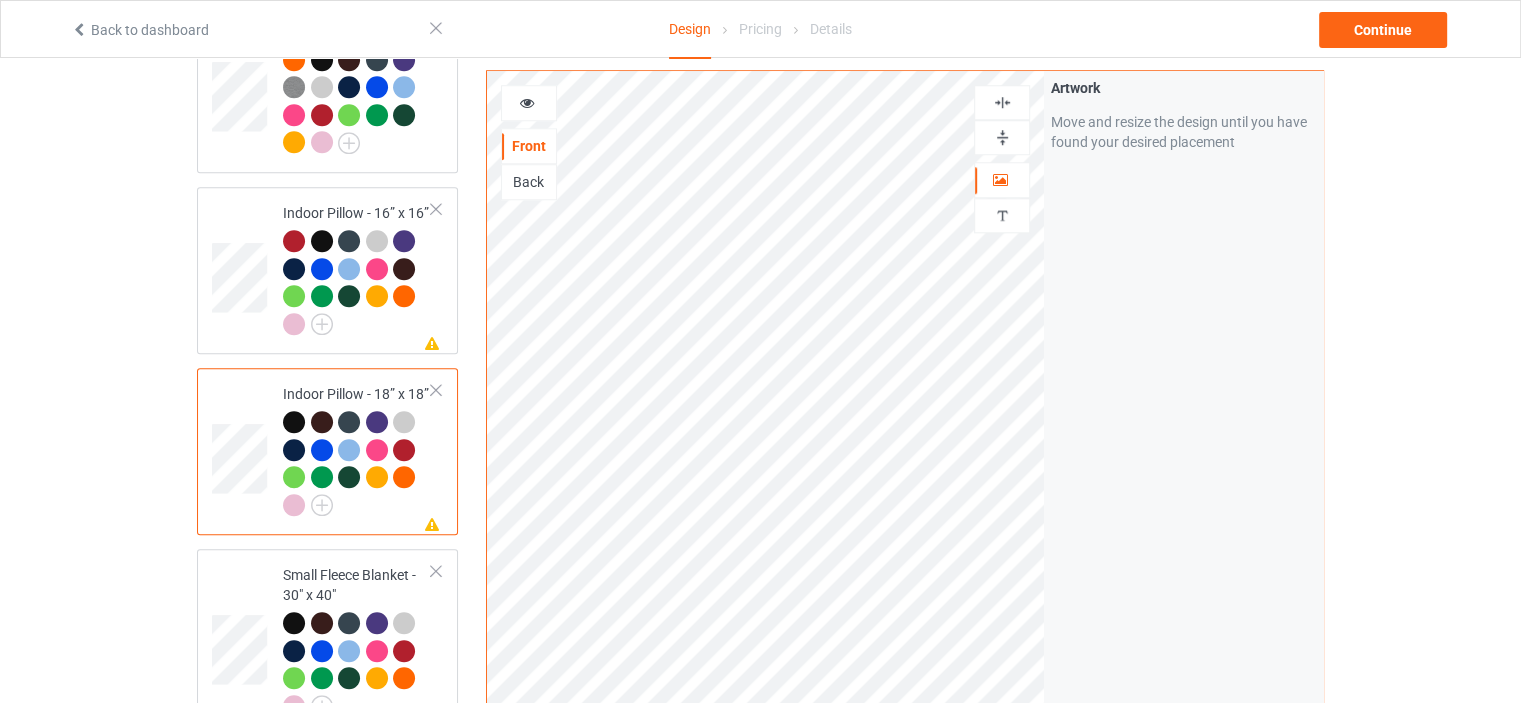 click at bounding box center [1002, 137] 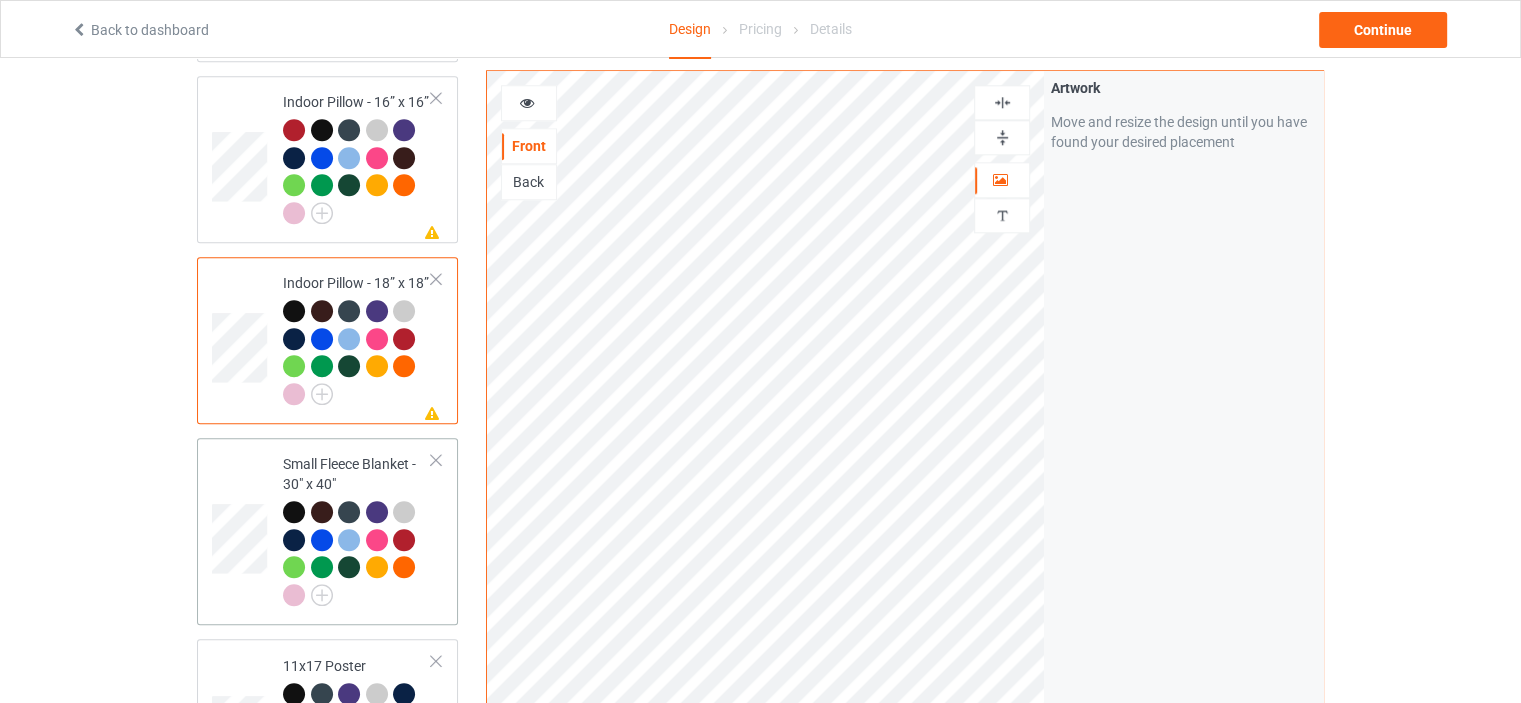 scroll, scrollTop: 2100, scrollLeft: 0, axis: vertical 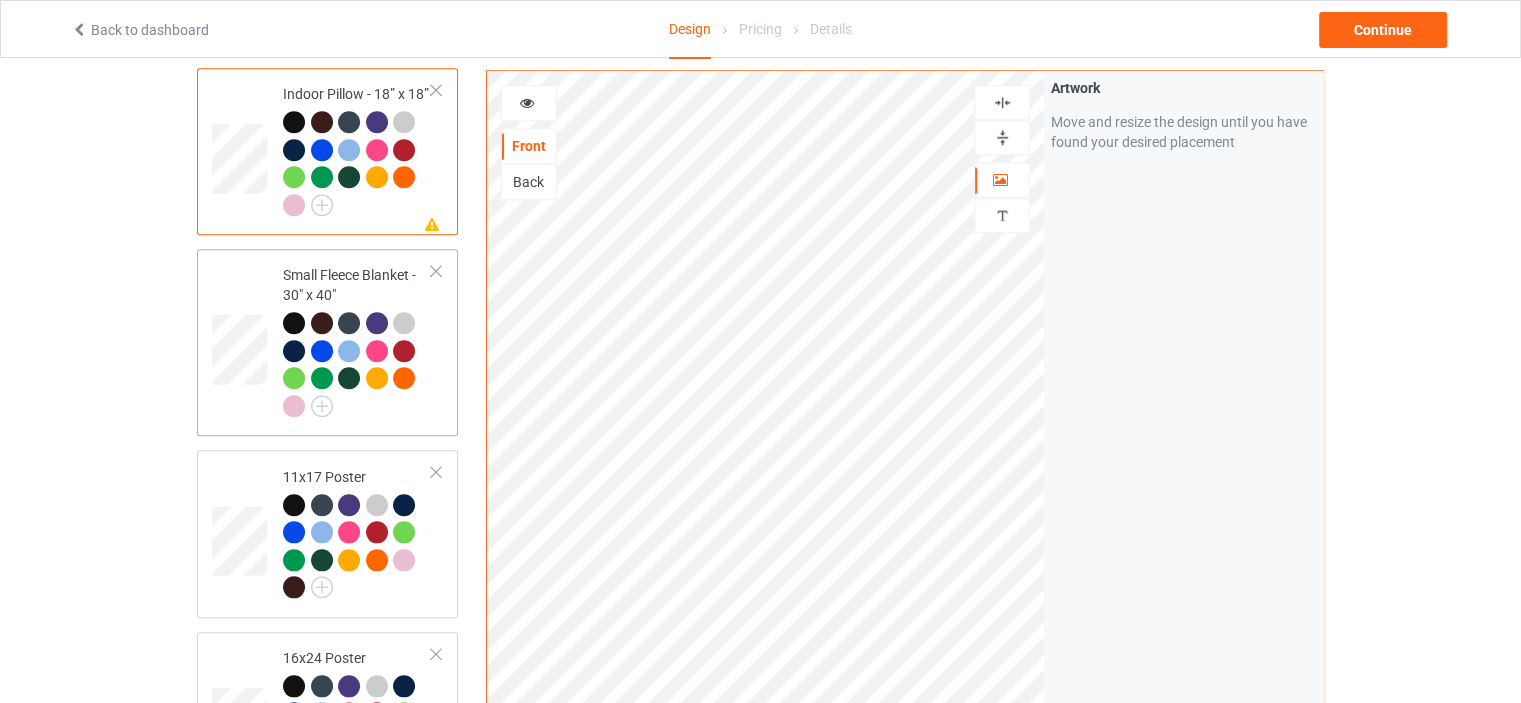 click on "Small Fleece Blanket - 30" x 40"" at bounding box center (357, 340) 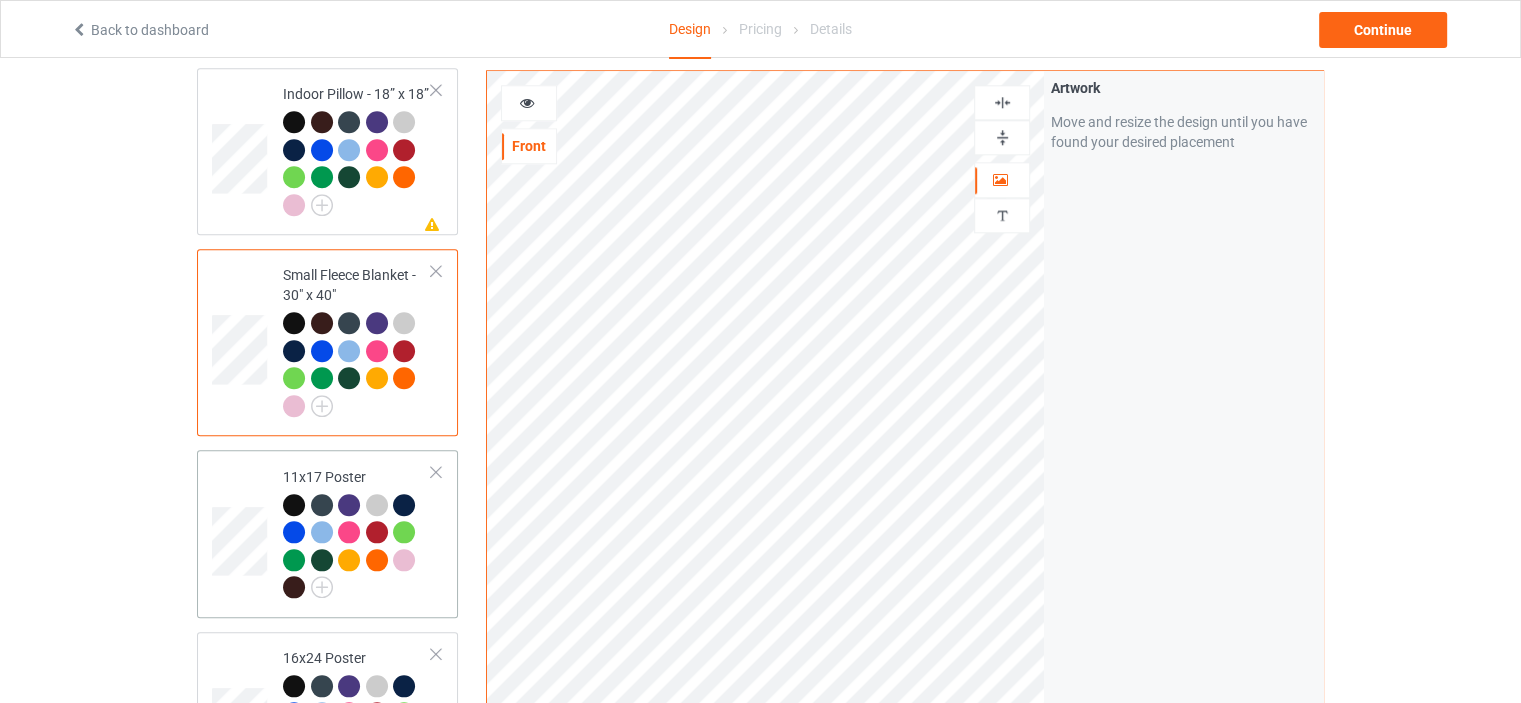 click on "11x17 Poster" at bounding box center [357, 533] 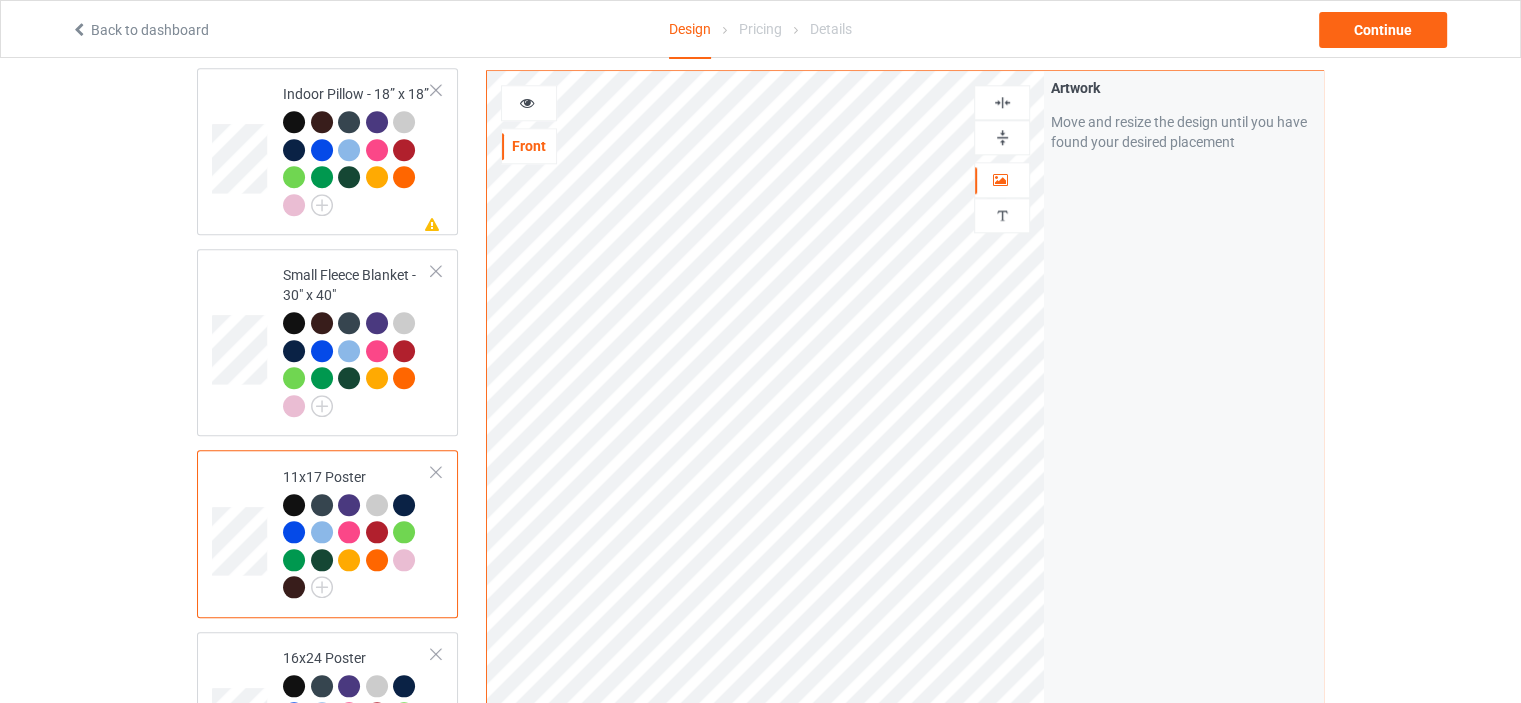 click at bounding box center [1002, 137] 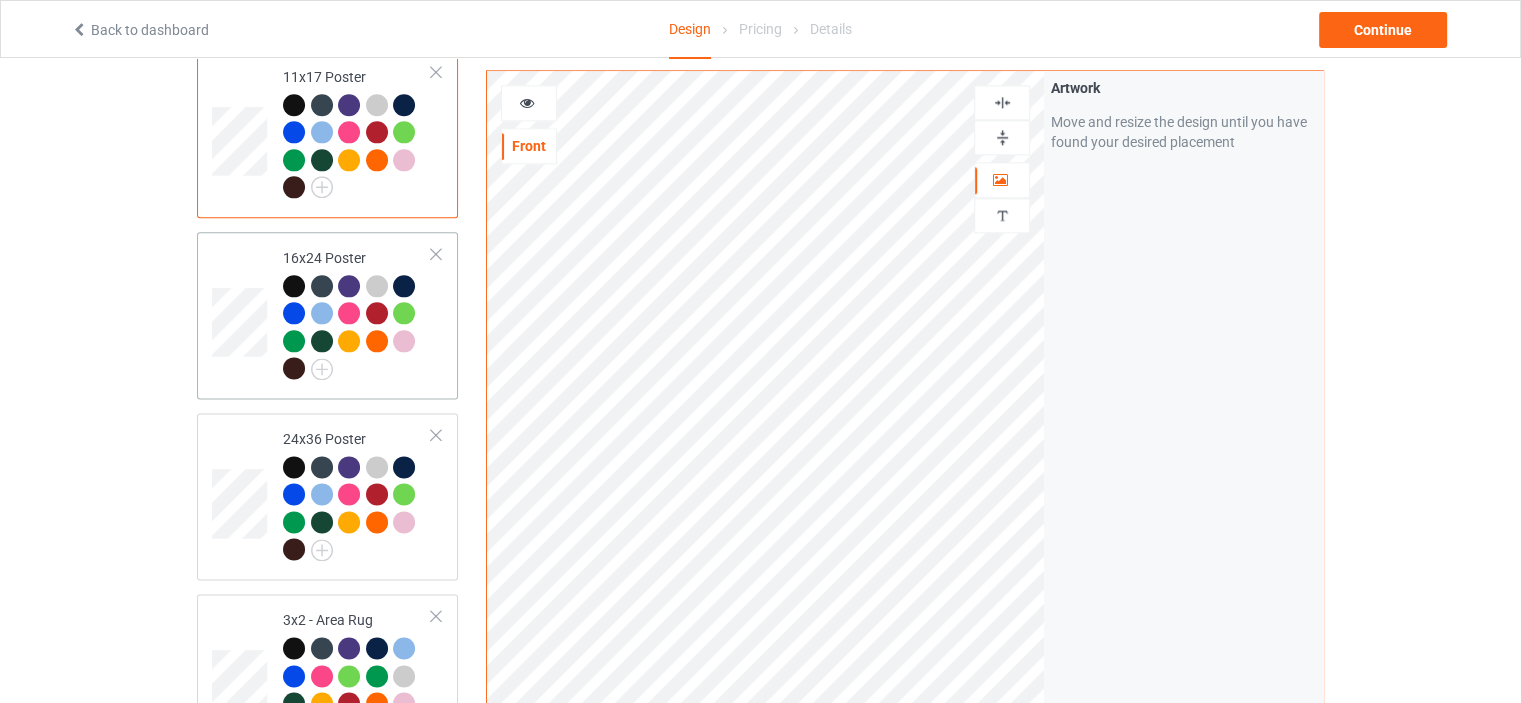 scroll, scrollTop: 2800, scrollLeft: 0, axis: vertical 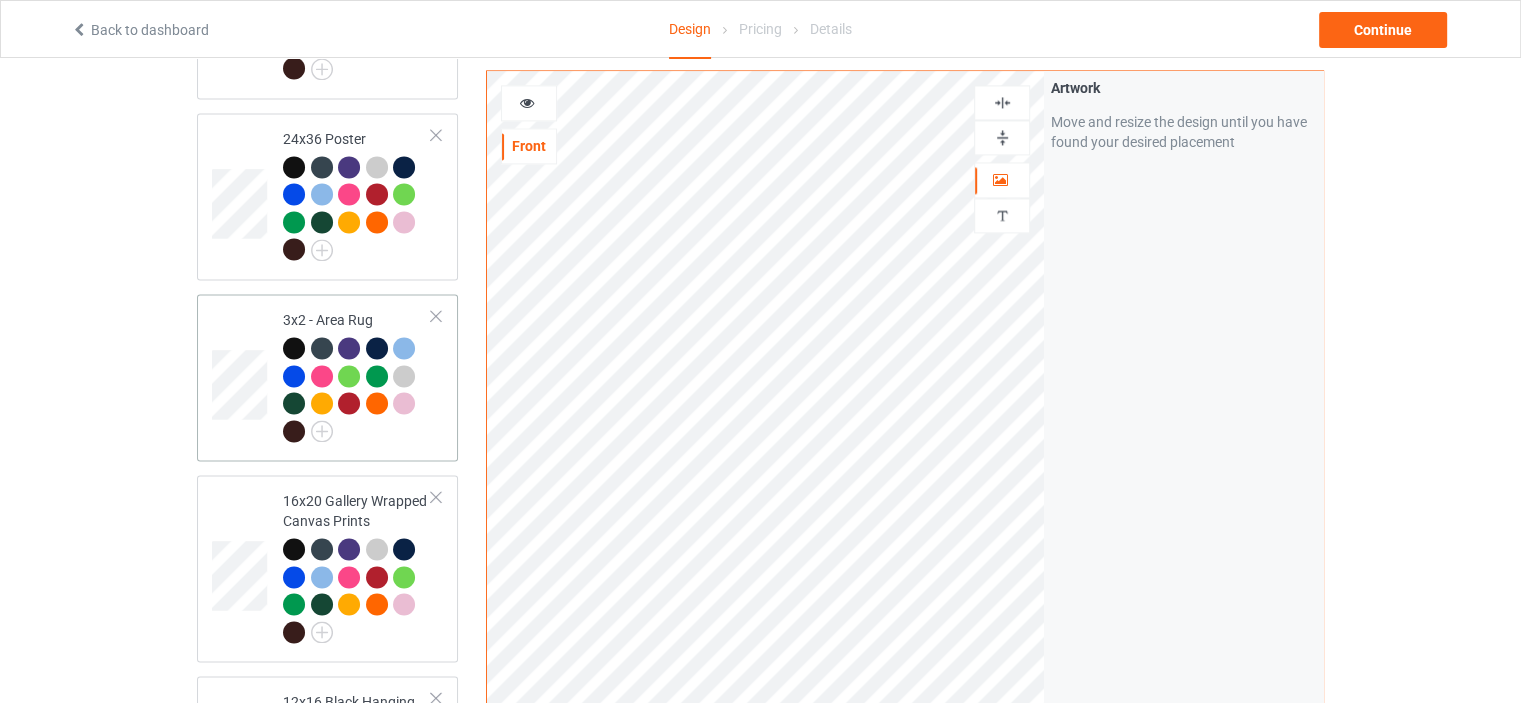 click on "3x2 - Area Rug" at bounding box center [357, 375] 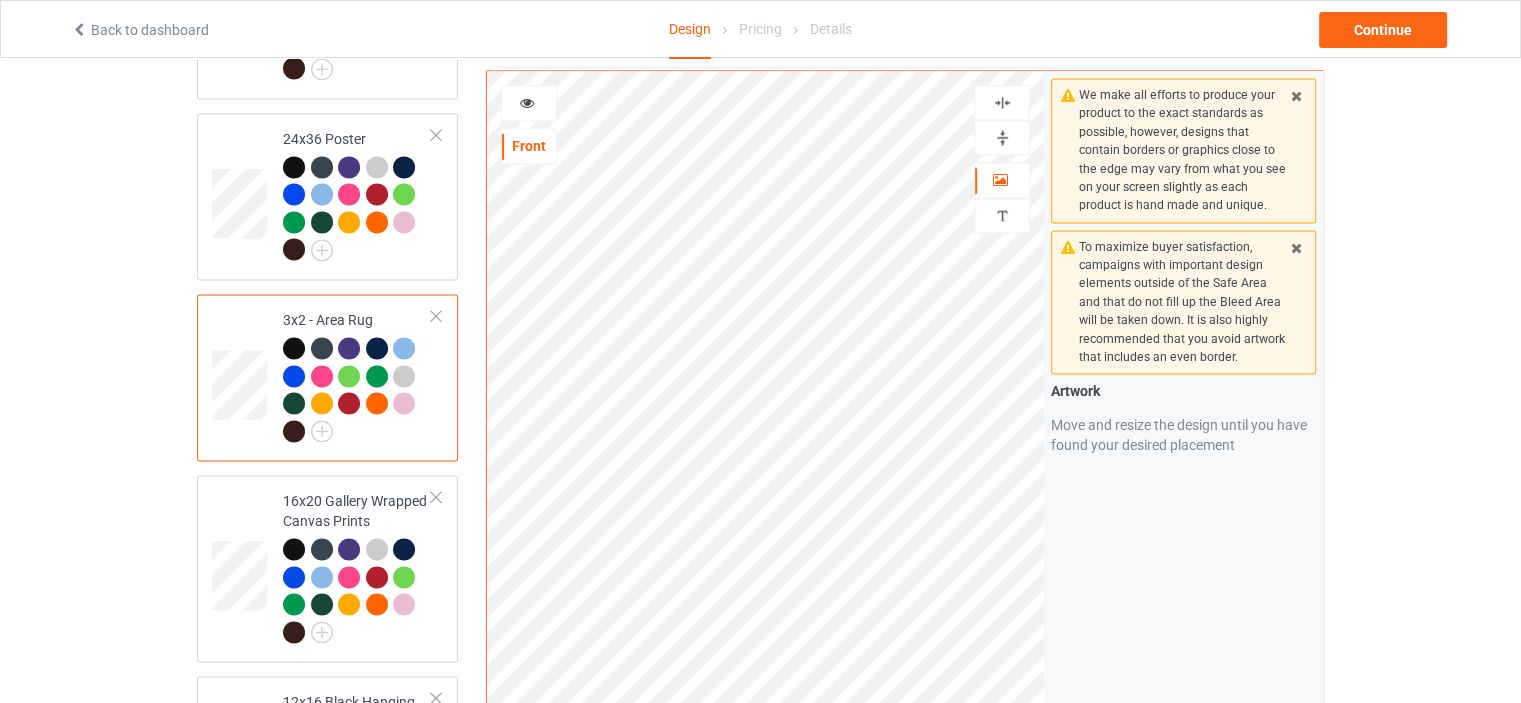 click at bounding box center [1002, 137] 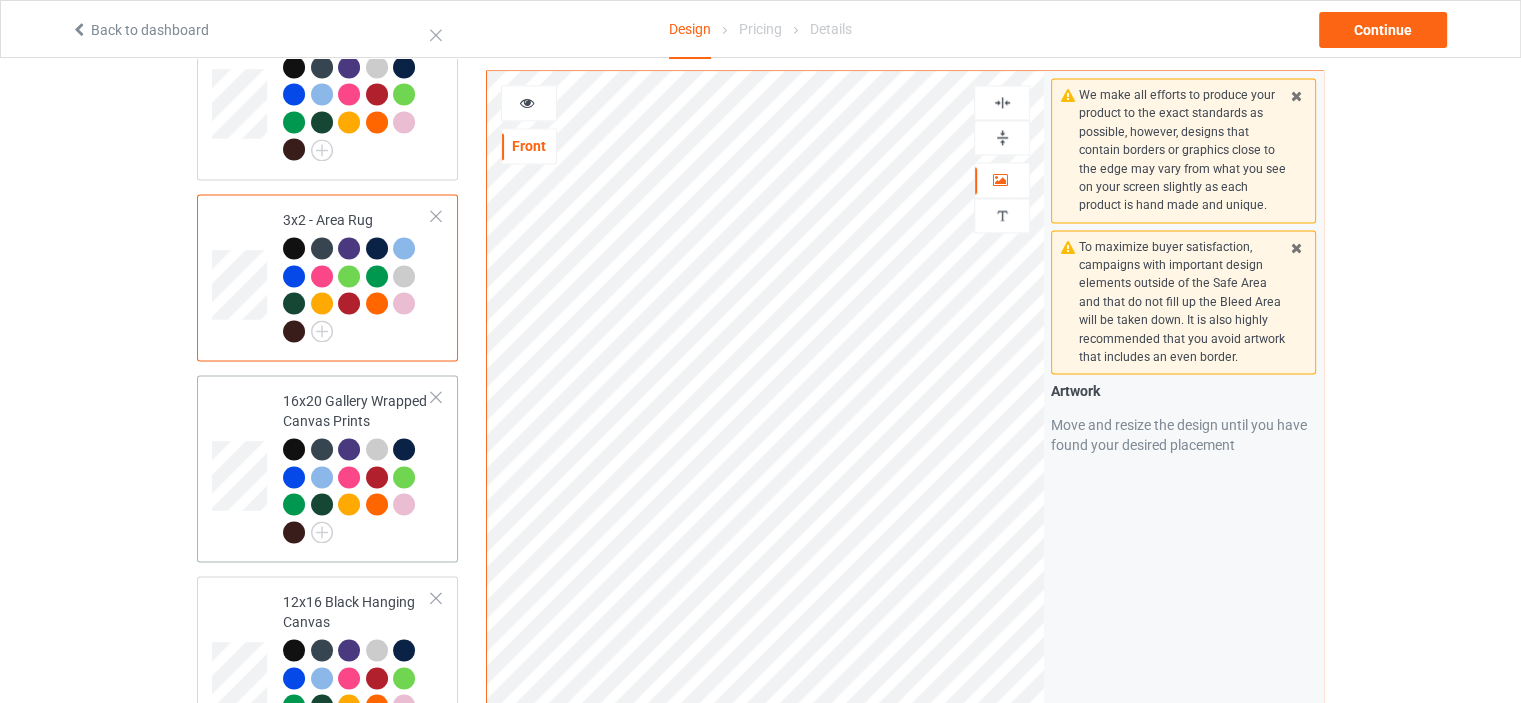 click on "16x20 Gallery Wrapped Canvas Prints" at bounding box center (357, 466) 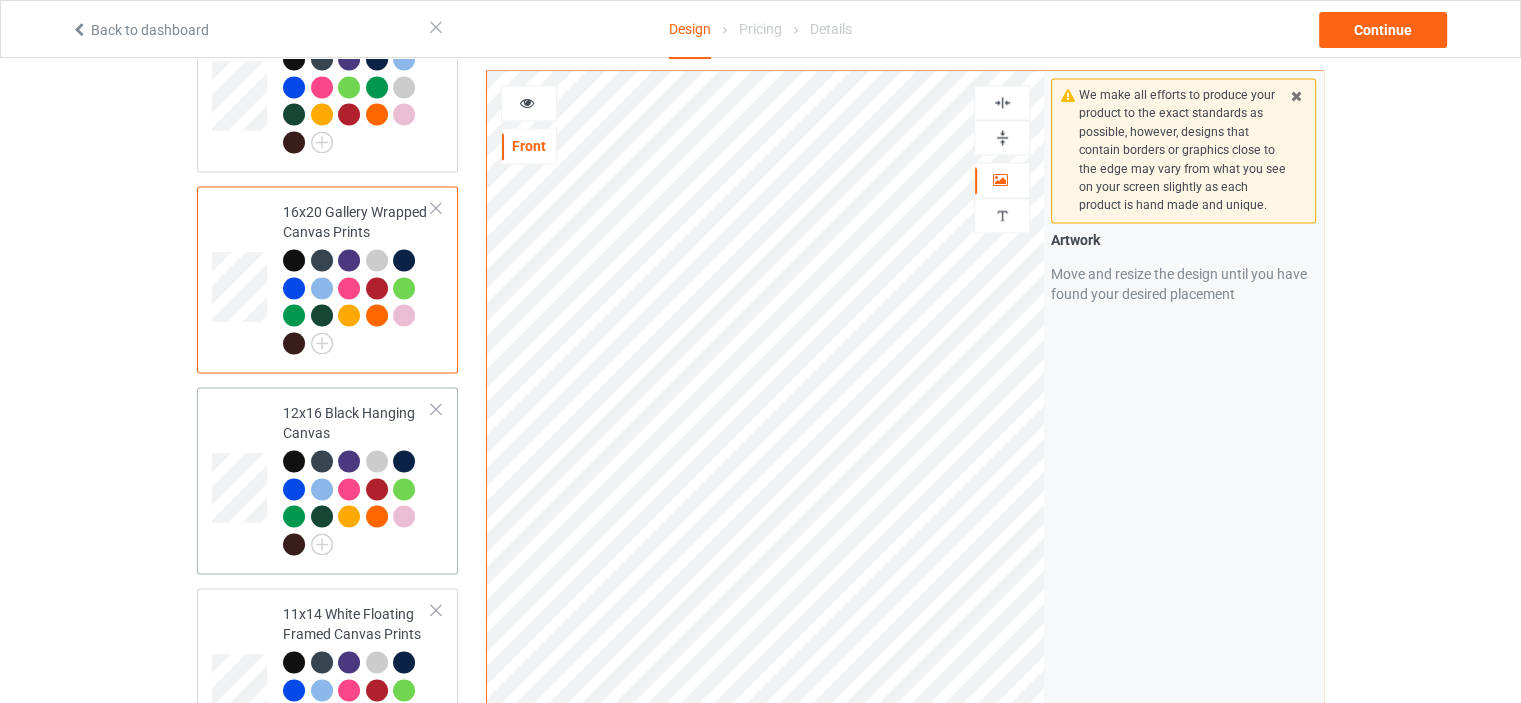 scroll, scrollTop: 3100, scrollLeft: 0, axis: vertical 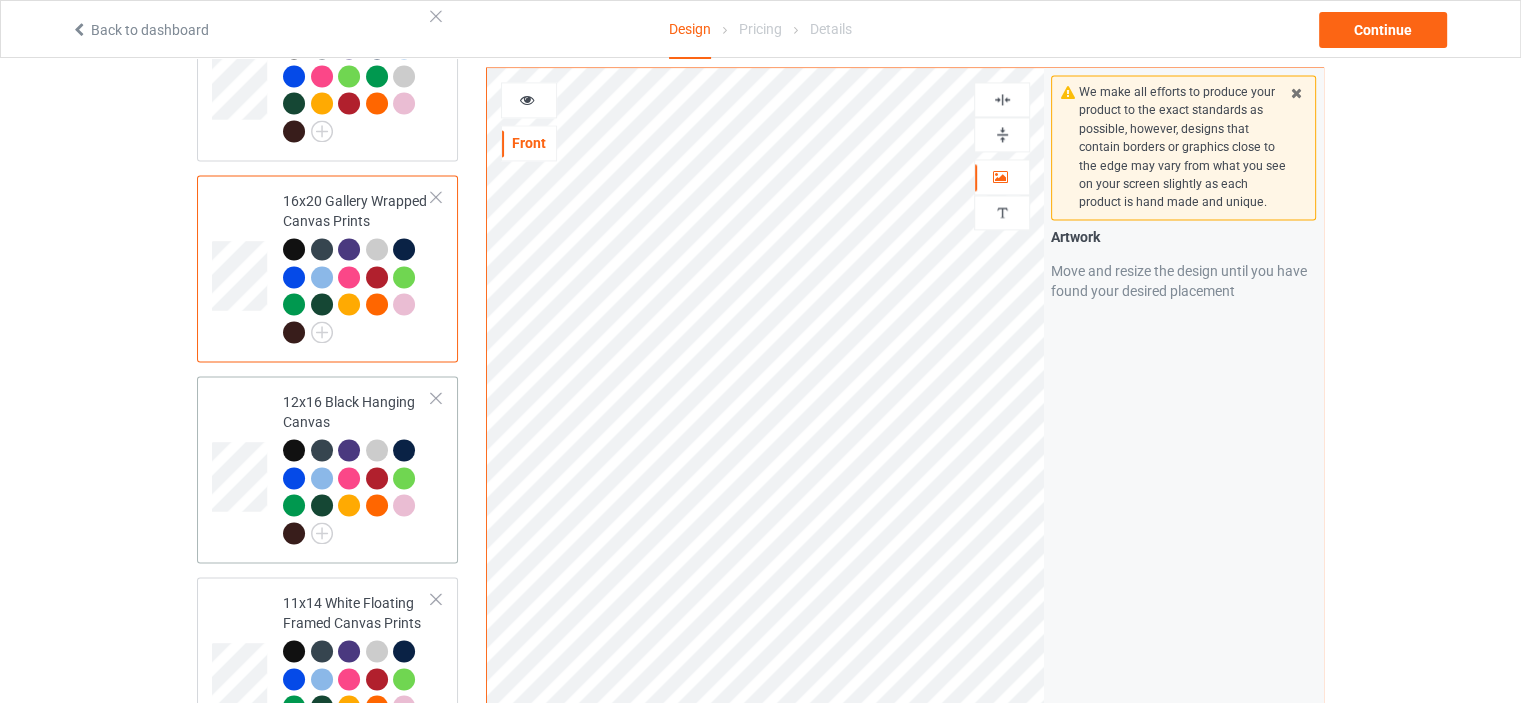 click on "12x16 Black Hanging Canvas" at bounding box center [357, 467] 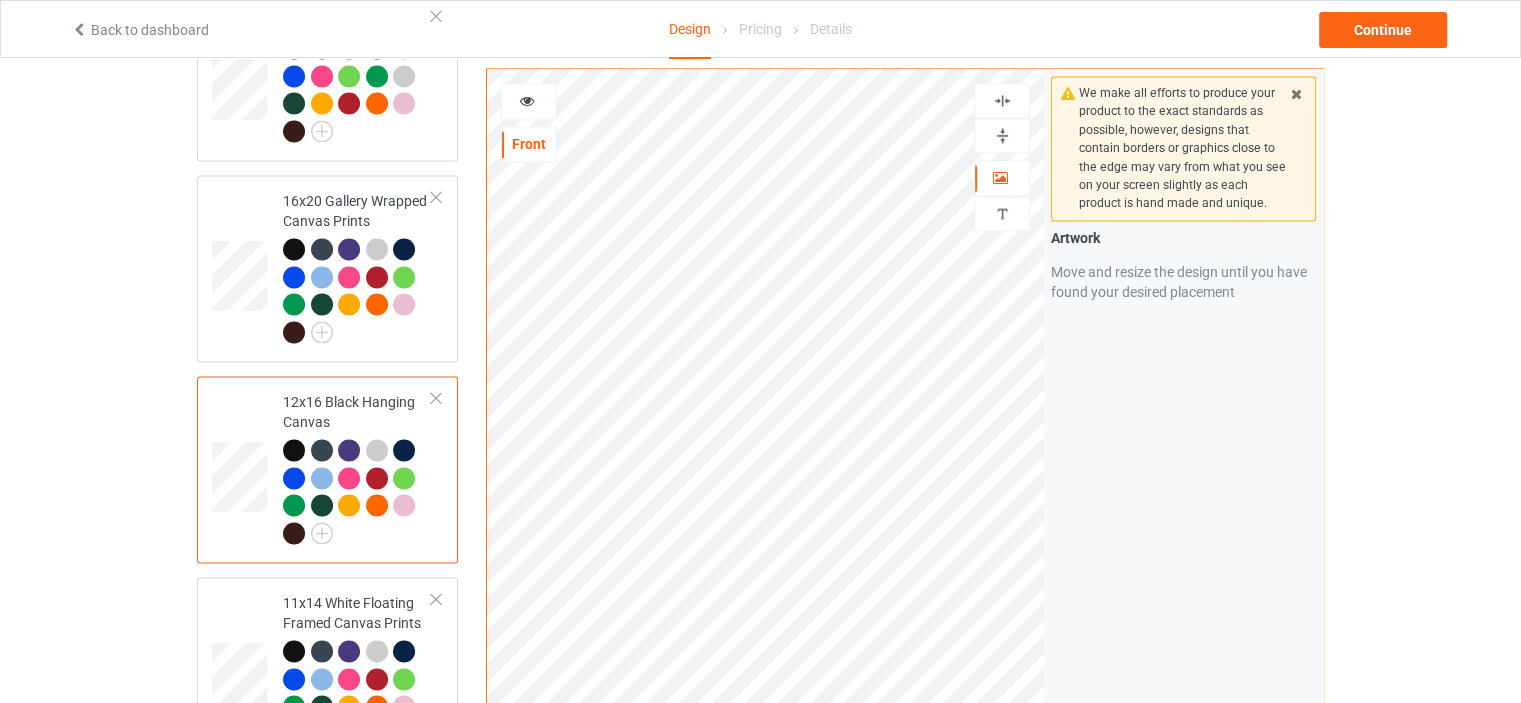 drag, startPoint x: 1007, startPoint y: 120, endPoint x: 1008, endPoint y: 100, distance: 20.024984 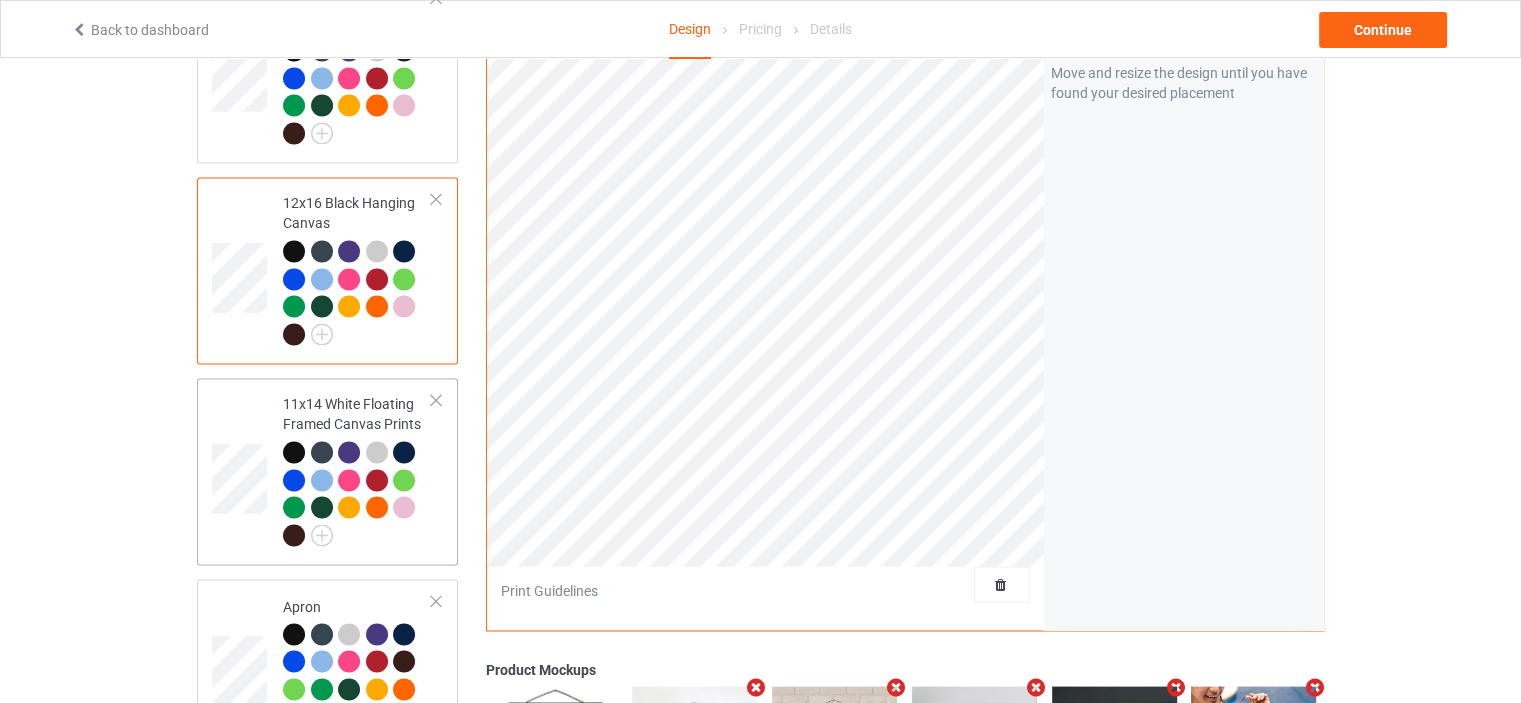 scroll, scrollTop: 3300, scrollLeft: 0, axis: vertical 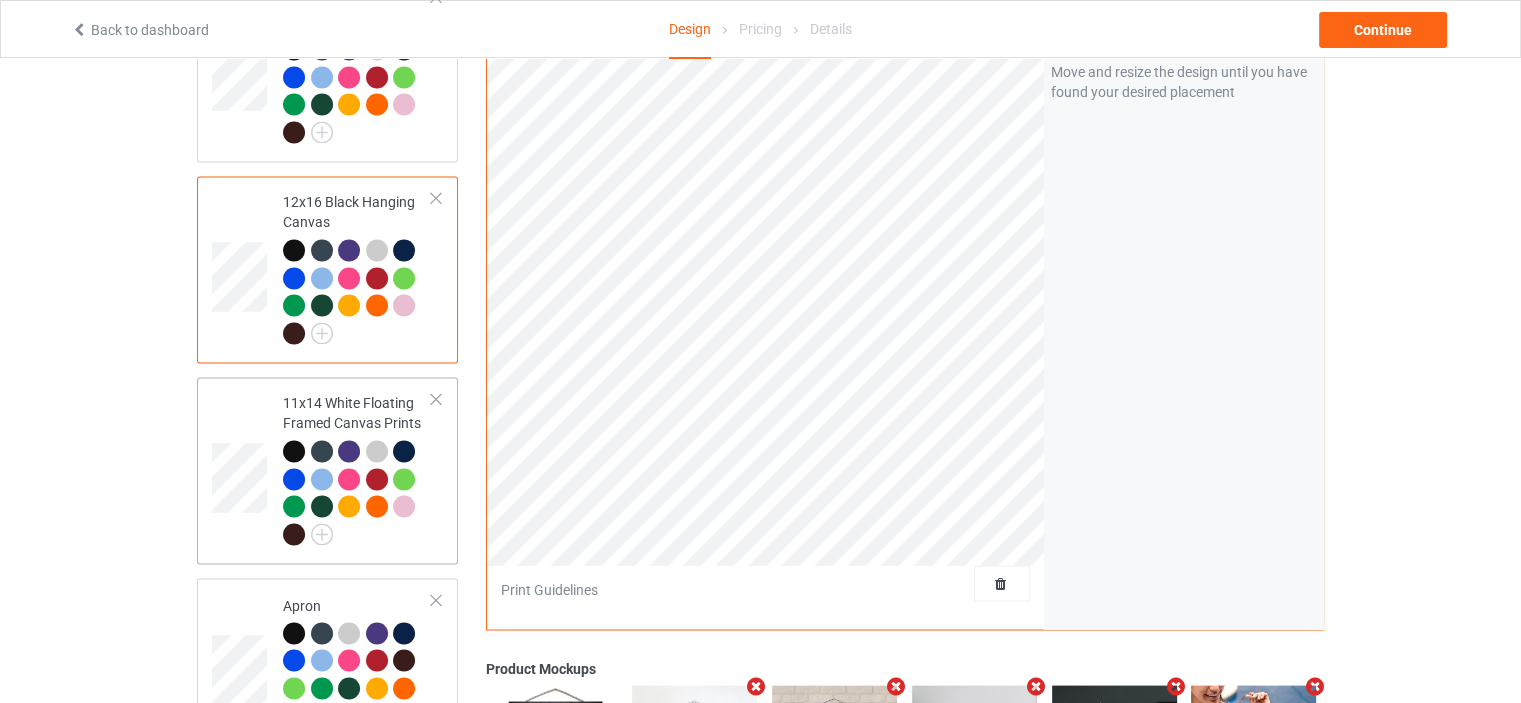 click on "11x14 White Floating Framed Canvas Prints" at bounding box center (357, 468) 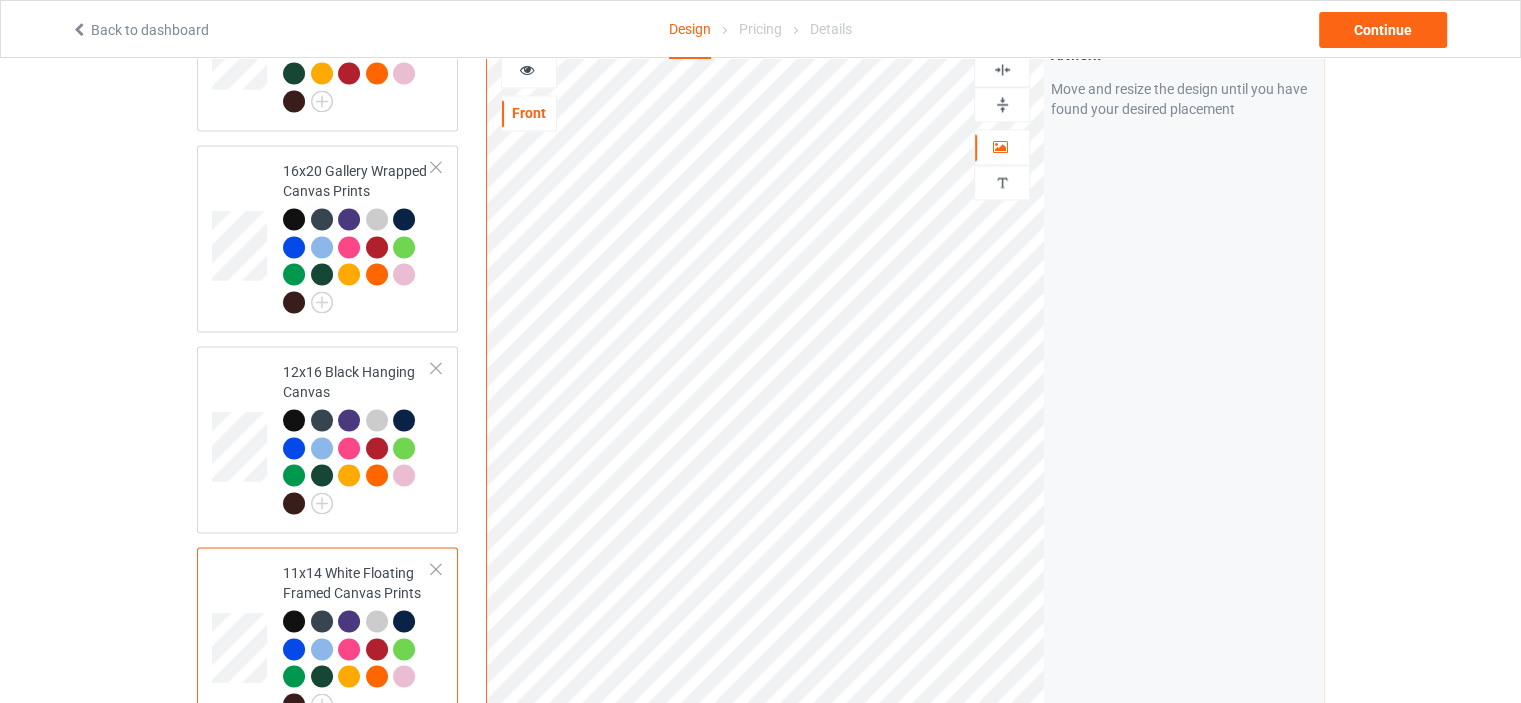 scroll, scrollTop: 3000, scrollLeft: 0, axis: vertical 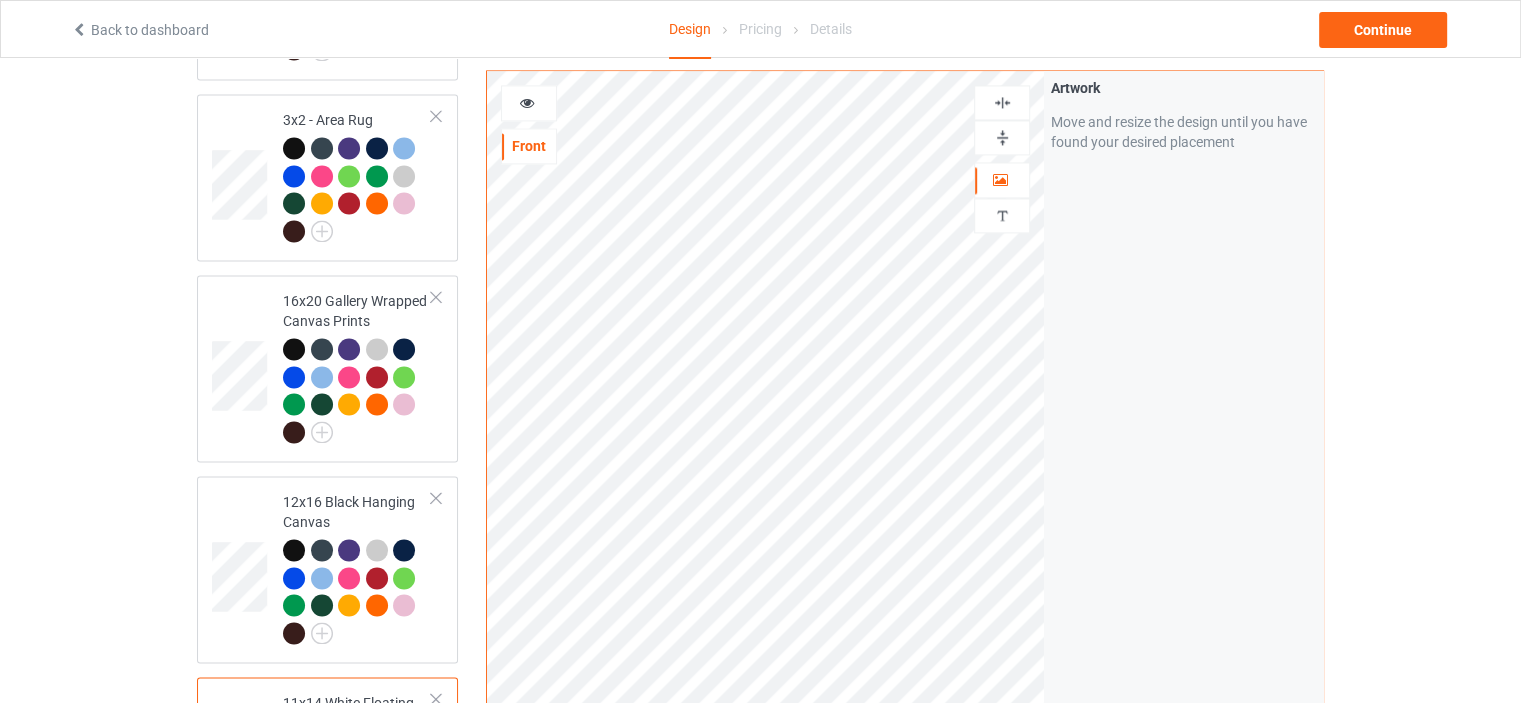 drag, startPoint x: 1004, startPoint y: 131, endPoint x: 1012, endPoint y: 111, distance: 21.540659 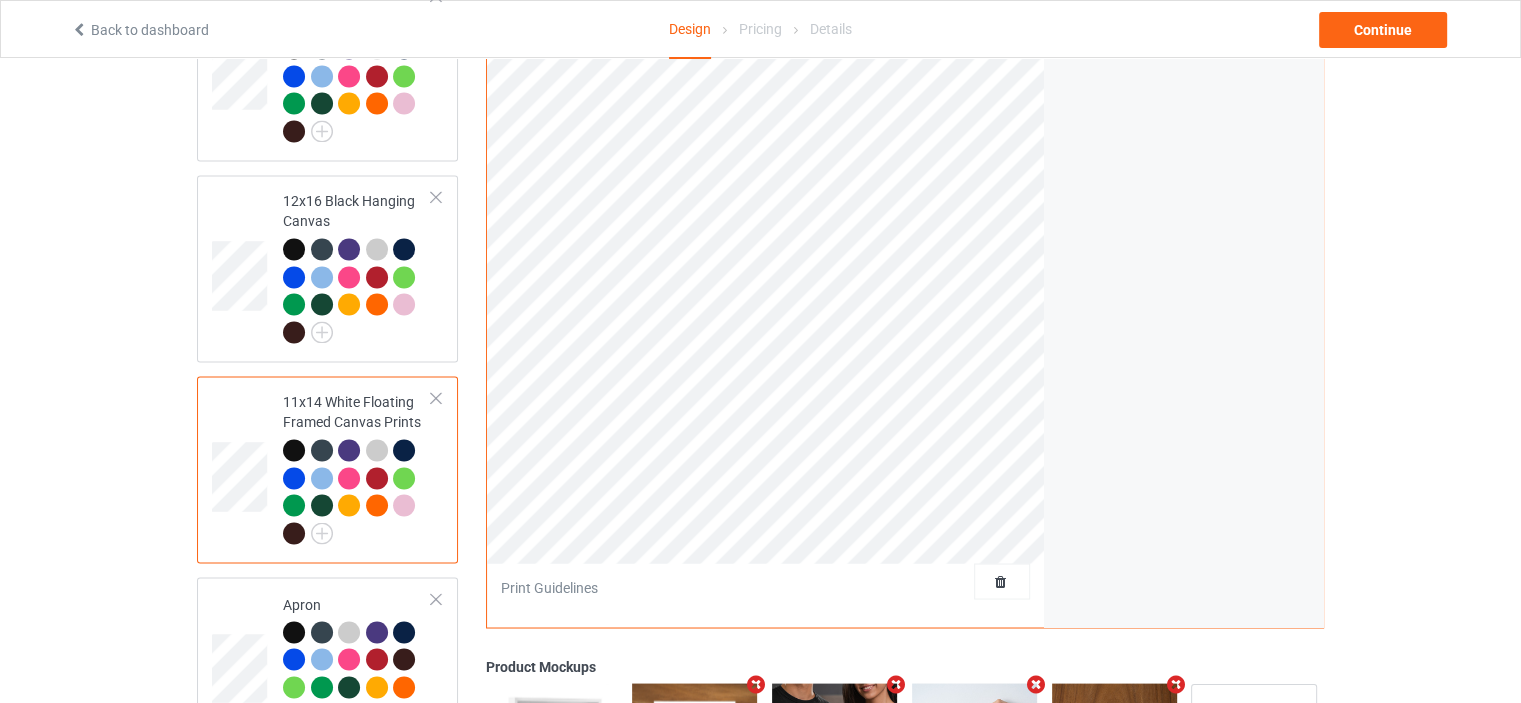 scroll, scrollTop: 3400, scrollLeft: 0, axis: vertical 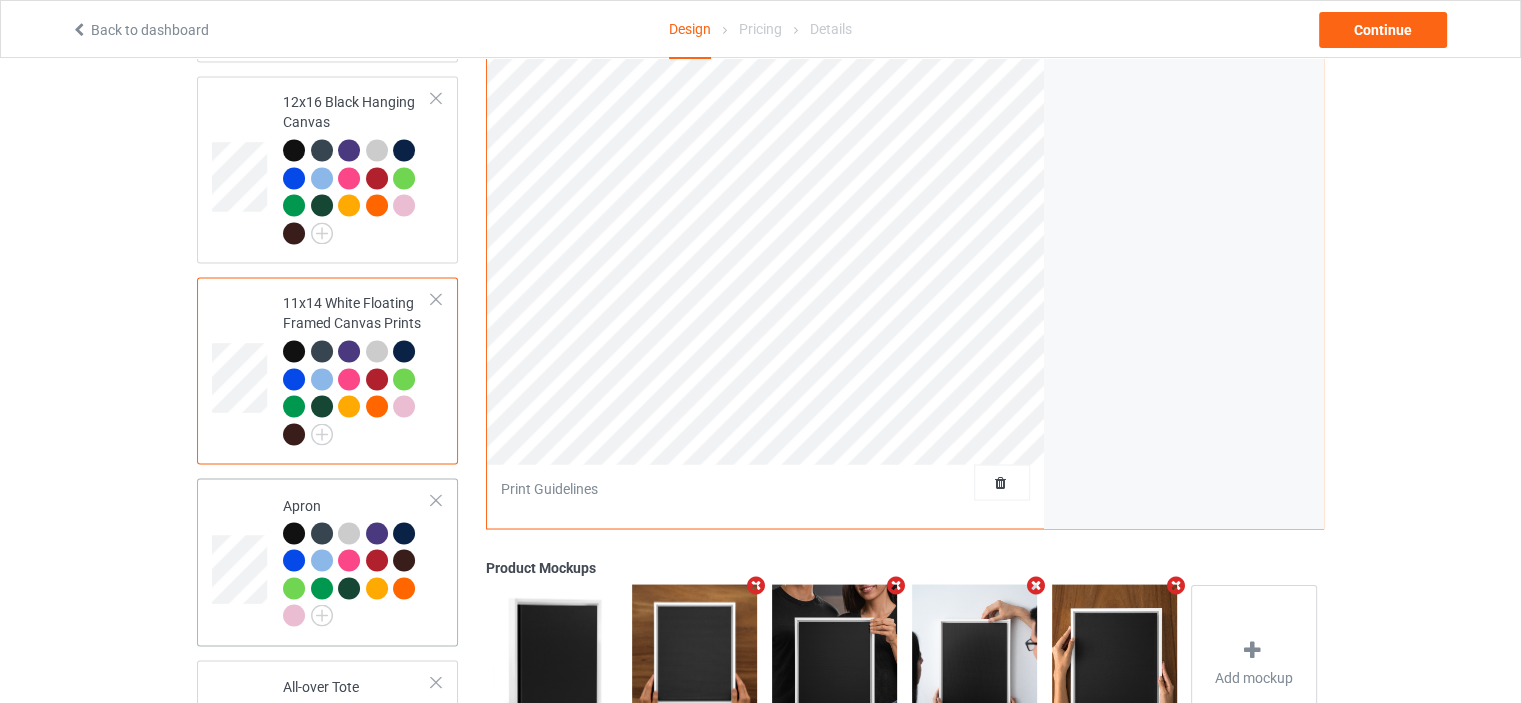 click on "Apron" at bounding box center (357, 560) 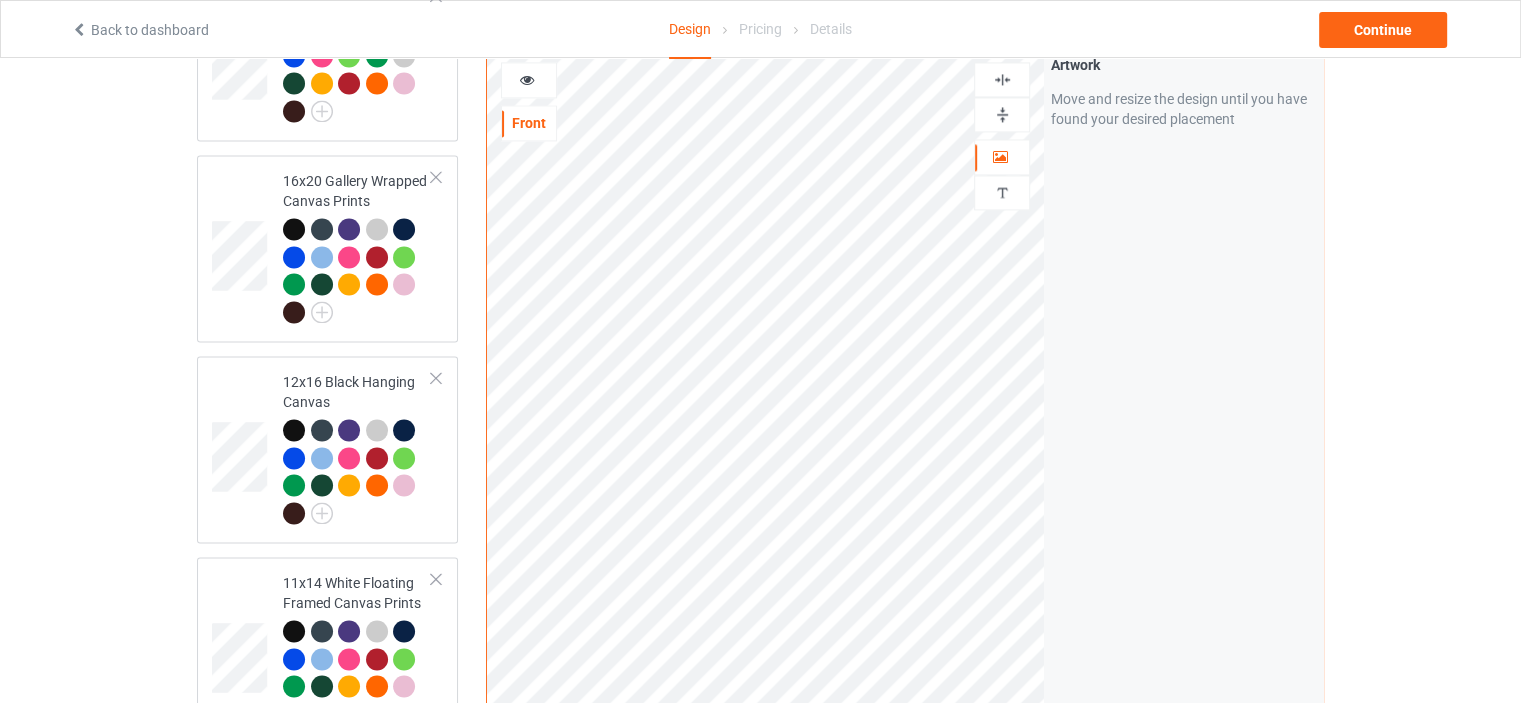 scroll, scrollTop: 2900, scrollLeft: 0, axis: vertical 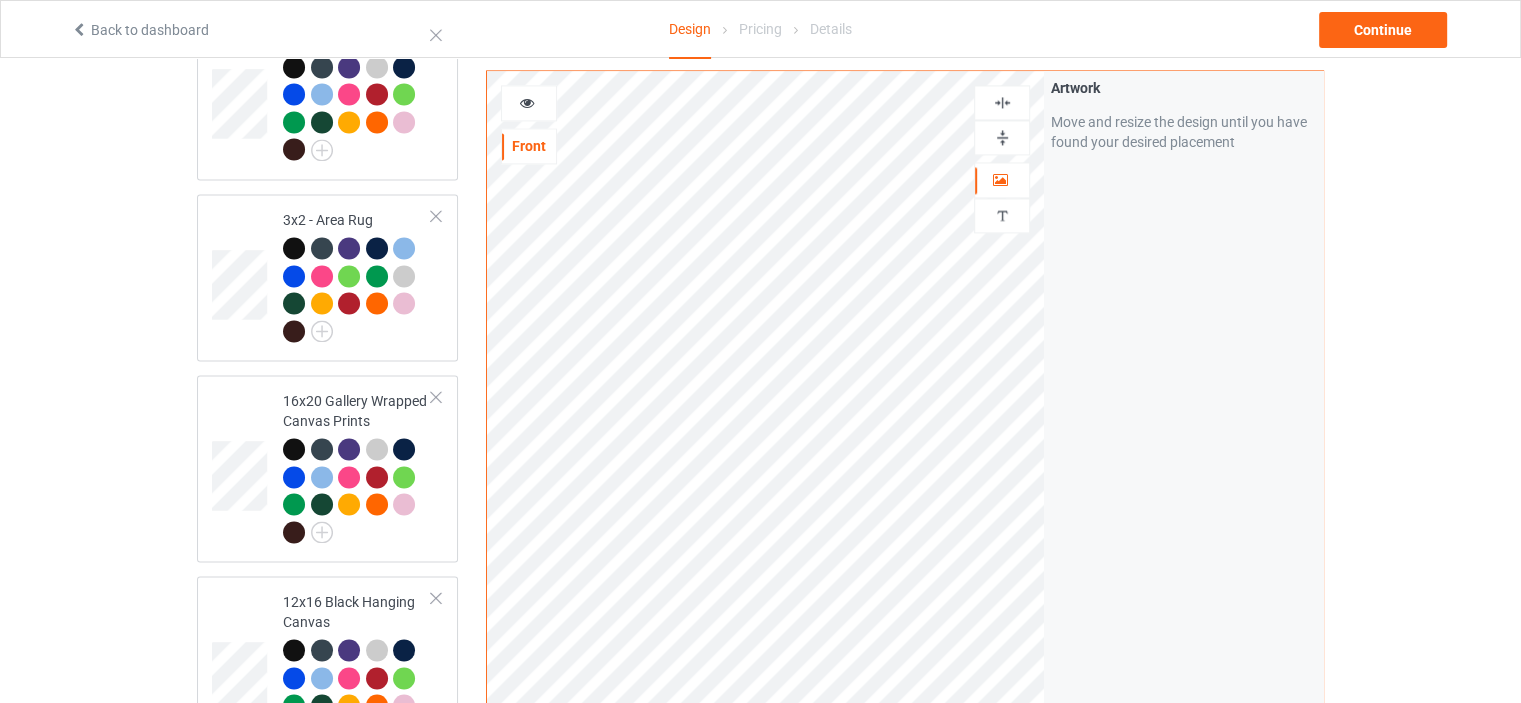 click at bounding box center (1002, 102) 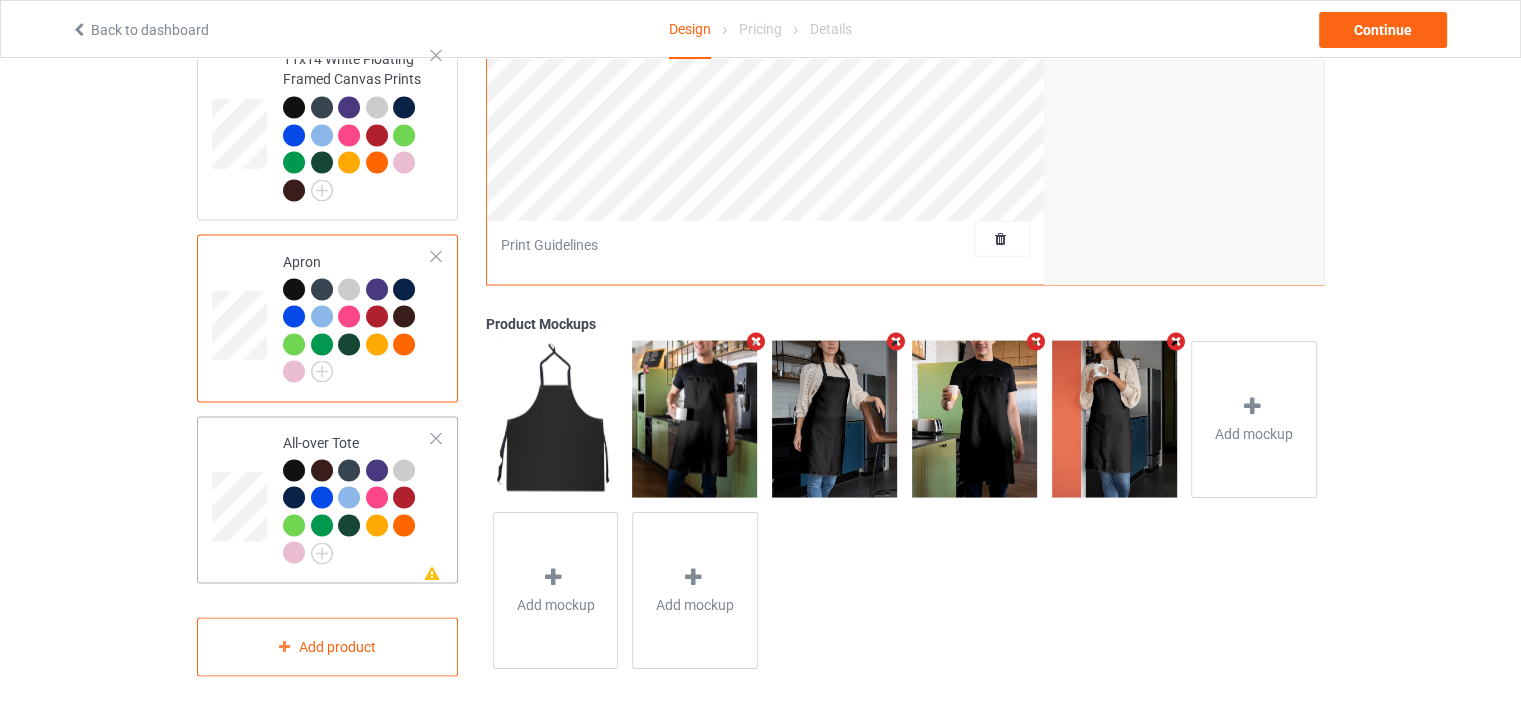 click on "All-over Tote" at bounding box center (357, 497) 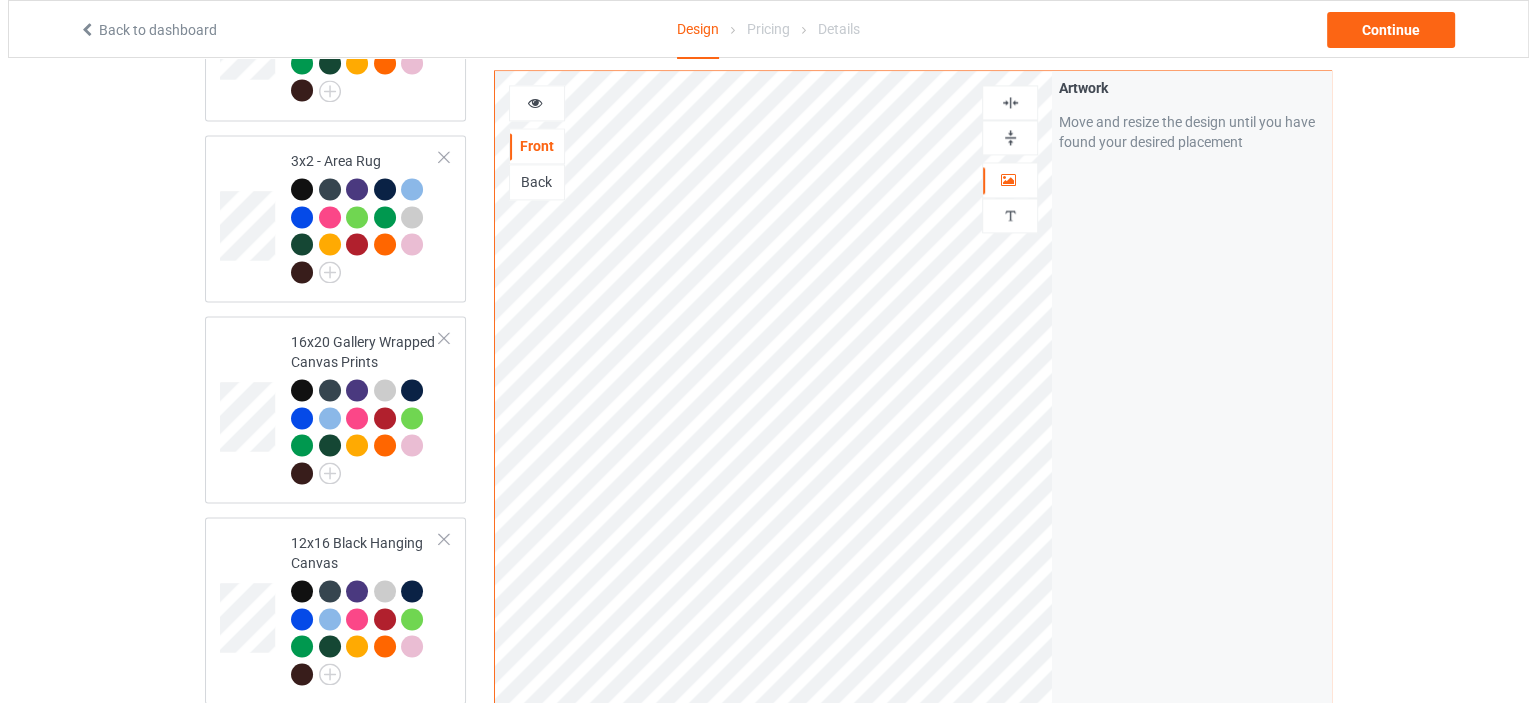 scroll, scrollTop: 3644, scrollLeft: 0, axis: vertical 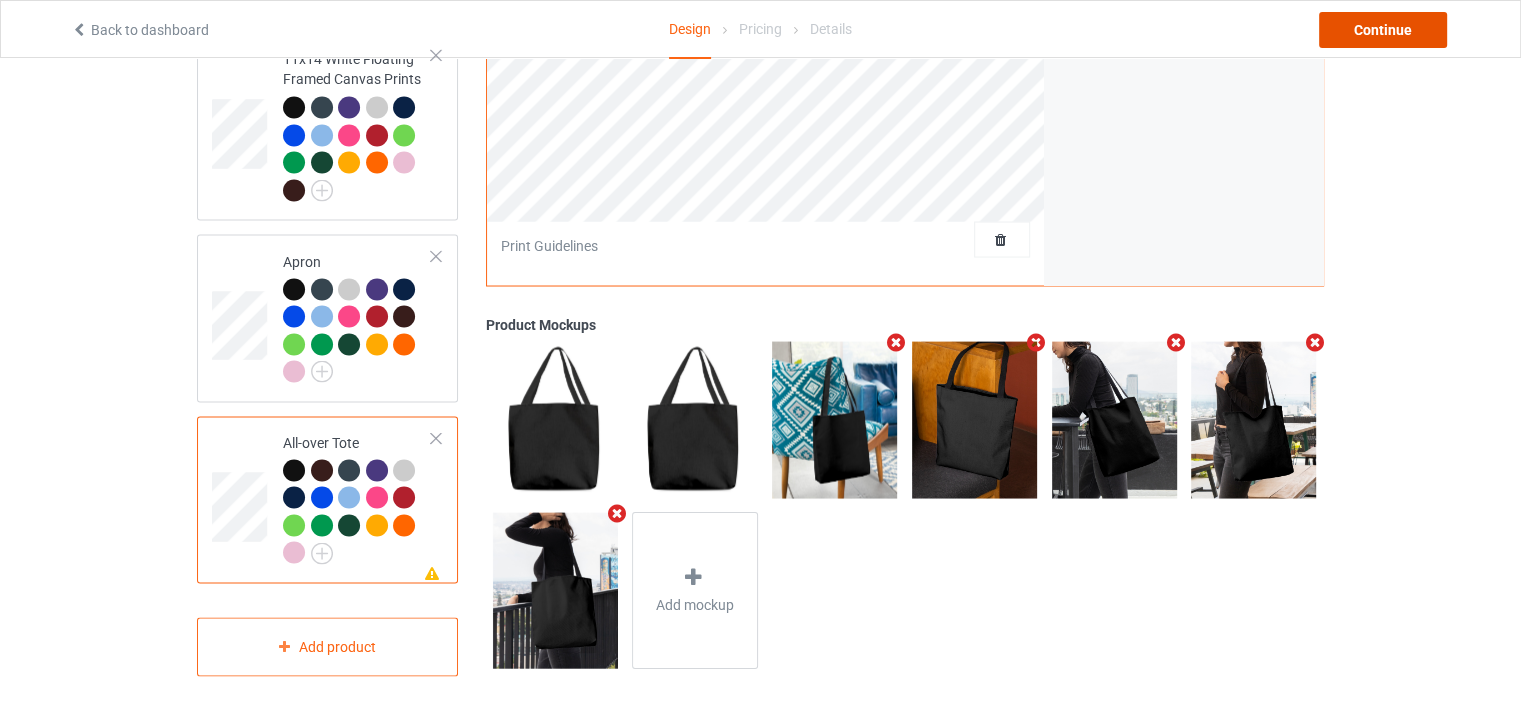 click on "Continue" at bounding box center [1383, 30] 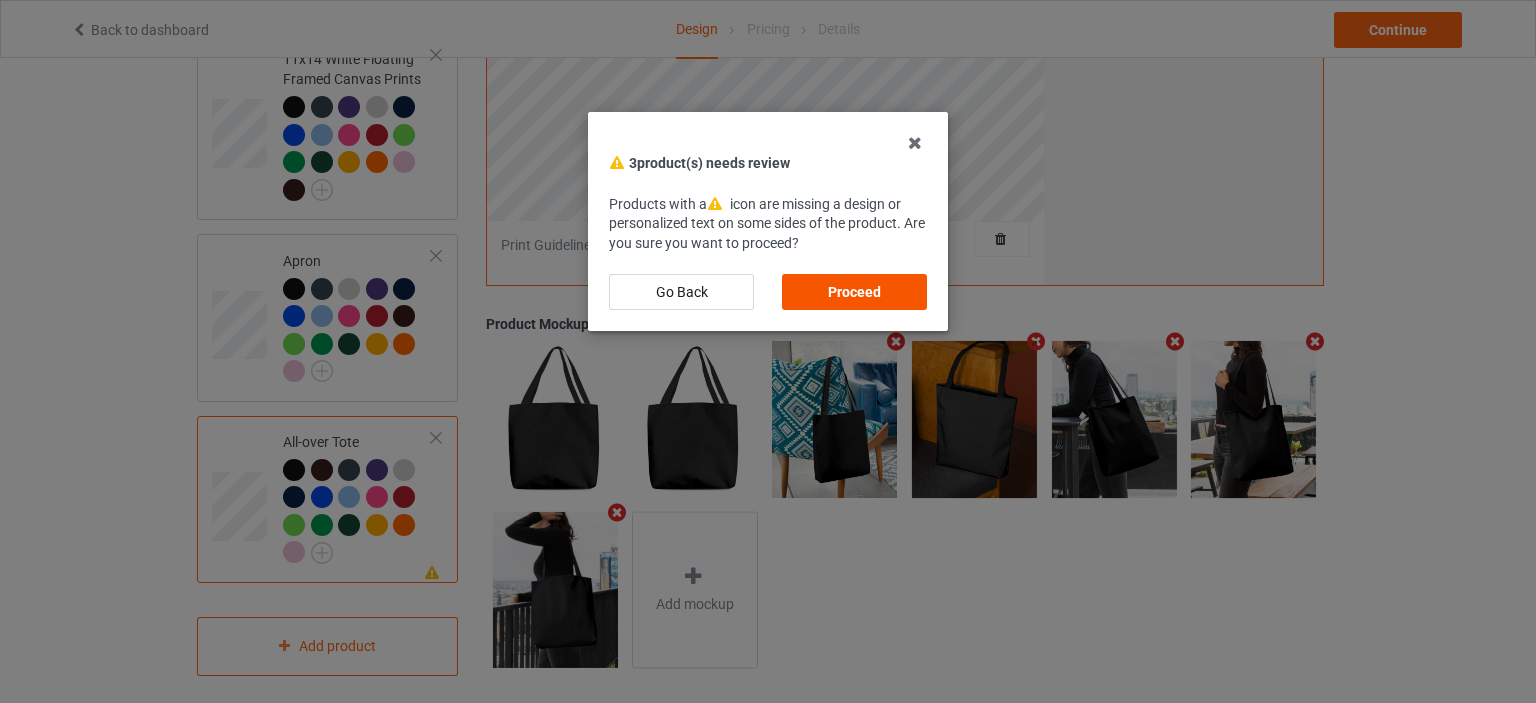 click on "Proceed" at bounding box center [854, 292] 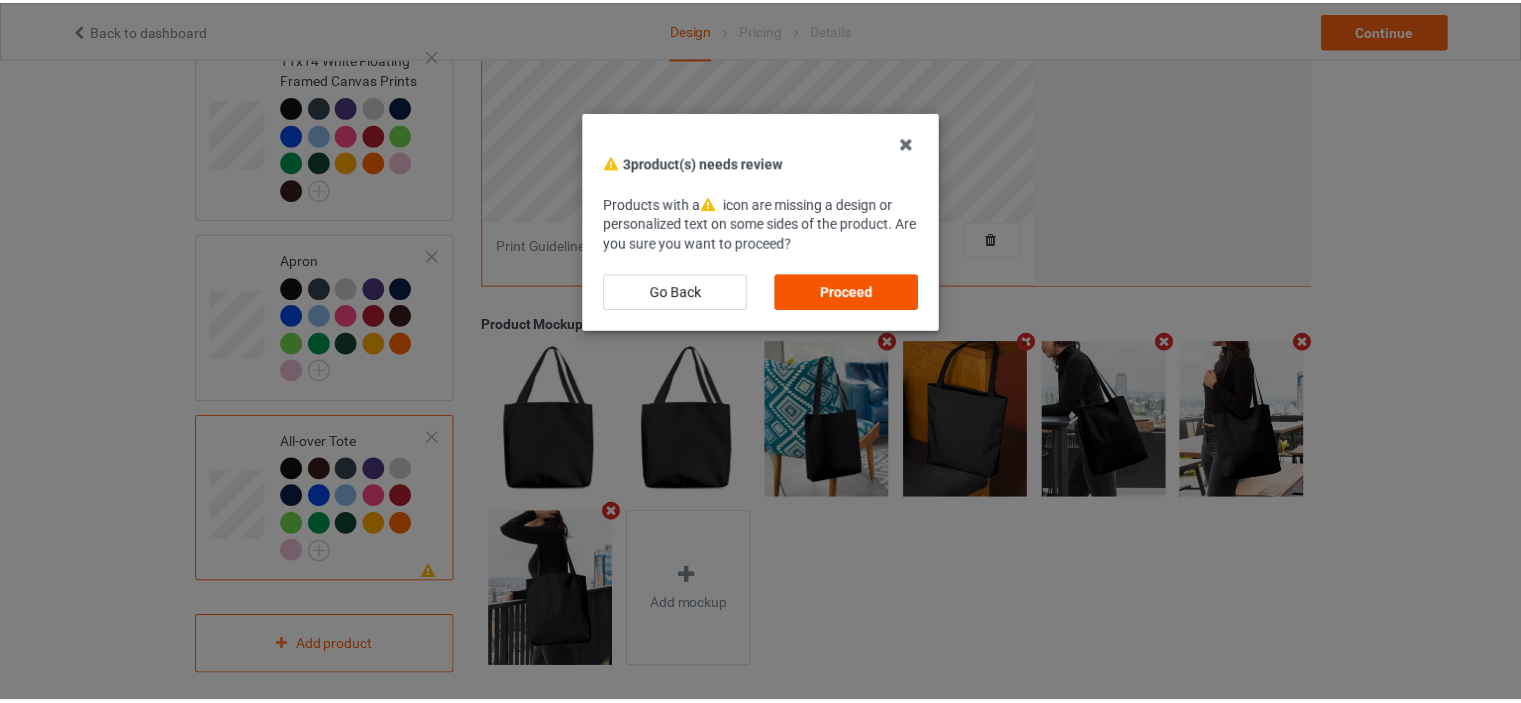 scroll, scrollTop: 0, scrollLeft: 0, axis: both 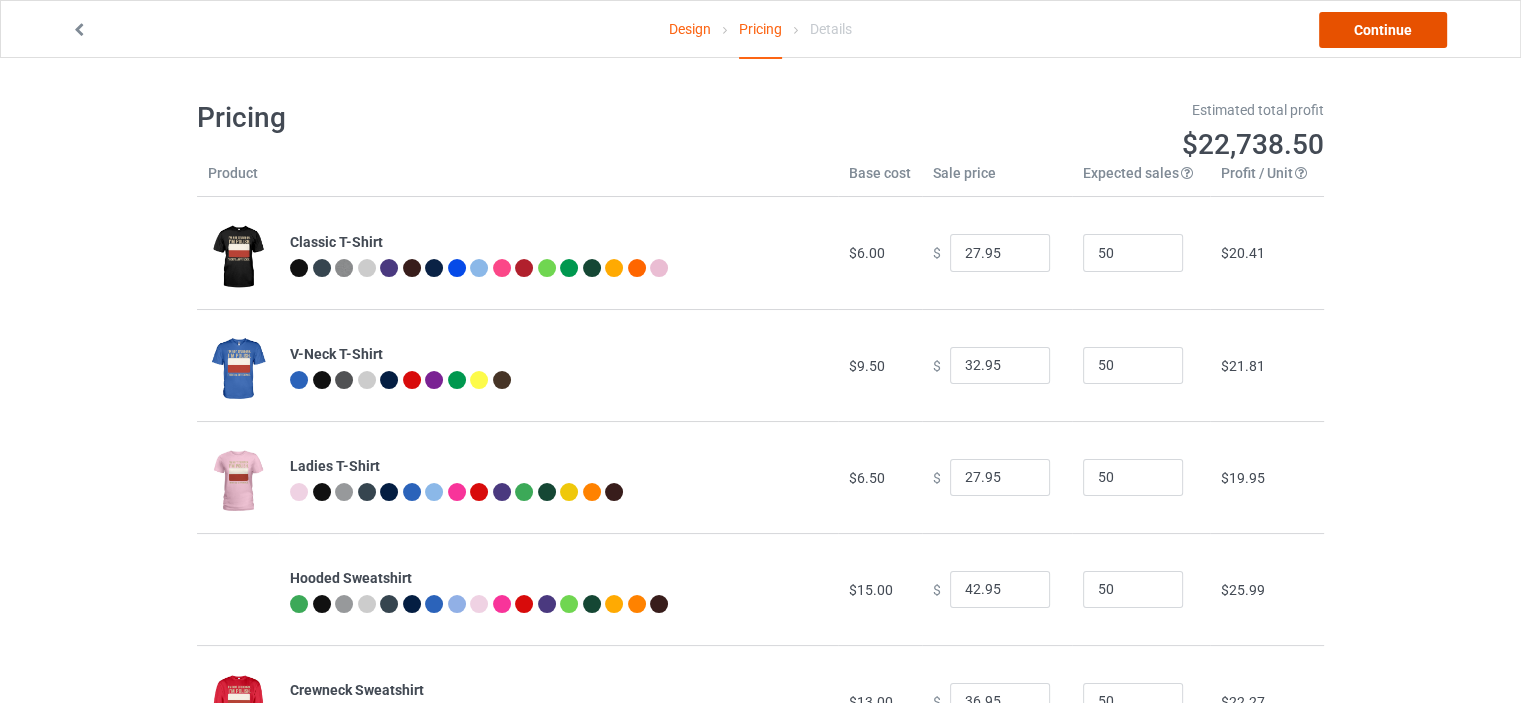 click on "Continue" at bounding box center [1383, 30] 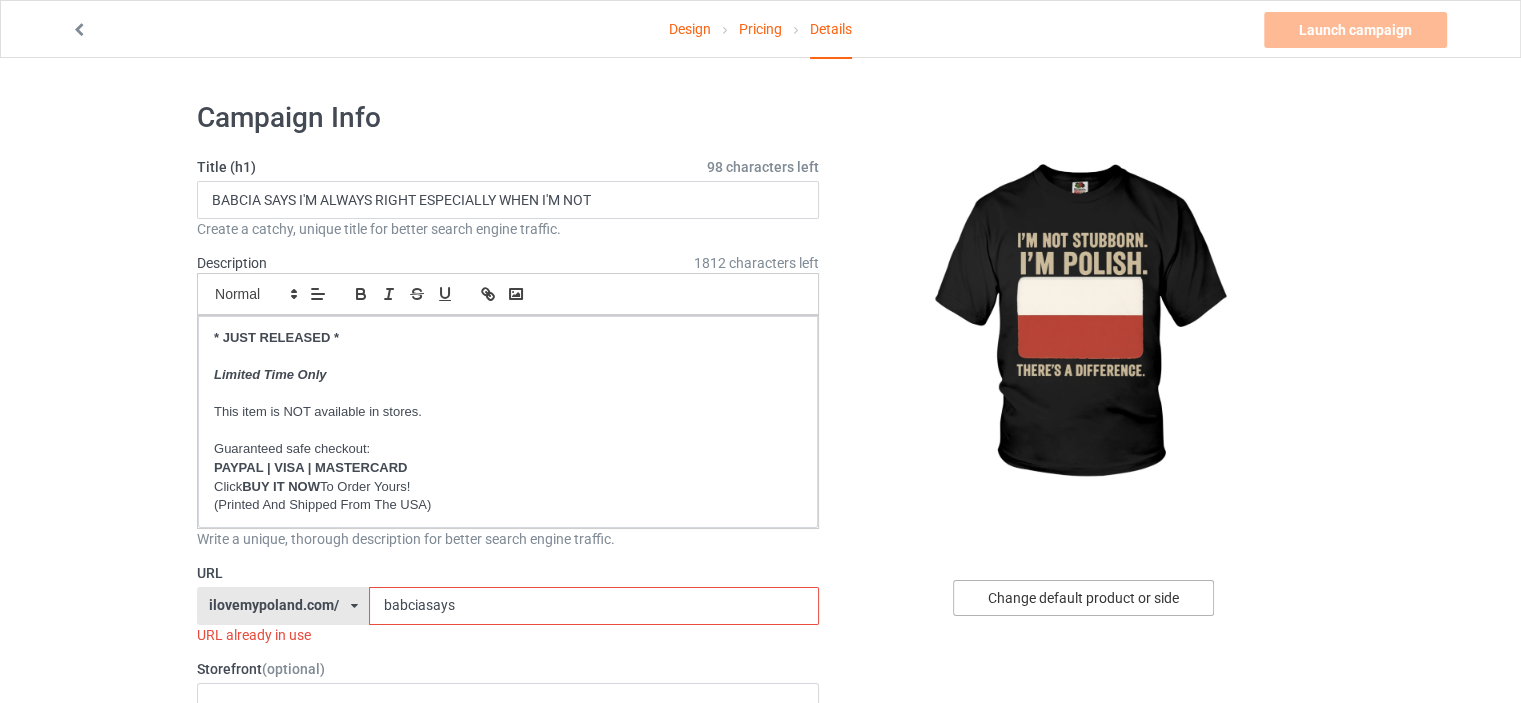 click on "Change default product or side" at bounding box center (1083, 598) 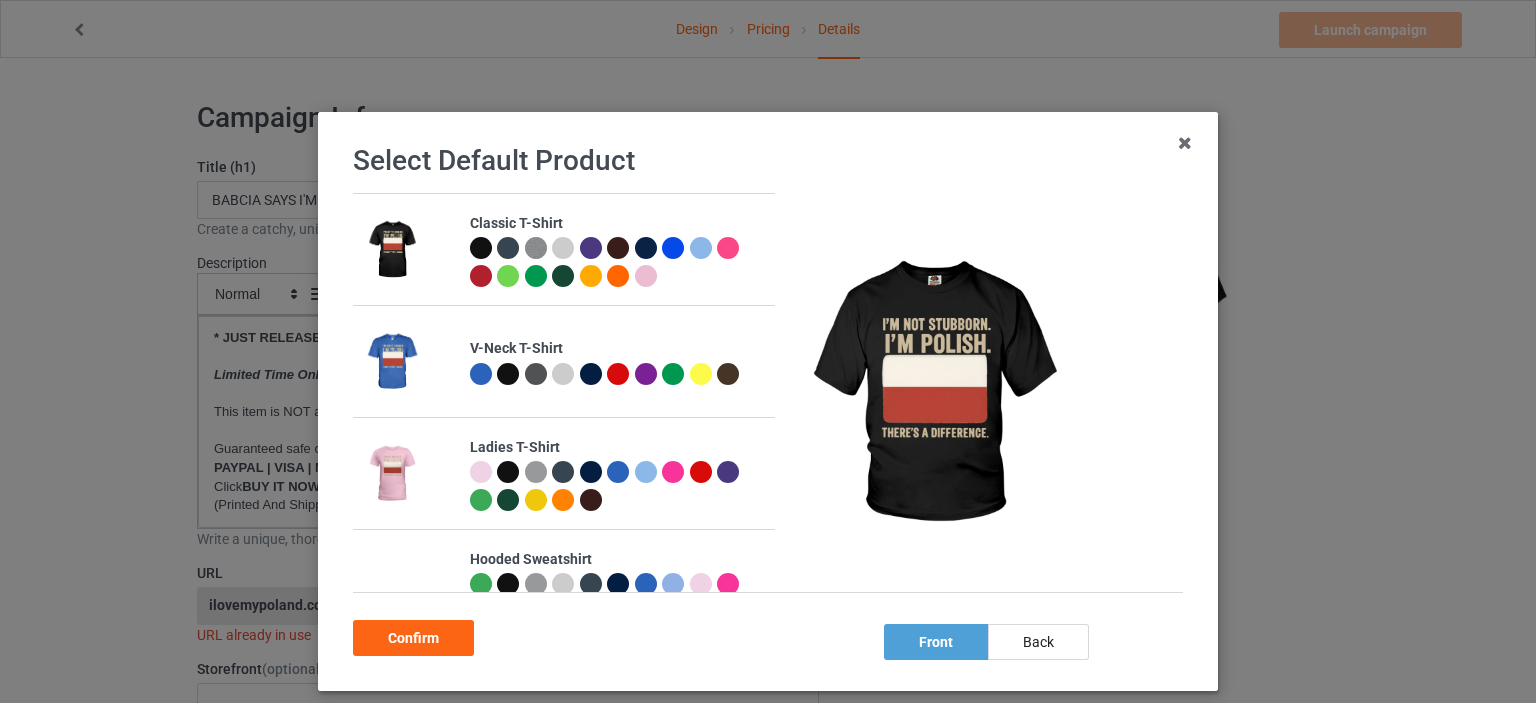click at bounding box center (481, 248) 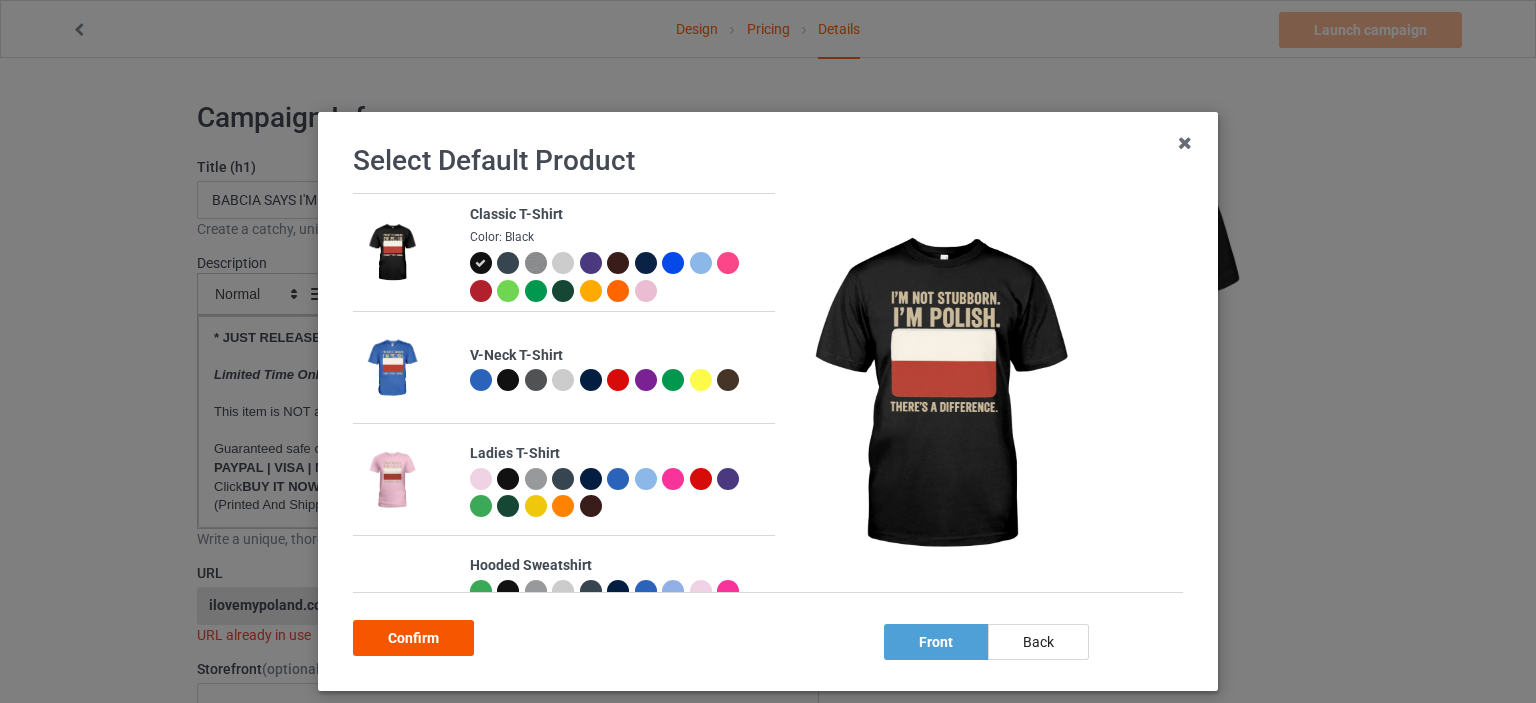 click on "Confirm" at bounding box center [413, 638] 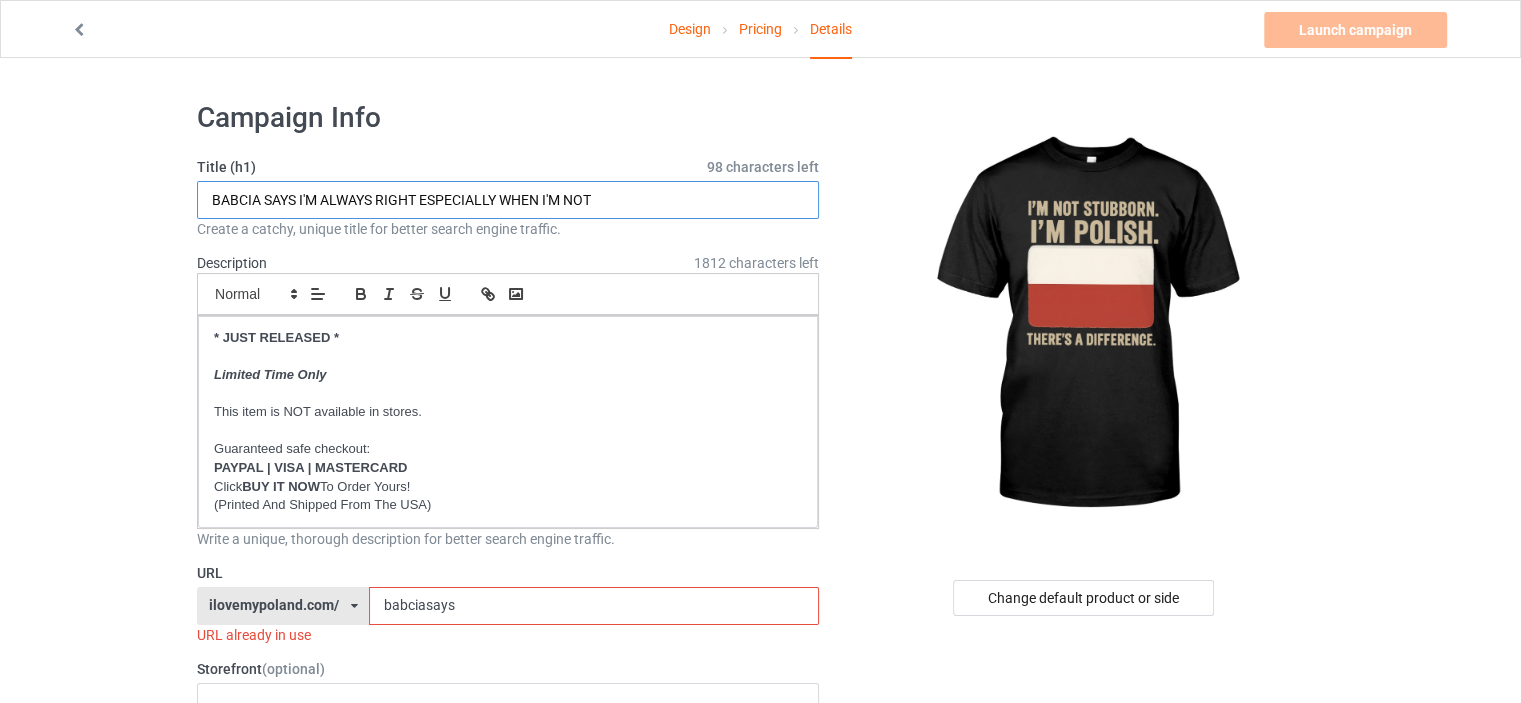 click on "BABCIA SAYS I'M ALWAYS RIGHT ESPECIALLY WHEN I'M NOT" at bounding box center [508, 200] 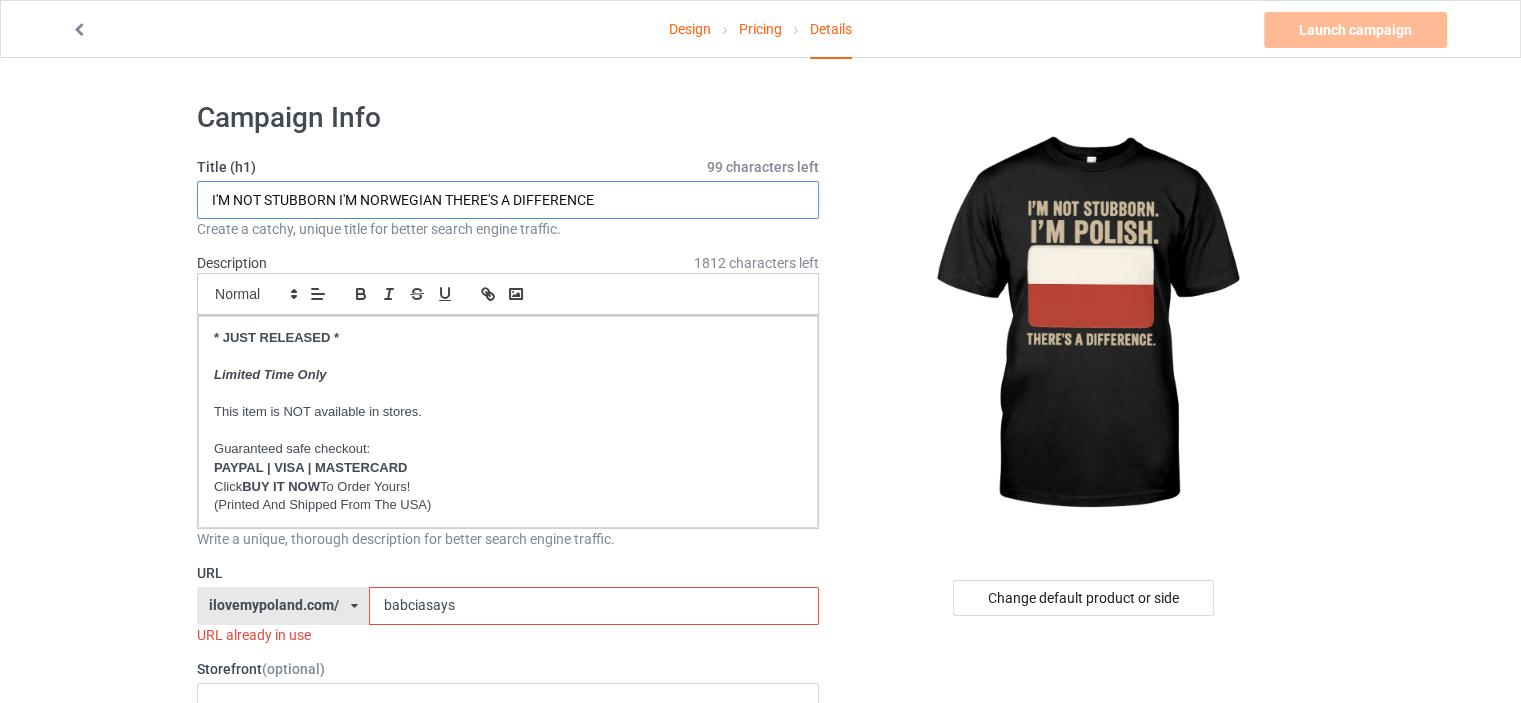 drag, startPoint x: 441, startPoint y: 197, endPoint x: 364, endPoint y: 200, distance: 77.05842 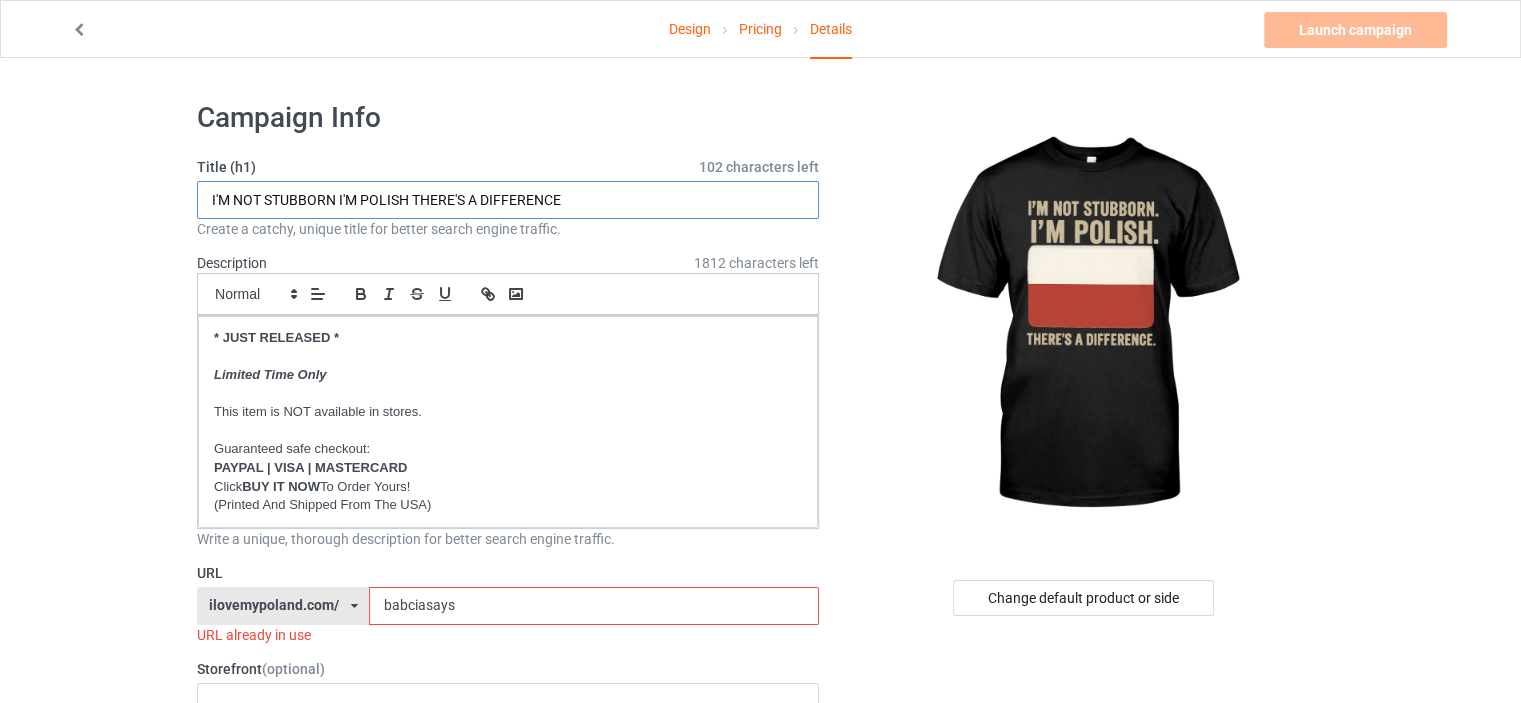 type on "I'M NOT STUBBORN I'M POLISH THERE'S A DIFFERENCE" 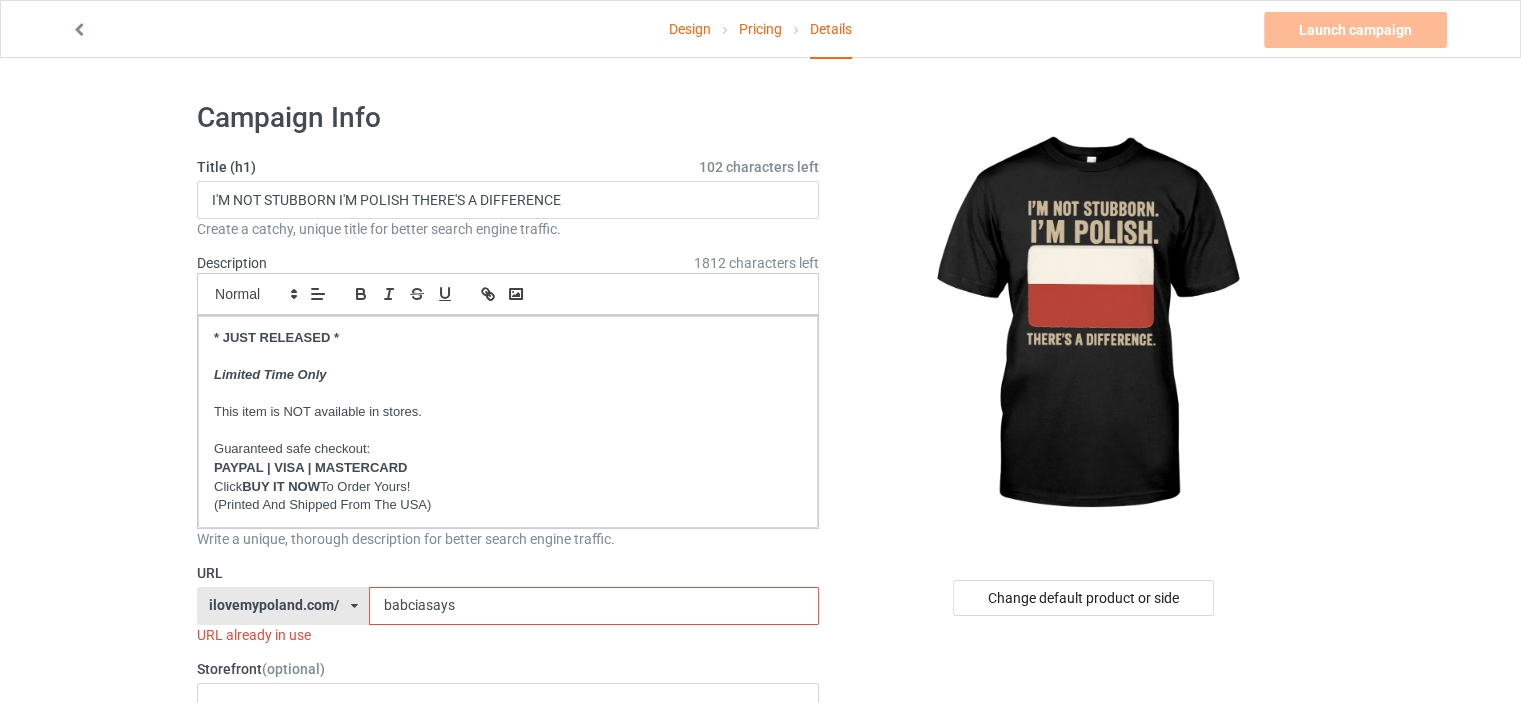 click on "Design Pricing Details Launch campaign Invalid campaign URL Campaign Info Title (h1) 102   characters left I'M NOT STUBBORN I'M POLISH THERE'S A DIFFERENCE Create a catchy, unique title for better search engine traffic. Description 1812   characters left       Small Normal Large Big Huge                                                                                     * JUST RELEASED * Limited Time Only This item is NOT available in stores. Guaranteed safe checkout: PAYPAL | VISA | MASTERCARD Click  BUY IT NOW  To Order Yours! (Printed And Shipped From The USA) Write a unique, thorough description for better search engine traffic. URL ilovemypoland.com/ britishlook.net/ danishlegends.com/ familyworldgifts.com/ finnishlegends.com/ funnyteeworld.com/ ilovemyaustralia.com/ ilovemycanada.net/ ilovemydenmark.com/ ilovemyfinland.com/ ilovemyfrance.com/ ilovemygermany.com/ ilovemygnomes.com/ ilovemyireland.com/ ilovemyitaly.com/ ilovemynetherlands.com/ ilovemynorway.com/ ilovemypoland.com/ ilovemyredhair.net/ 3" at bounding box center [760, 1168] 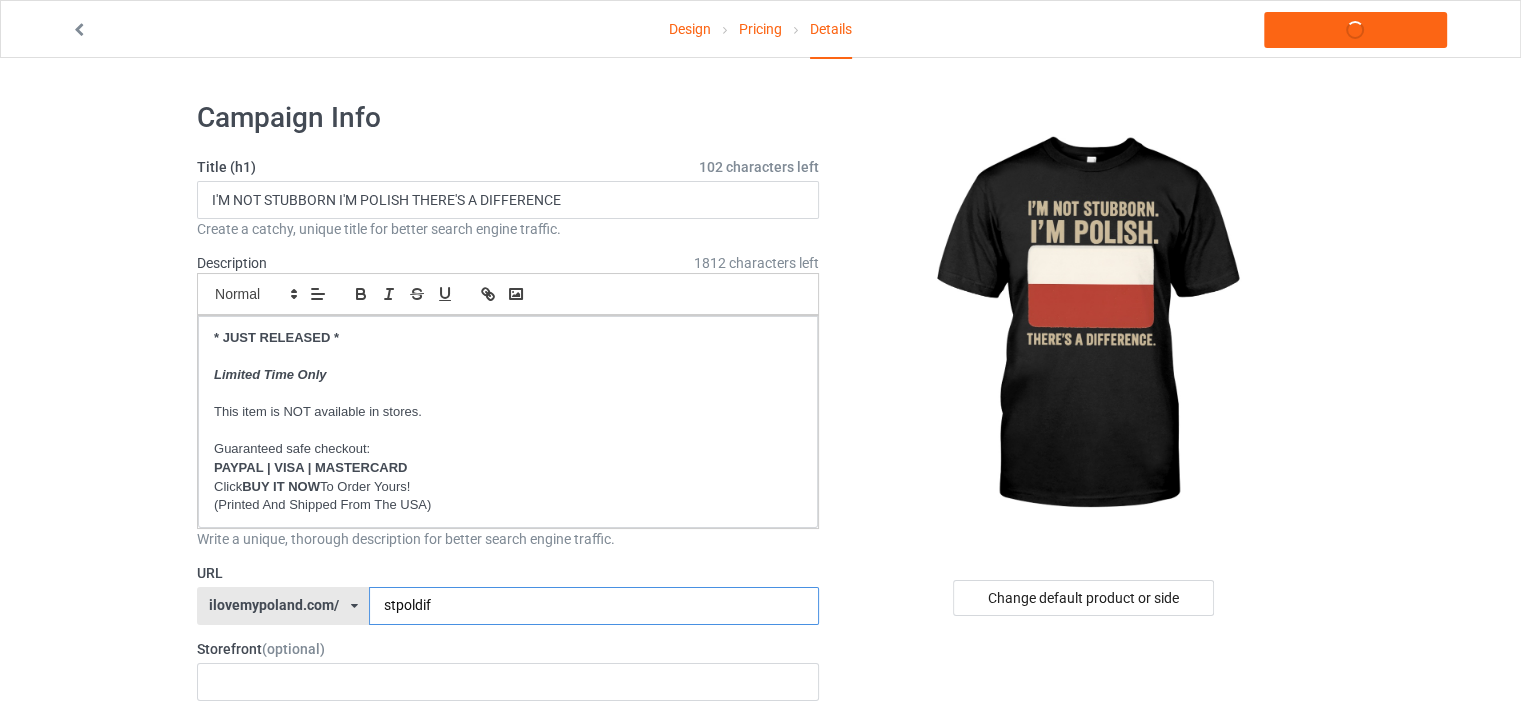 type on "stpoldif" 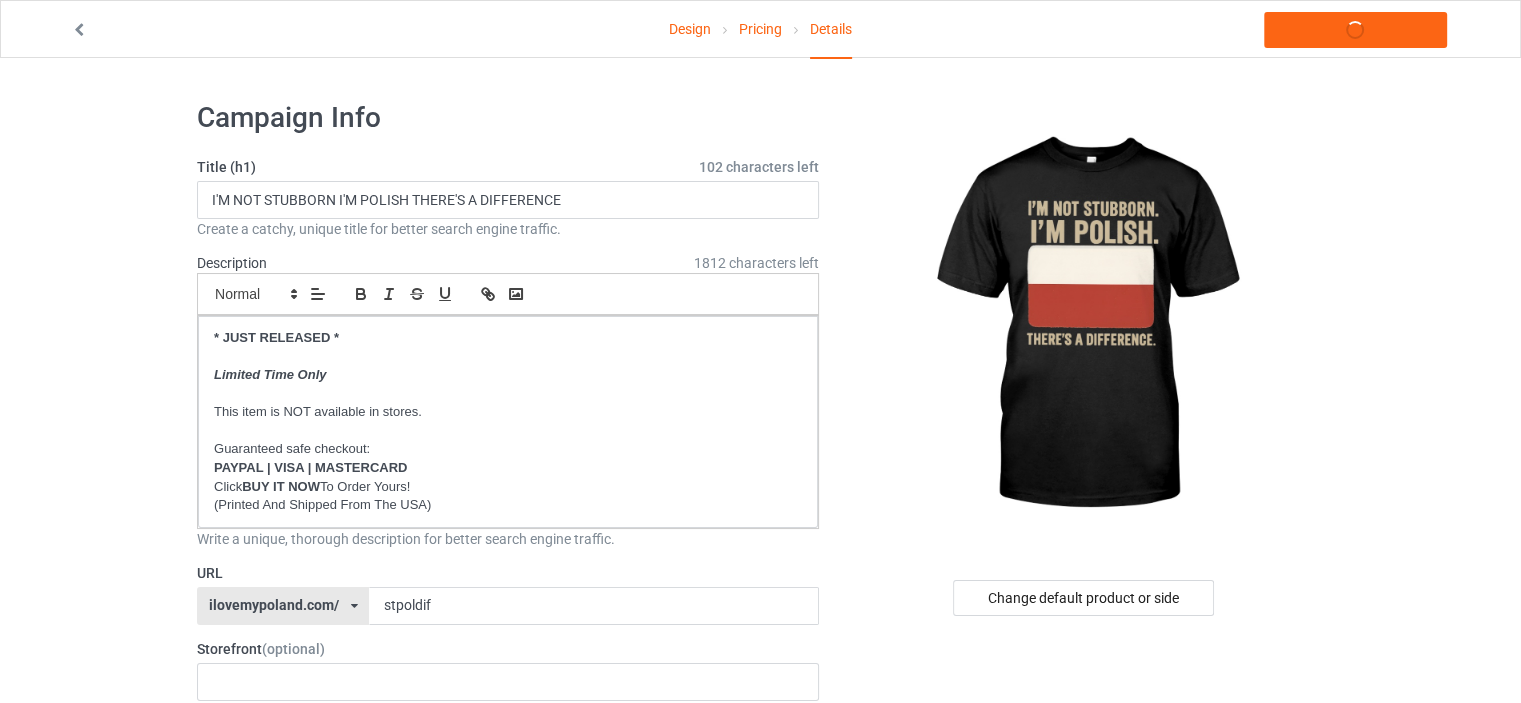click on "Design Pricing Details Launch campaign Campaign Info Title (h1) 102   characters left I'M NOT STUBBORN I'M POLISH THERE'S A DIFFERENCE Create a catchy, unique title for better search engine traffic. Description 1812   characters left       Small Normal Large Big Huge                                                                                     * JUST RELEASED * Limited Time Only This item is NOT available in stores. Guaranteed safe checkout: PAYPAL | VISA | MASTERCARD Click  BUY IT NOW  To Order Yours! (Printed And Shipped From The USA) Write a unique, thorough description for better search engine traffic. URL ilovemypoland.com/ britishlook.net/ danishlegends.com/ familyworldgifts.com/ finnishlegends.com/ funnyteeworld.com/ ilovemyaustralia.com/ ilovemycanada.net/ ilovemydenmark.com/ ilovemyfinland.com/ ilovemyfrance.com/ ilovemygermany.com/ ilovemygnomes.com/ ilovemyireland.com/ ilovemyitaly.com/ ilovemynetherlands.com/ ilovemynorway.com/ ilovemypoland.com/ ilovemyredhair.net/ ilovemyscotland.com/ 3" at bounding box center [760, 1158] 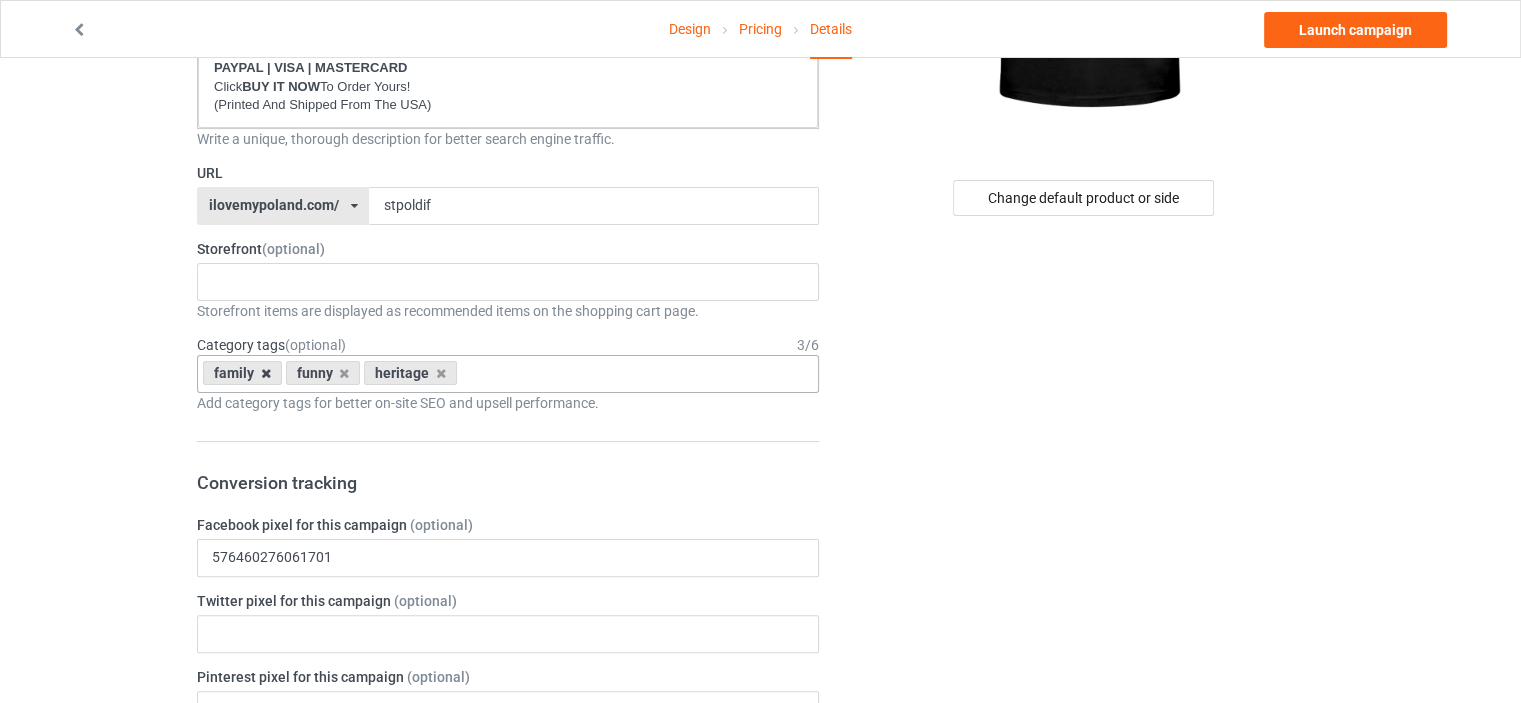 click at bounding box center [266, 373] 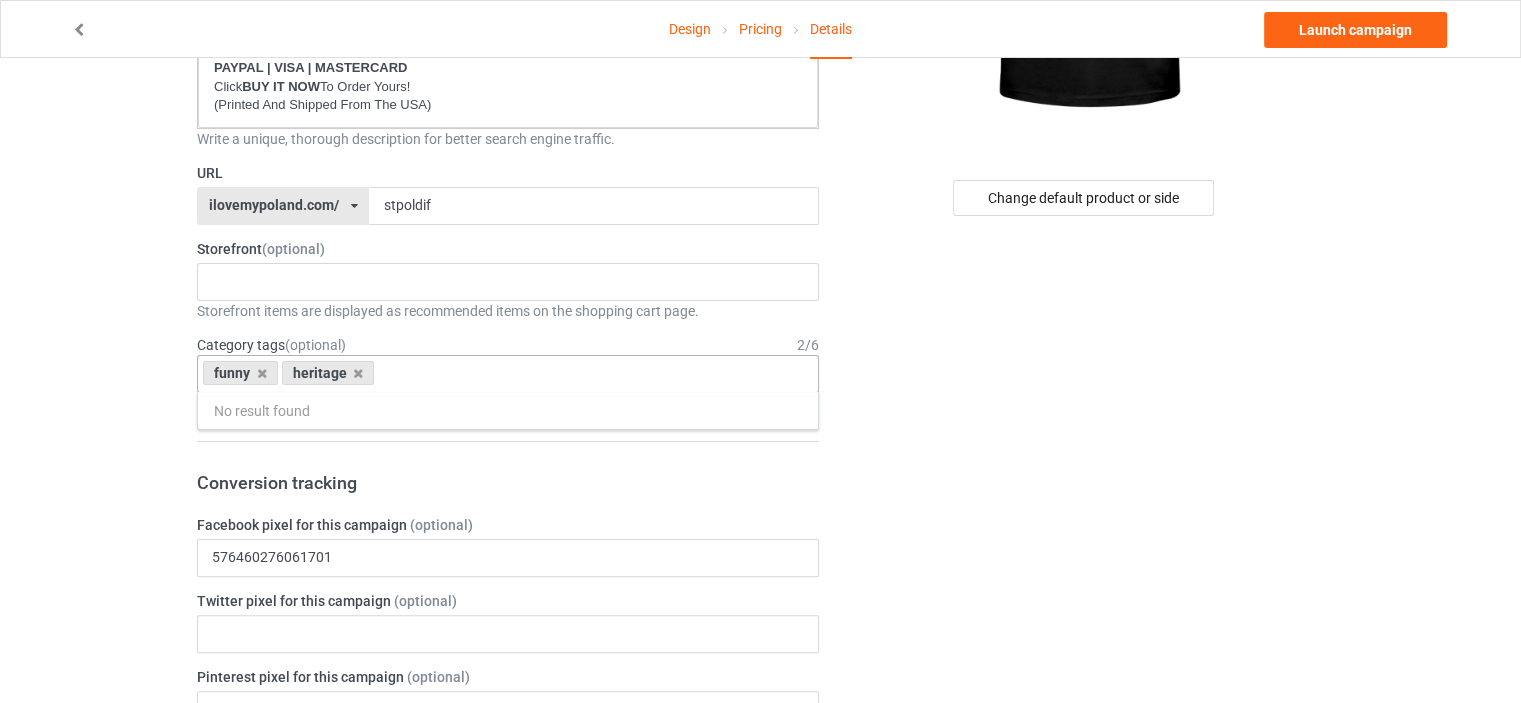 click at bounding box center [262, 373] 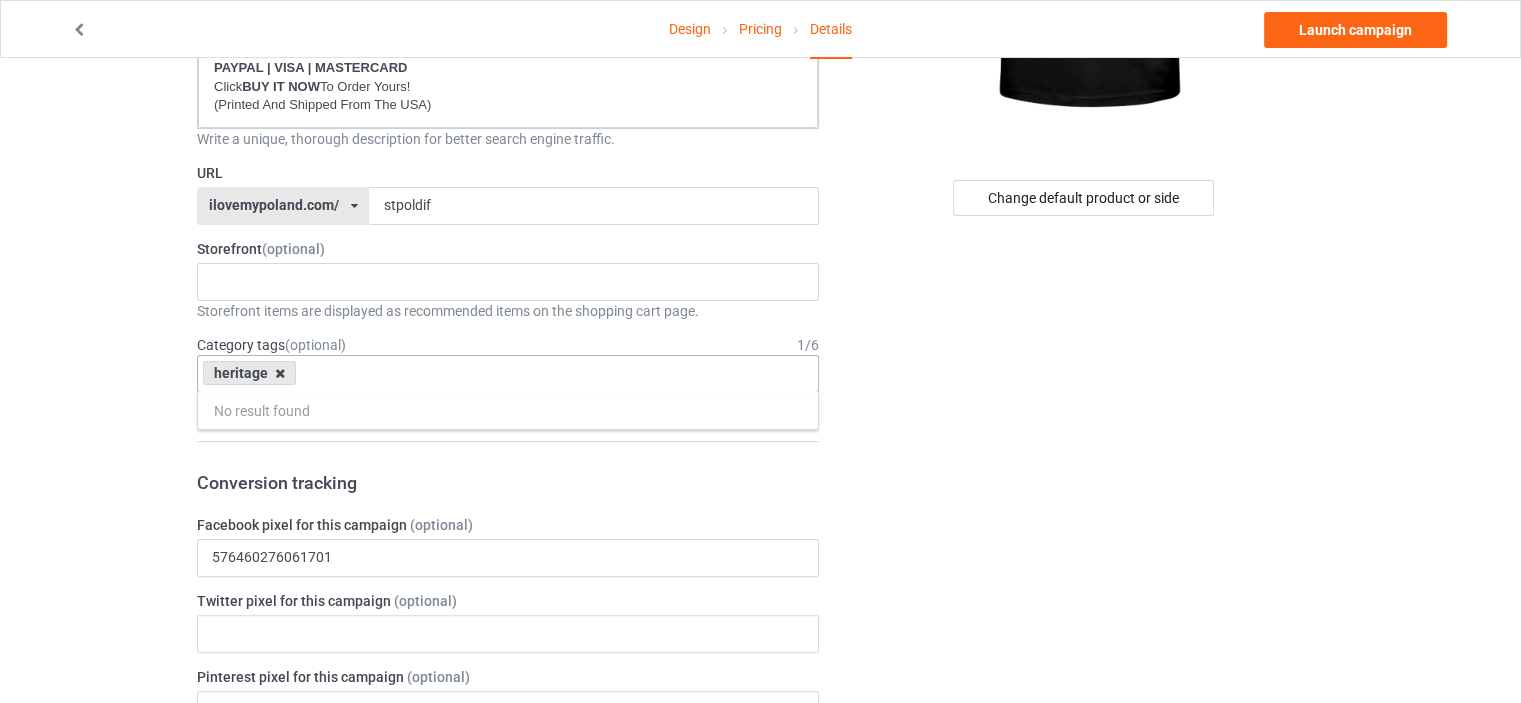 click at bounding box center (280, 373) 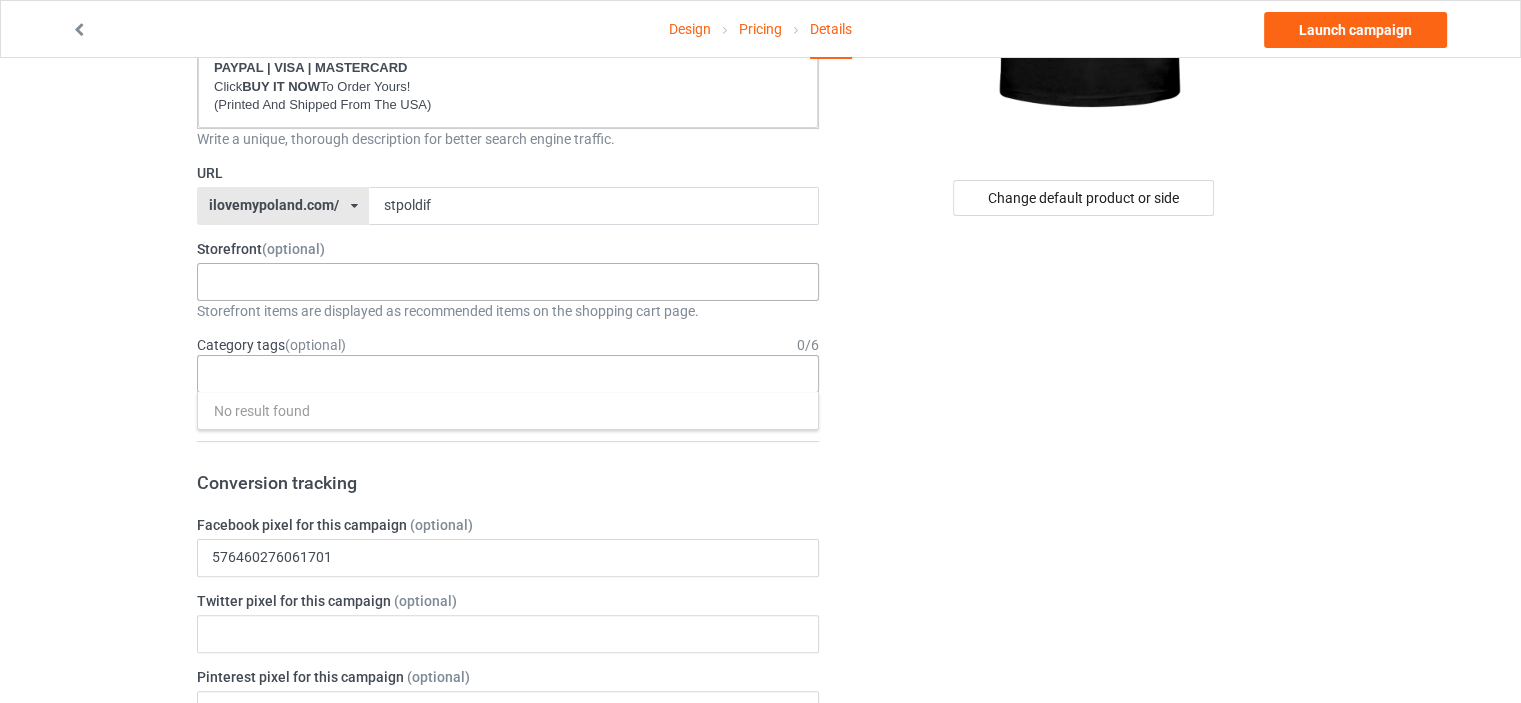 click on "No result found" at bounding box center [508, 282] 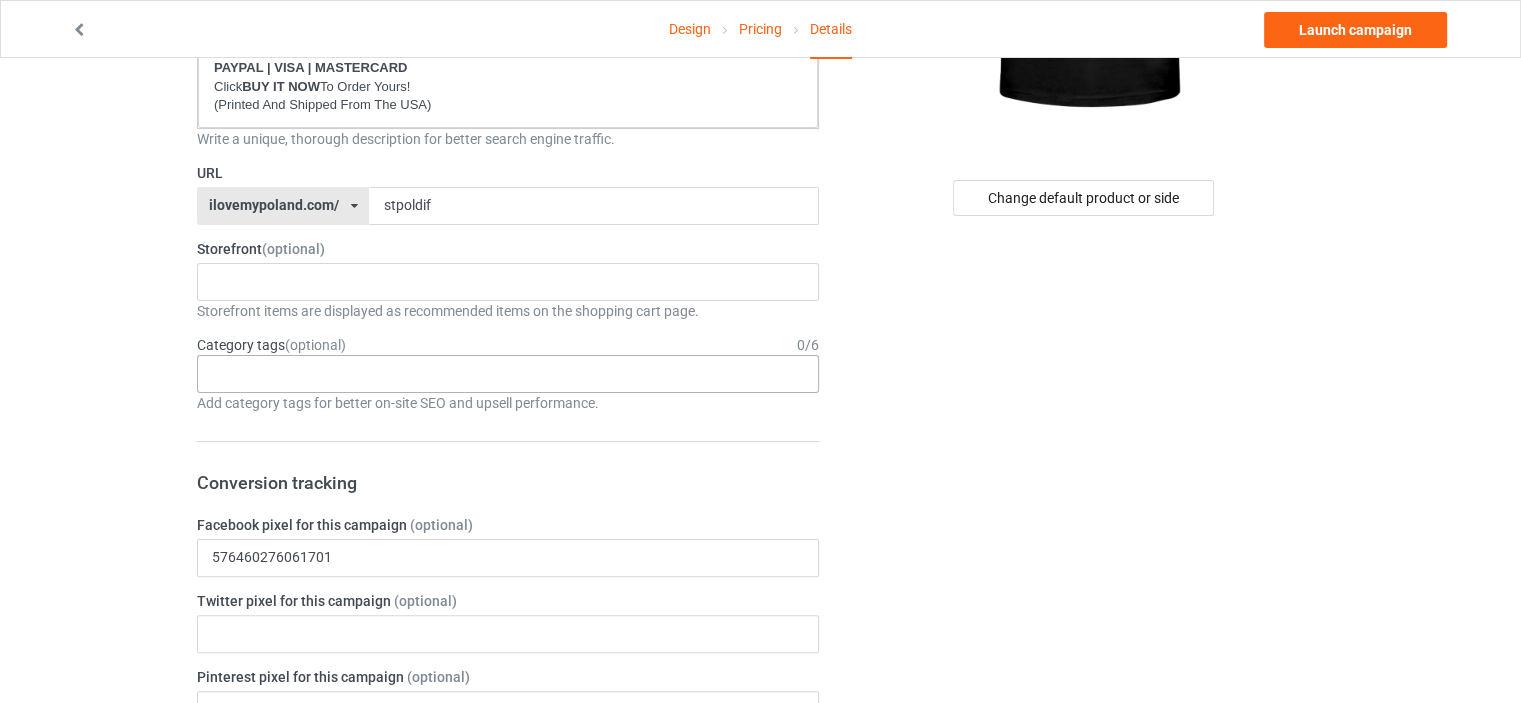 click on "Design Pricing Details Launch campaign Campaign Info Title (h1) 102   characters left I'M NOT STUBBORN I'M POLISH THERE'S A DIFFERENCE Create a catchy, unique title for better search engine traffic. Description 1812   characters left       Small Normal Large Big Huge                                                                                     * JUST RELEASED * Limited Time Only This item is NOT available in stores. Guaranteed safe checkout: PAYPAL | VISA | MASTERCARD Click  BUY IT NOW  To Order Yours! (Printed And Shipped From The USA) Write a unique, thorough description for better search engine traffic. URL ilovemypoland.com/ britishlook.net/ danishlegends.com/ familyworldgifts.com/ finnishlegends.com/ funnyteeworld.com/ ilovemyaustralia.com/ ilovemycanada.net/ ilovemydenmark.com/ ilovemyfinland.com/ ilovemyfrance.com/ ilovemygermany.com/ ilovemygnomes.com/ ilovemyireland.com/ ilovemyitaly.com/ ilovemynetherlands.com/ ilovemynorway.com/ ilovemypoland.com/ ilovemyredhair.net/ ilovemyscotland.com/ 0" at bounding box center (760, 758) 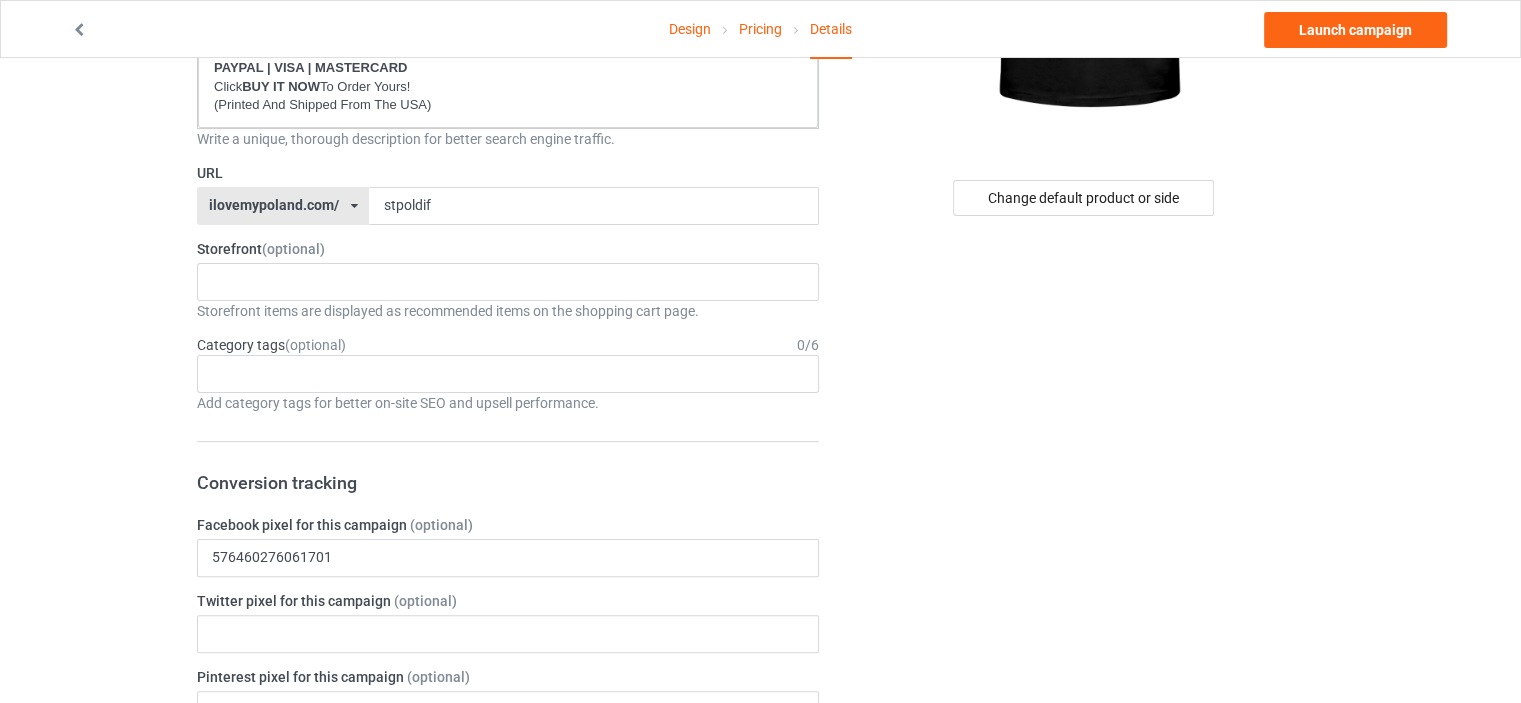 drag, startPoint x: 116, startPoint y: 328, endPoint x: 747, endPoint y: 227, distance: 639.0321 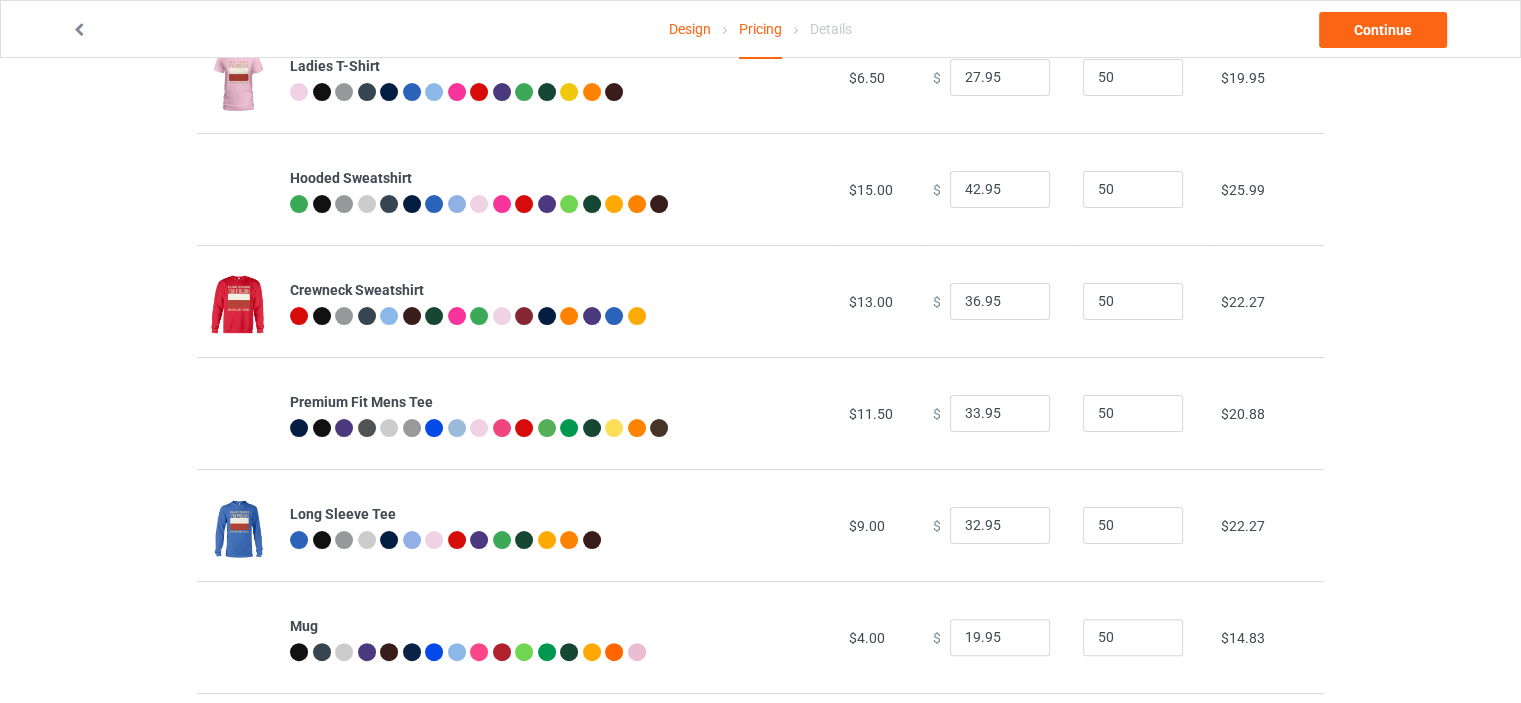 scroll, scrollTop: 0, scrollLeft: 0, axis: both 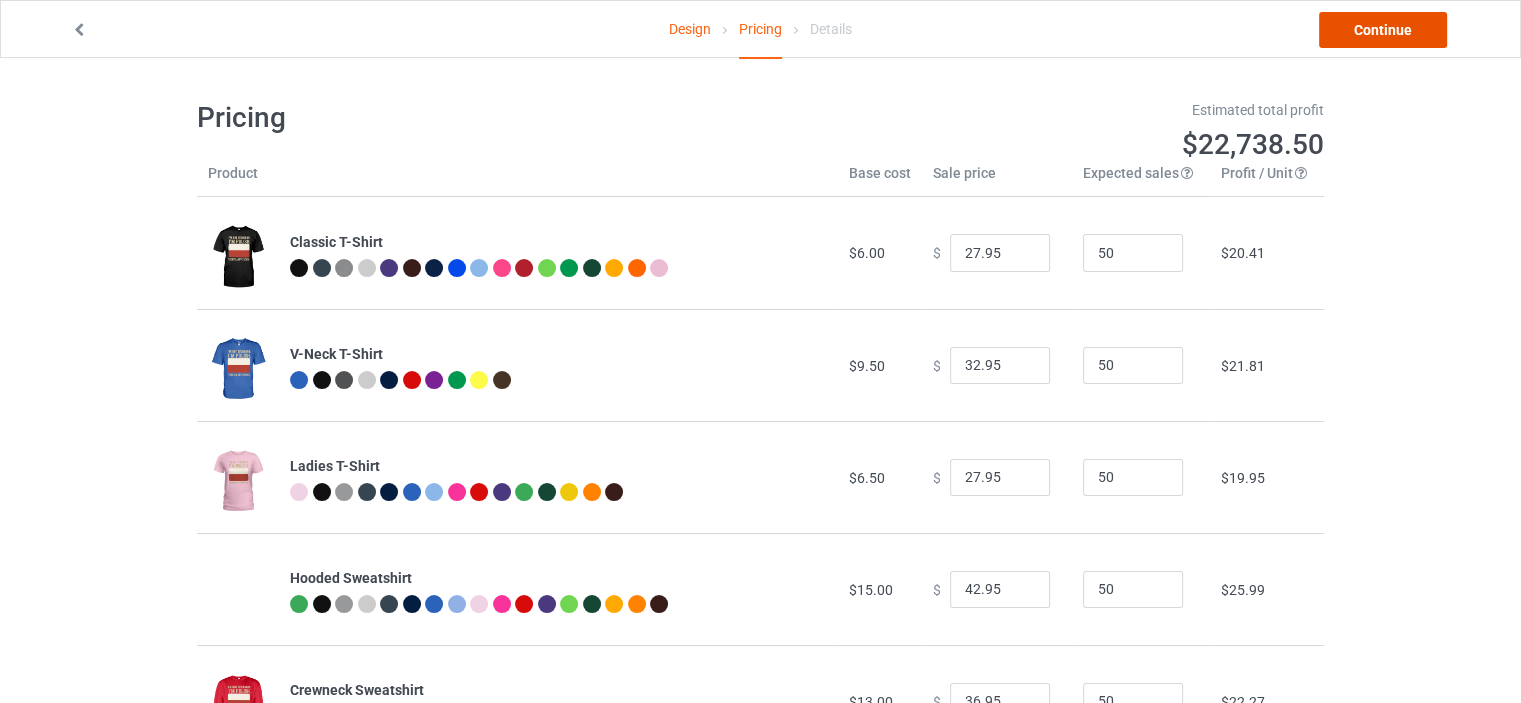 click on "Continue" at bounding box center [1383, 30] 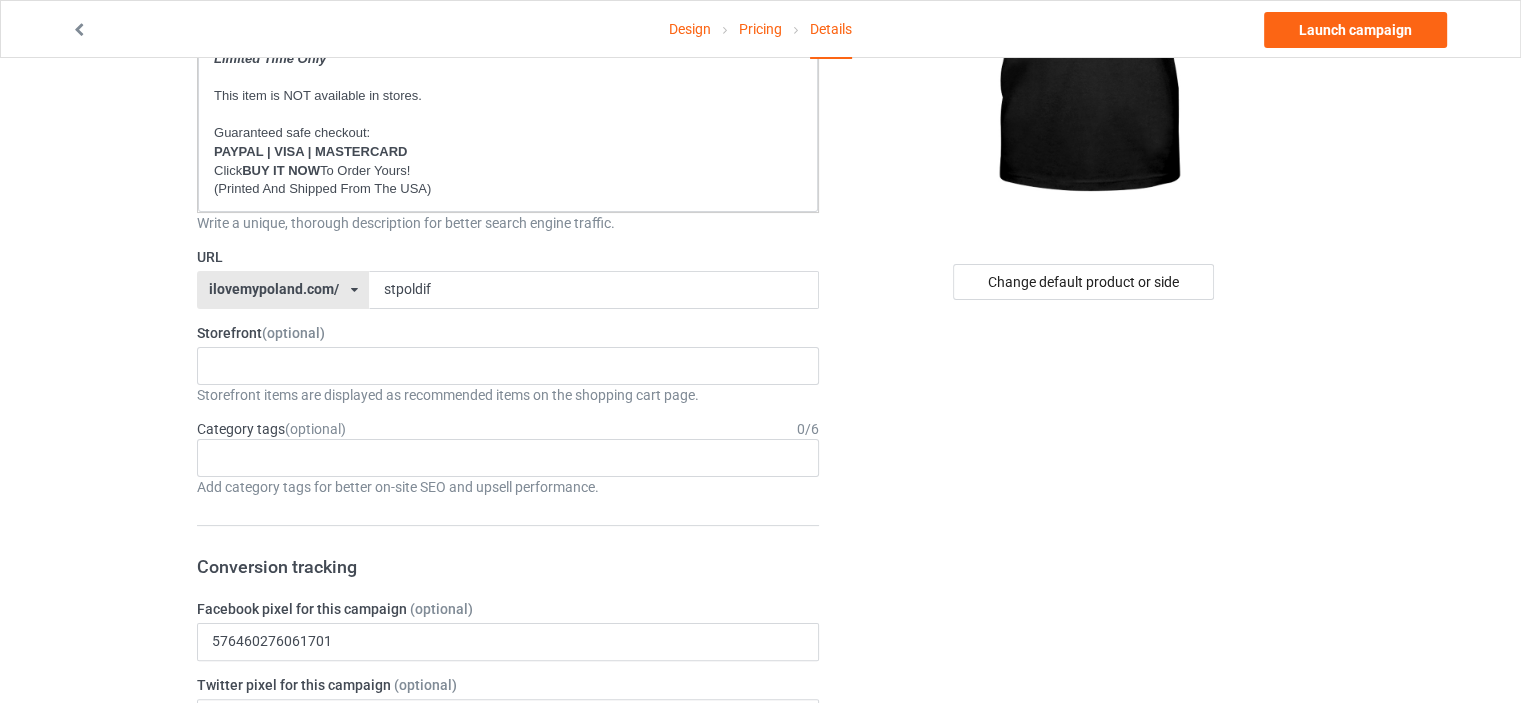 scroll, scrollTop: 400, scrollLeft: 0, axis: vertical 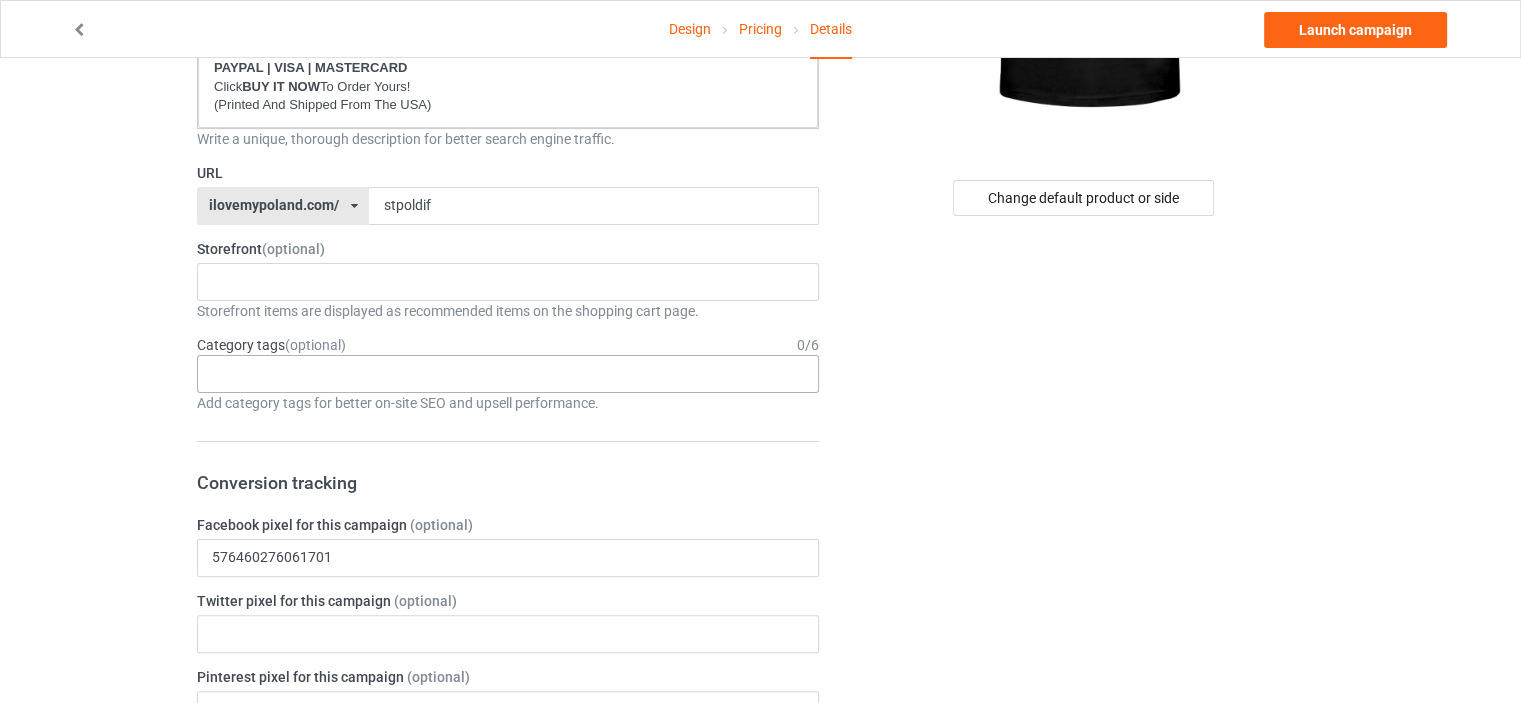 click on "Age > 1-19 > 1 Age > 1-12 Months > 1 Month Age > 1-12 Months Age > 1-19 Age > 1-19 > 10 Age > 1-12 Months > 10 Month Age > 80-100 > 100 Sports > Running > 10K Run Age > 1-19 > 11 Age > 1-12 Months > 11 Month Age > 1-19 > 12 Age > 1-12 Months > 12 Month Age > 1-19 > 13 Age > 1-19 > 14 Age > 1-19 > 15 Sports > Running > 15K Run Age > 1-19 > 16 Age > 1-19 > 17 Age > 1-19 > 18 Age > 1-19 > 19 Age > Decades > 1920s Age > Decades > 1930s Age > Decades > 1940s Age > Decades > 1950s Age > Decades > 1960s Age > Decades > 1970s Age > Decades > 1980s Age > Decades > 1990s Age > 1-19 > 2 Age > 1-12 Months > 2 Month Age > 20-39 > 20 Age > 20-39 Age > Decades > 2000s Age > Decades > 2010s Age > 20-39 > 21 Age > 20-39 > 22 Age > 20-39 > 23 Age > 20-39 > 24 Age > 20-39 > 25 Age > 20-39 > 26 Age > 20-39 > 27 Age > 20-39 > 28 Age > 20-39 > 29 Age > 1-19 > 3 Age > 1-12 Months > 3 Month Sports > Basketball > 3-Pointer Age > 20-39 > 30 Age > 20-39 > 31 Age > 20-39 > 32 Age > 20-39 > 33 Age > 20-39 > 34 Age > 20-39 > 35 Age Jobs 1" at bounding box center (508, 374) 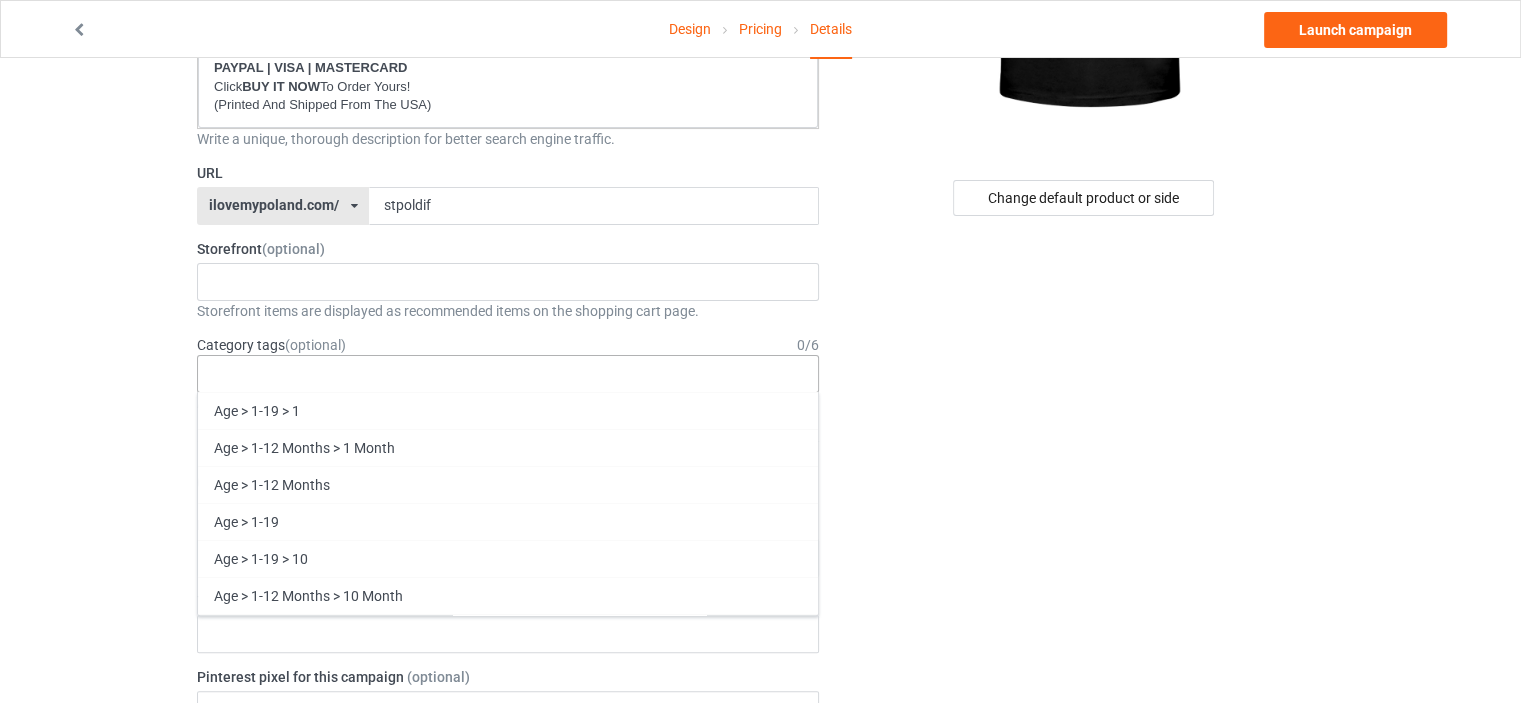 scroll, scrollTop: 85667, scrollLeft: 0, axis: vertical 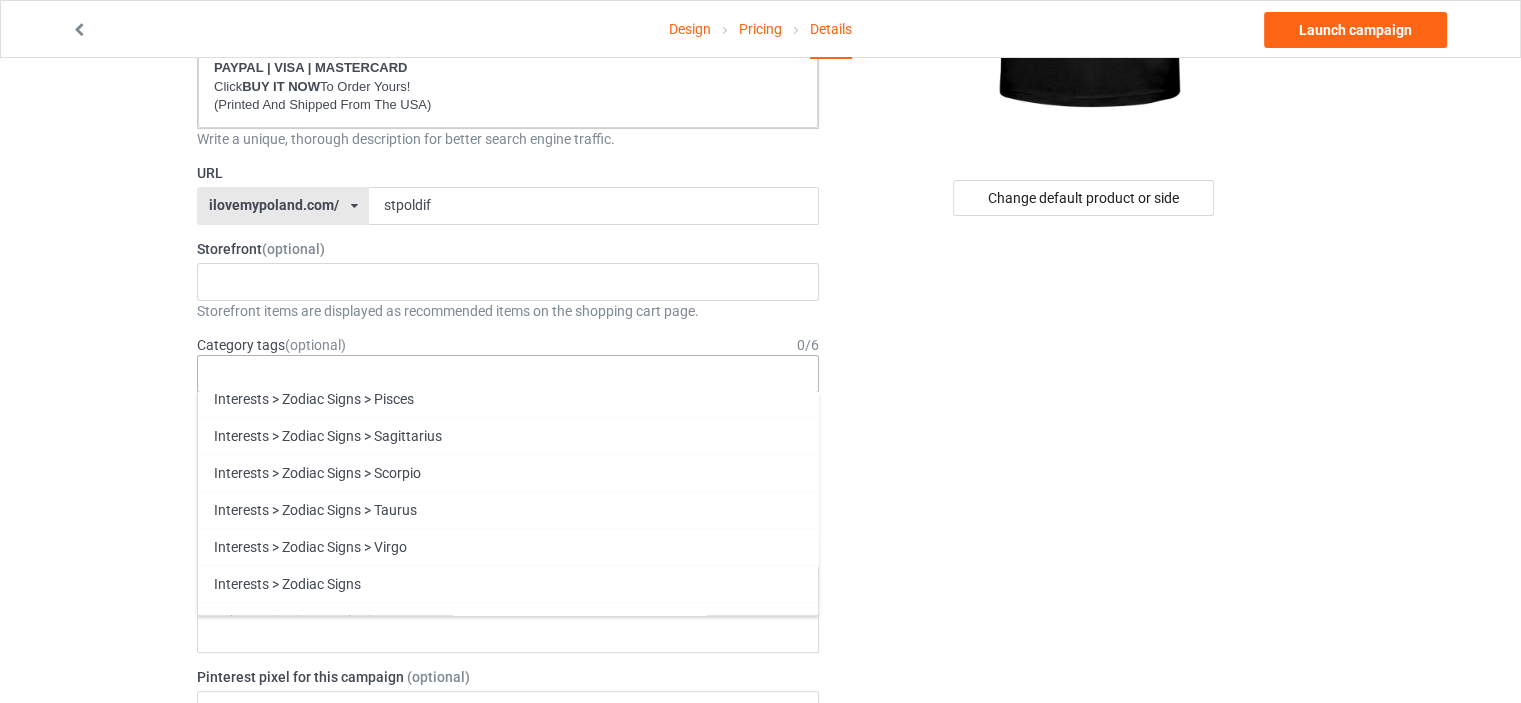 click on "Funny" at bounding box center (508, 990) 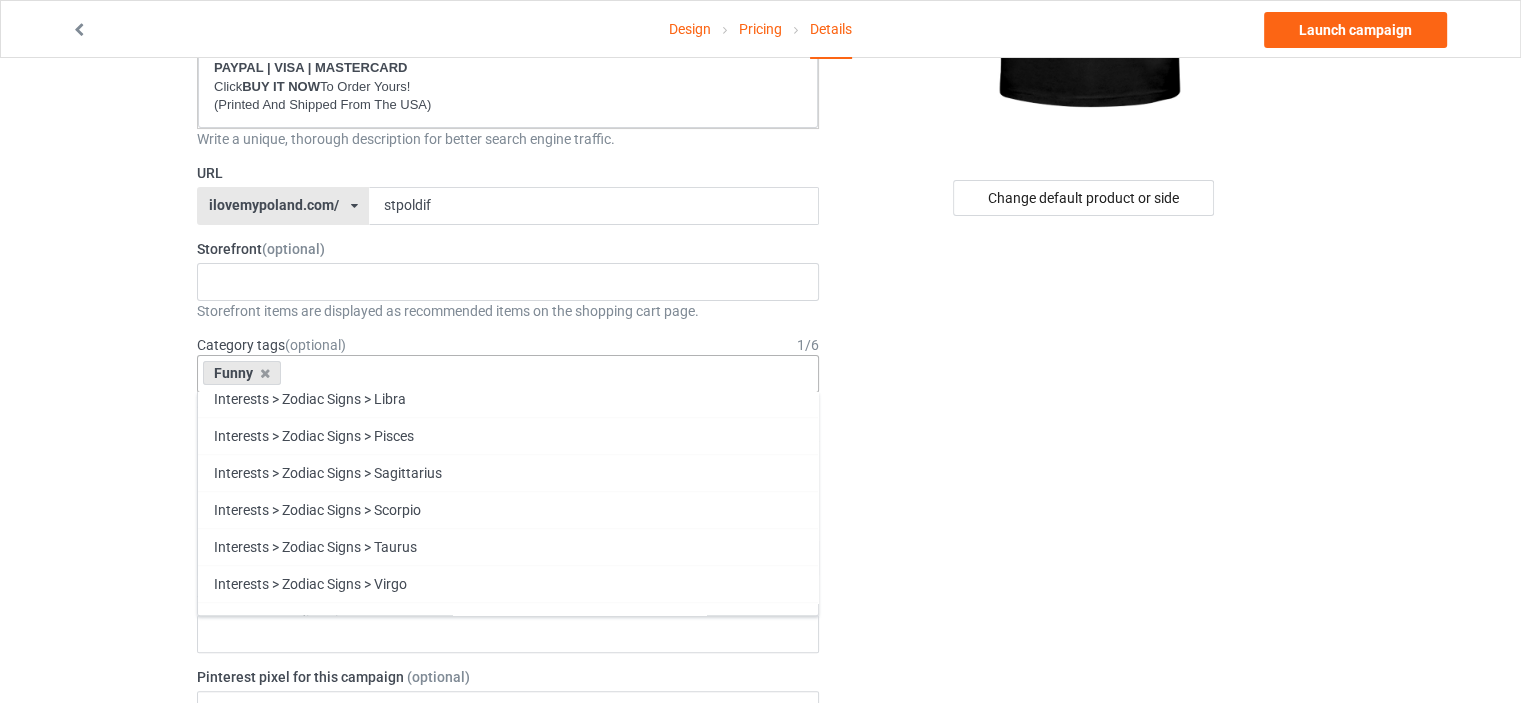 click on "Family" at bounding box center (508, 990) 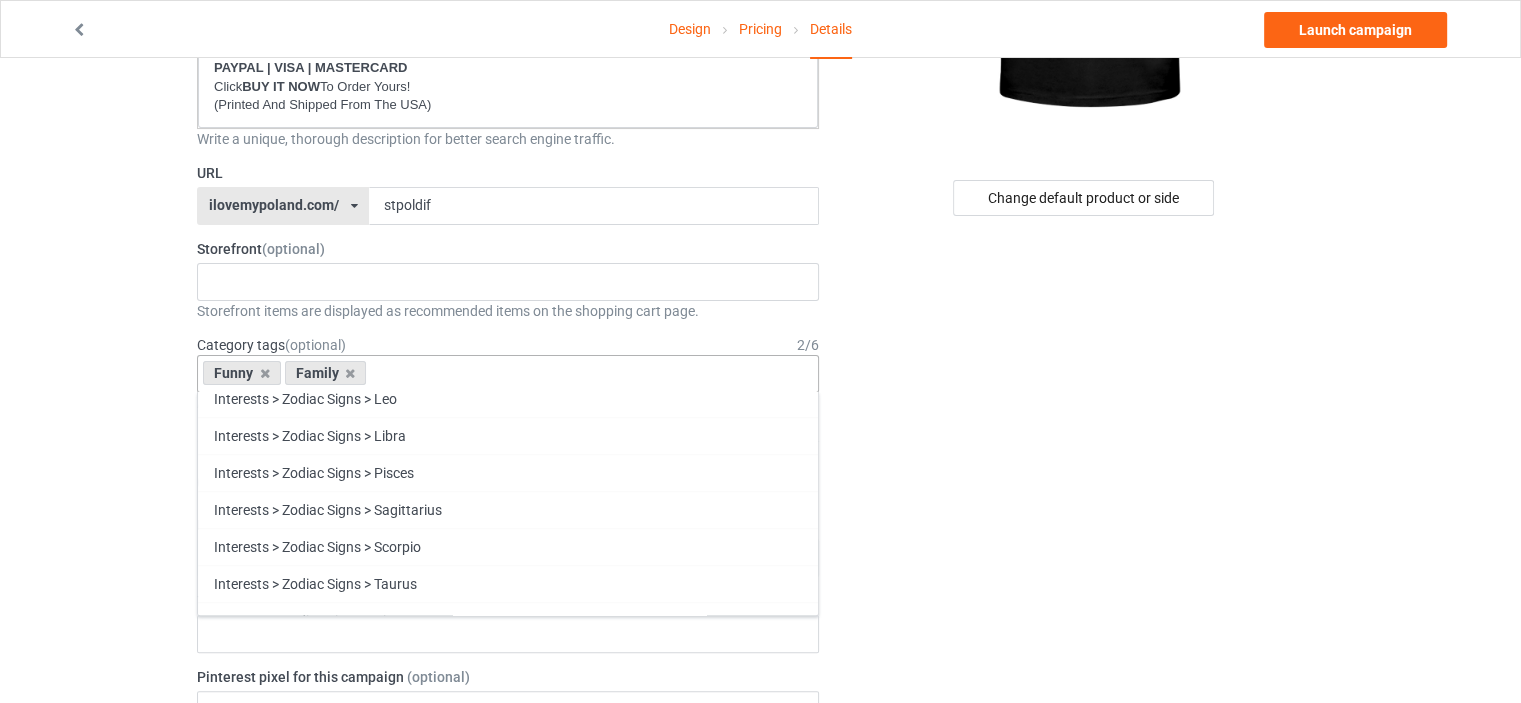 click on "Heritage" at bounding box center (508, 1027) 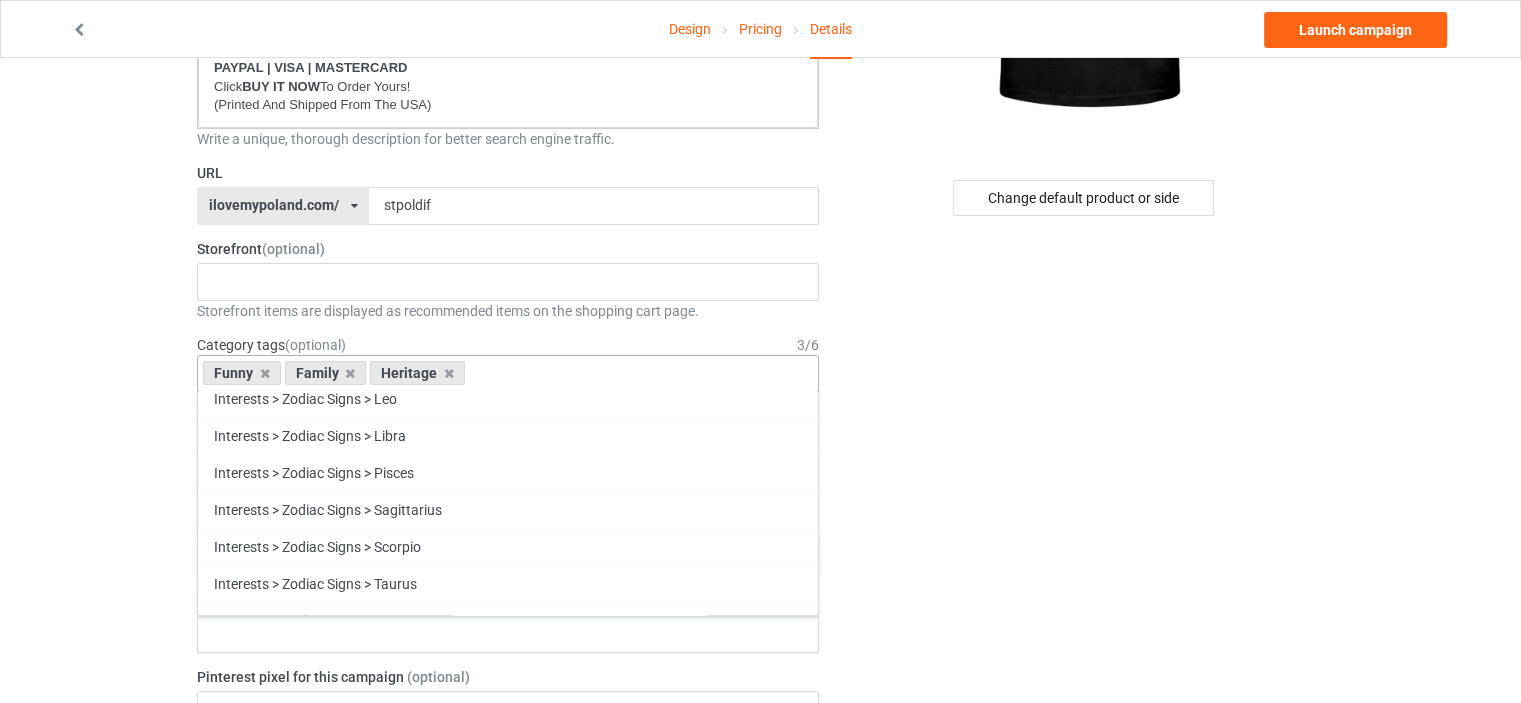 scroll, scrollTop: 85556, scrollLeft: 0, axis: vertical 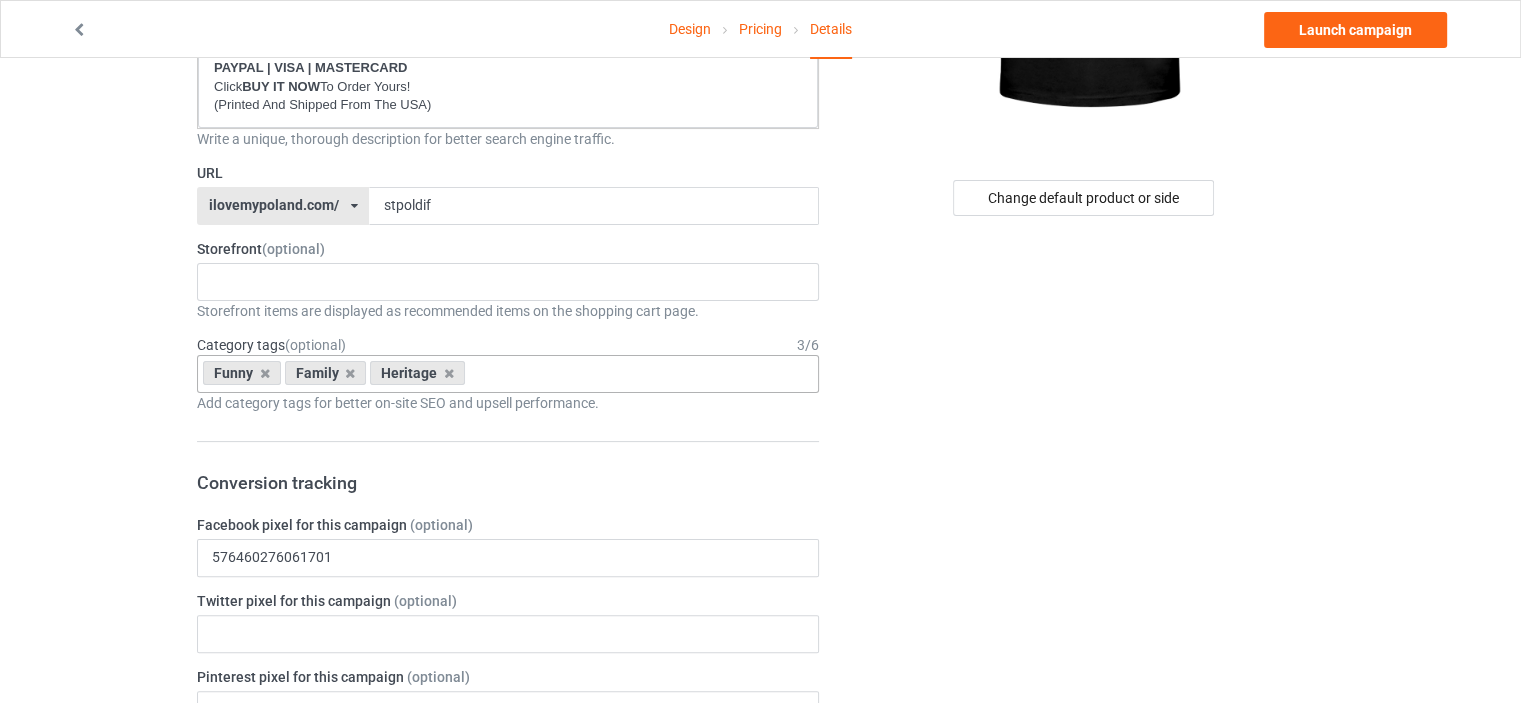 click on "Change default product or side" at bounding box center [1085, 758] 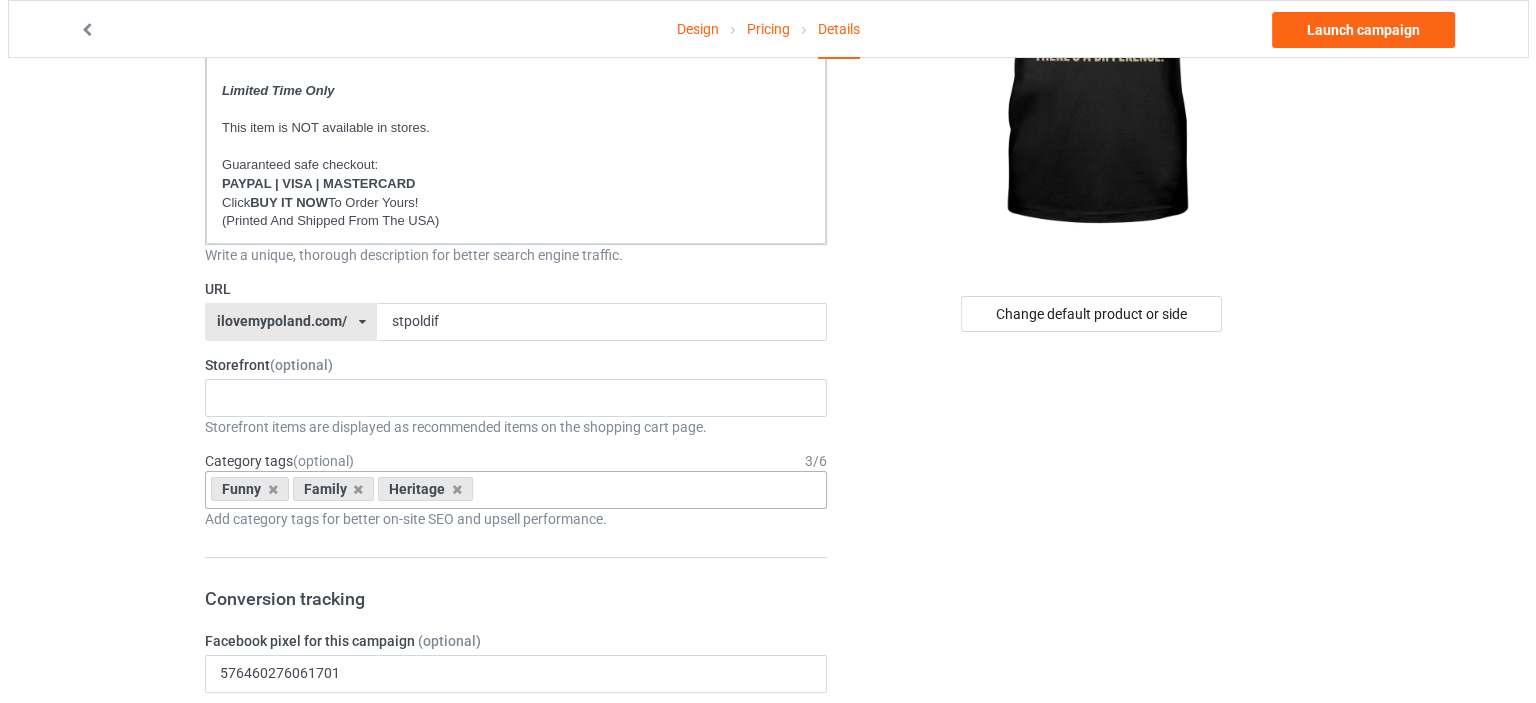 scroll, scrollTop: 0, scrollLeft: 0, axis: both 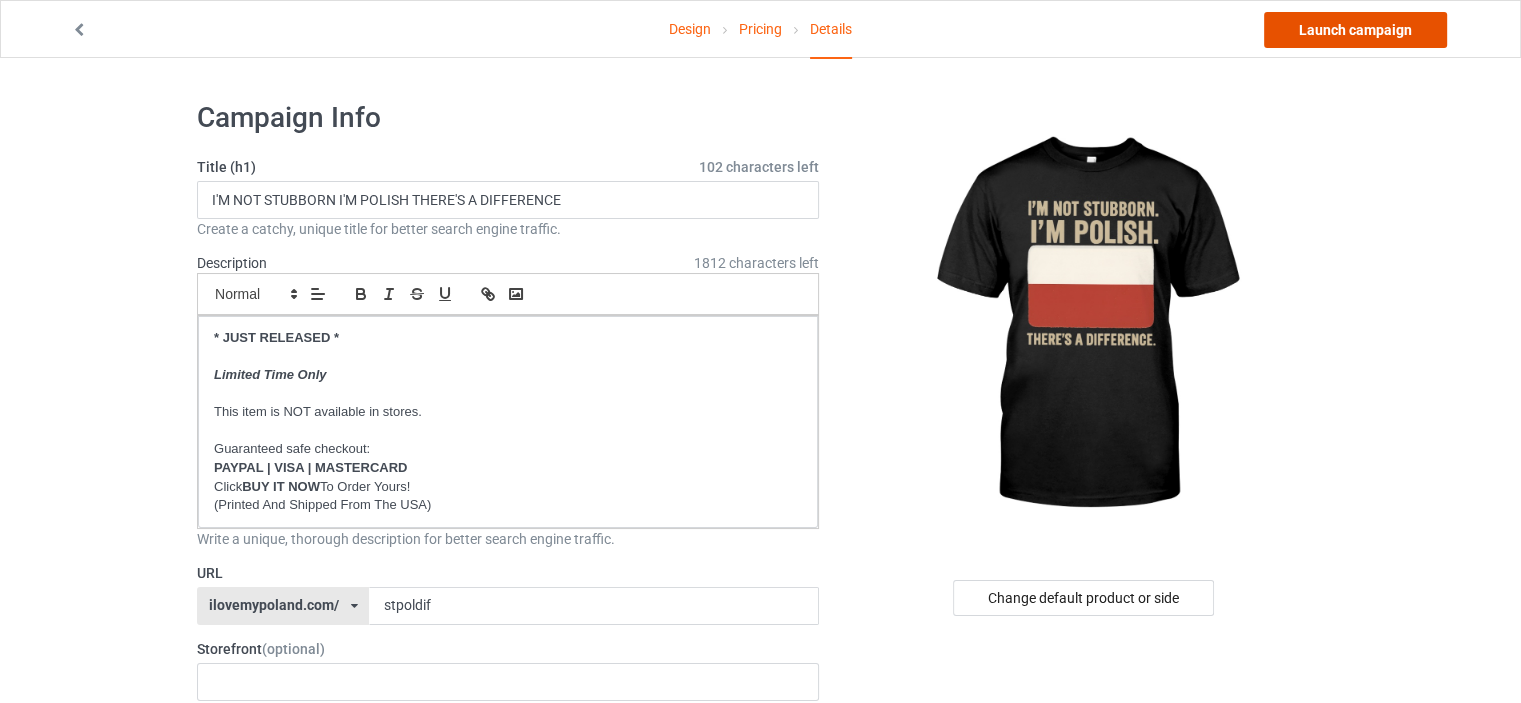 click on "Launch campaign" at bounding box center (1355, 30) 